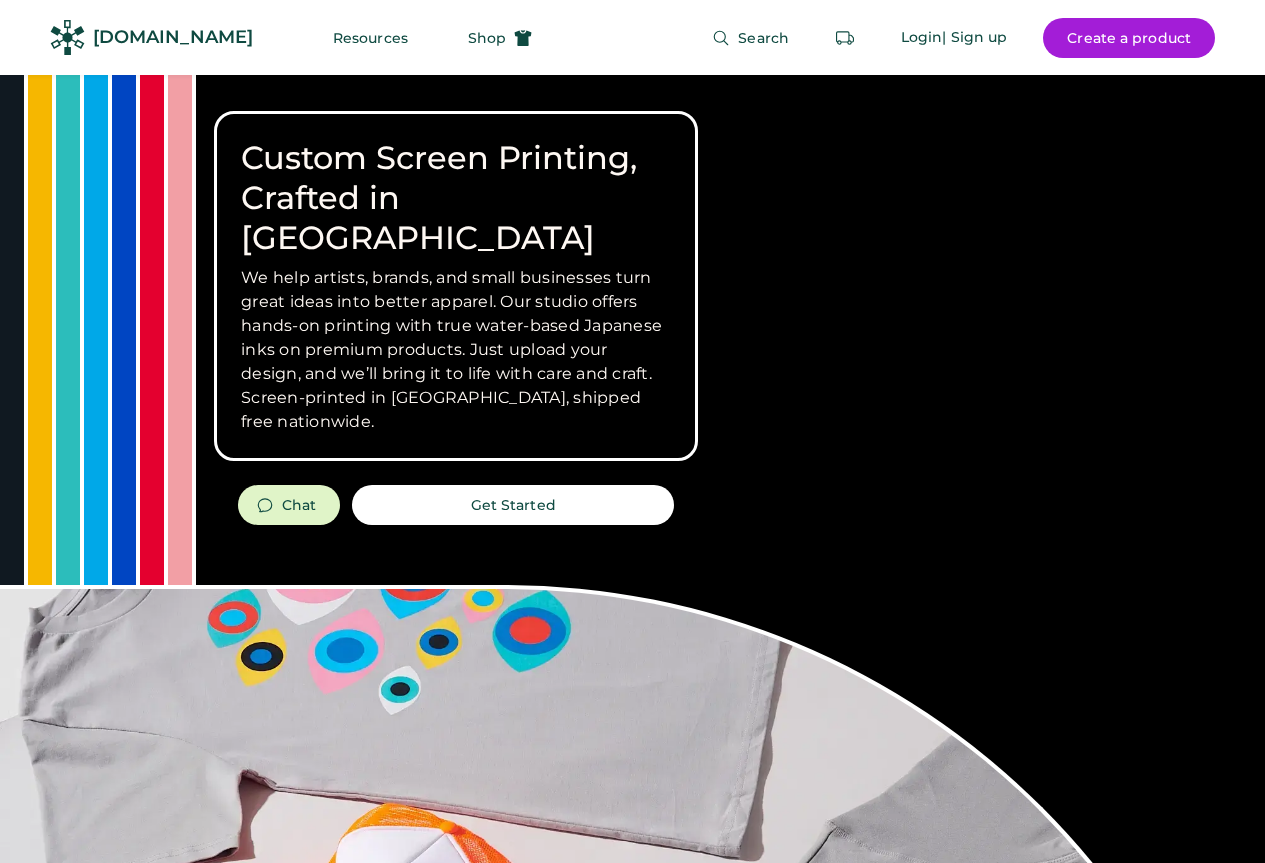 scroll, scrollTop: 0, scrollLeft: 0, axis: both 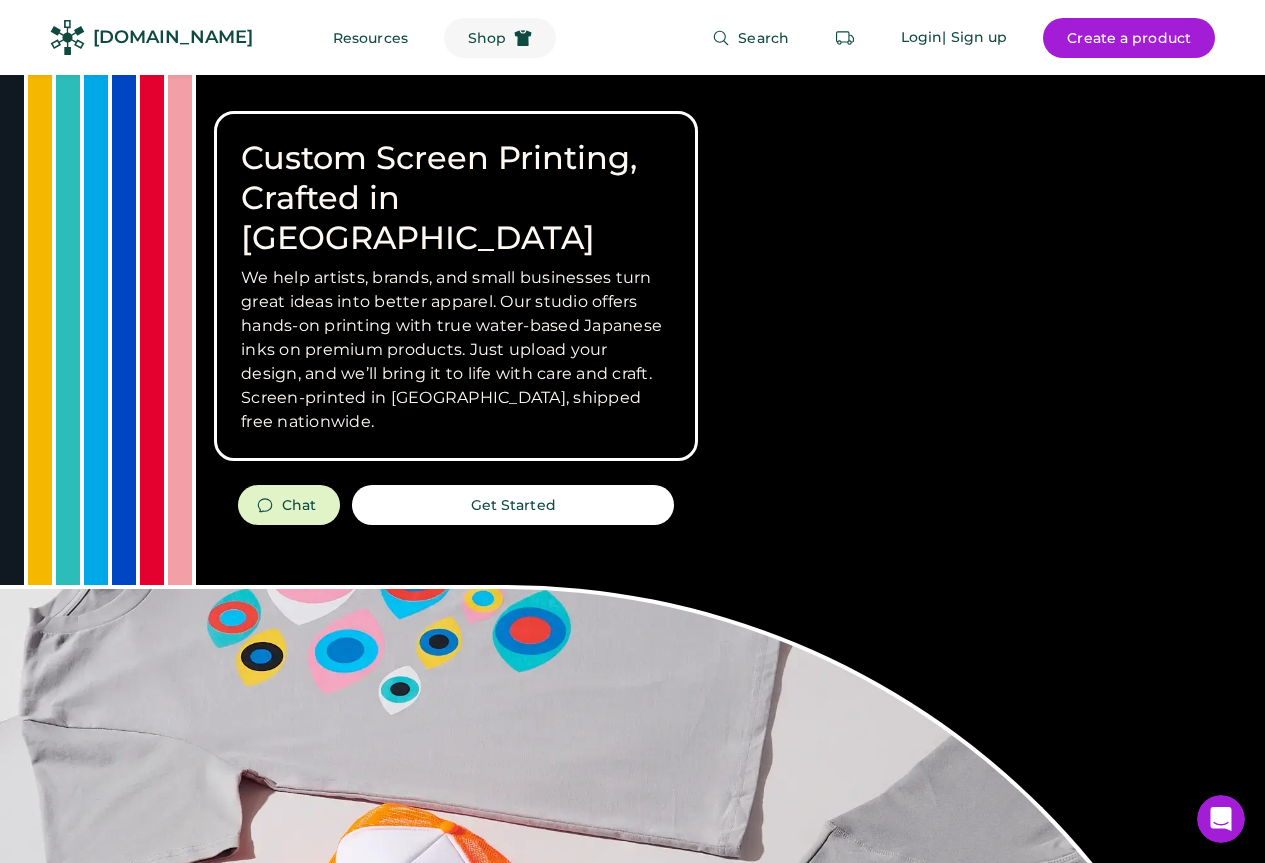 click on "Shop" at bounding box center (487, 38) 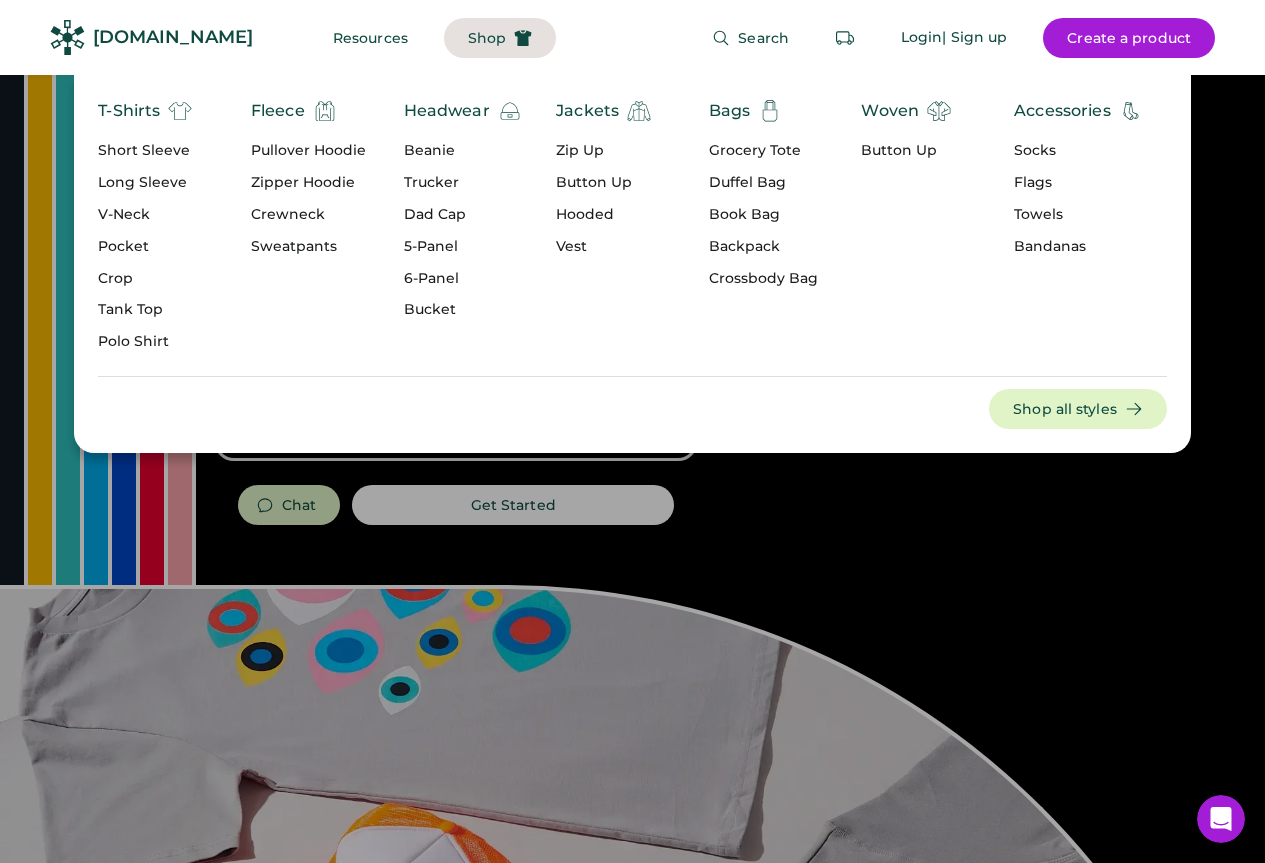 click on "Trucker" at bounding box center [463, 183] 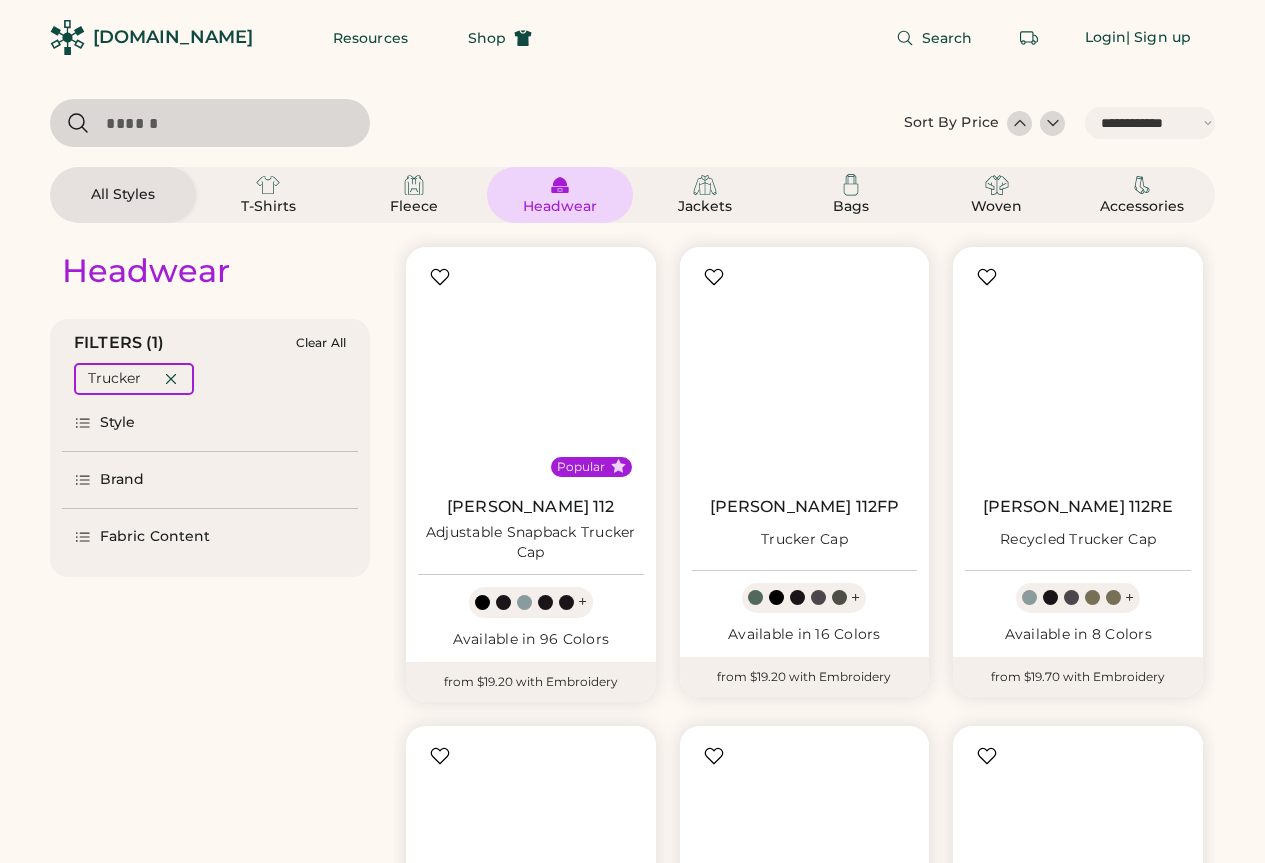 select on "*****" 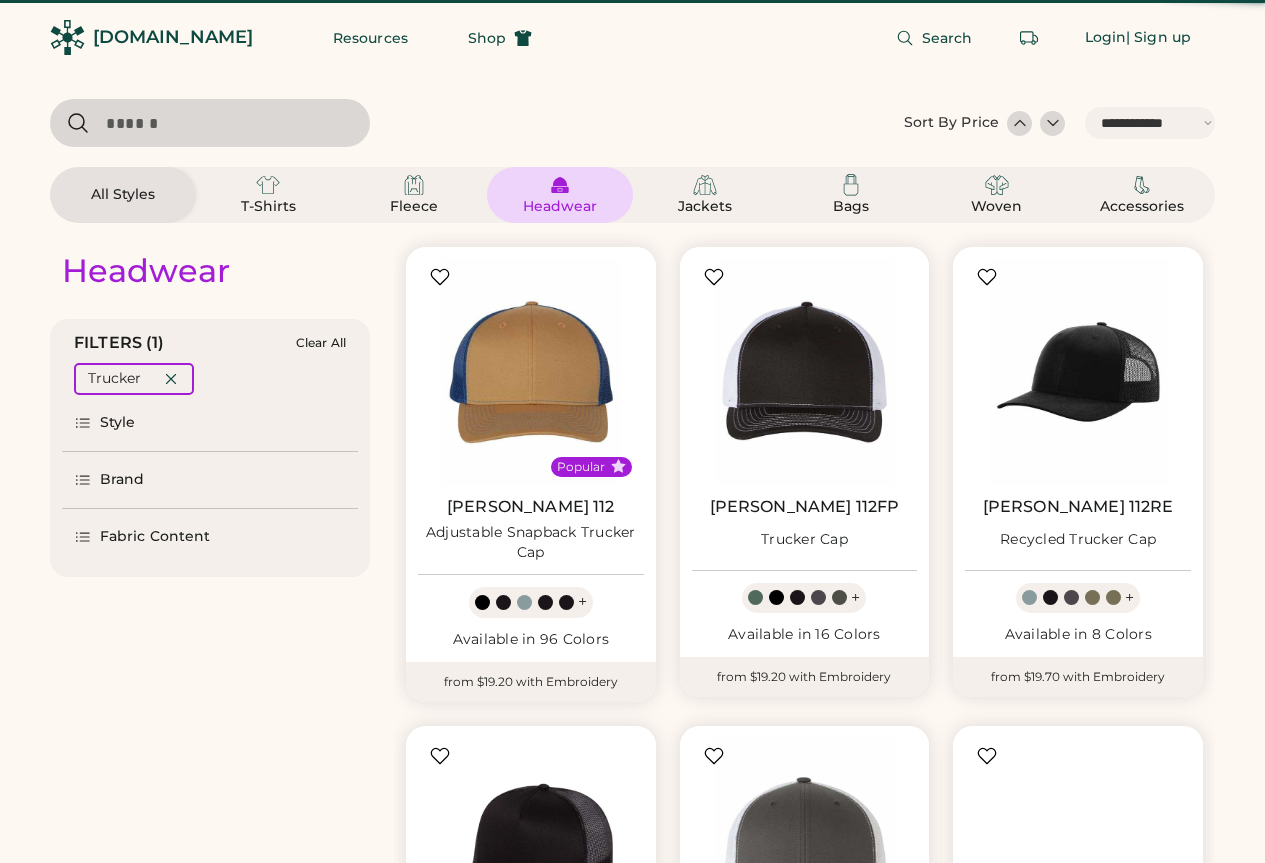 scroll, scrollTop: 0, scrollLeft: 0, axis: both 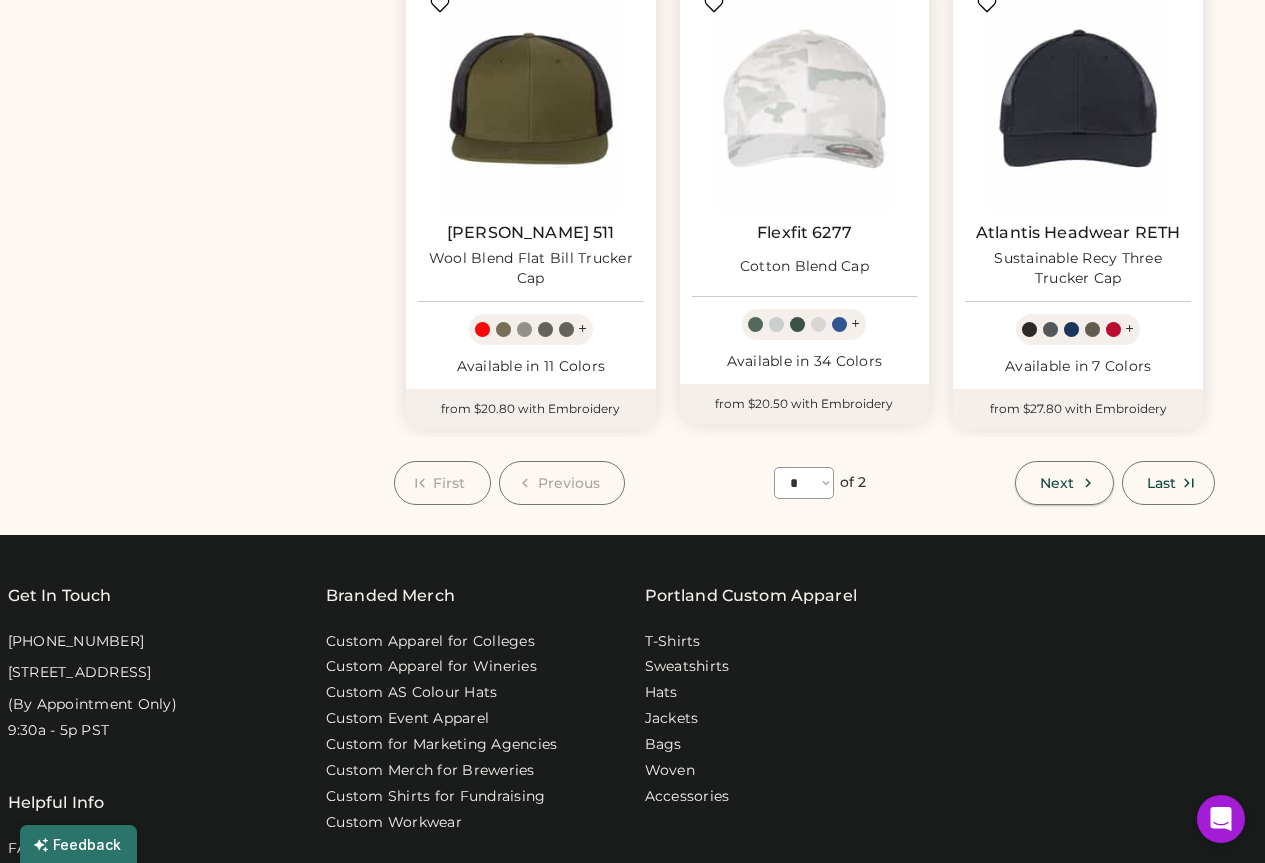 click on "Next" at bounding box center (1064, 483) 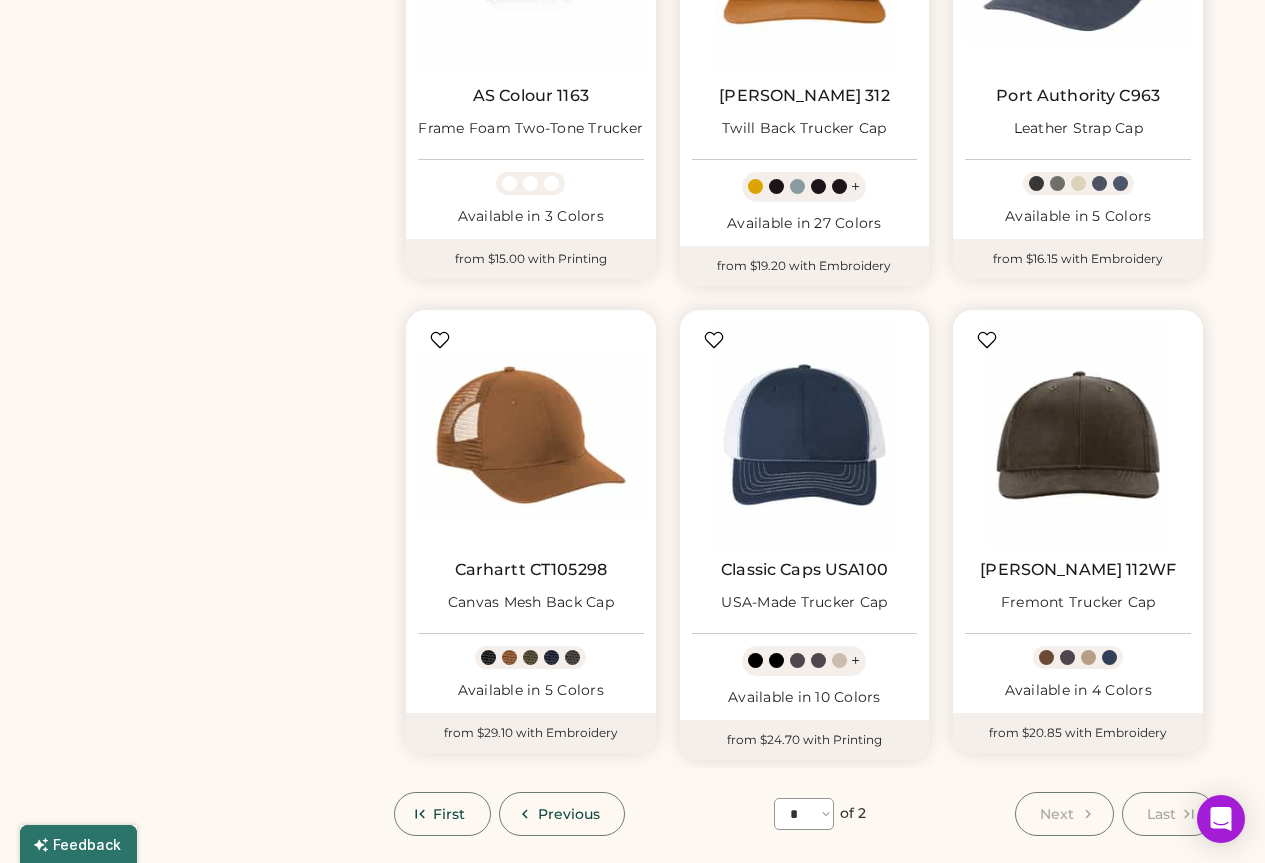 scroll, scrollTop: 887, scrollLeft: 0, axis: vertical 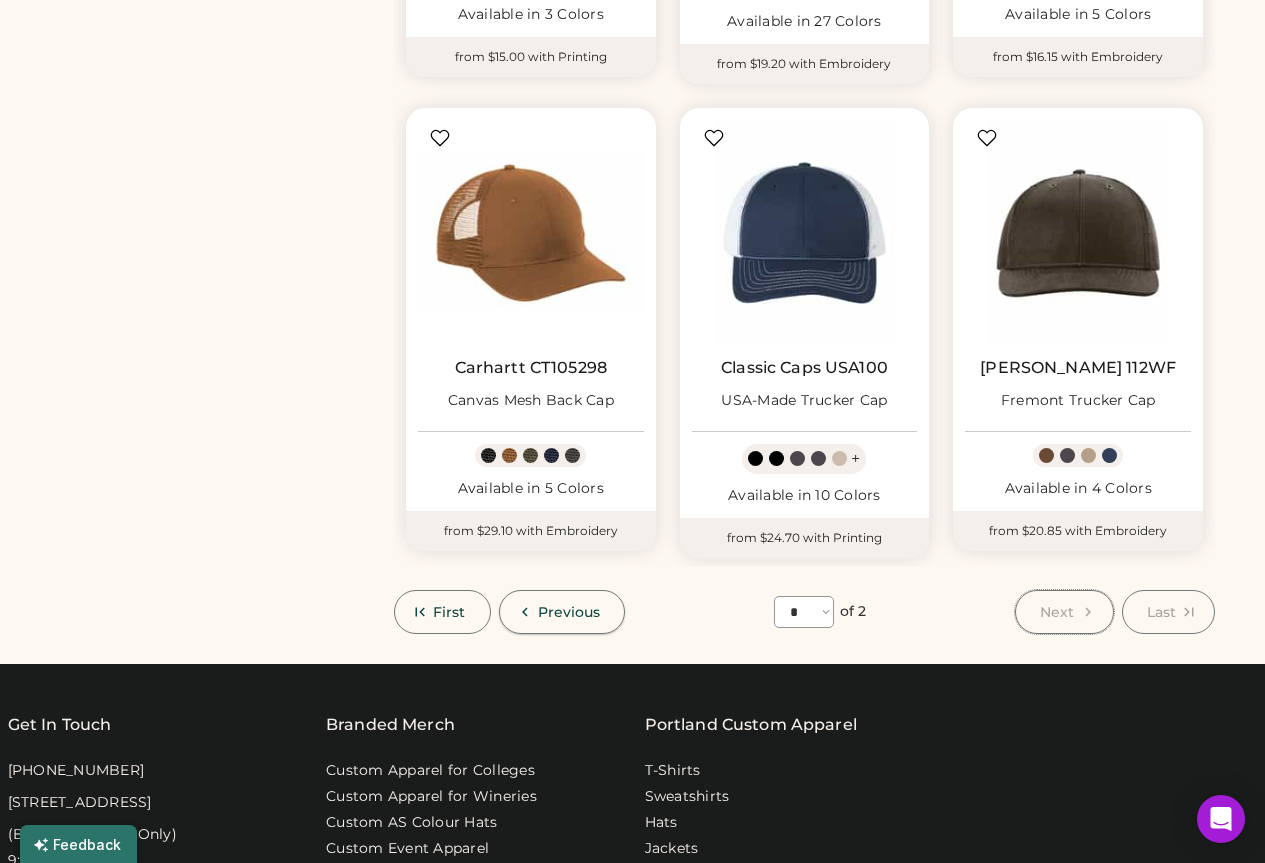 click on "Previous" at bounding box center [562, 612] 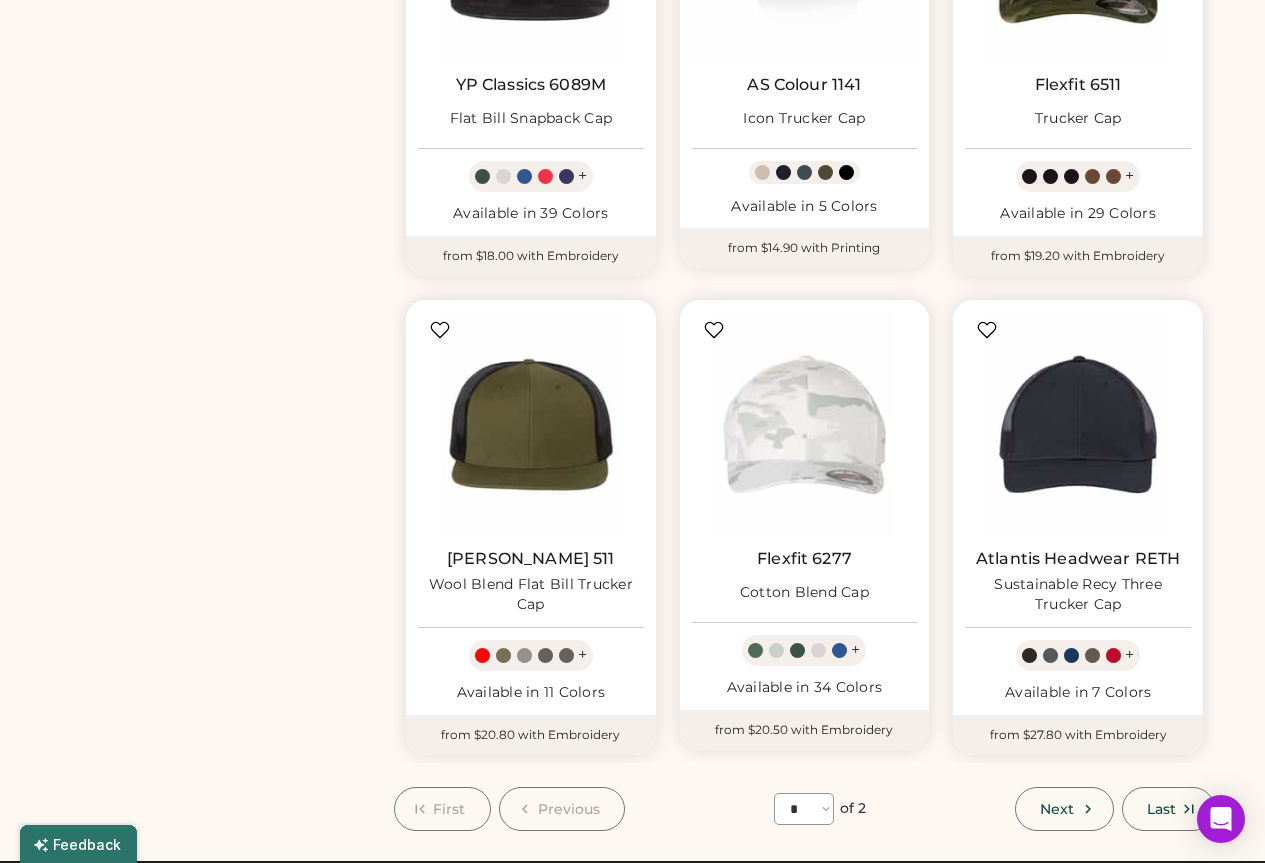 scroll, scrollTop: 1500, scrollLeft: 0, axis: vertical 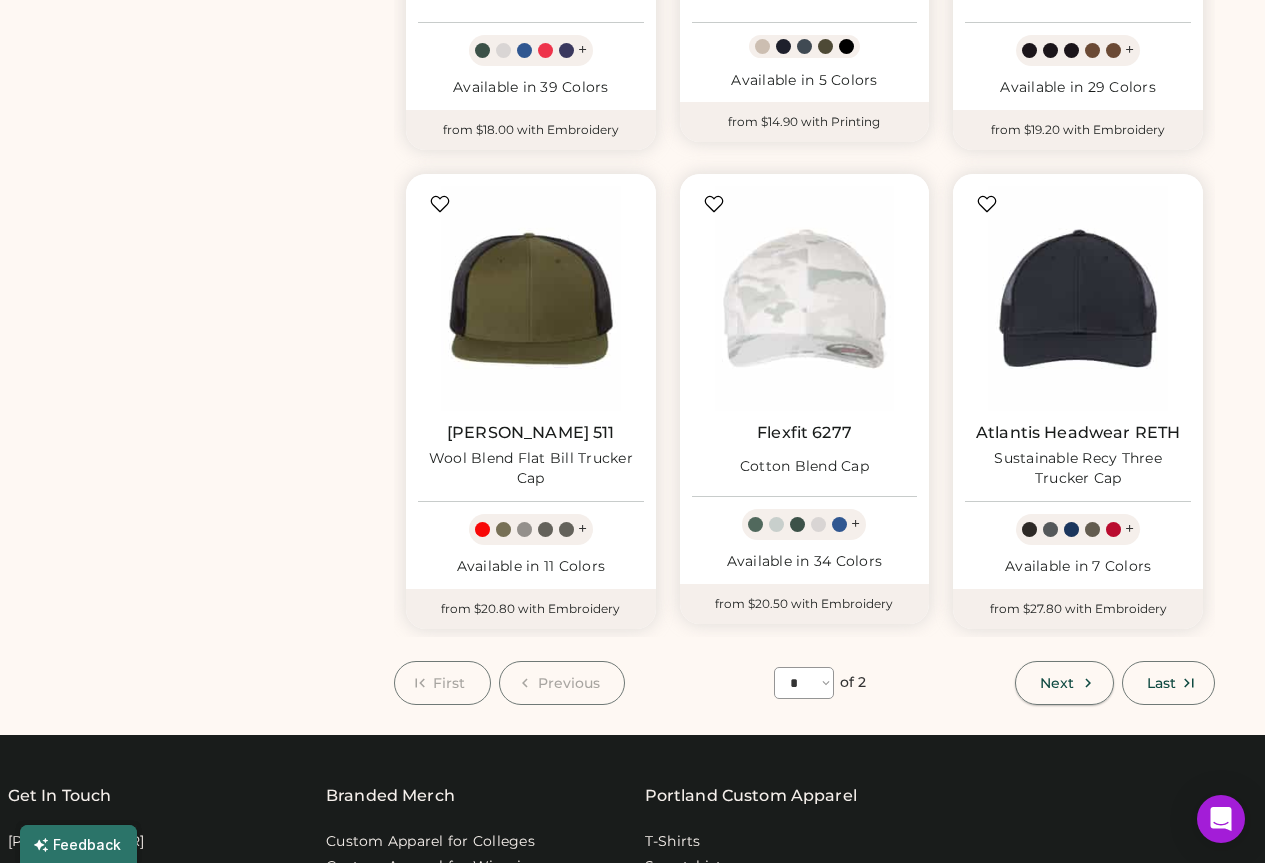 click on "Next" at bounding box center [1057, 683] 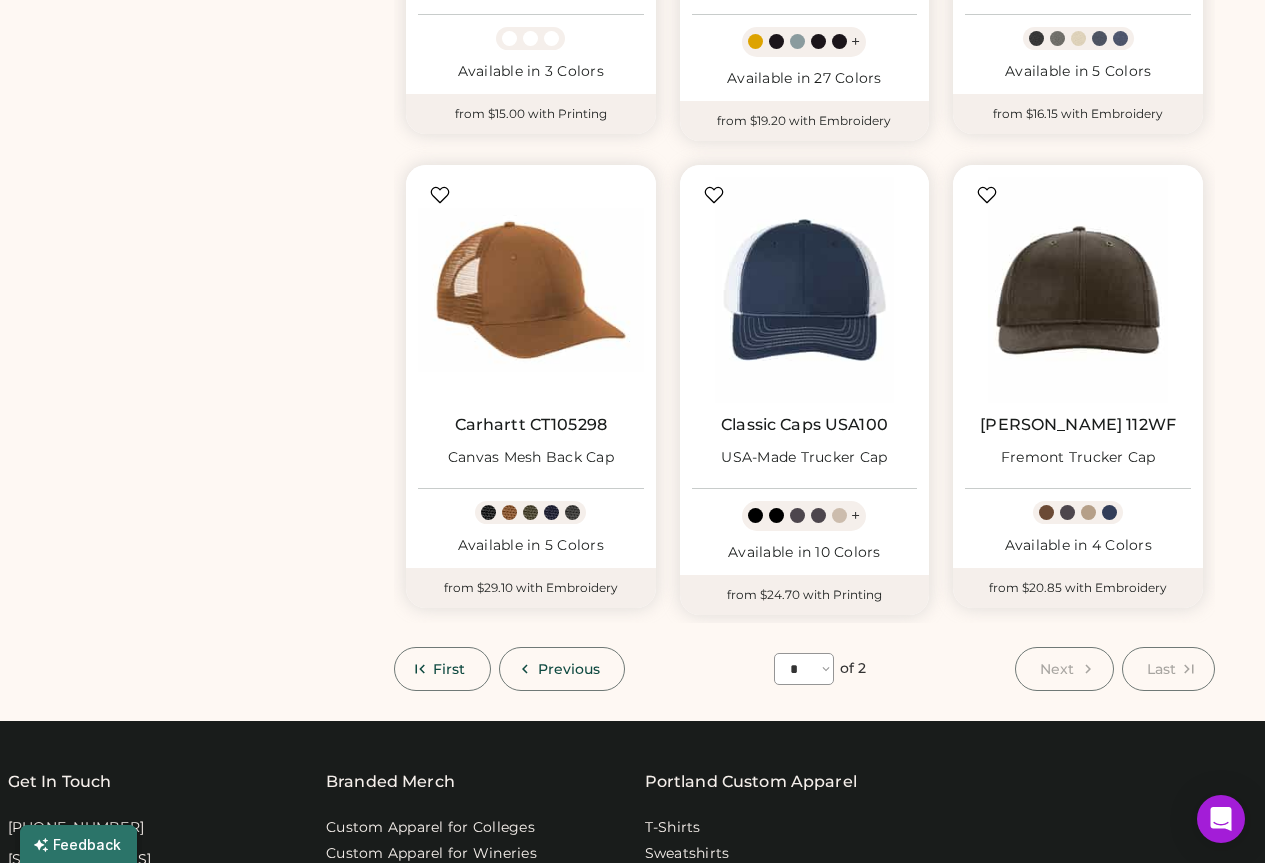 scroll, scrollTop: 1087, scrollLeft: 0, axis: vertical 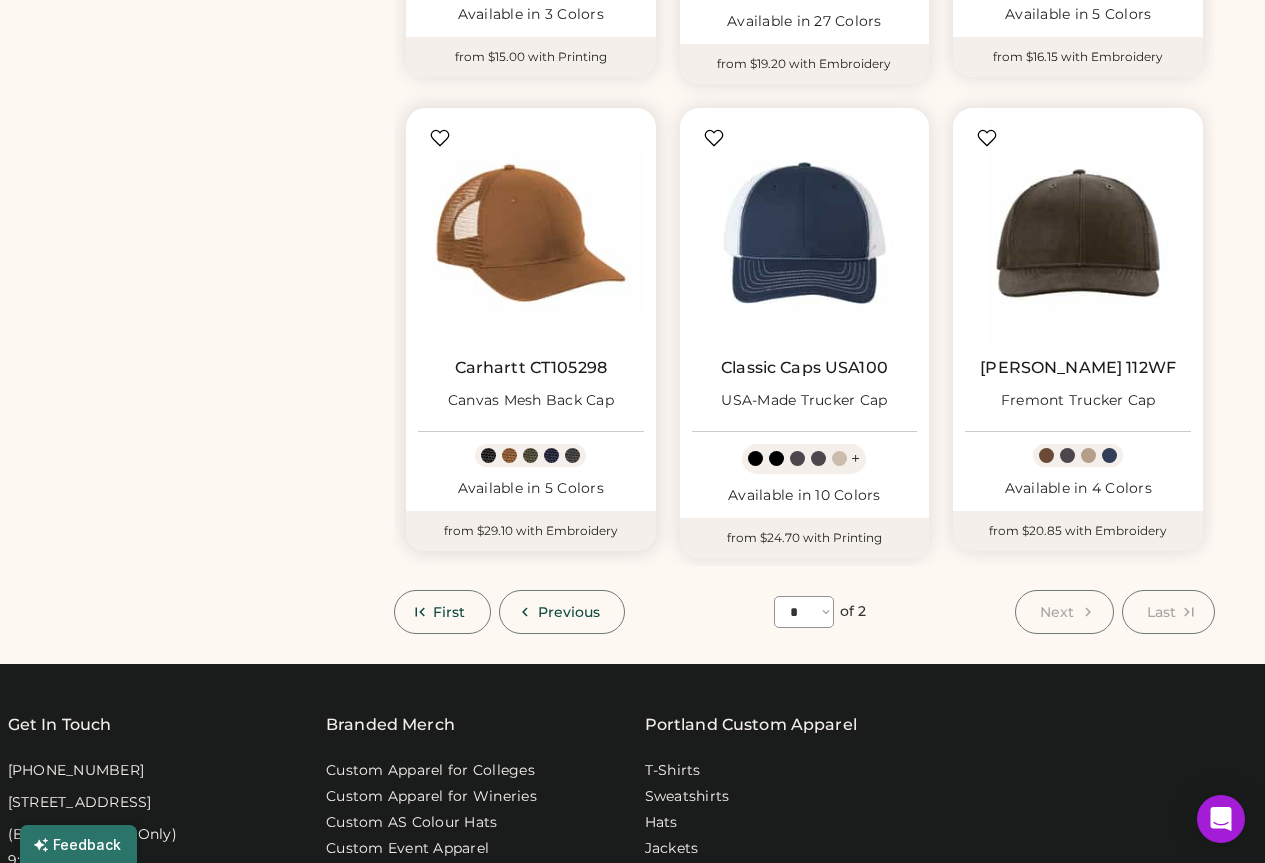 click on "Canvas Mesh Back Cap" at bounding box center [531, 401] 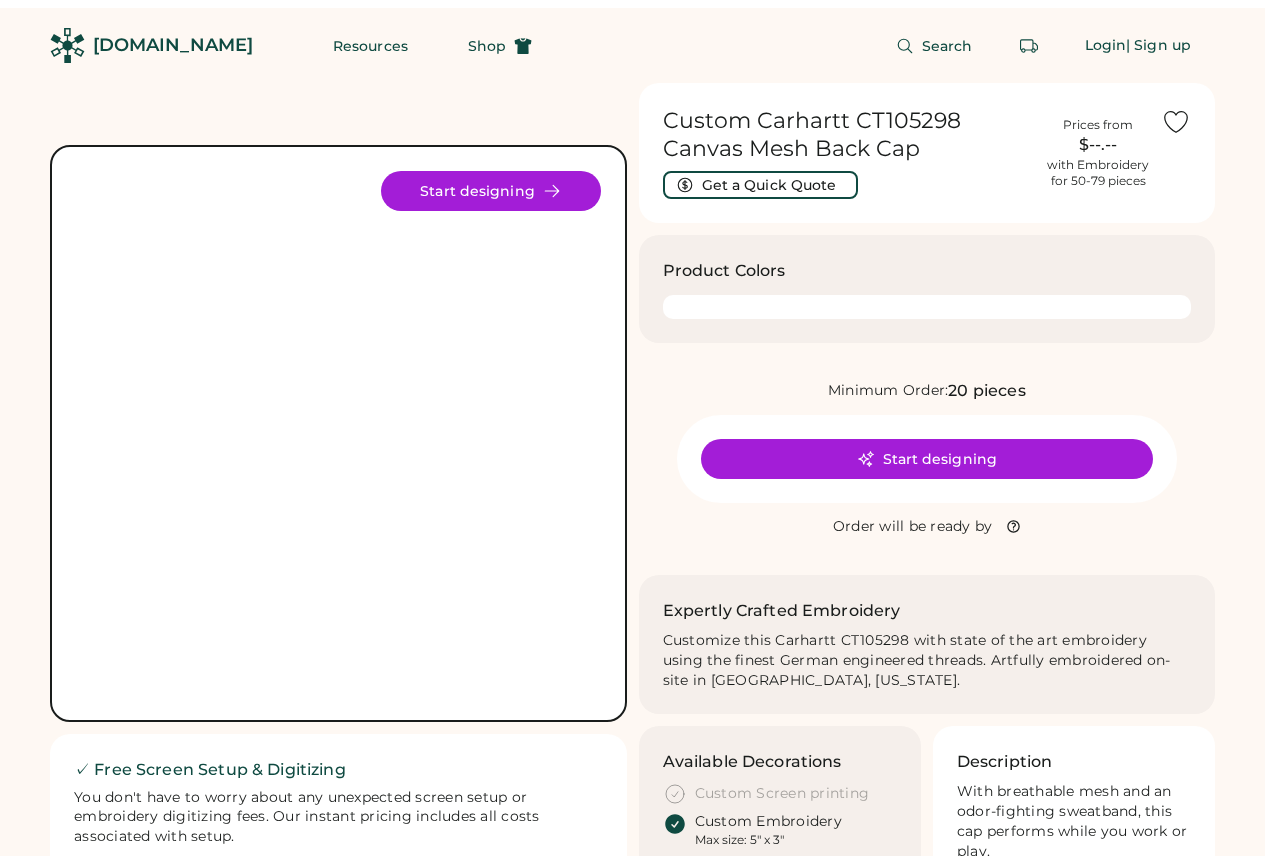 scroll, scrollTop: 0, scrollLeft: 0, axis: both 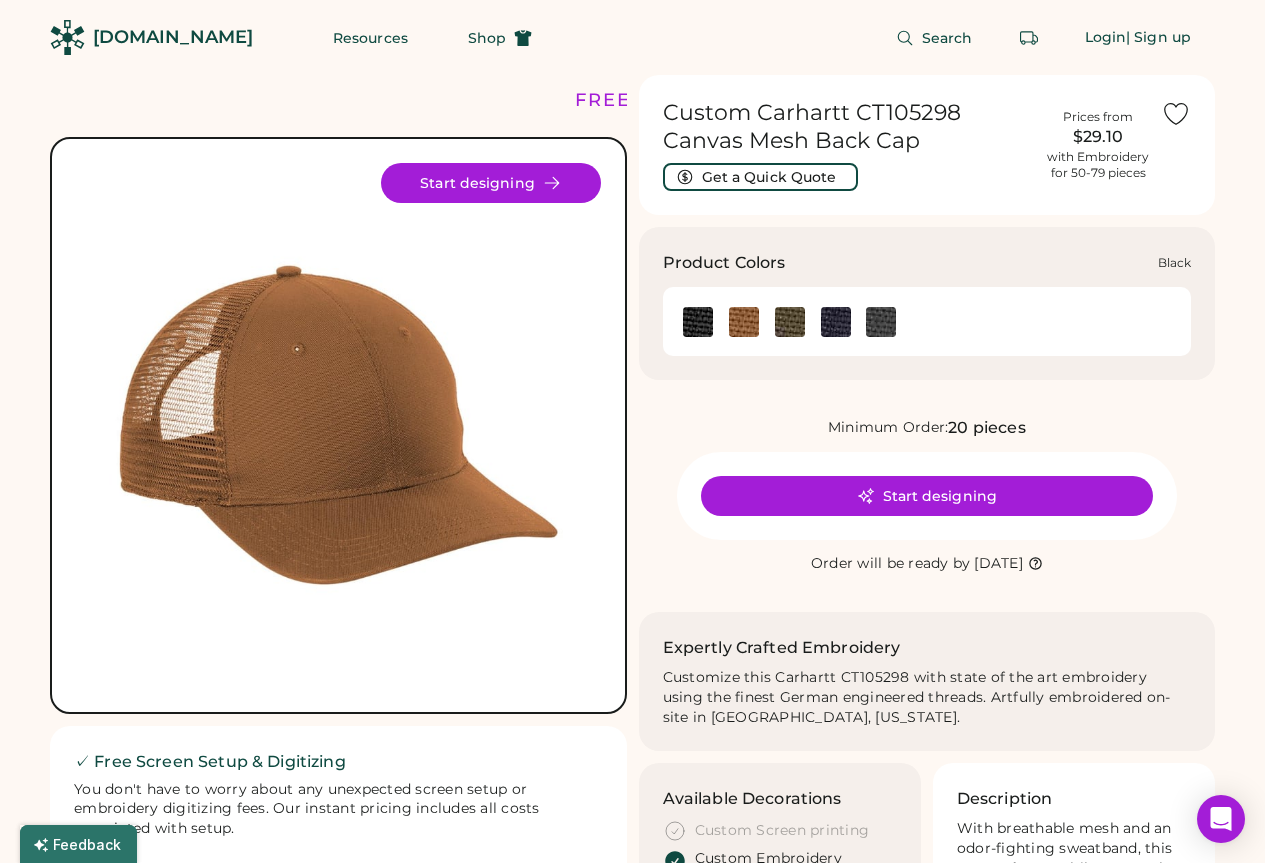 click 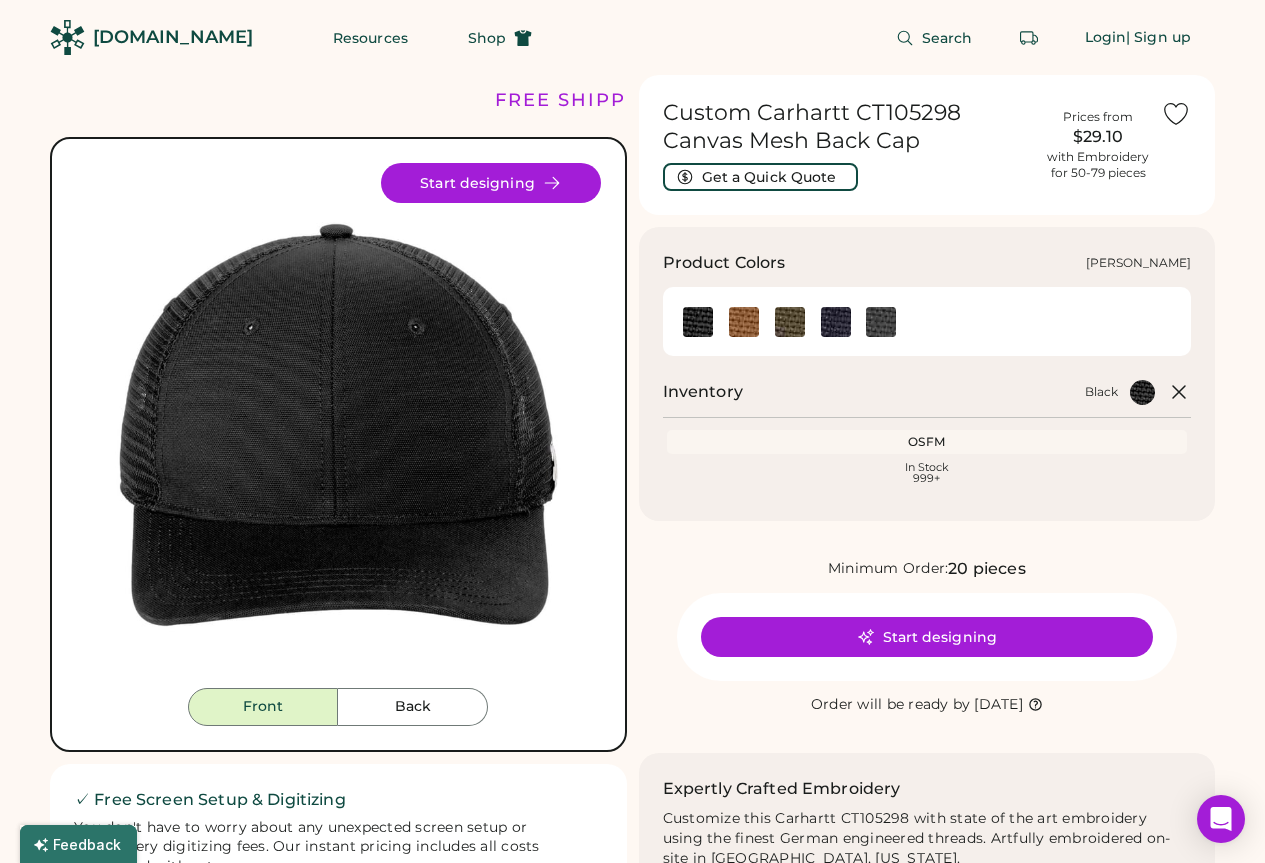 click 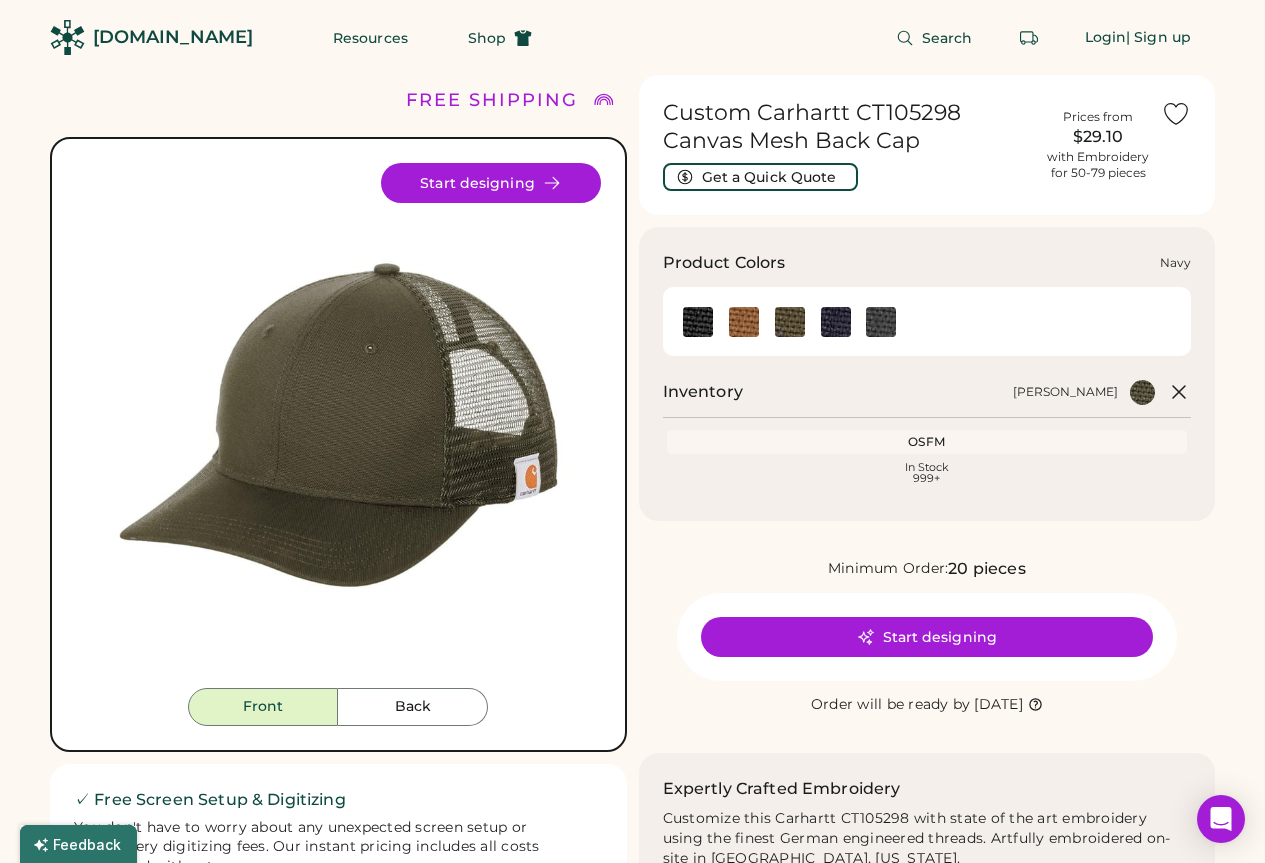 click 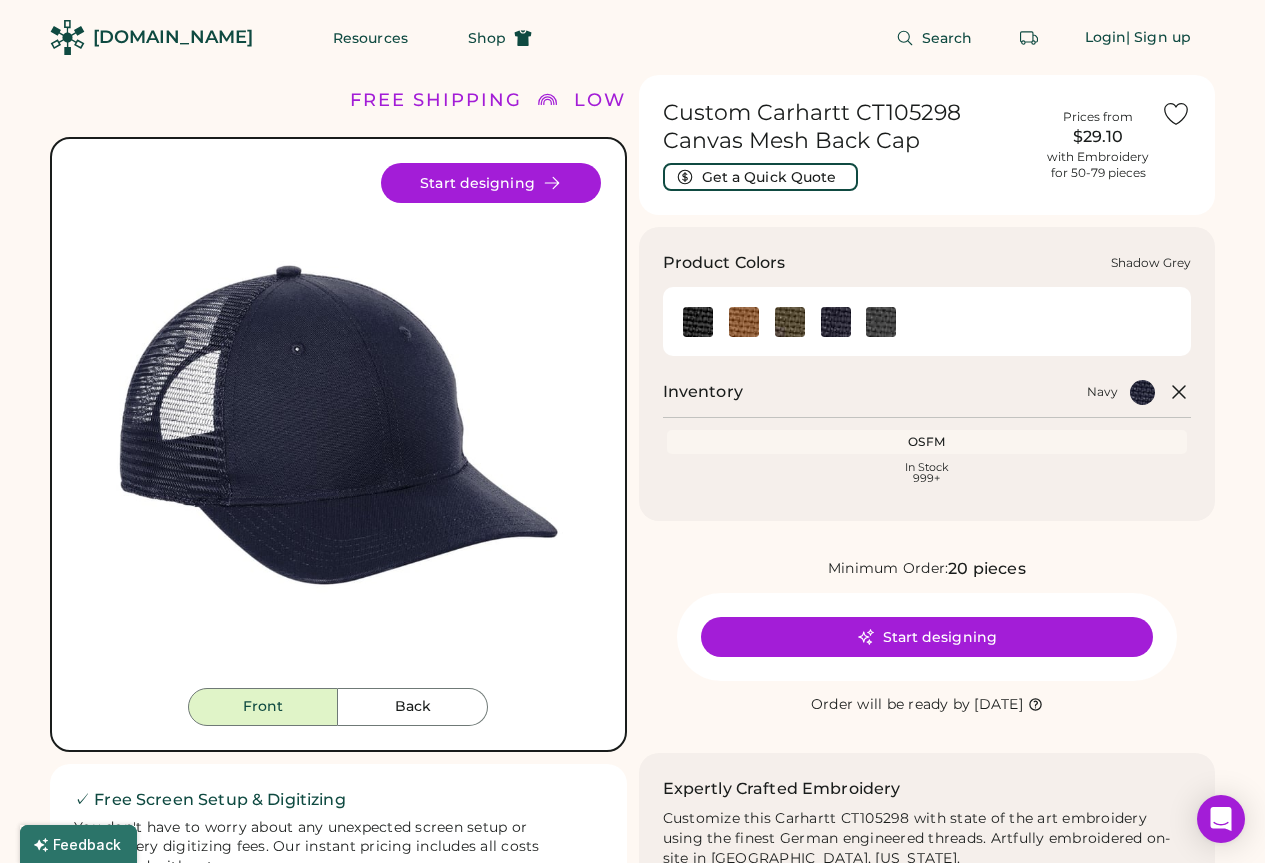 click 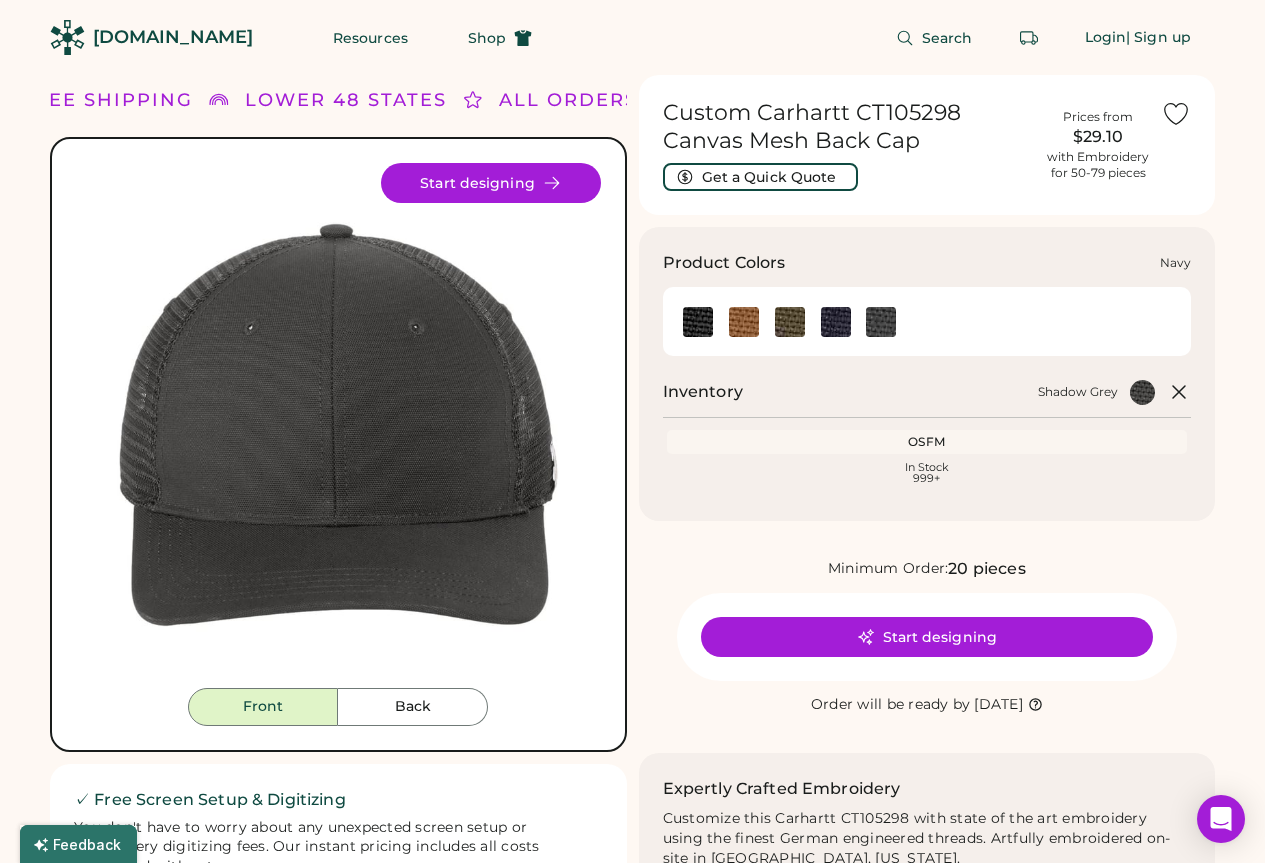 click 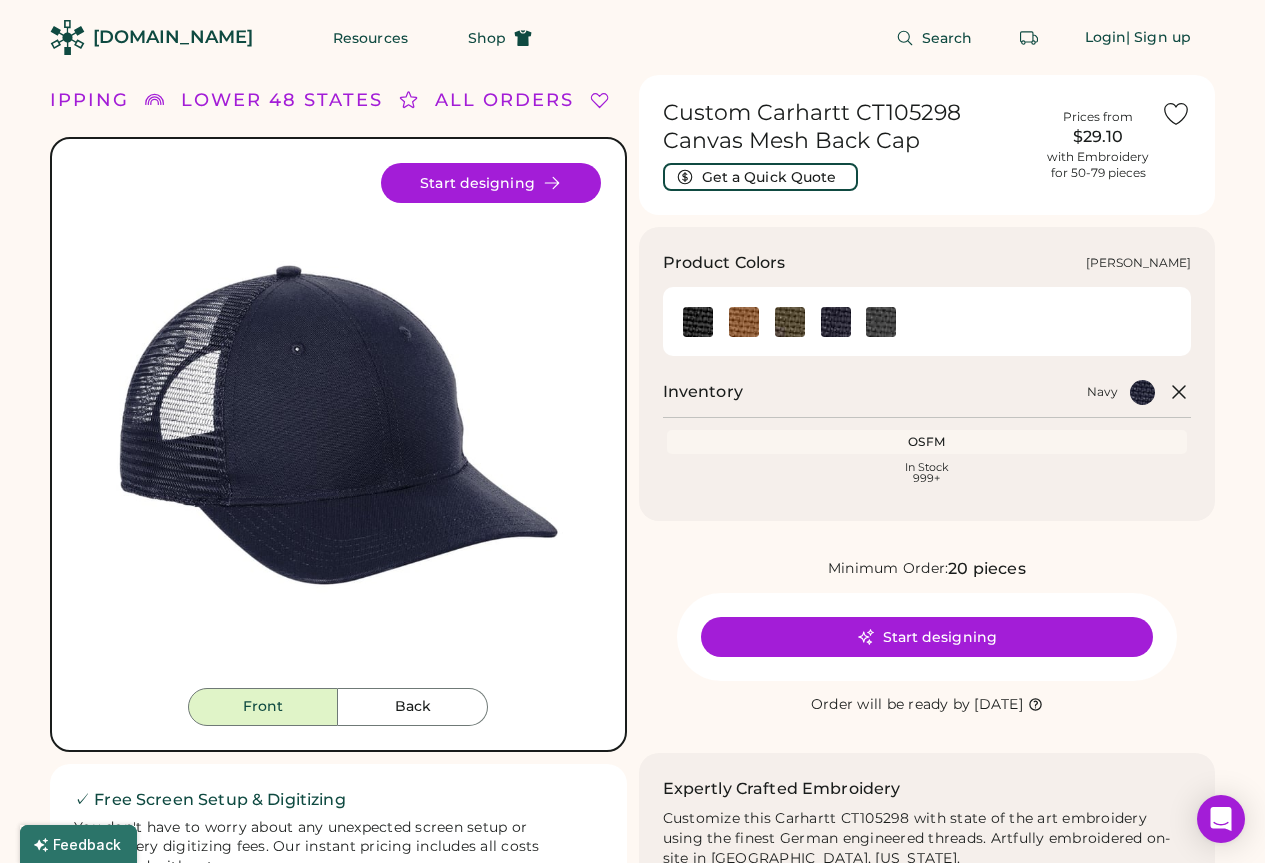 click 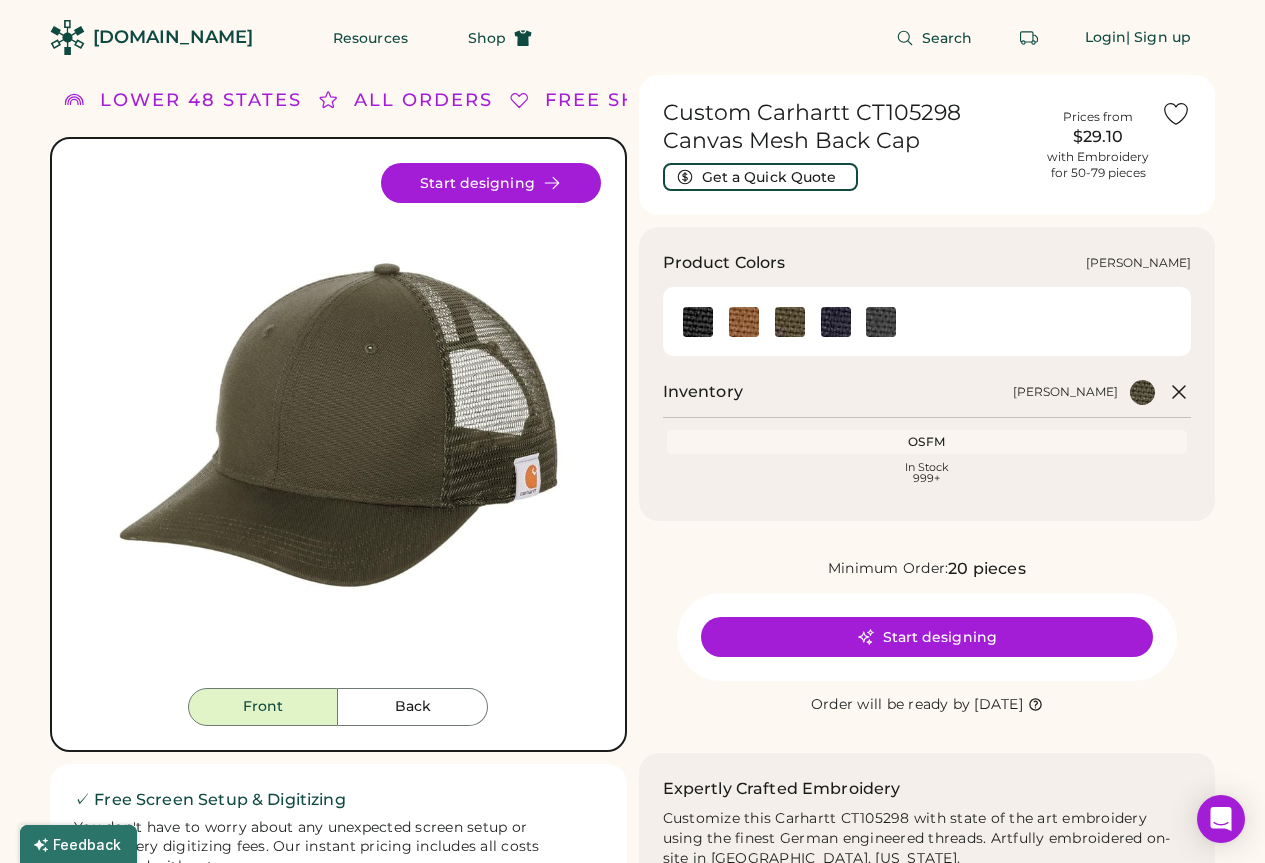 click 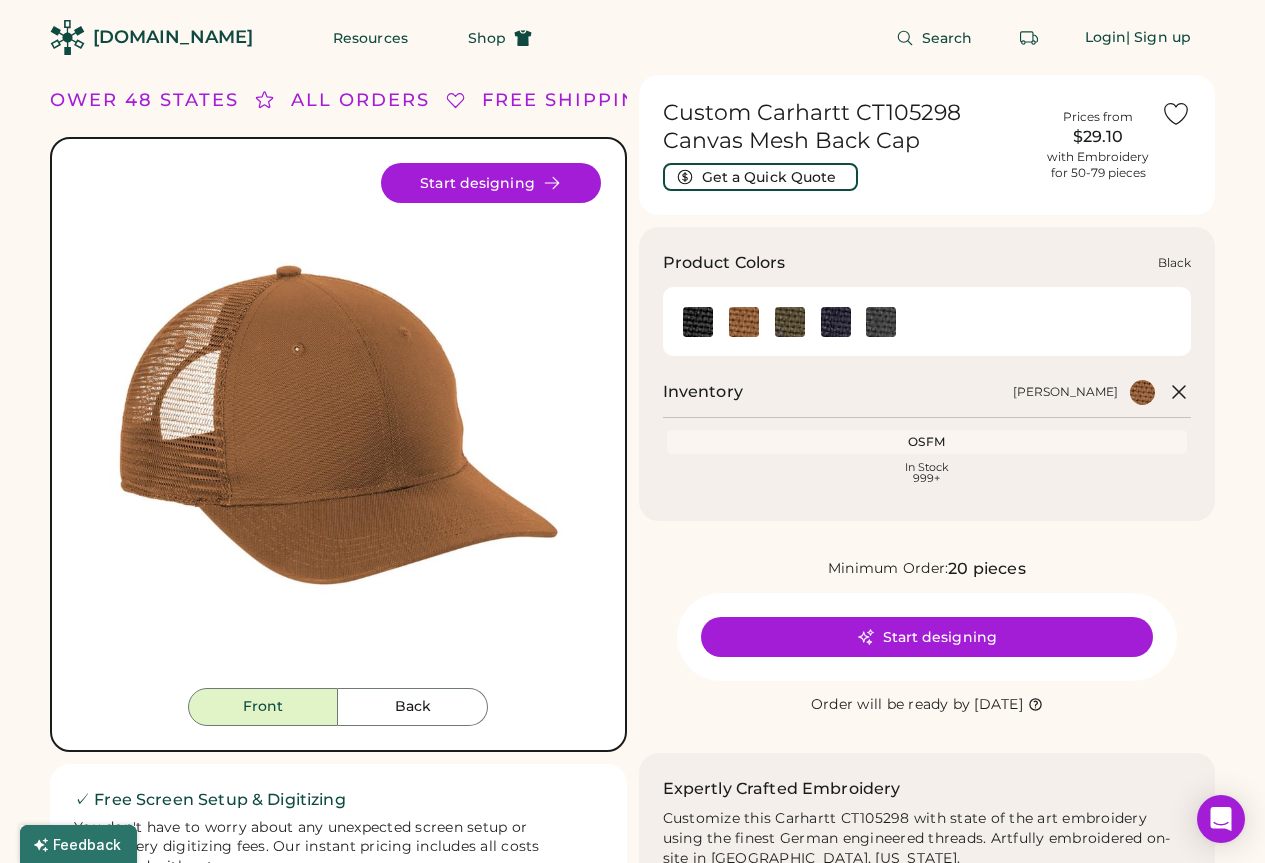 click 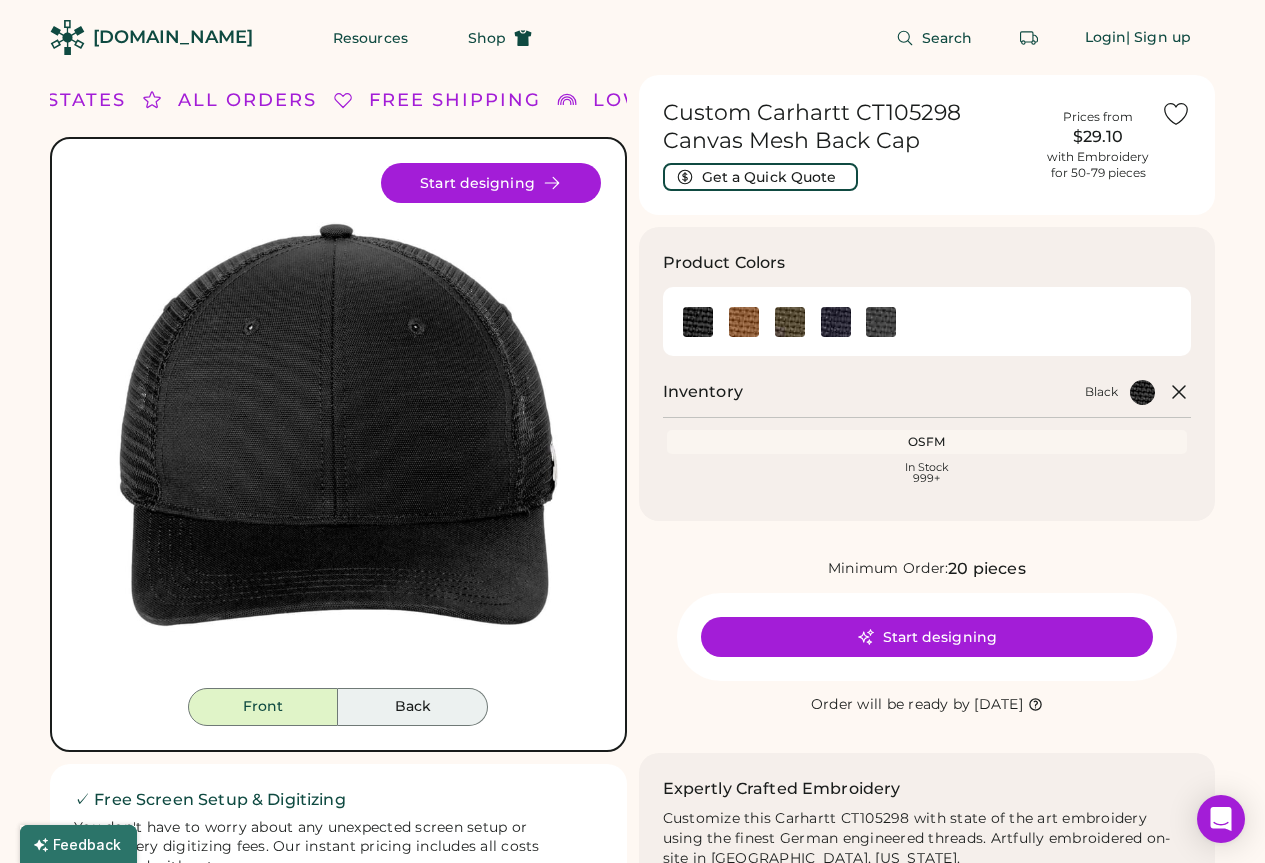 click on "Back" at bounding box center (413, 707) 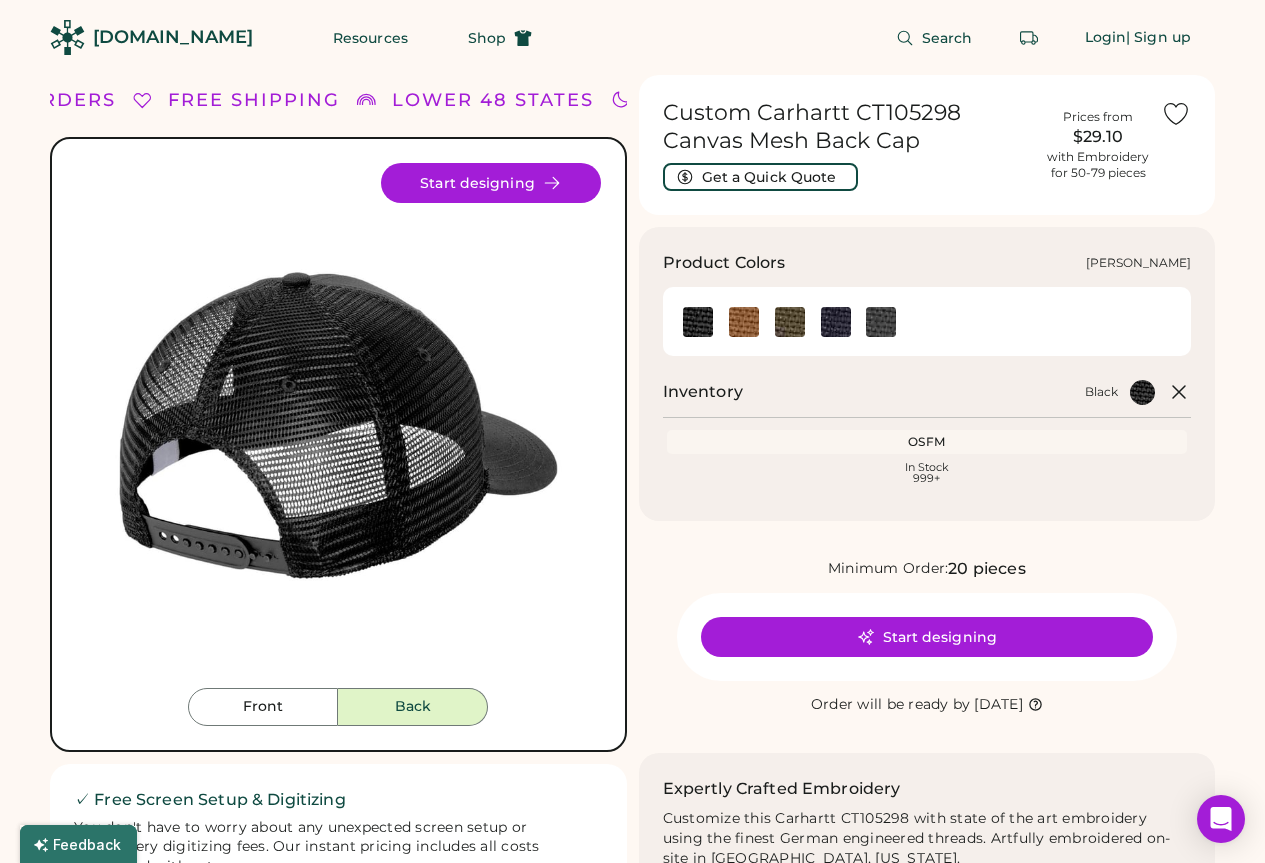 click 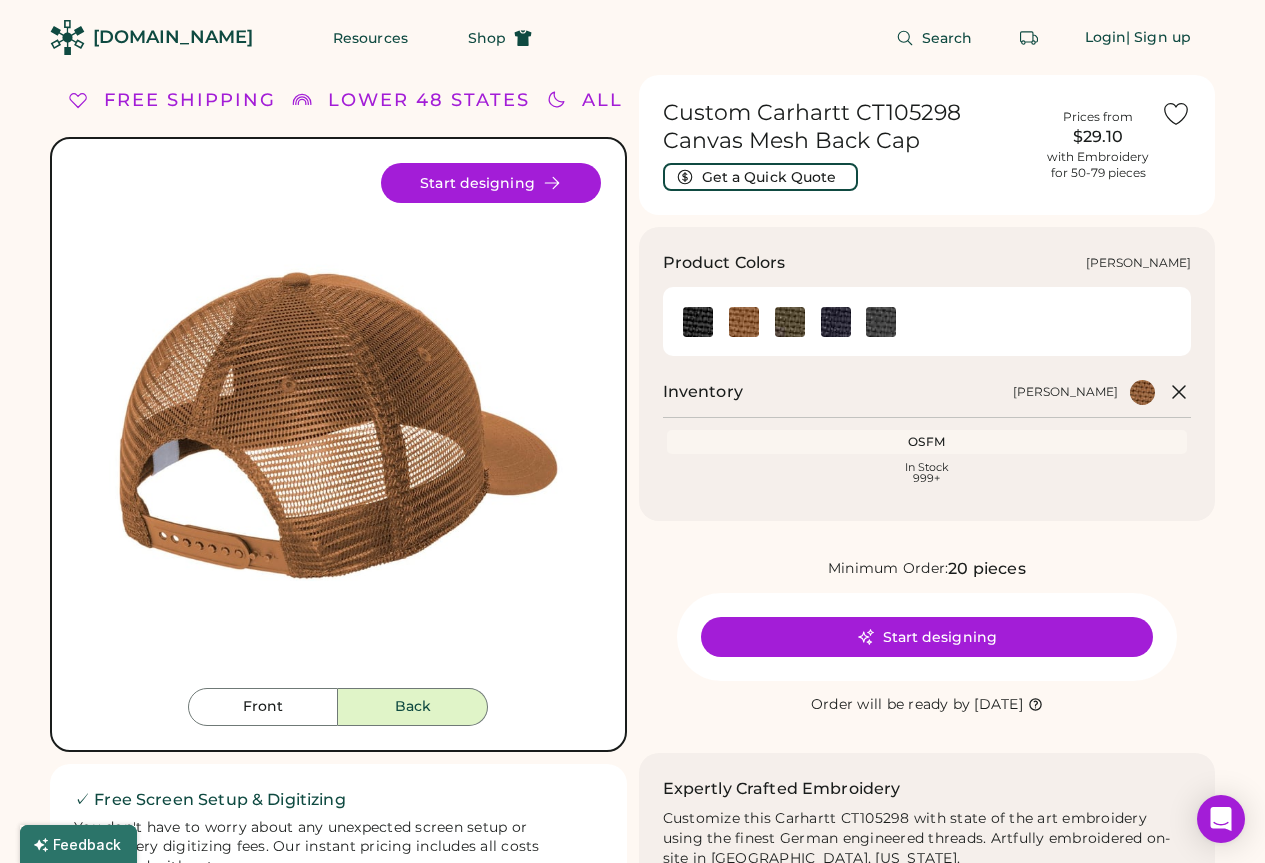 click 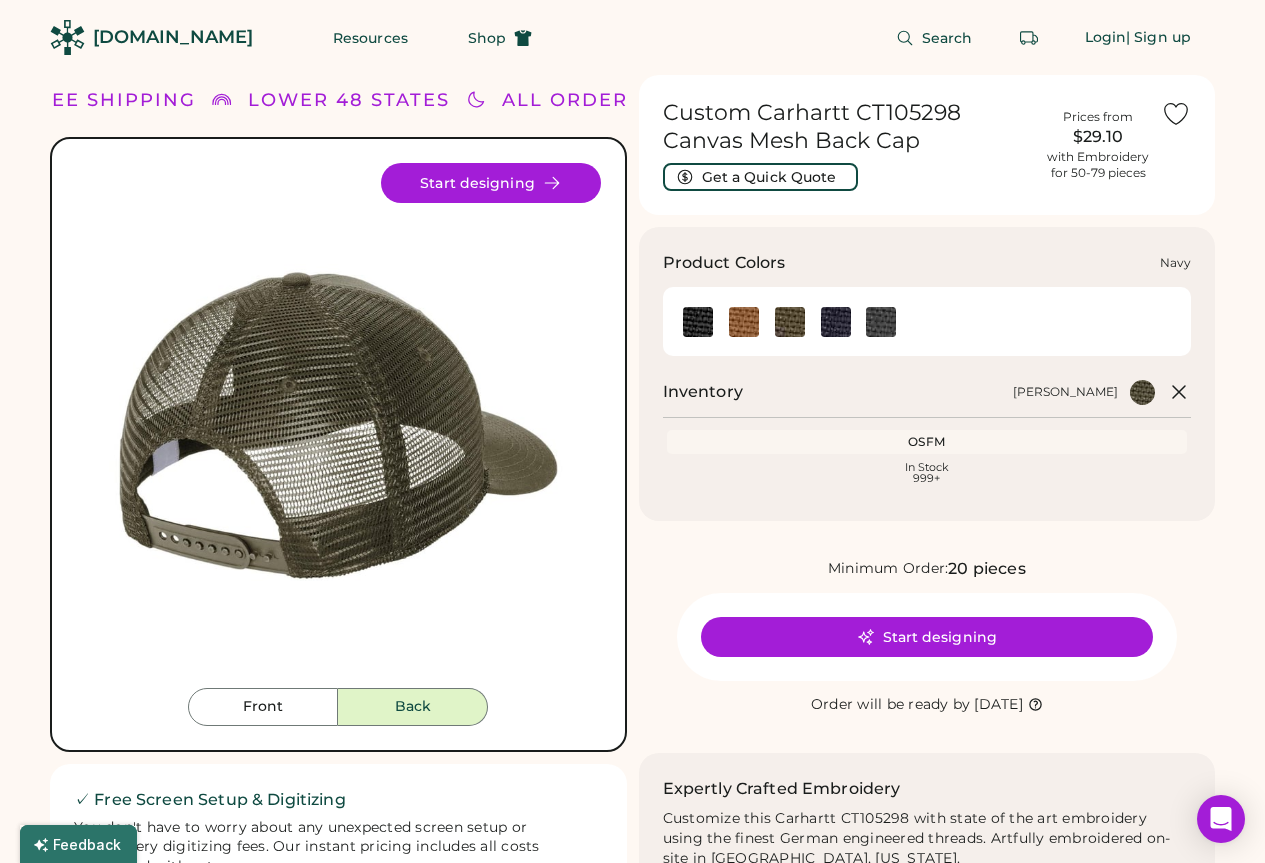 click 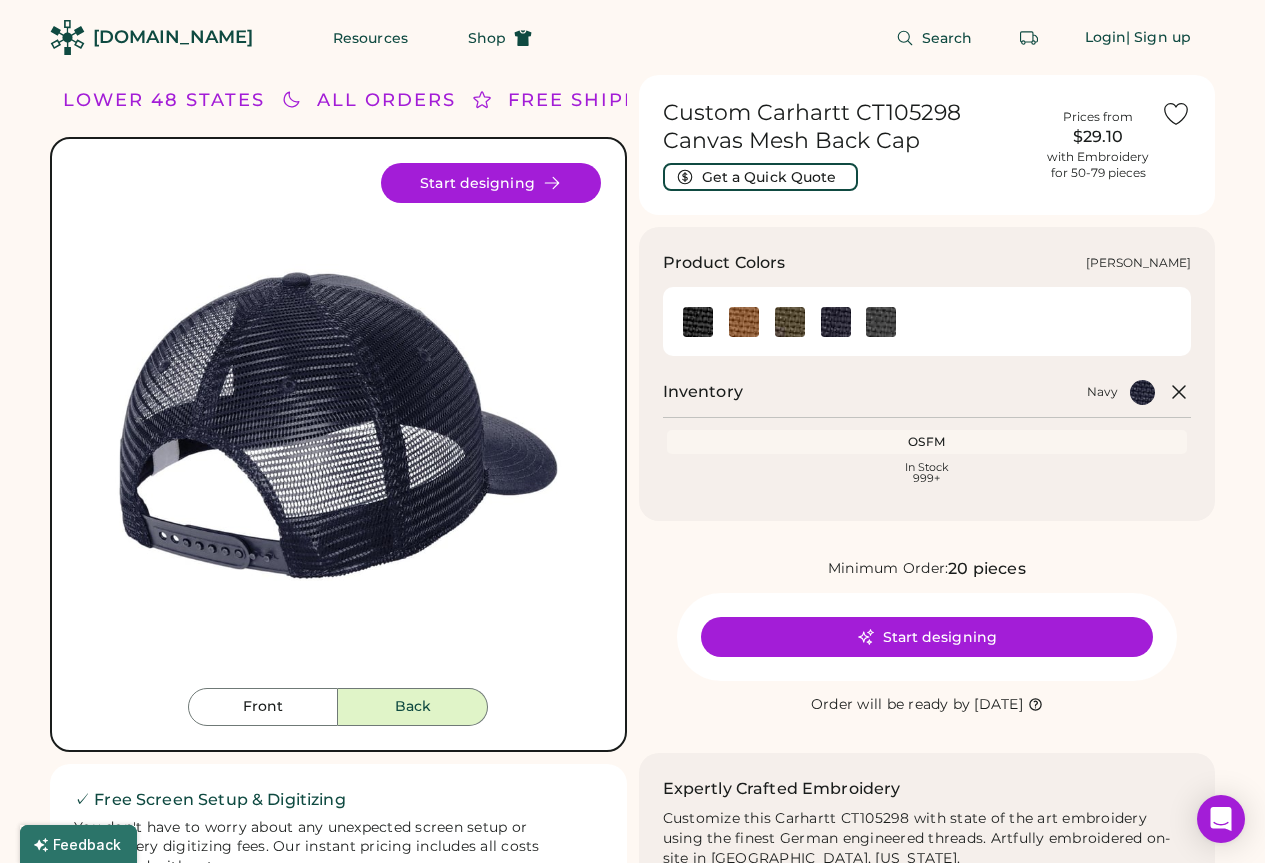 click 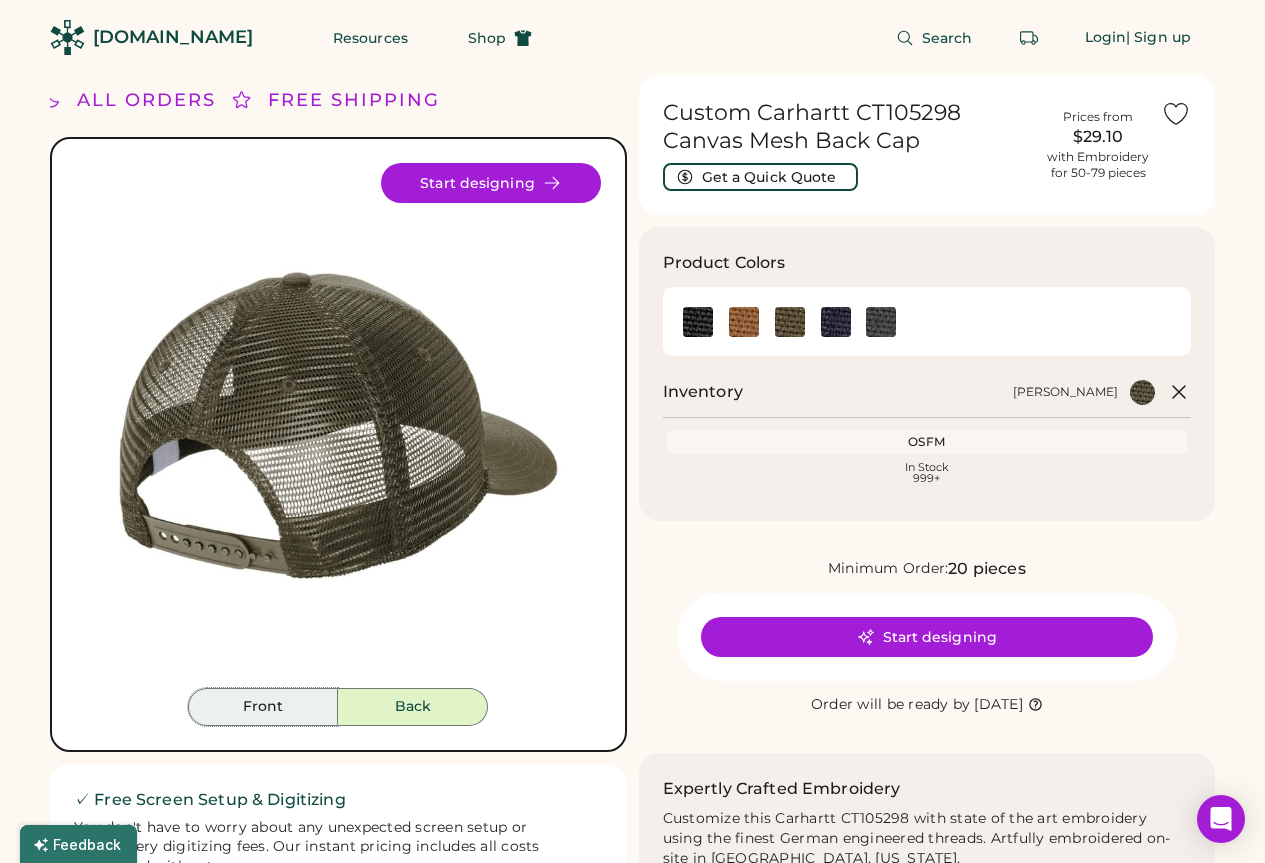 click on "Front" at bounding box center (263, 707) 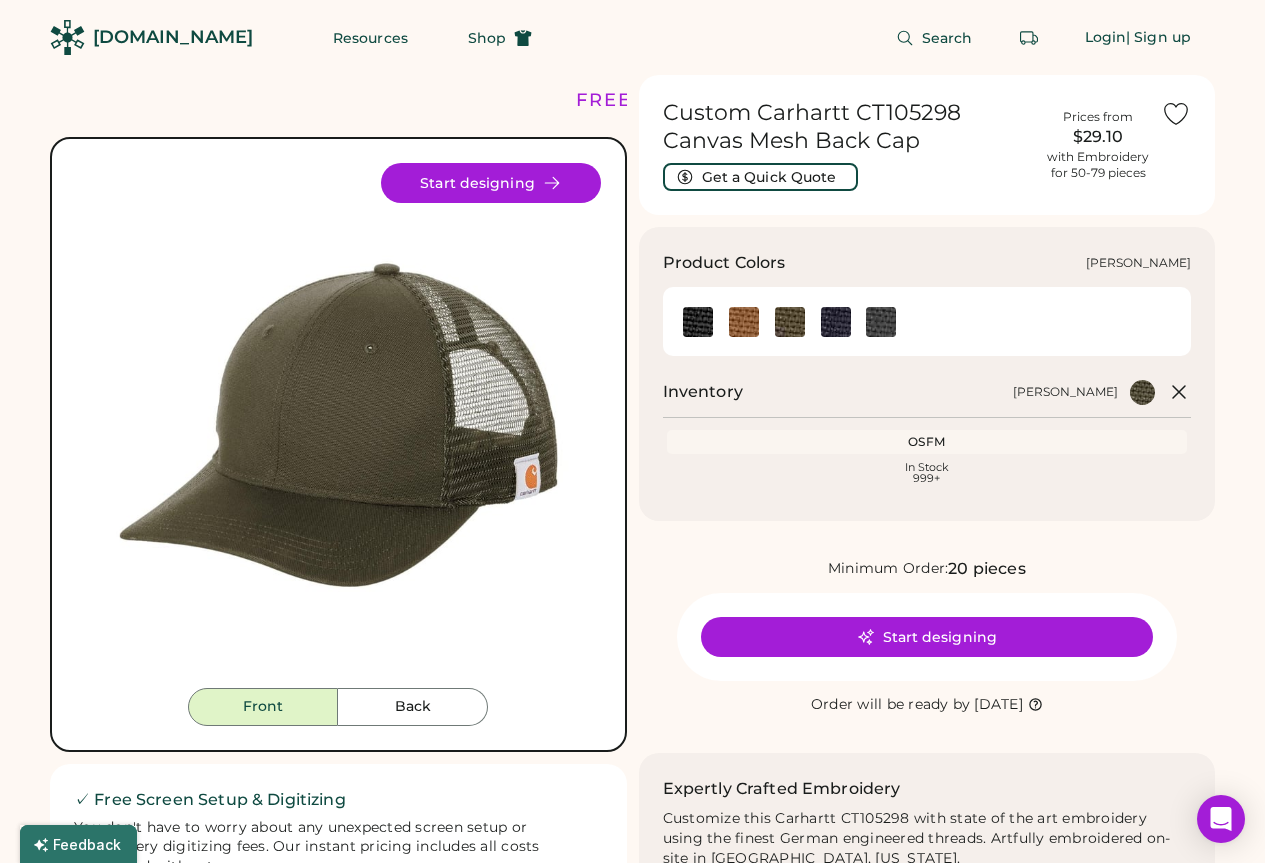 click 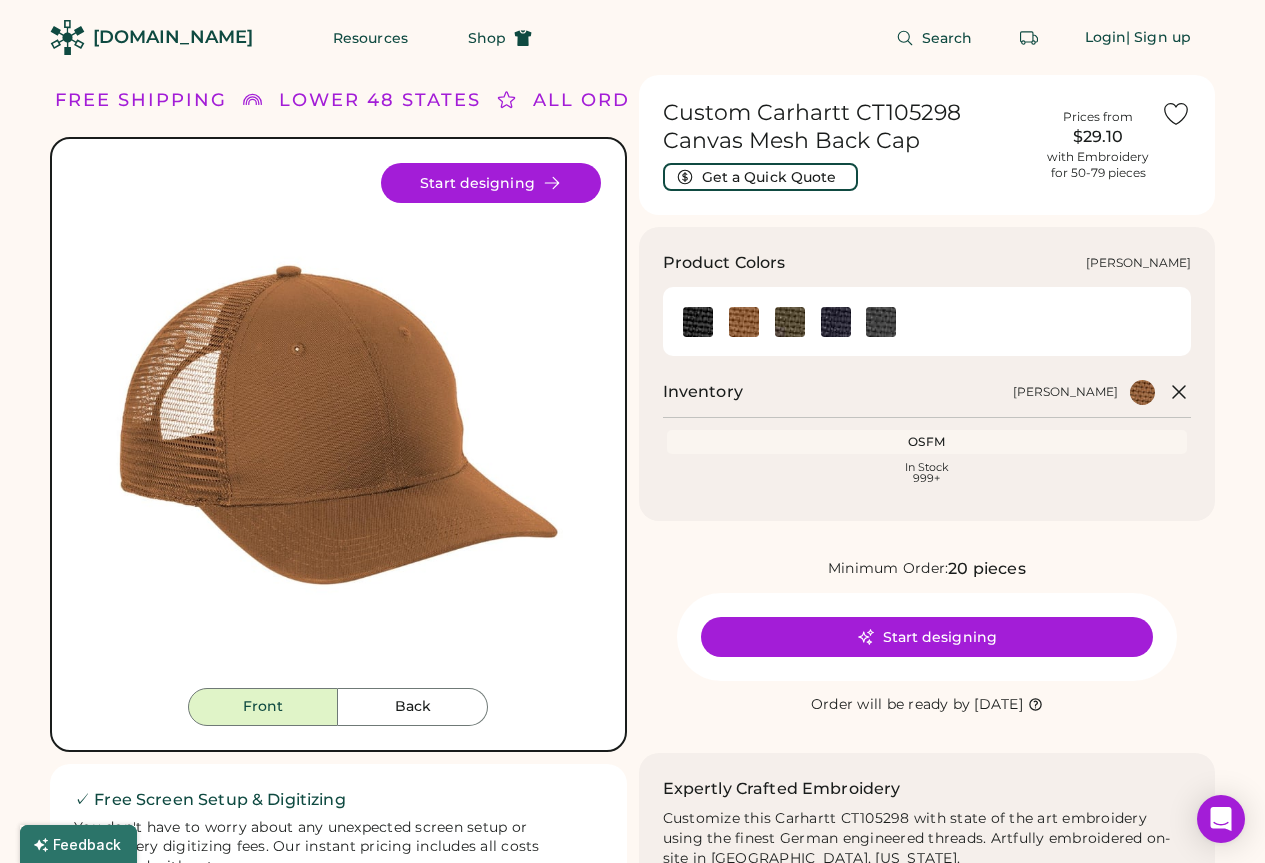 click 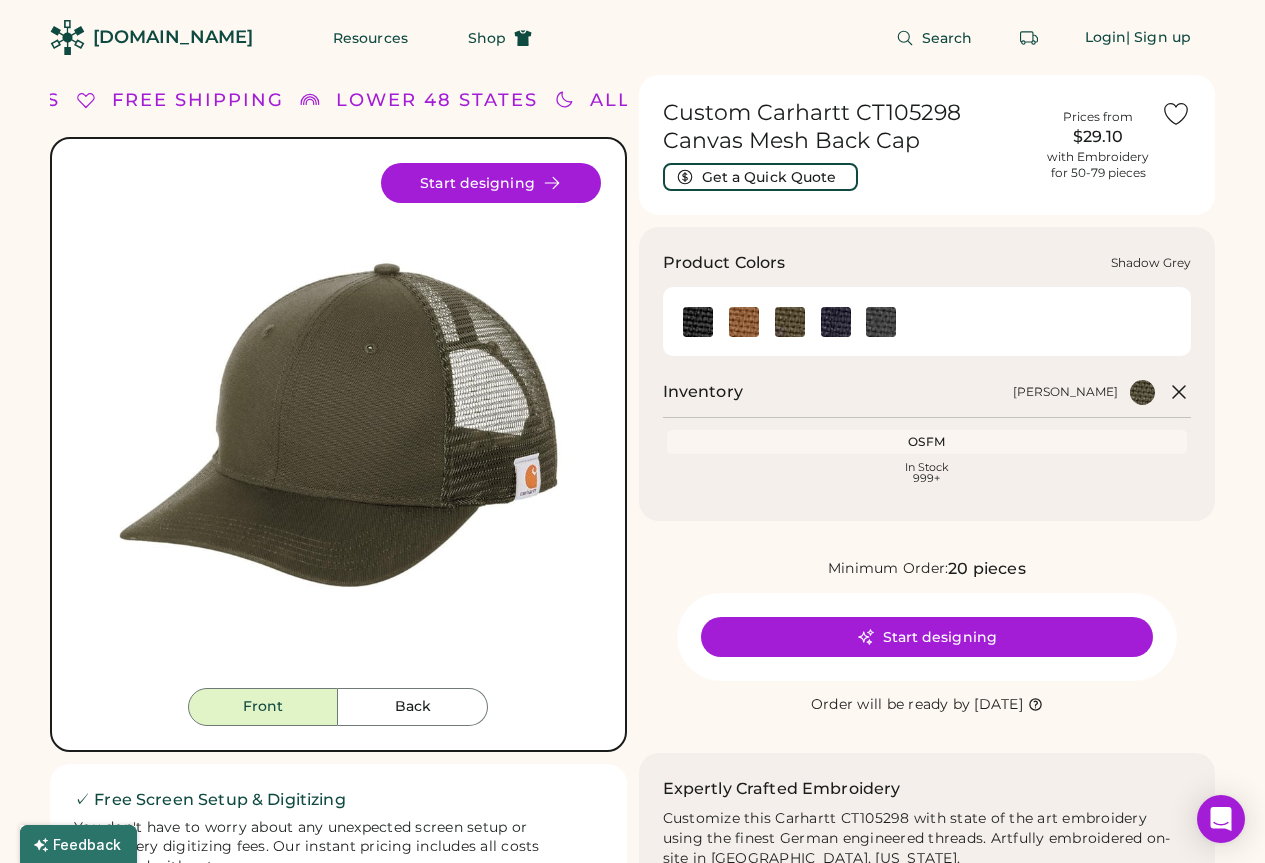 click 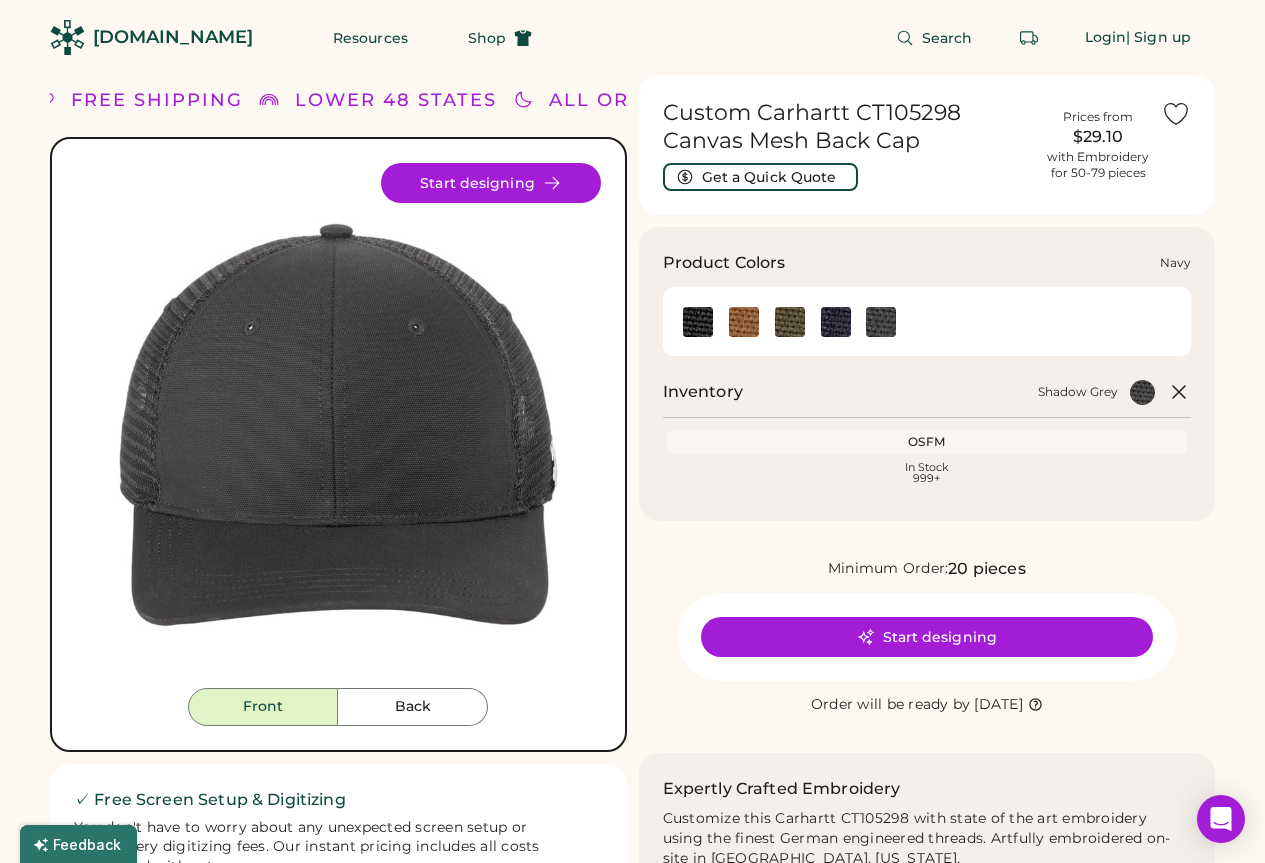 click 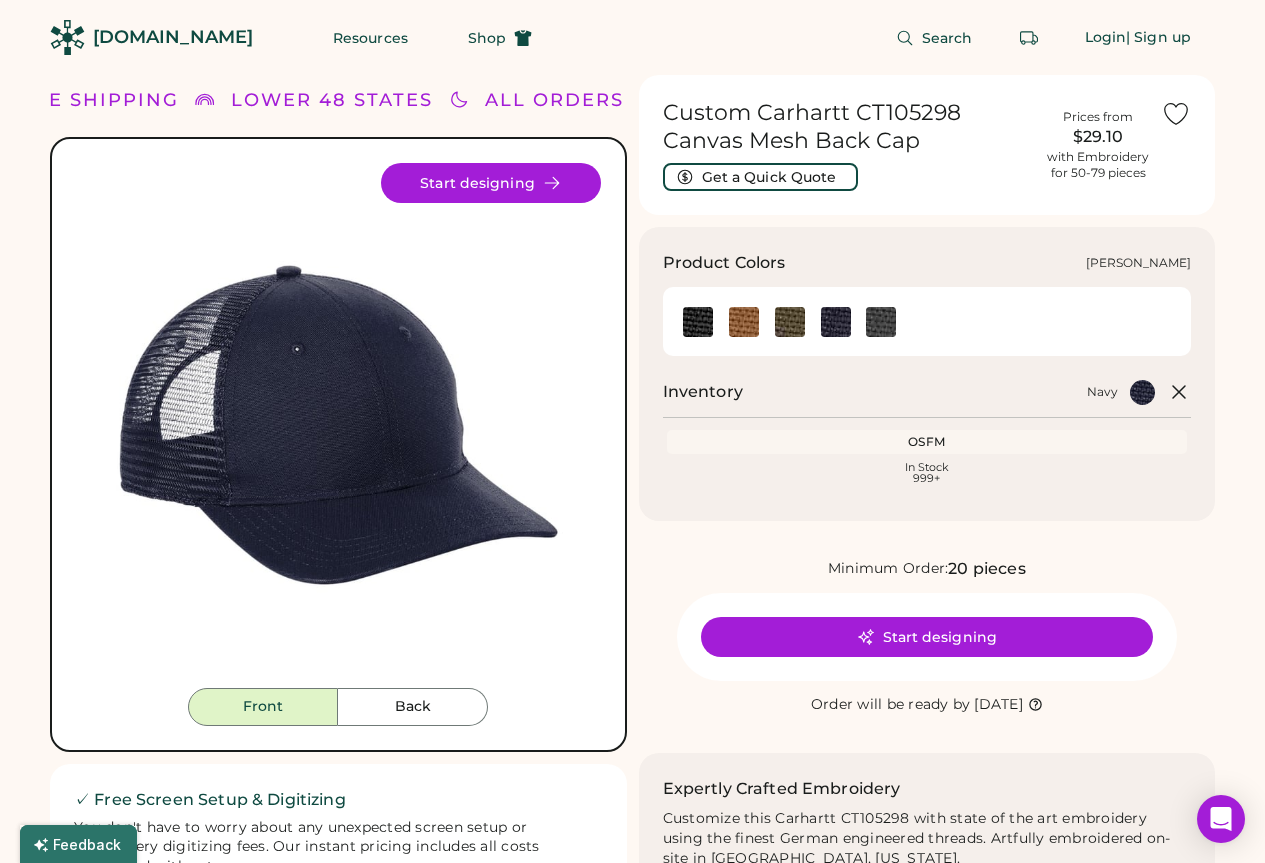 click 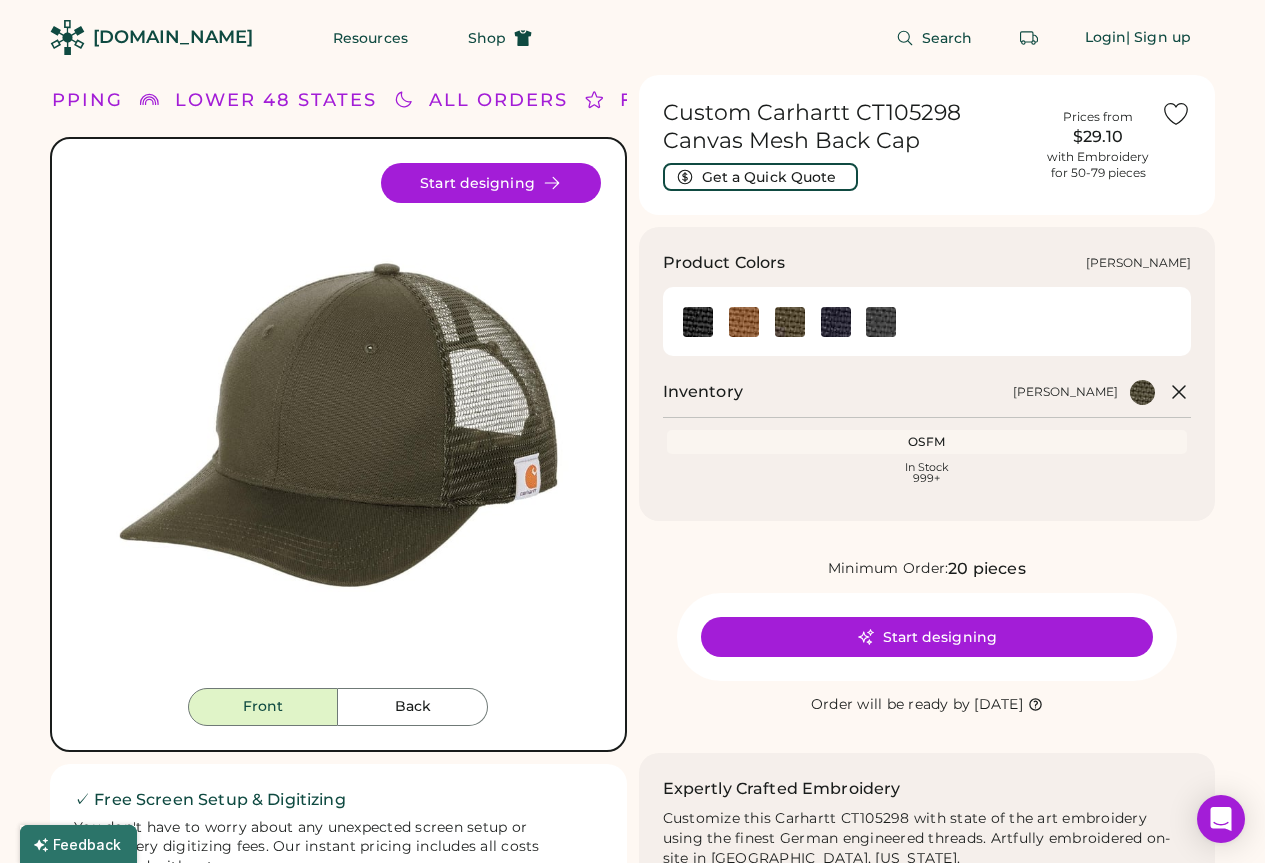 click 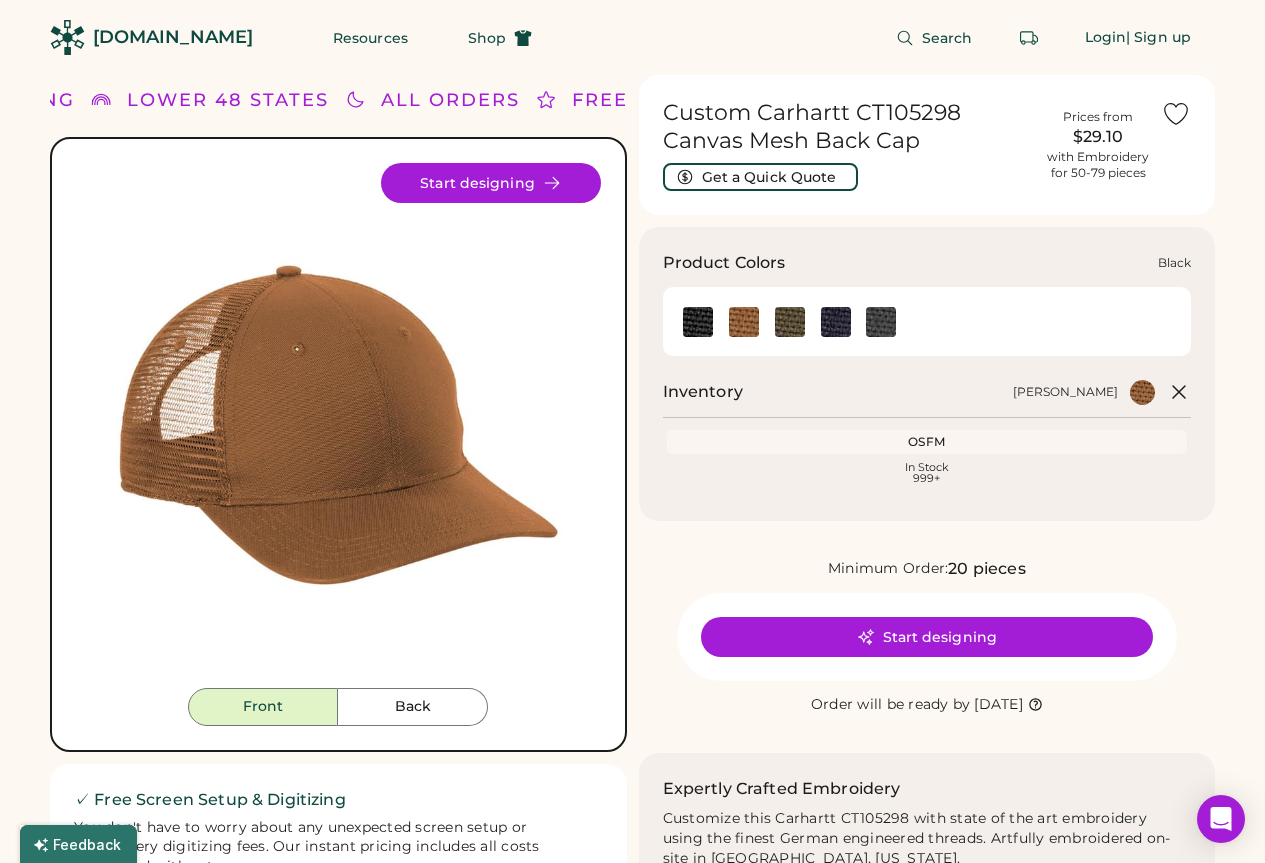click 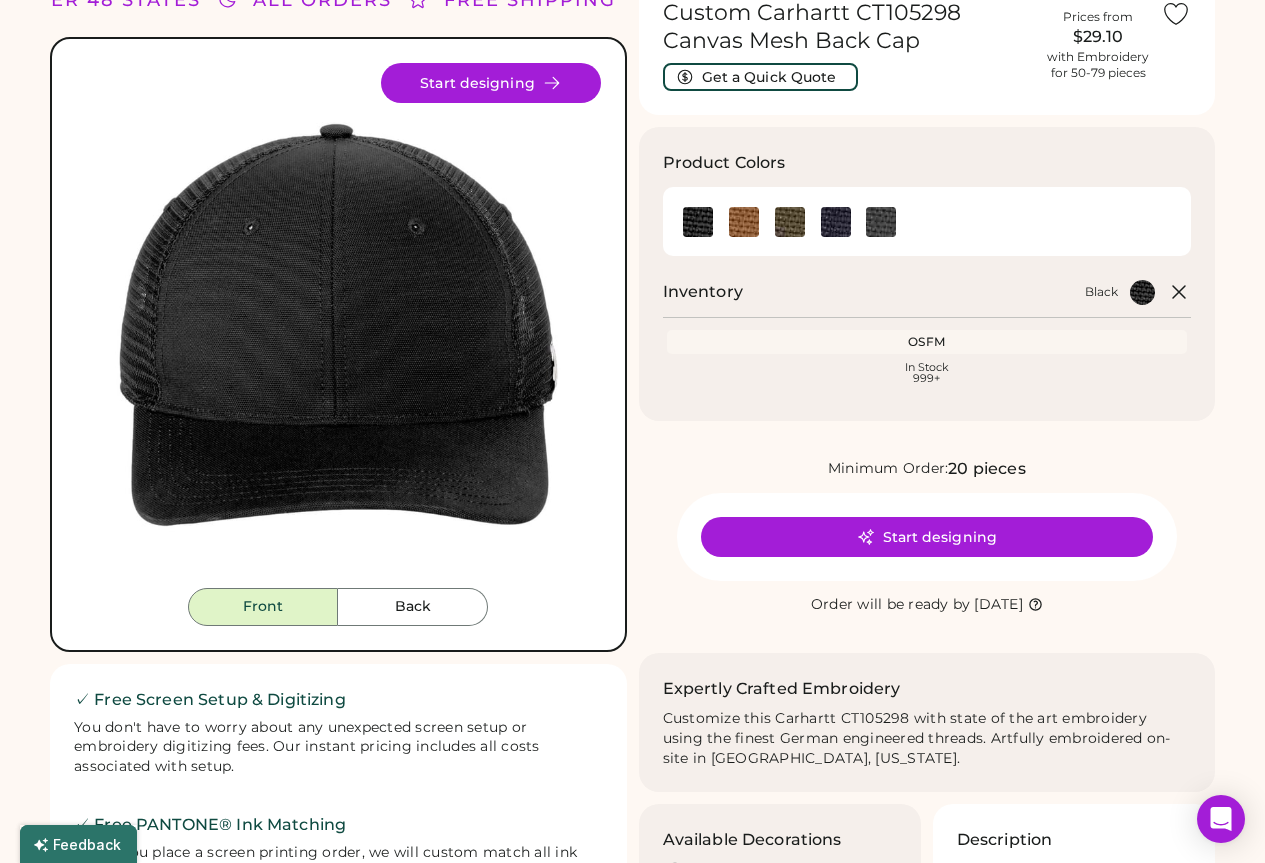 scroll, scrollTop: 0, scrollLeft: 0, axis: both 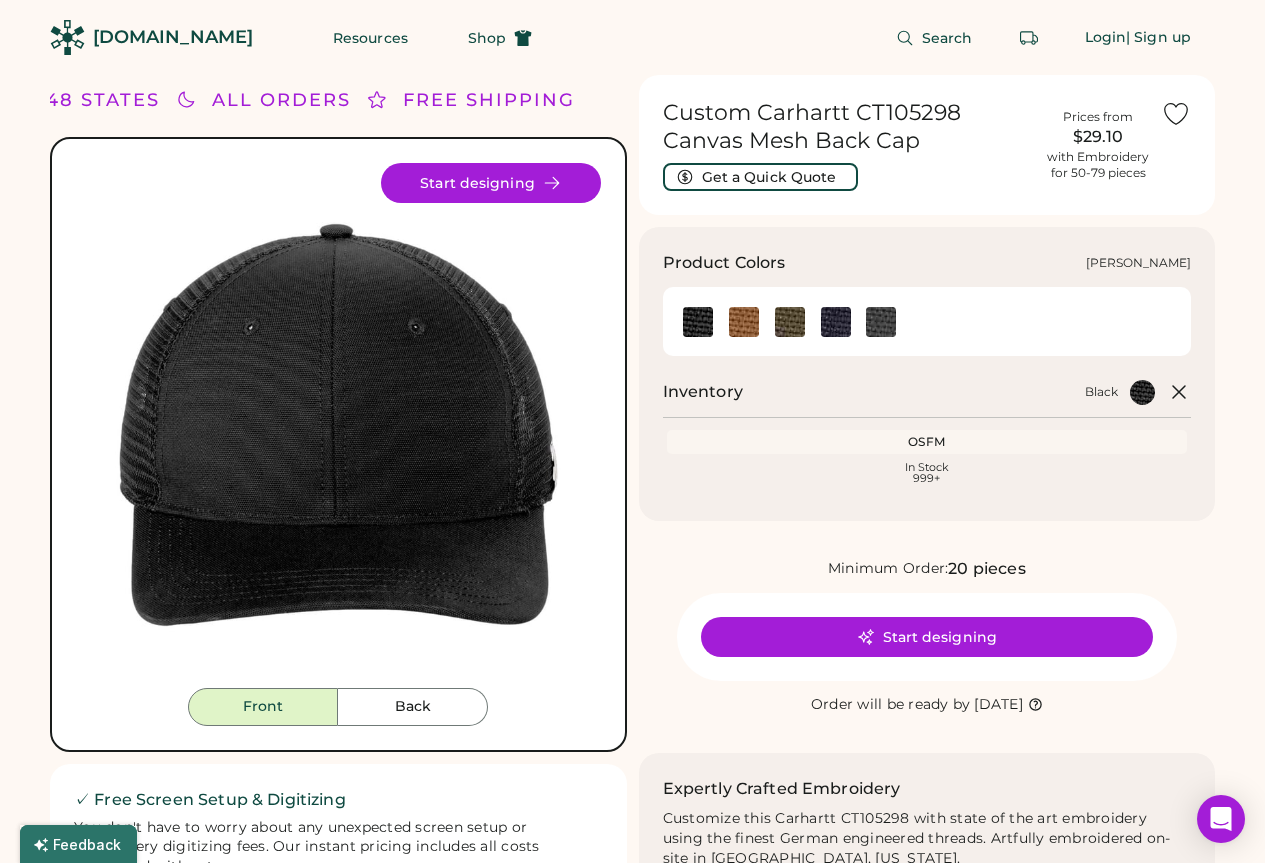 click 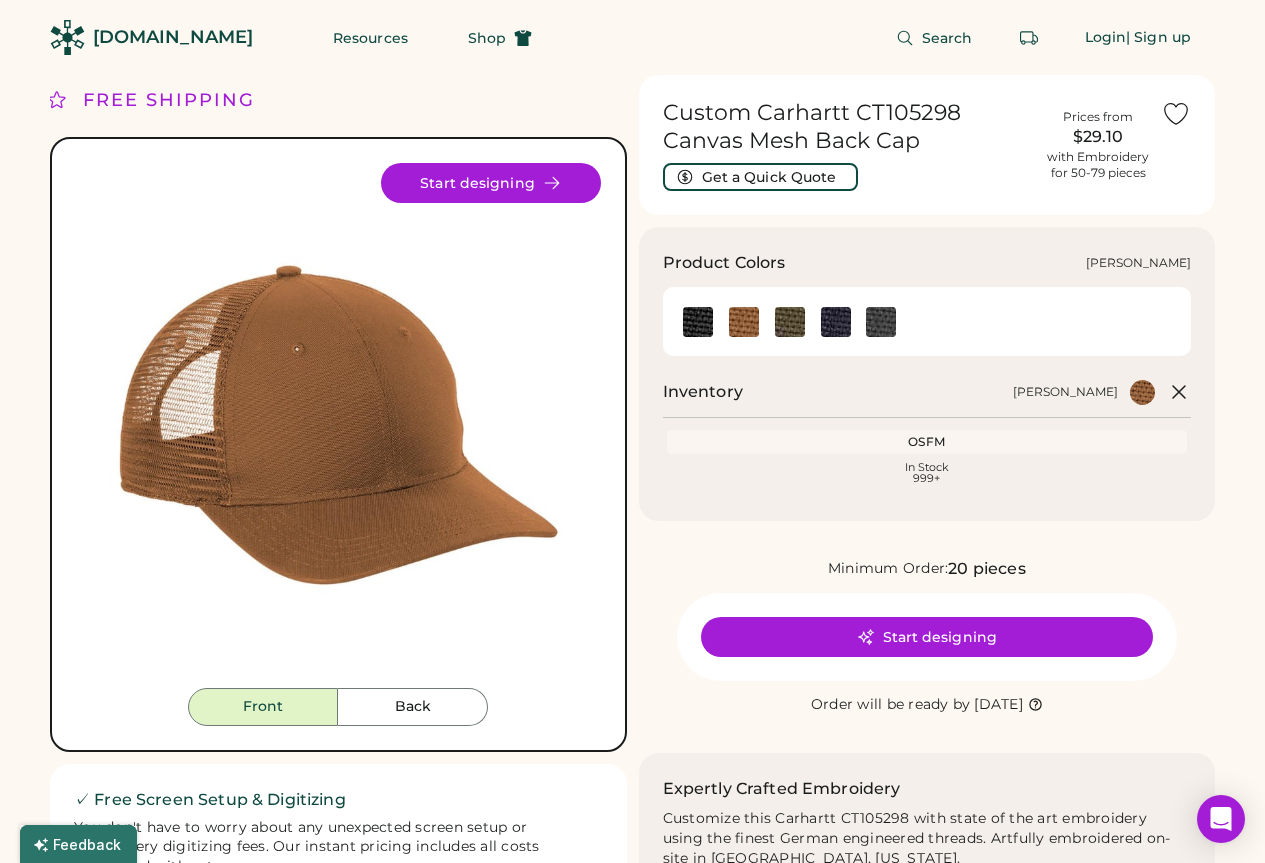 click 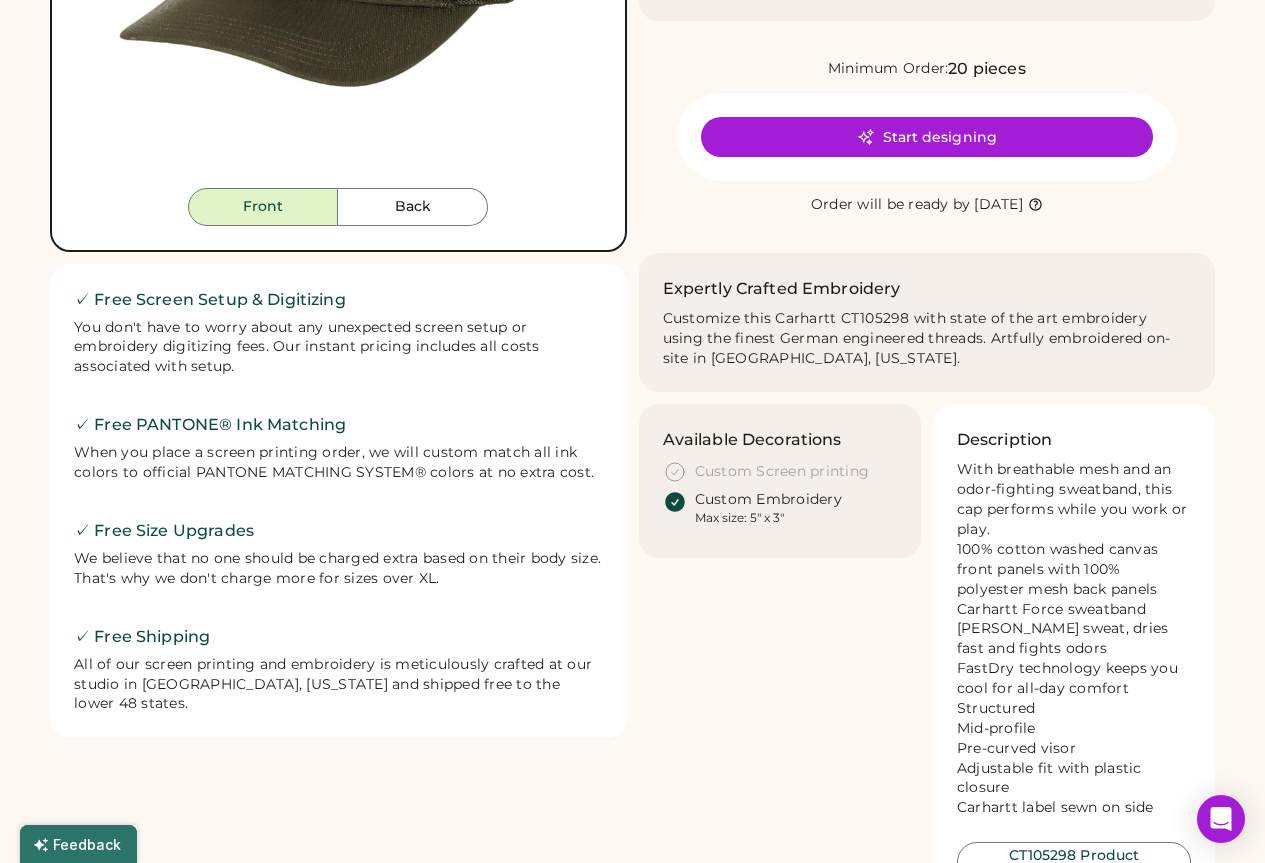 scroll, scrollTop: 0, scrollLeft: 0, axis: both 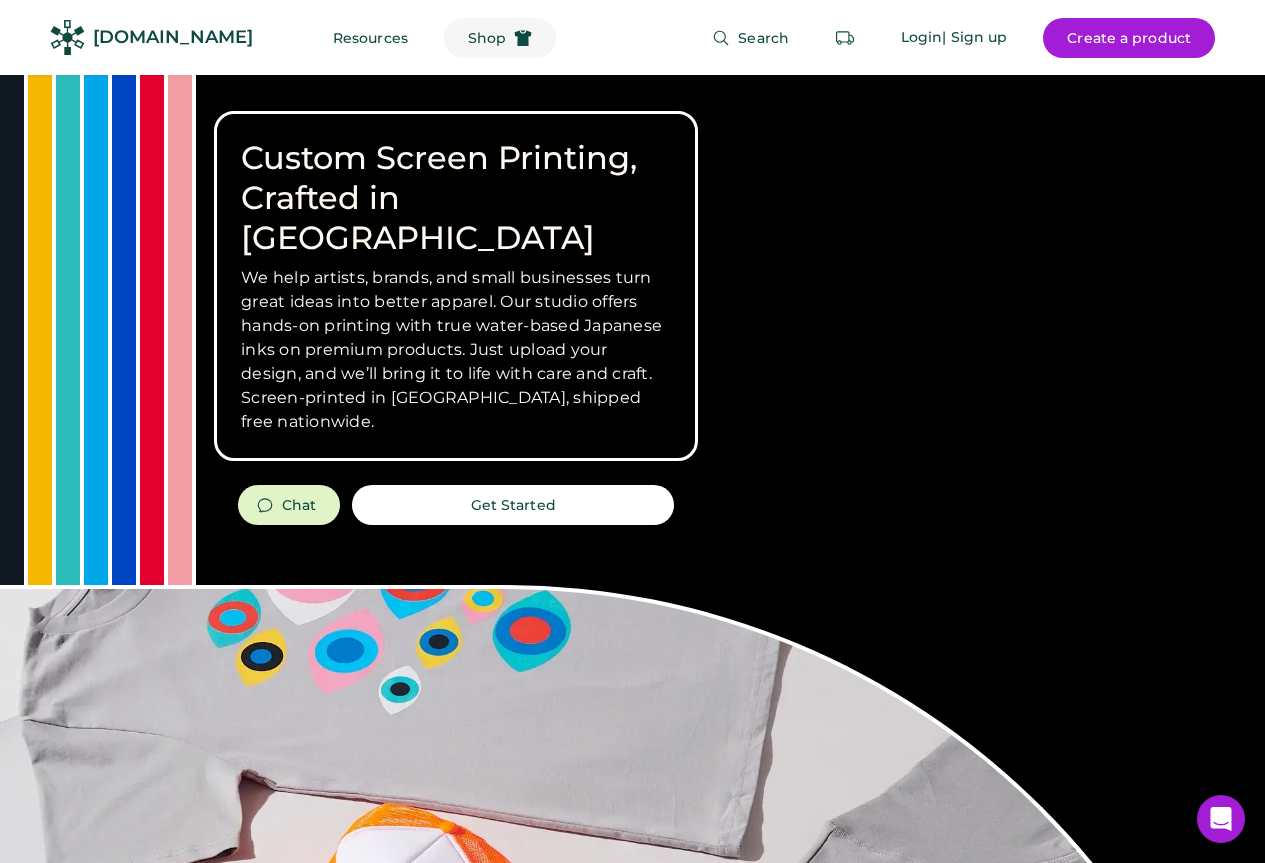 click on "Shop" at bounding box center (487, 38) 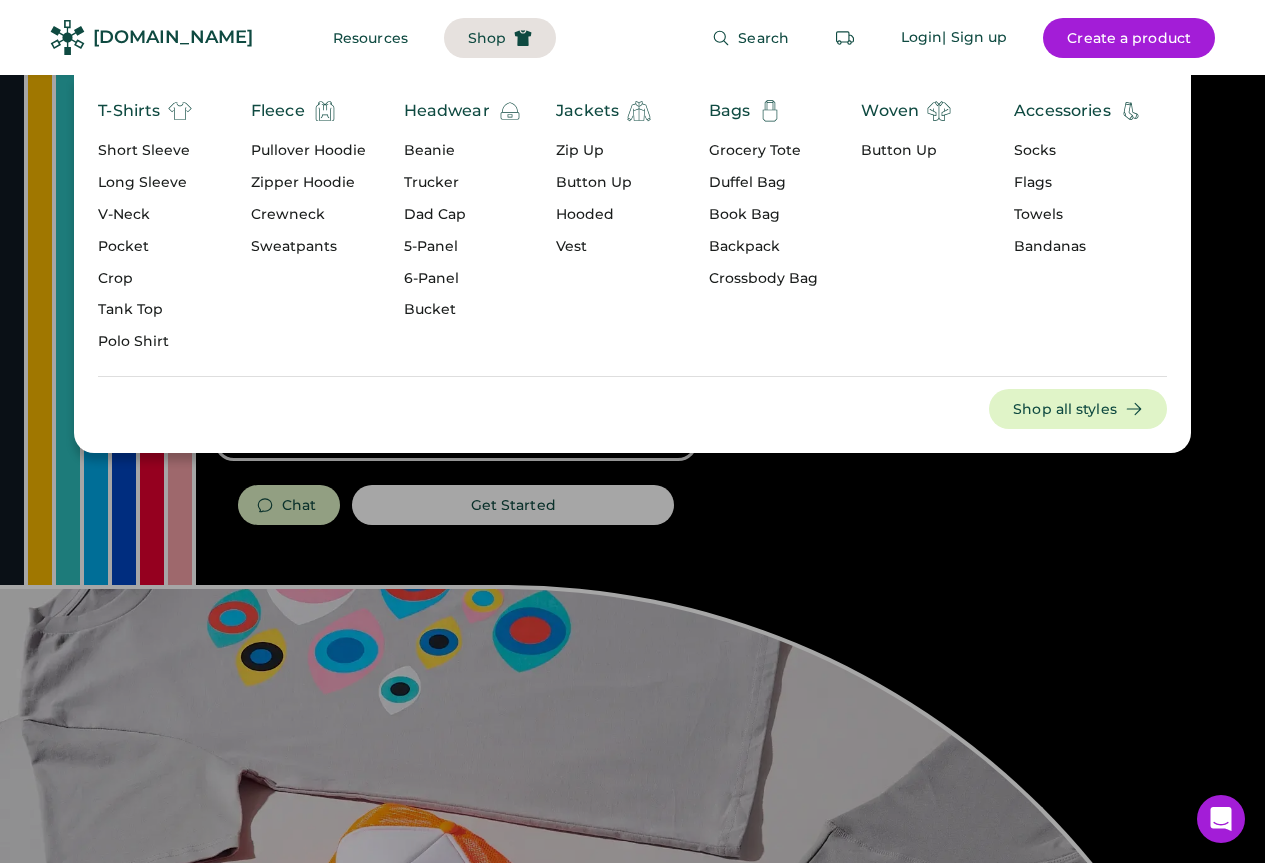 click on "Hooded" at bounding box center [603, 215] 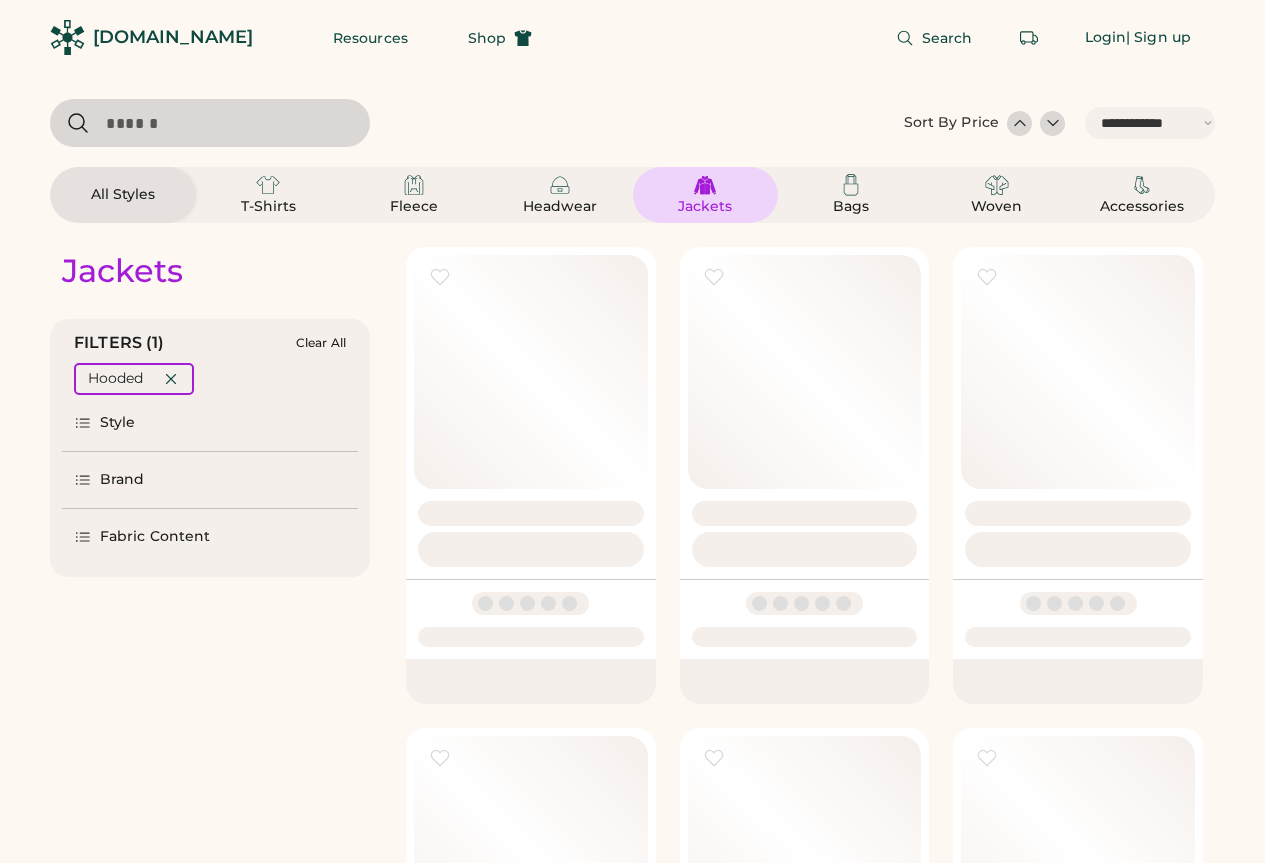 select on "*****" 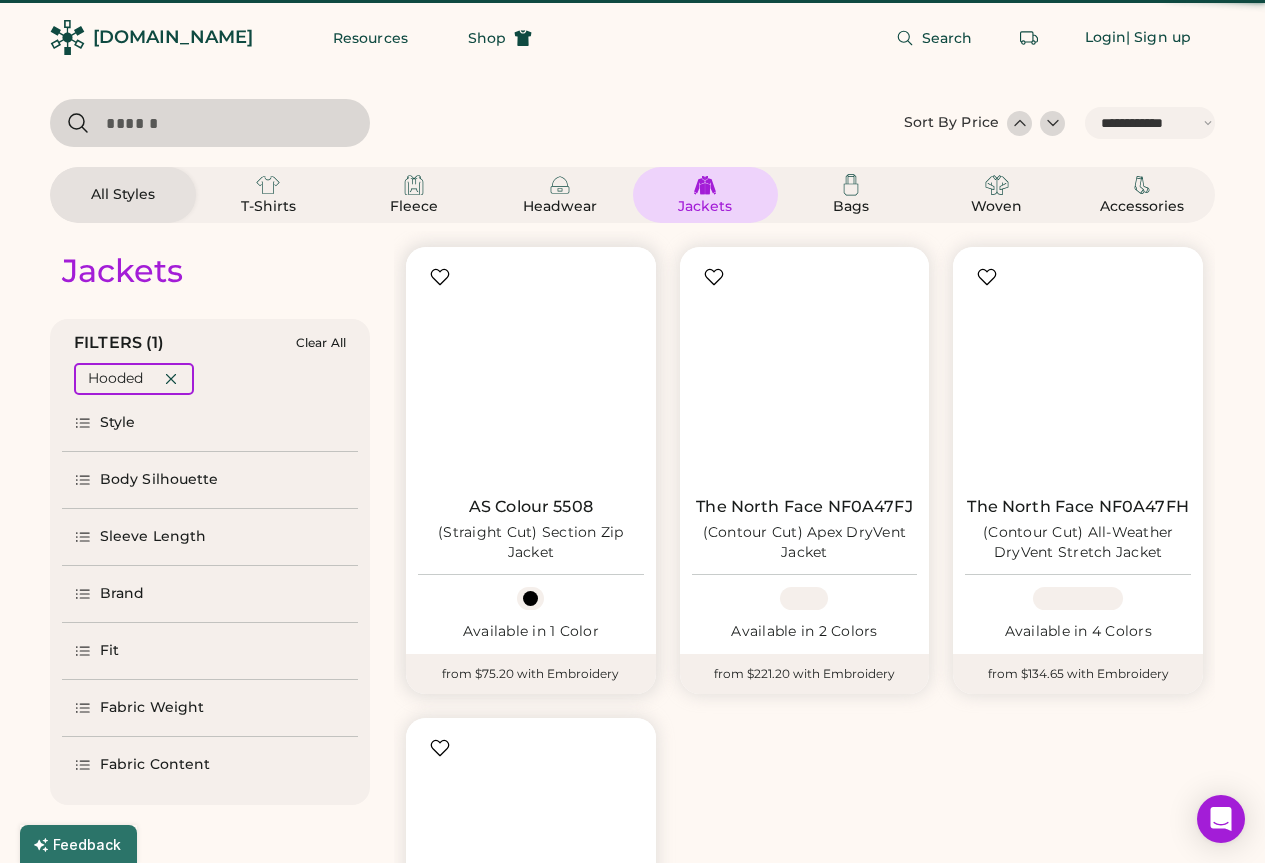 scroll, scrollTop: 0, scrollLeft: 0, axis: both 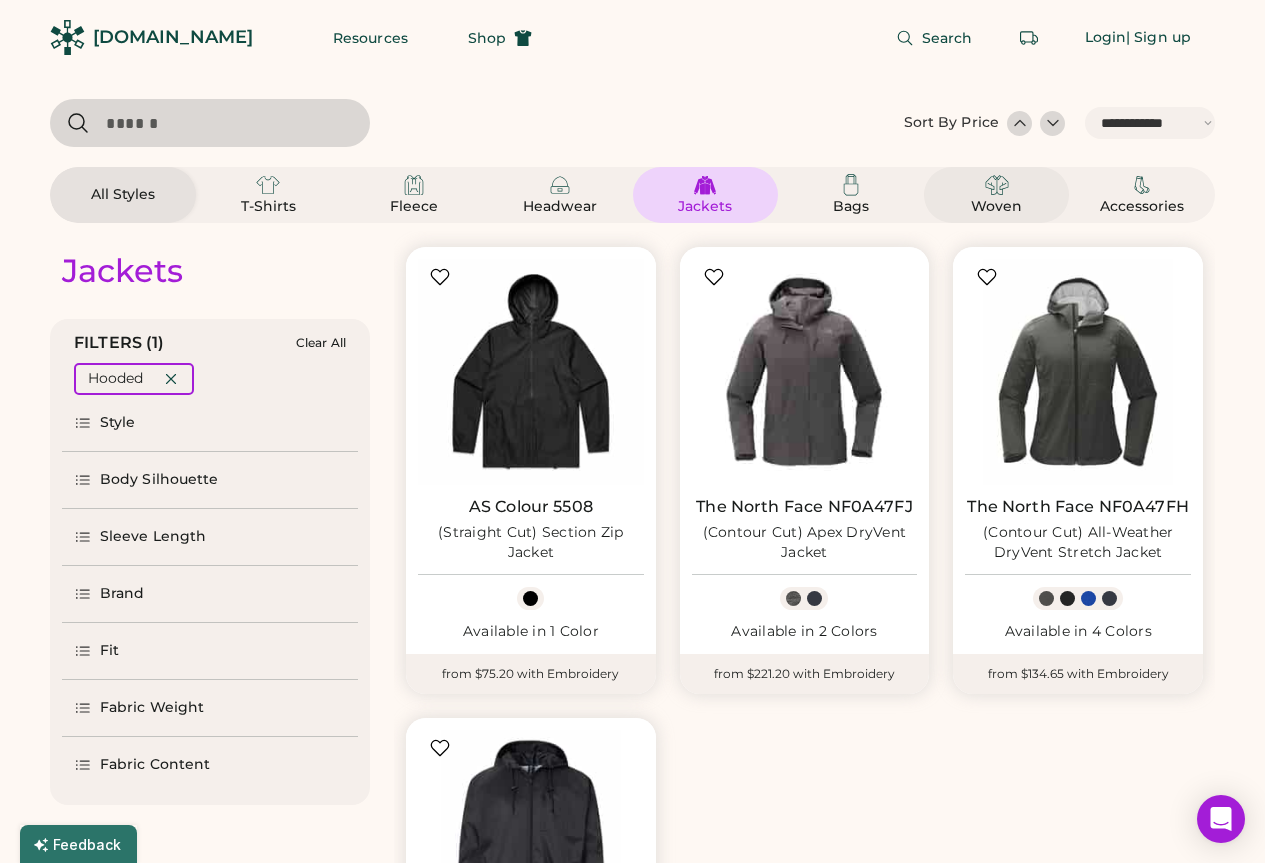 click 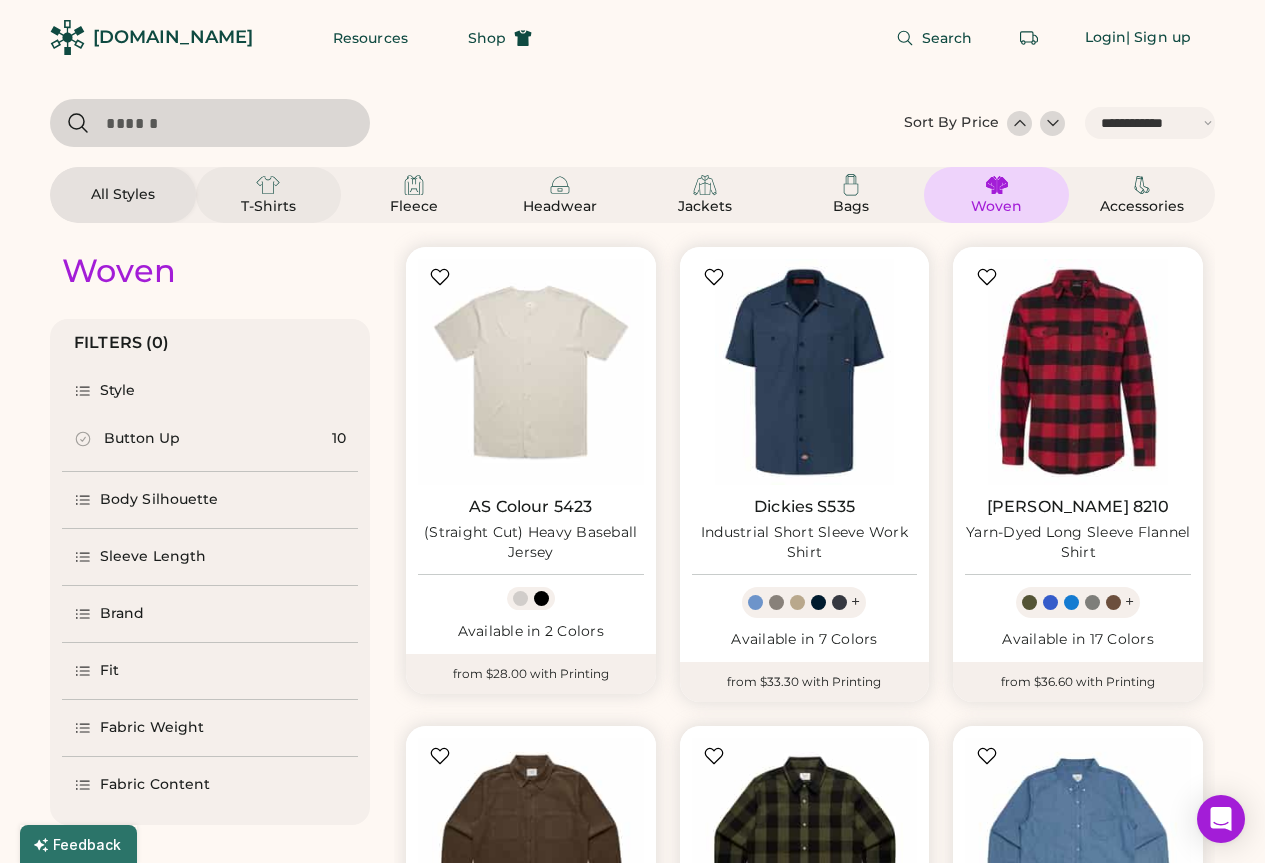 click 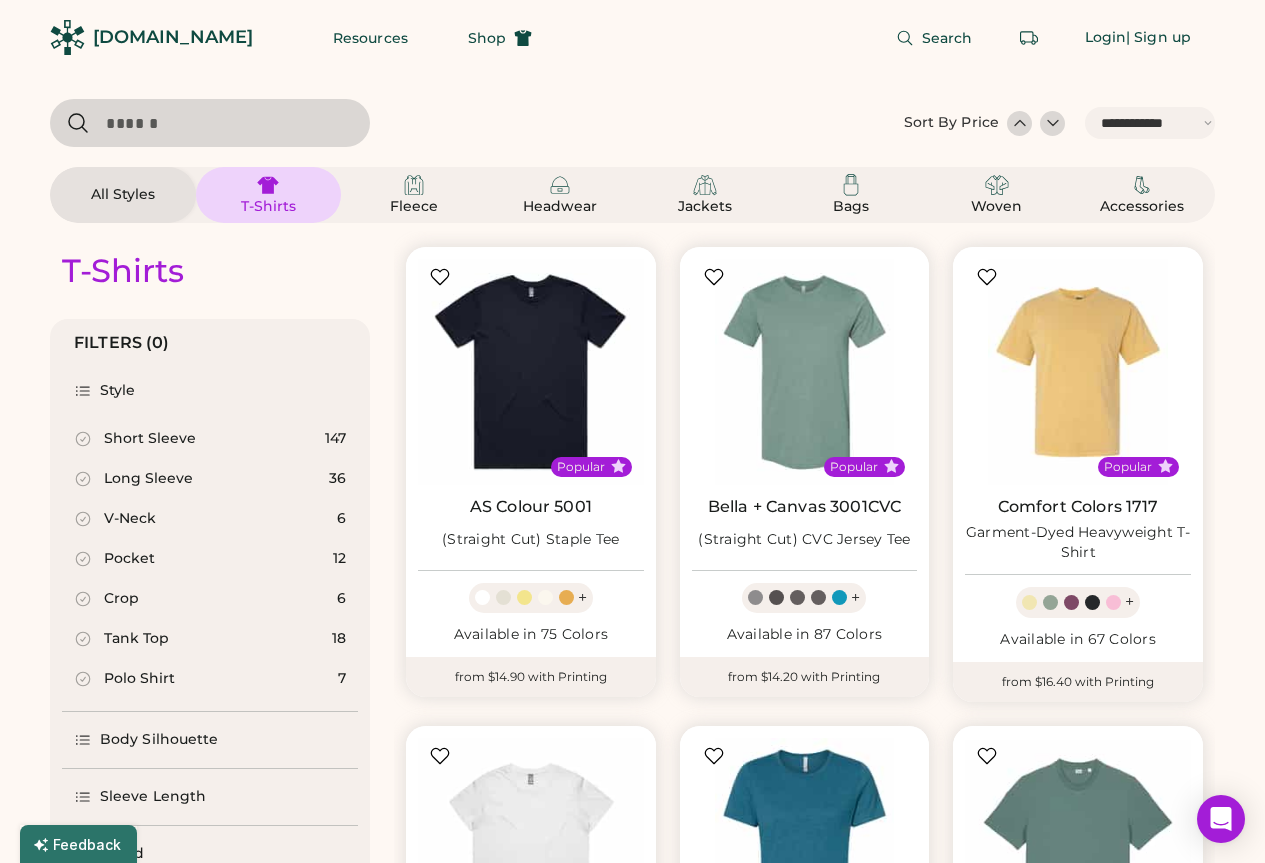 click on "All Styles" at bounding box center [123, 195] 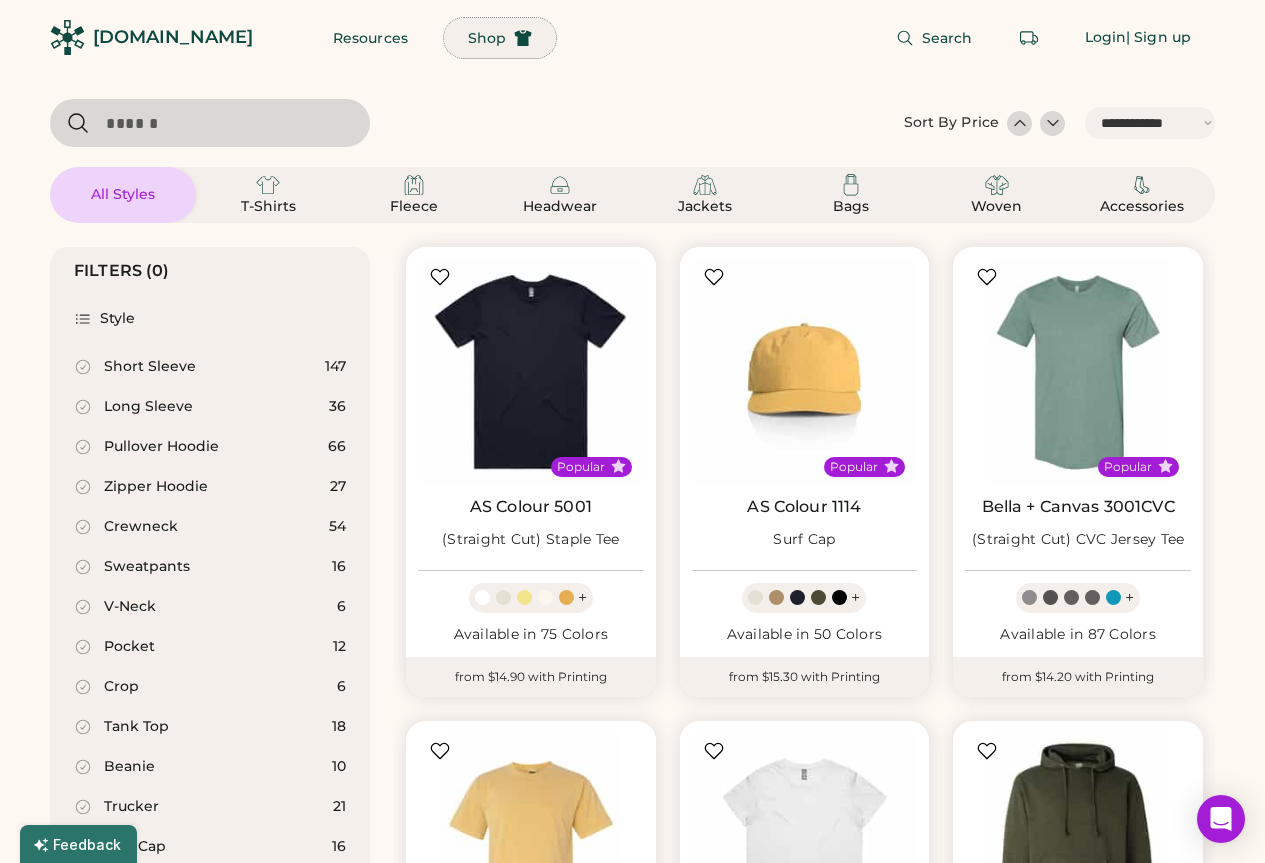 click on "Shop" at bounding box center [487, 38] 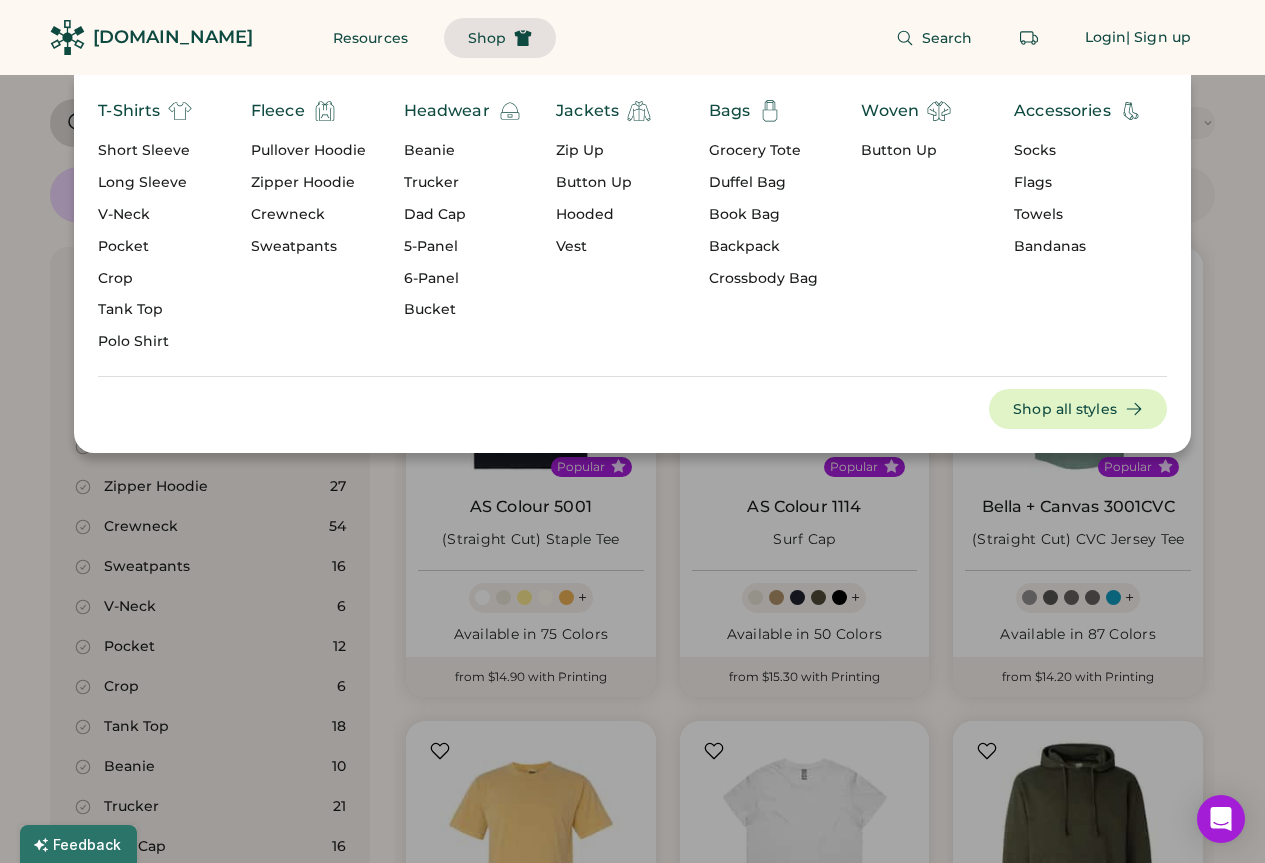 click on "Zipper Hoodie" at bounding box center [308, 183] 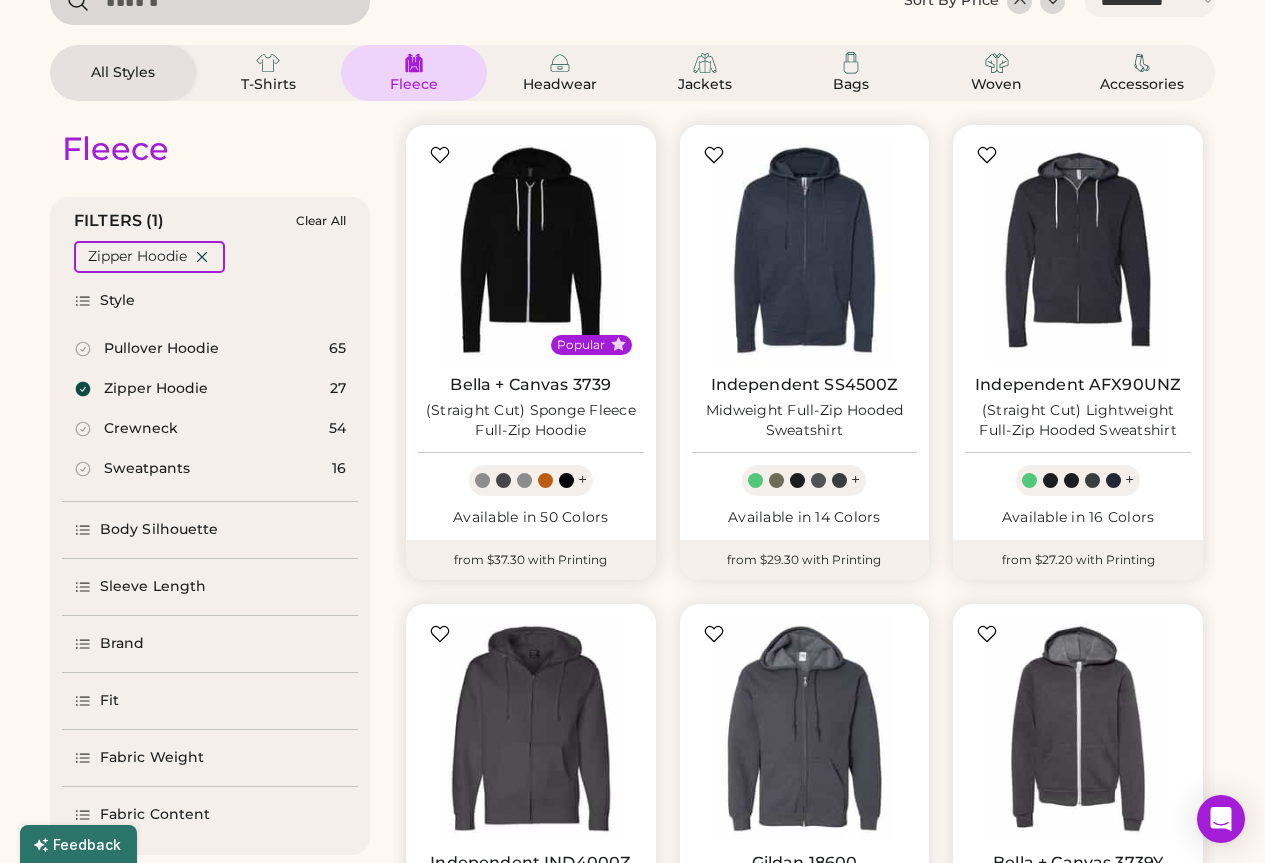 scroll, scrollTop: 0, scrollLeft: 0, axis: both 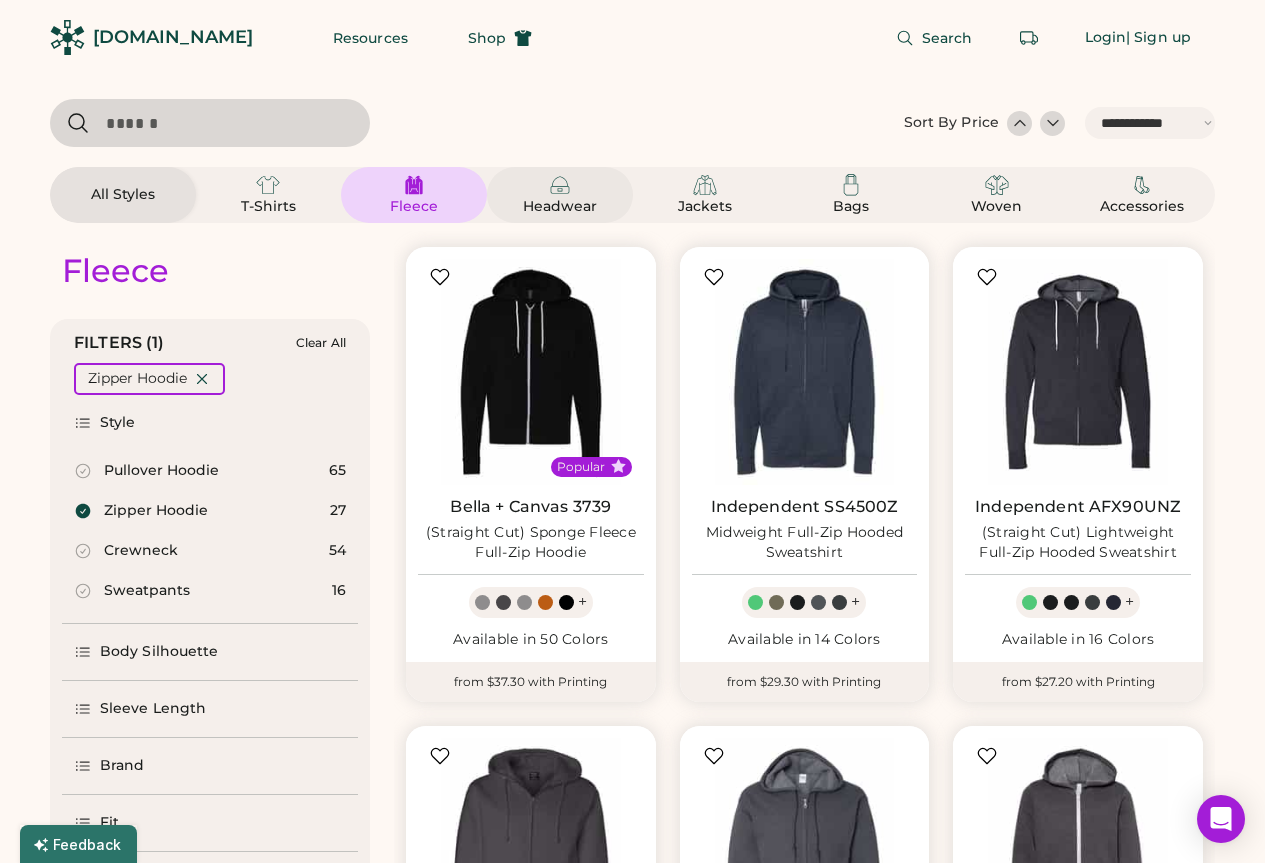 click 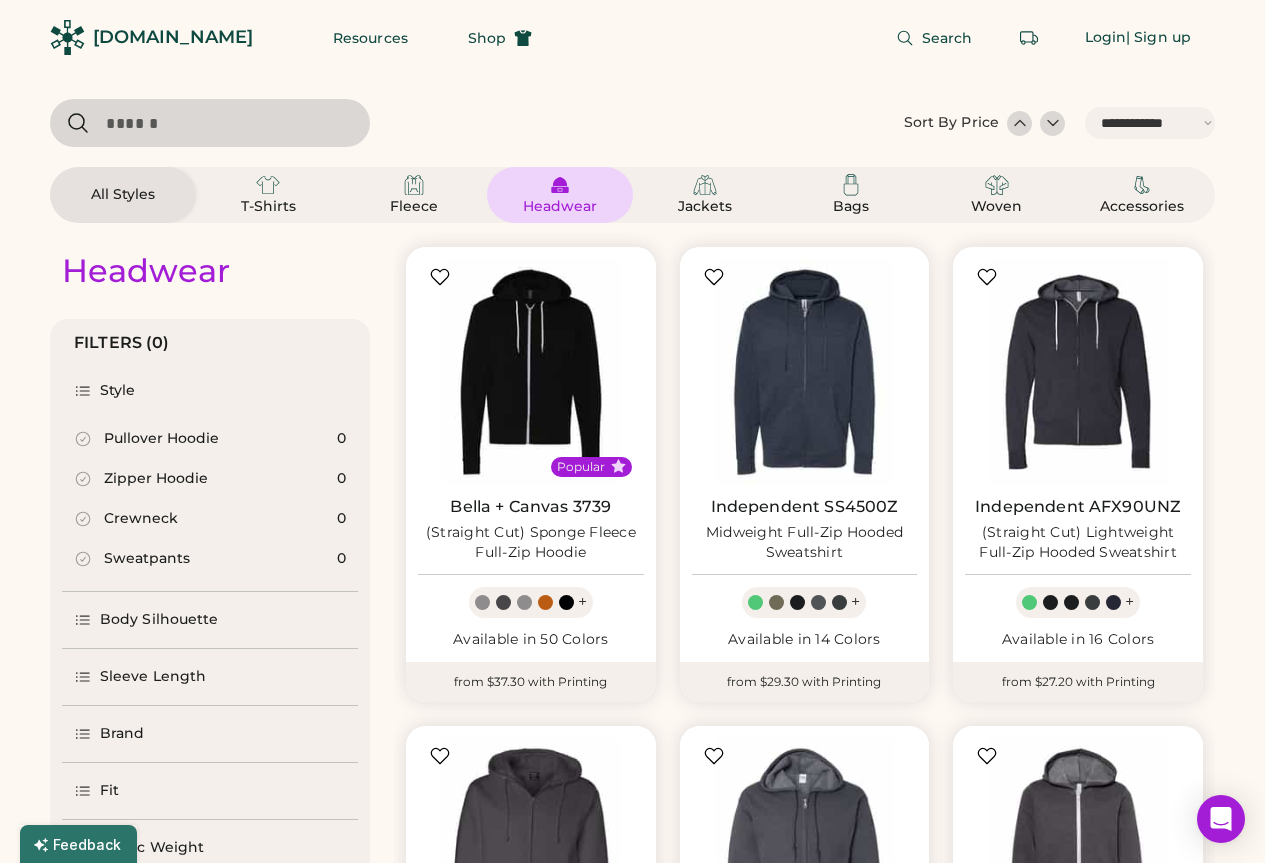 select on "*" 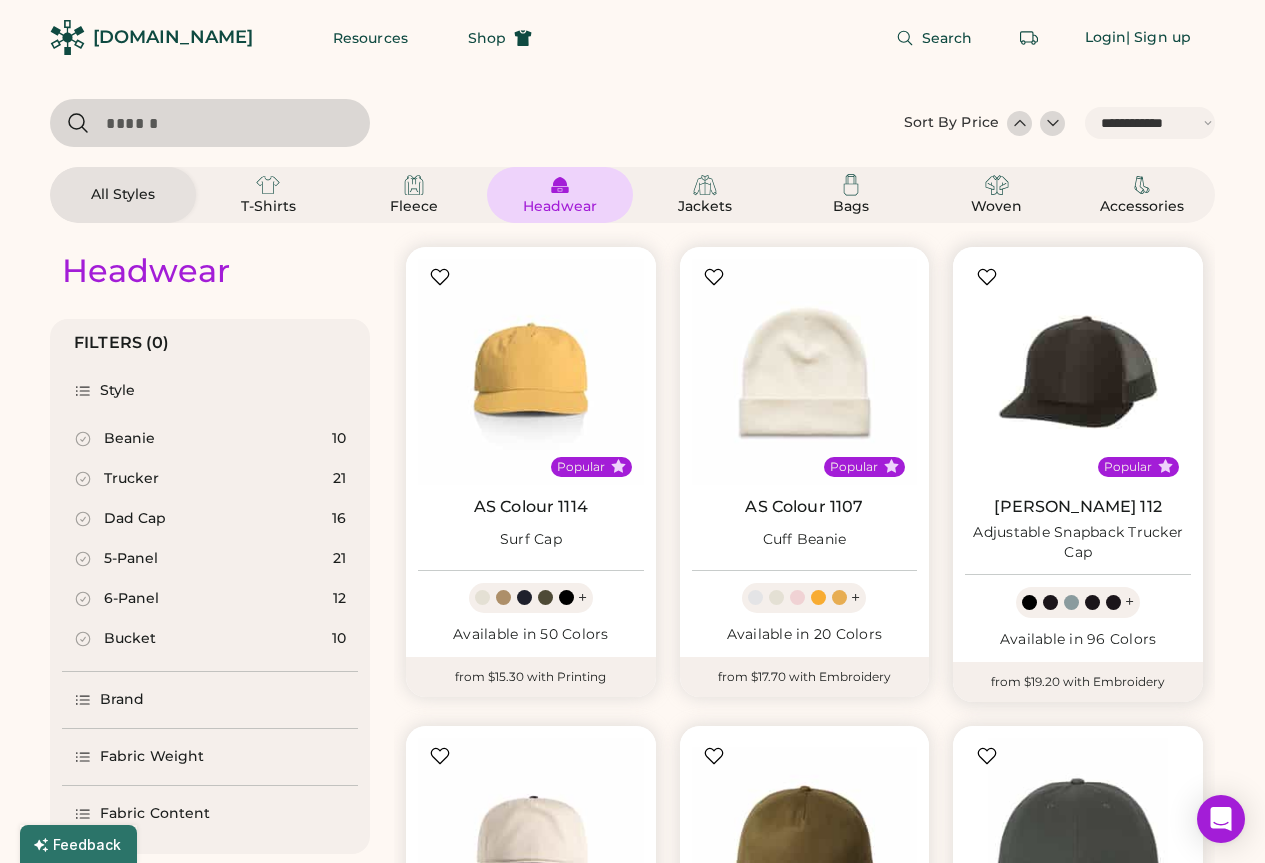 click at bounding box center (1078, 372) 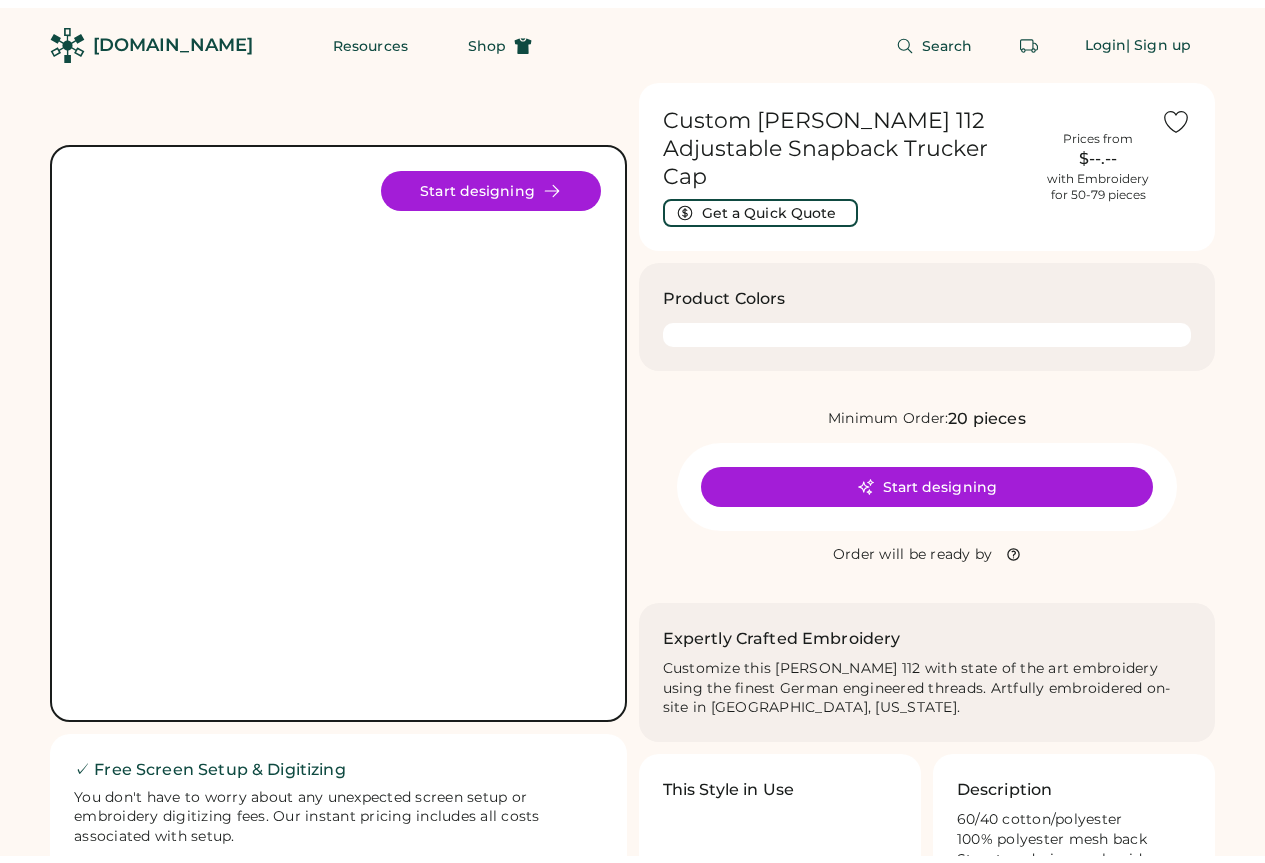 scroll, scrollTop: 0, scrollLeft: 0, axis: both 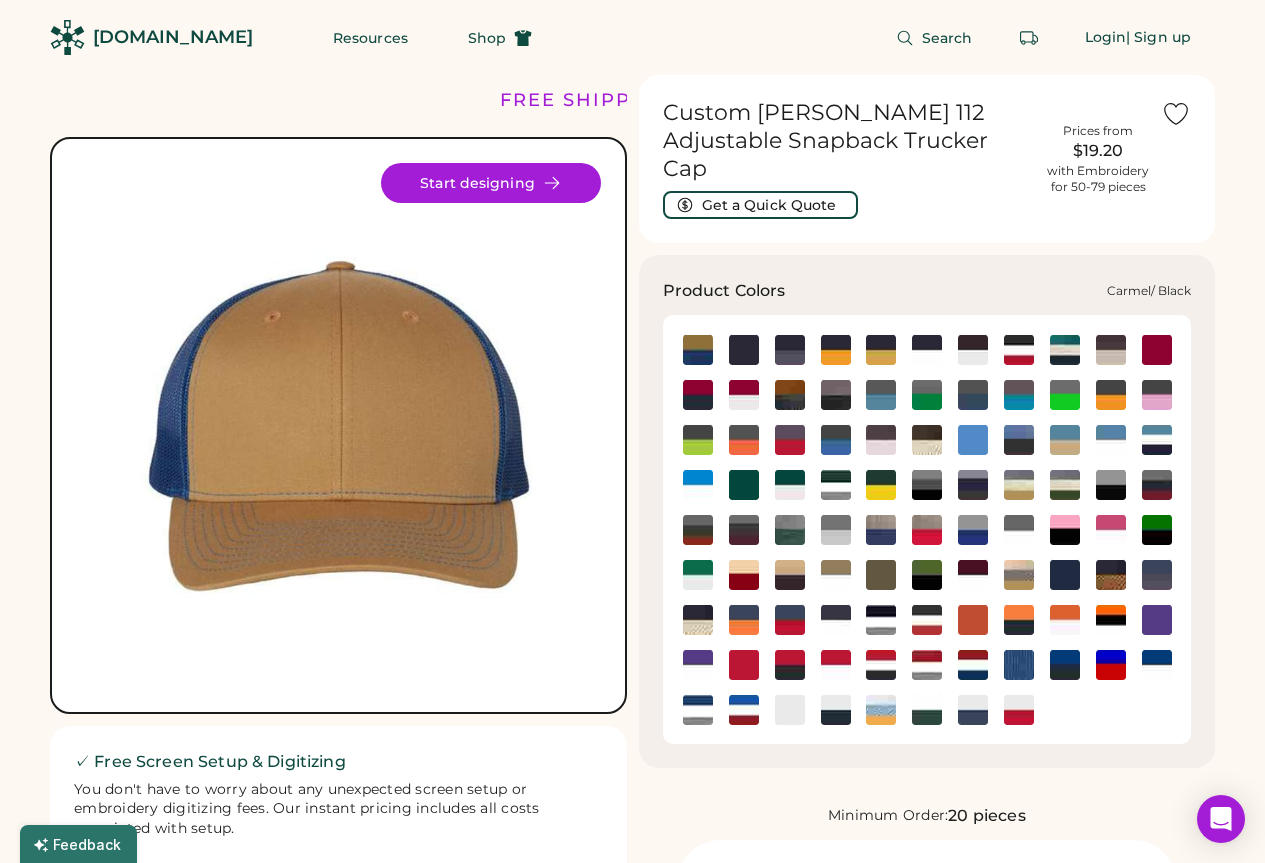 click 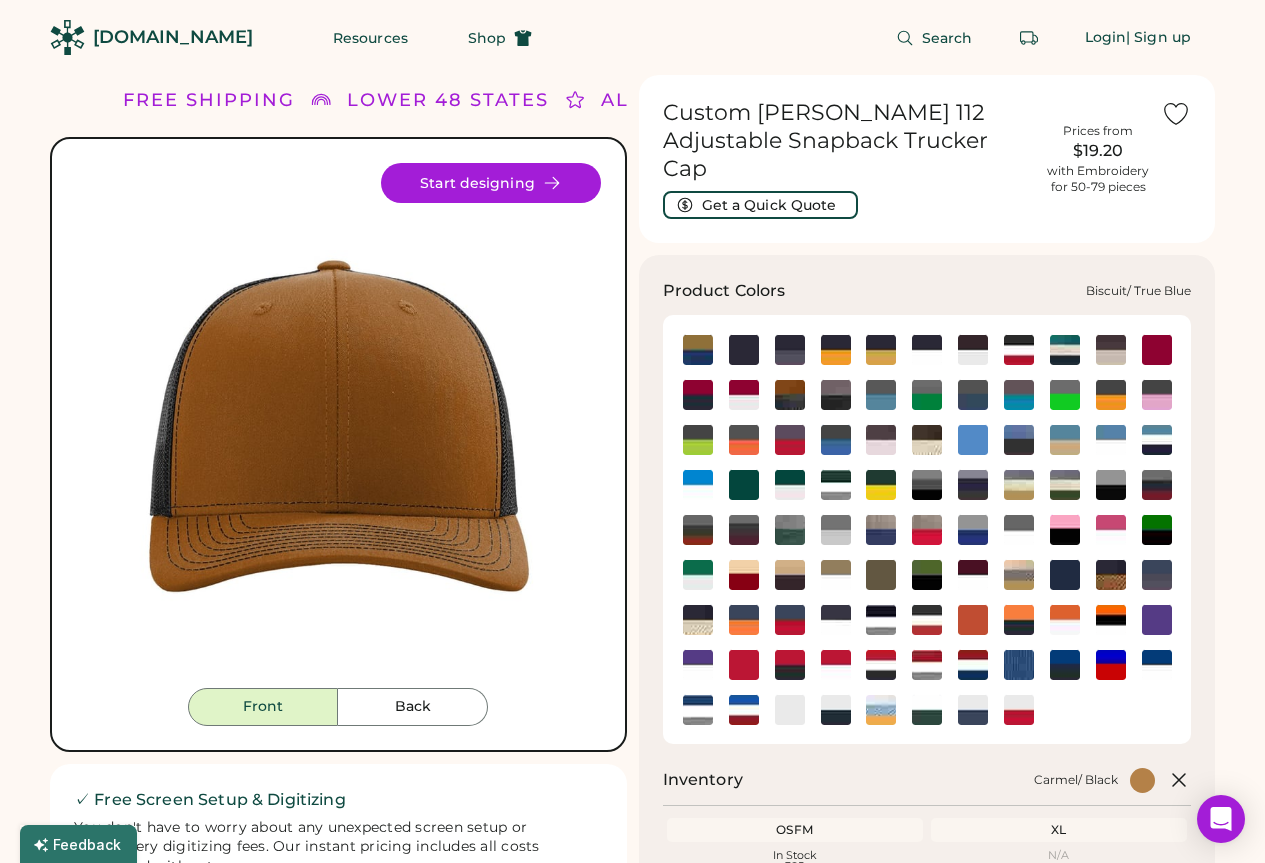 click 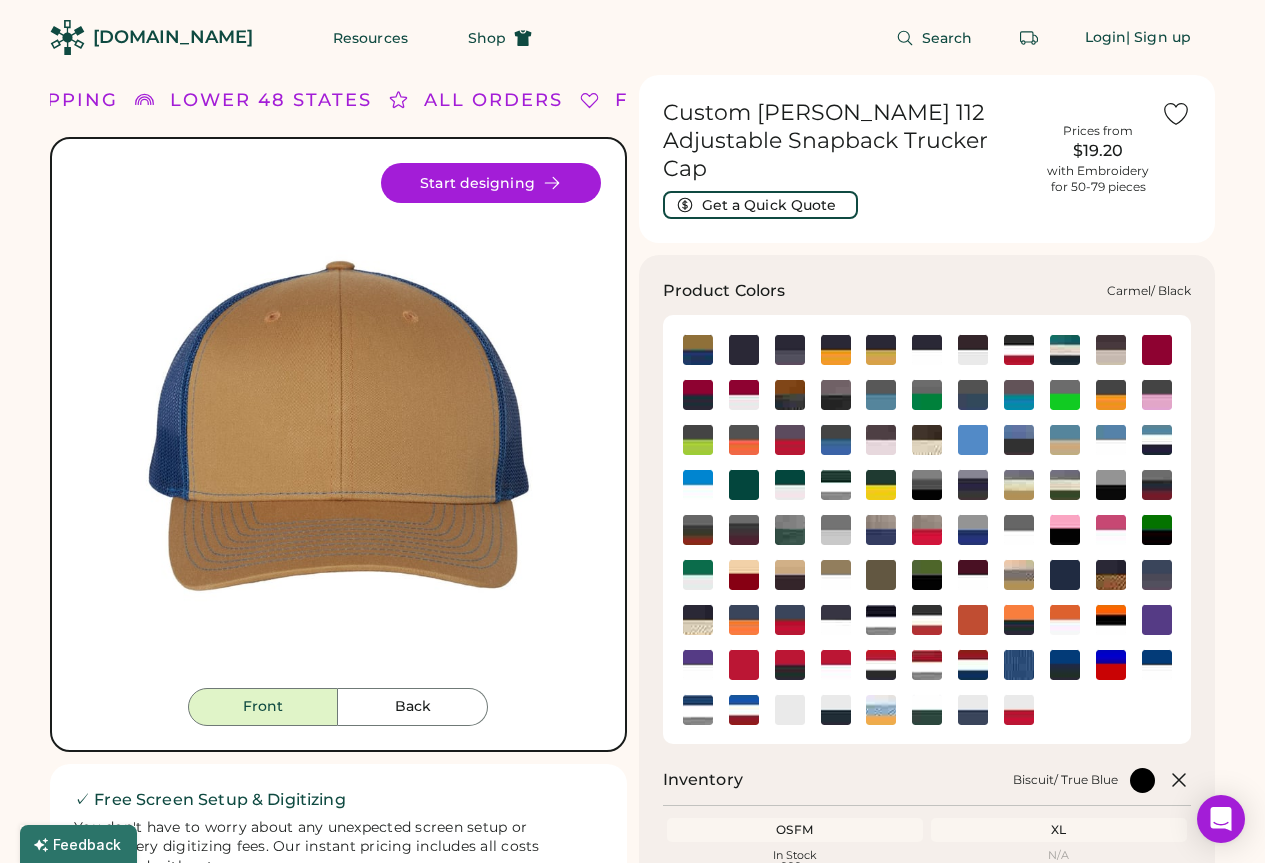 click 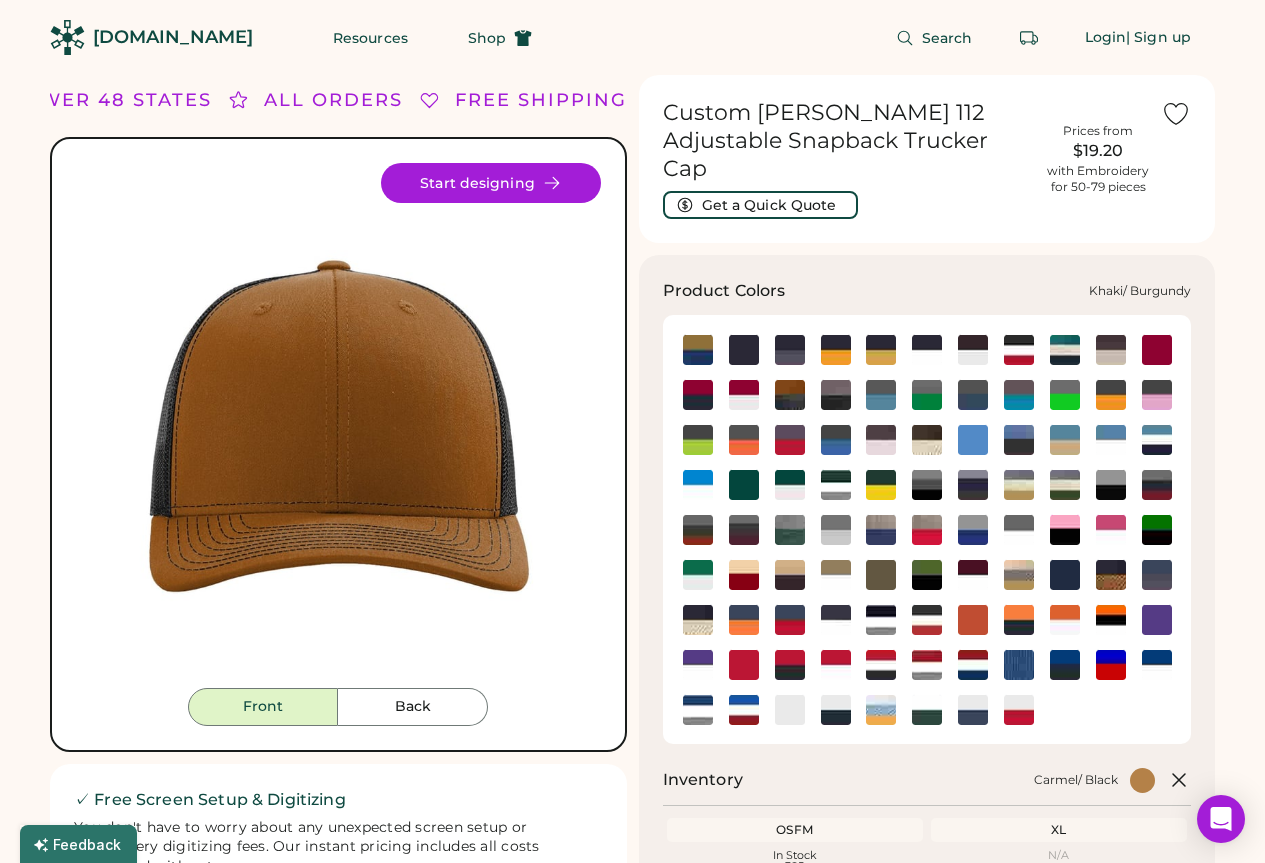 click 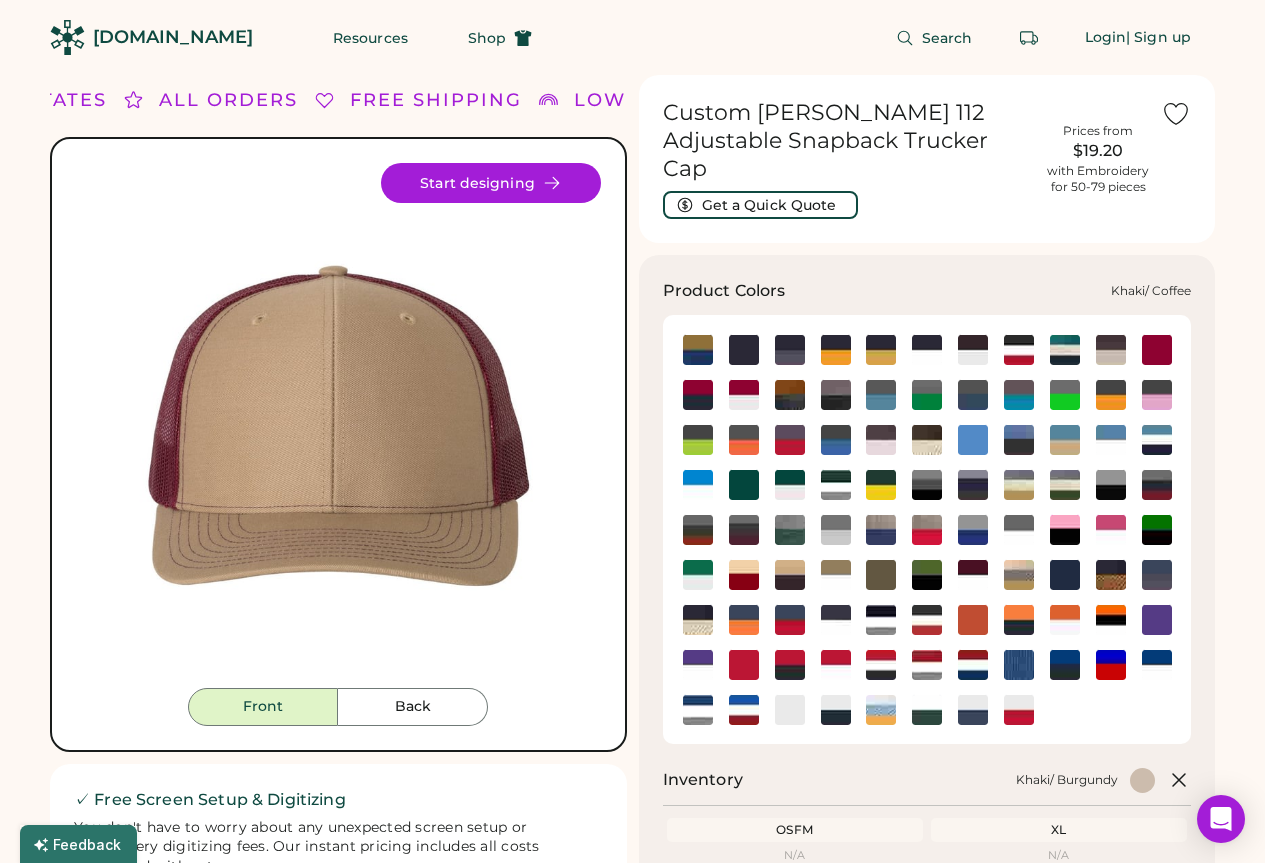 click 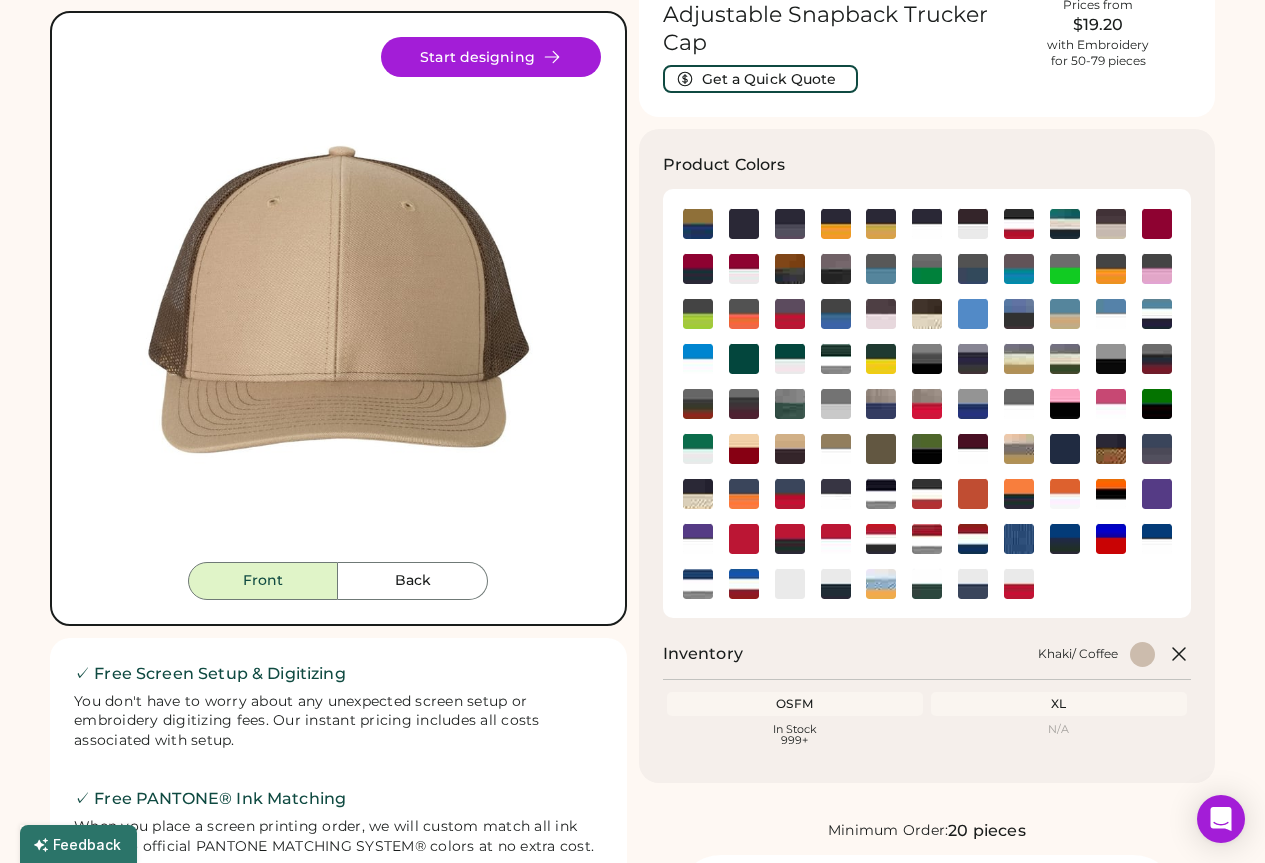 scroll, scrollTop: 0, scrollLeft: 0, axis: both 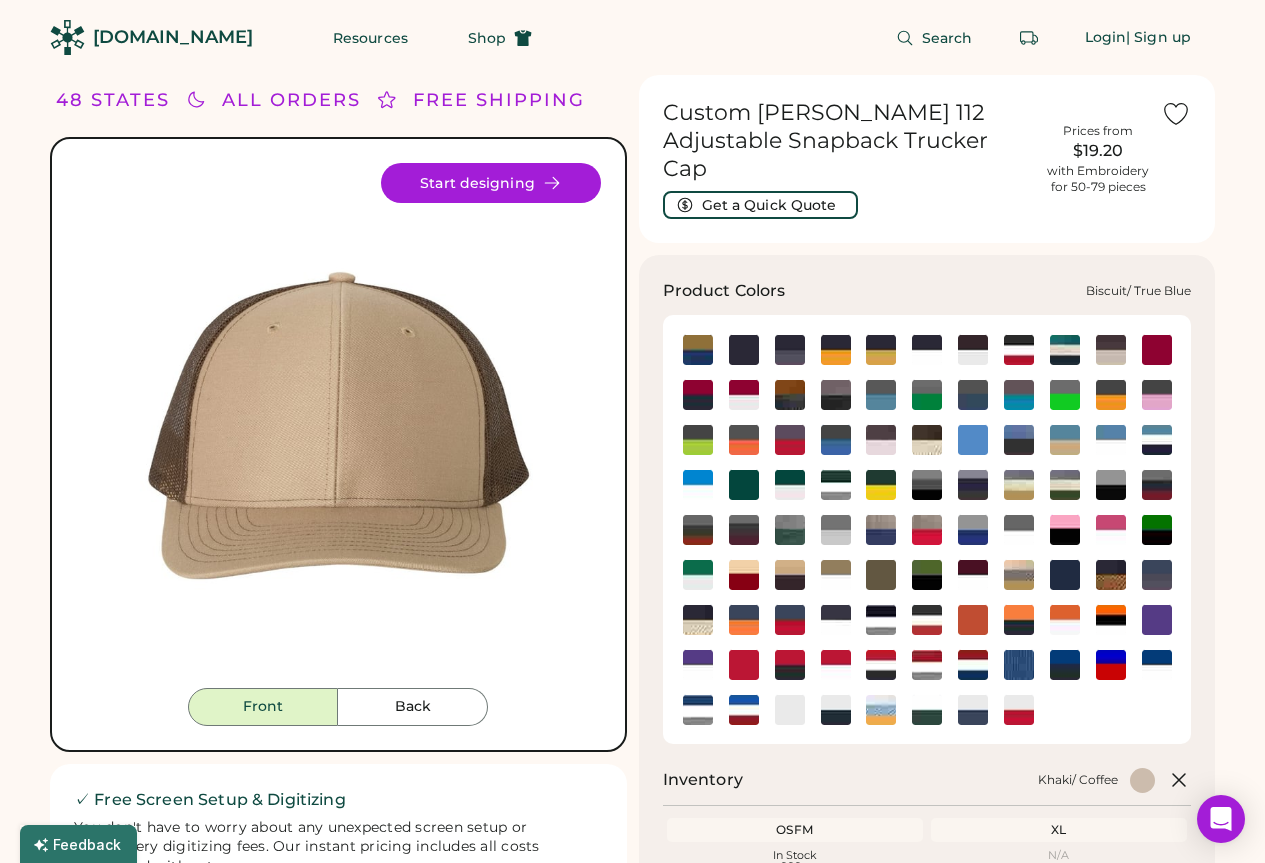 click 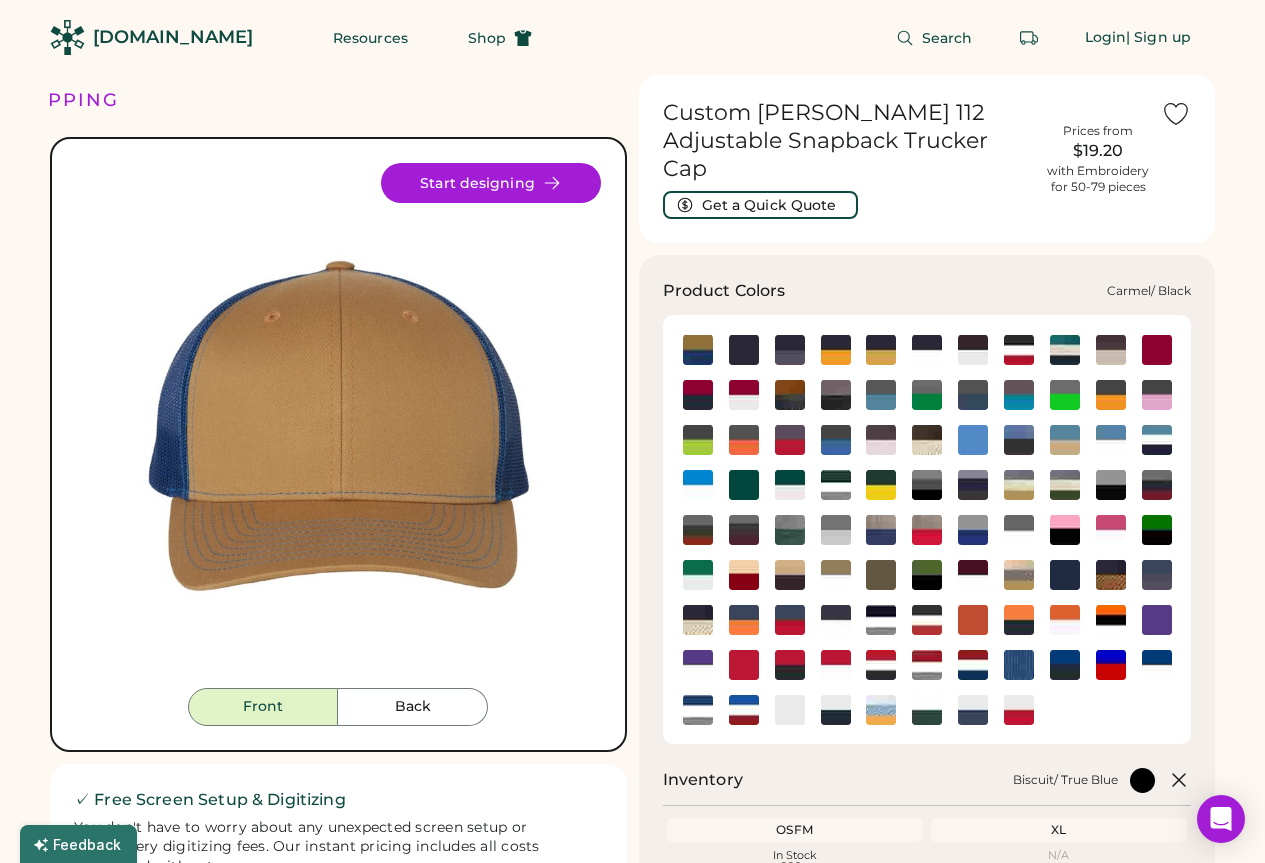click 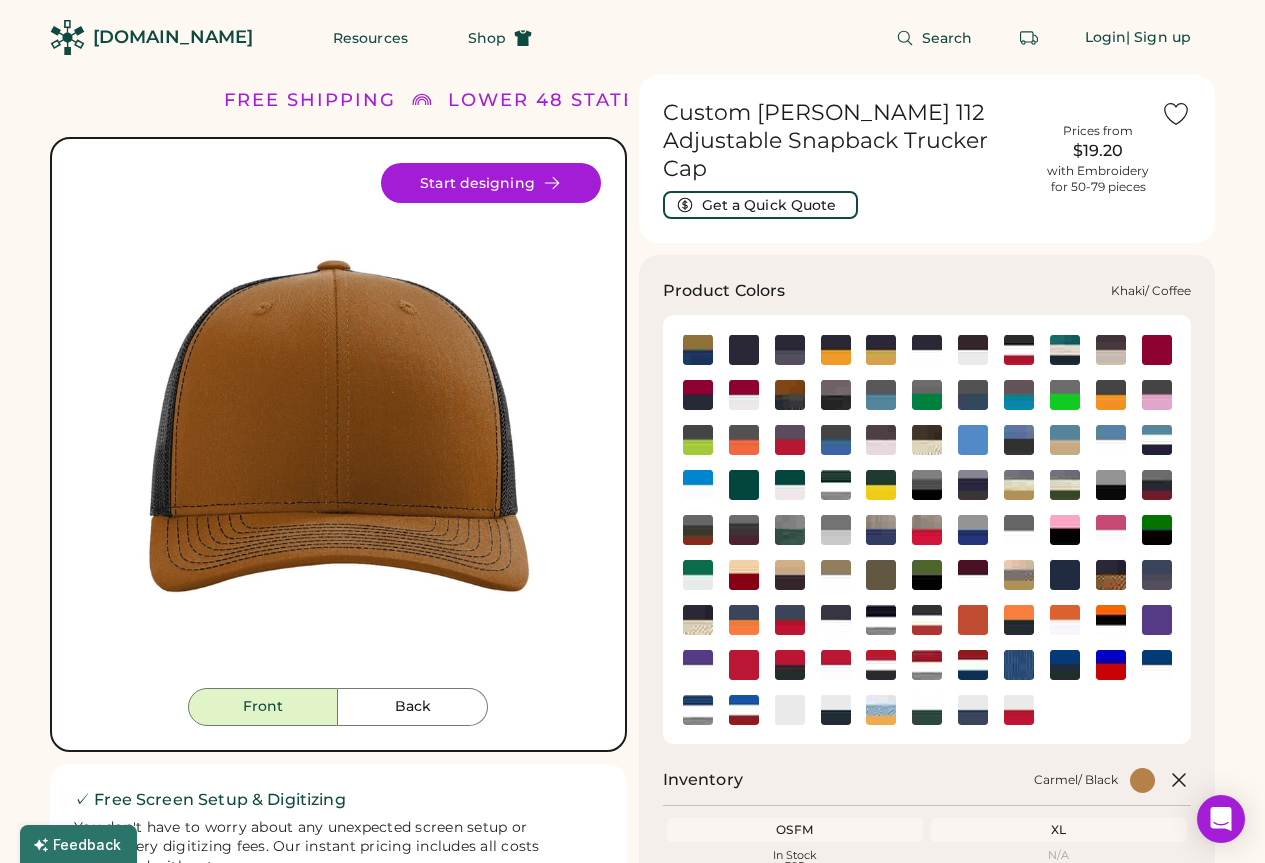 click 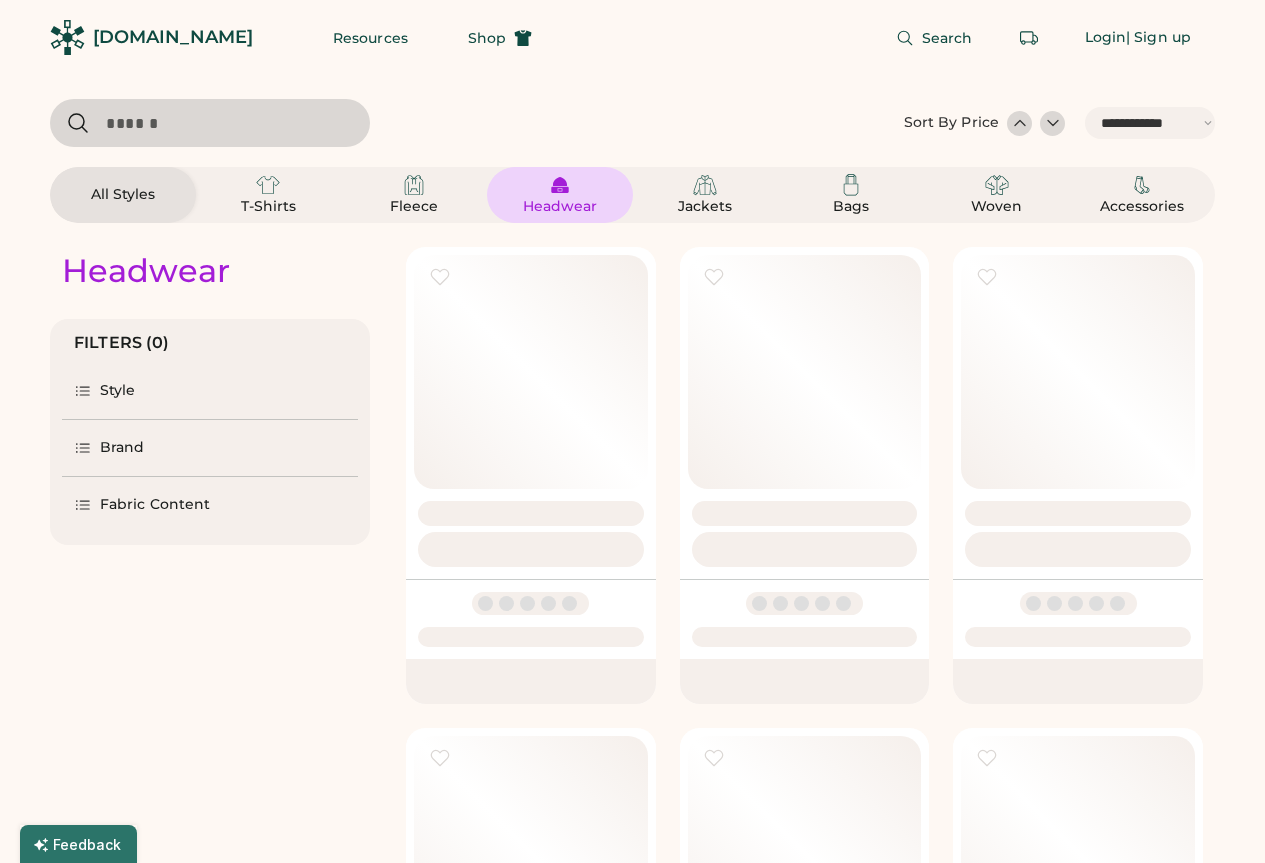 select on "*****" 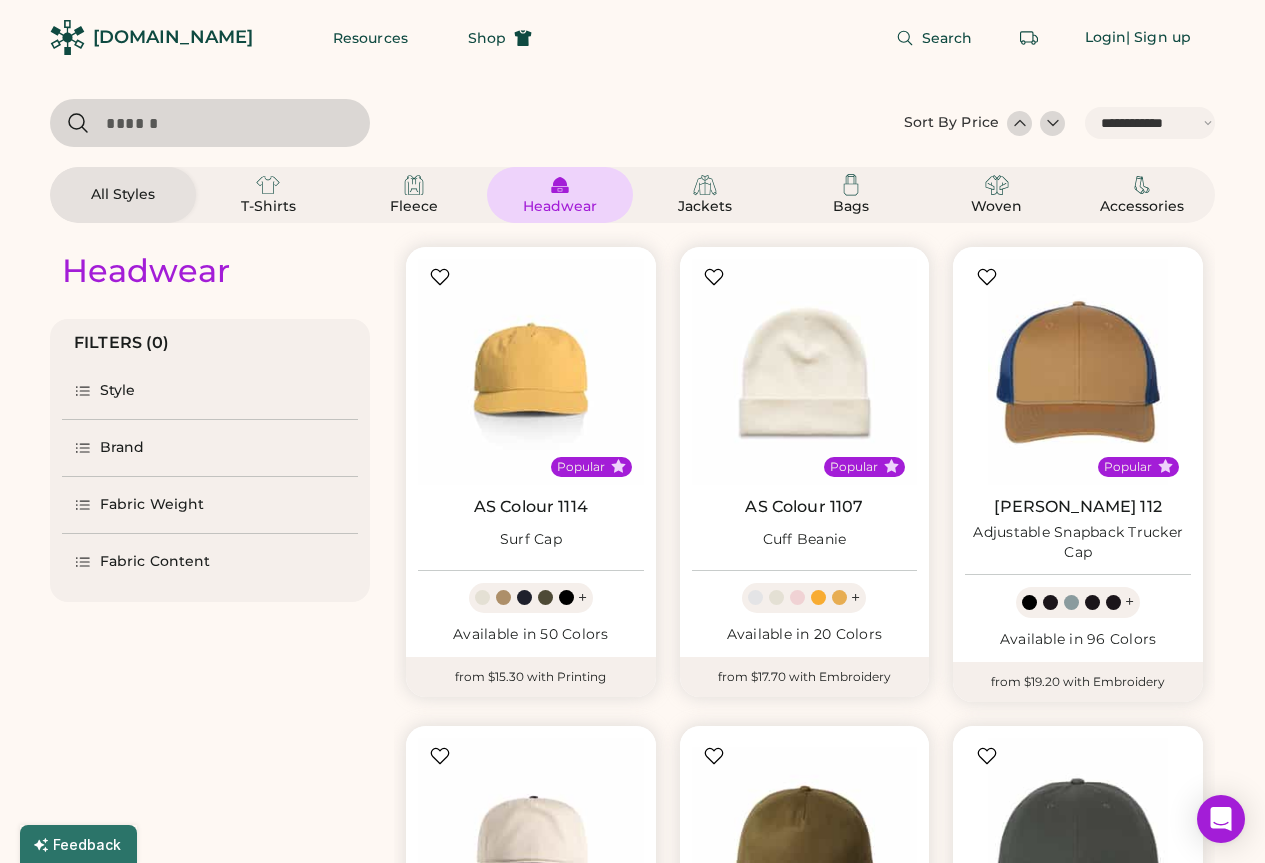 scroll, scrollTop: 0, scrollLeft: 0, axis: both 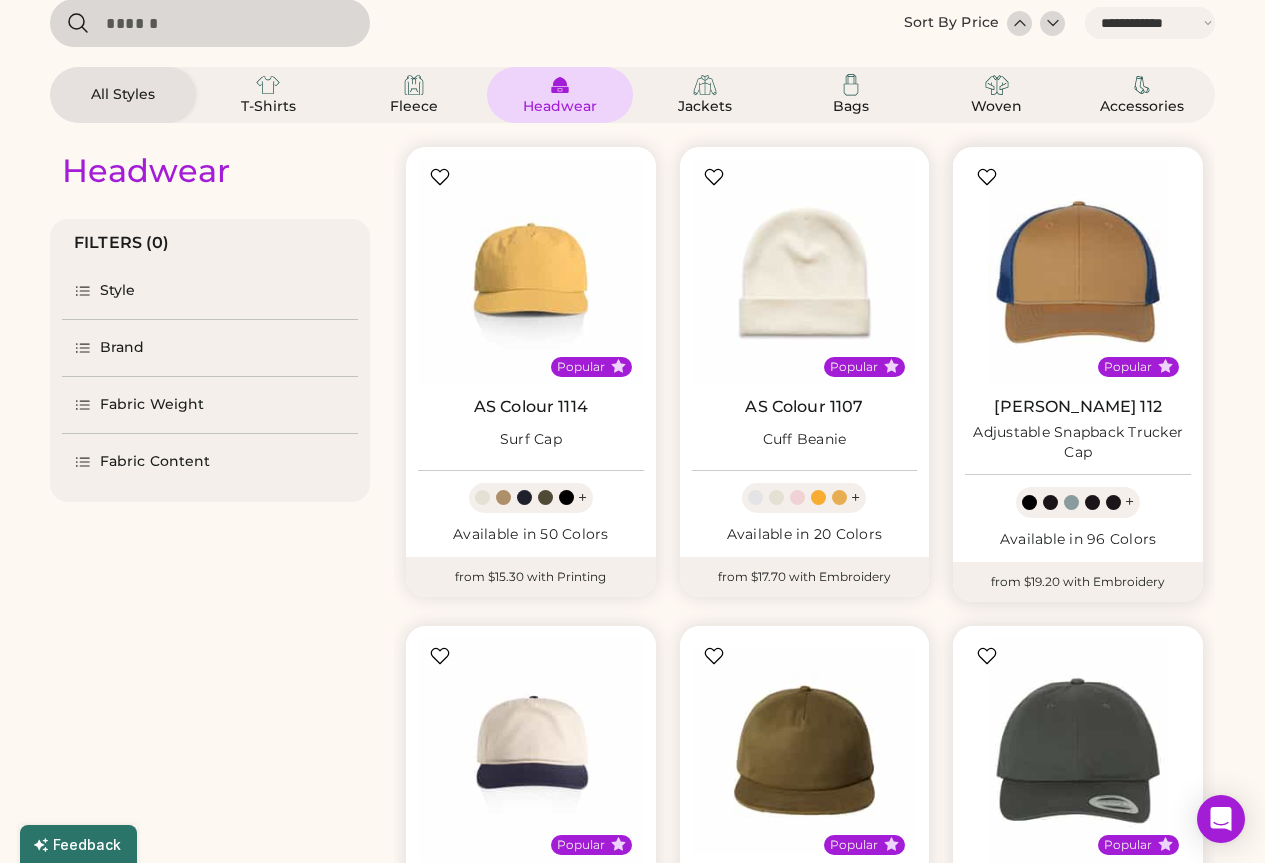 click at bounding box center (1113, 502) 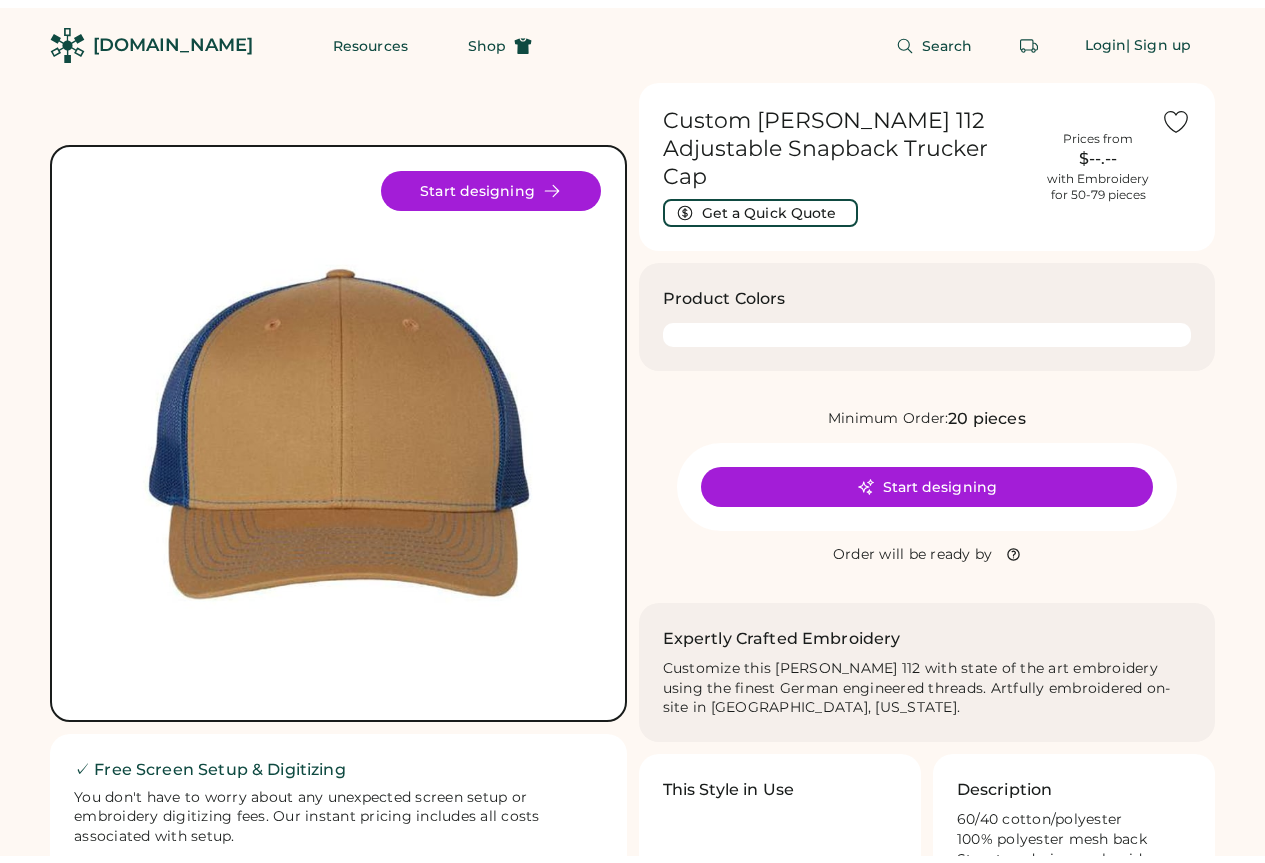 scroll, scrollTop: 0, scrollLeft: 0, axis: both 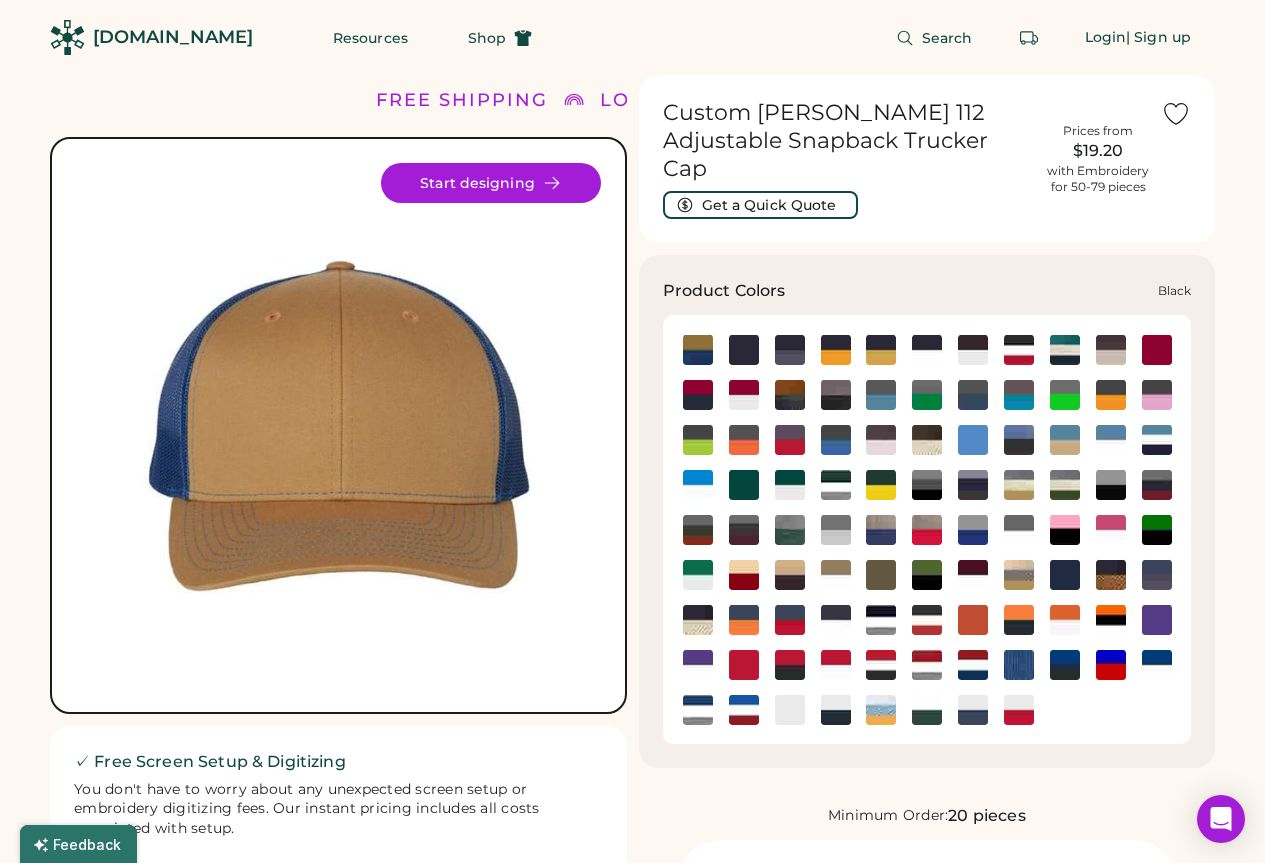 click 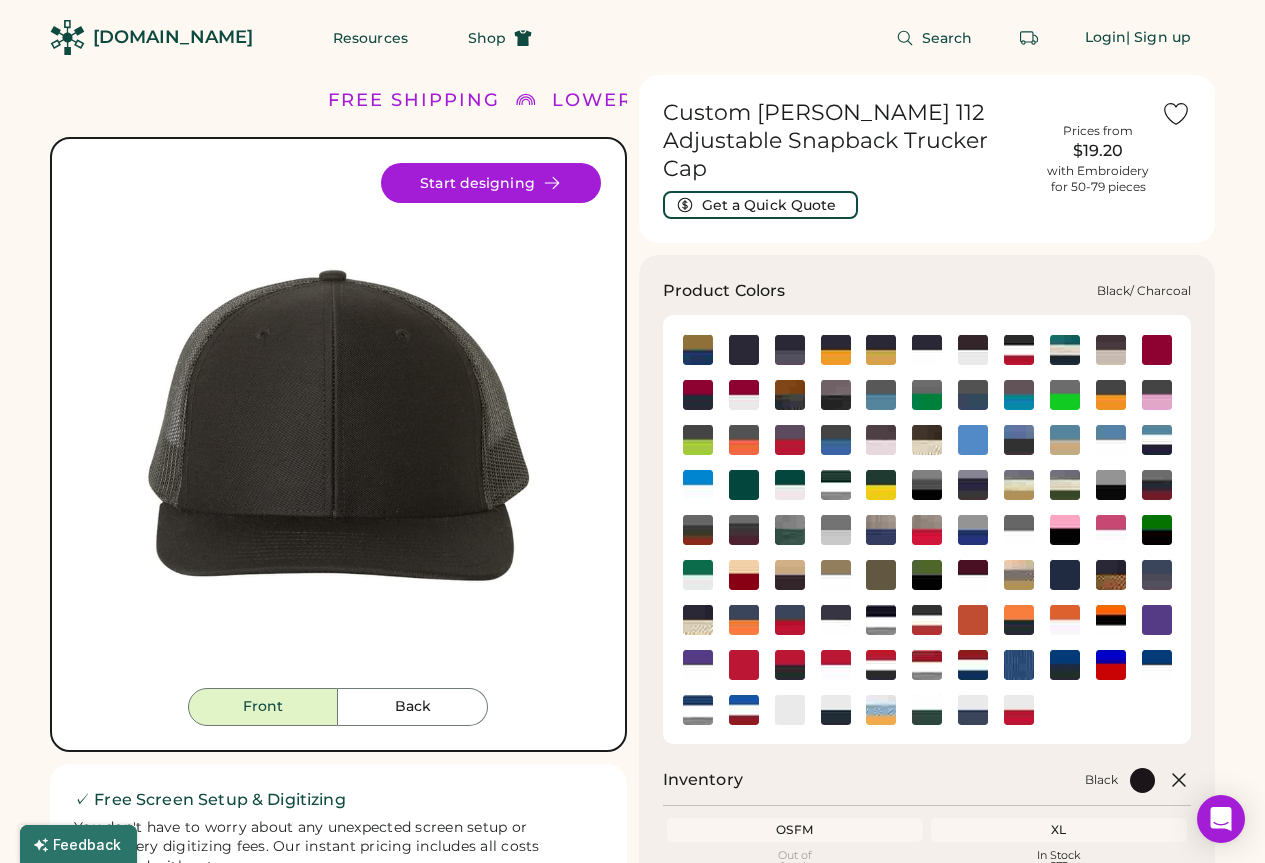 click 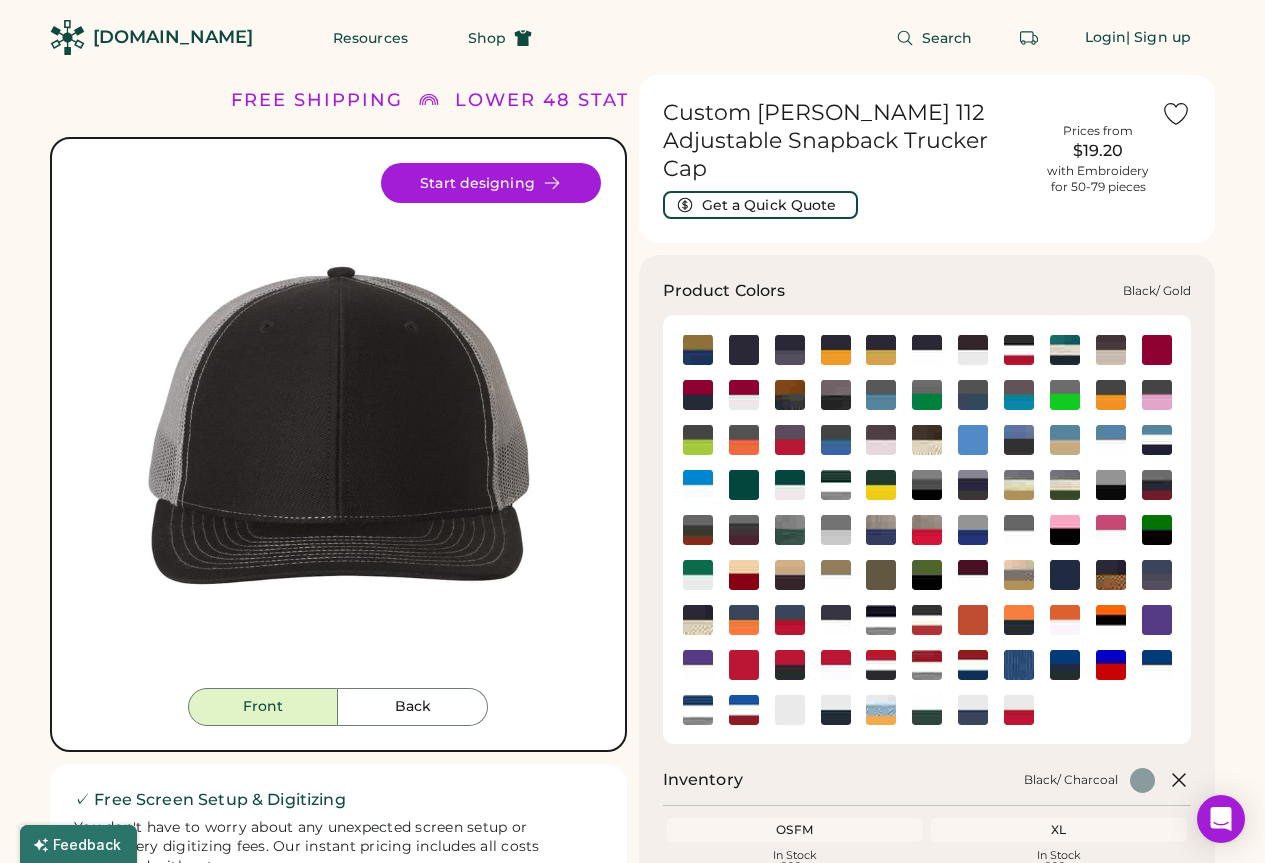 click 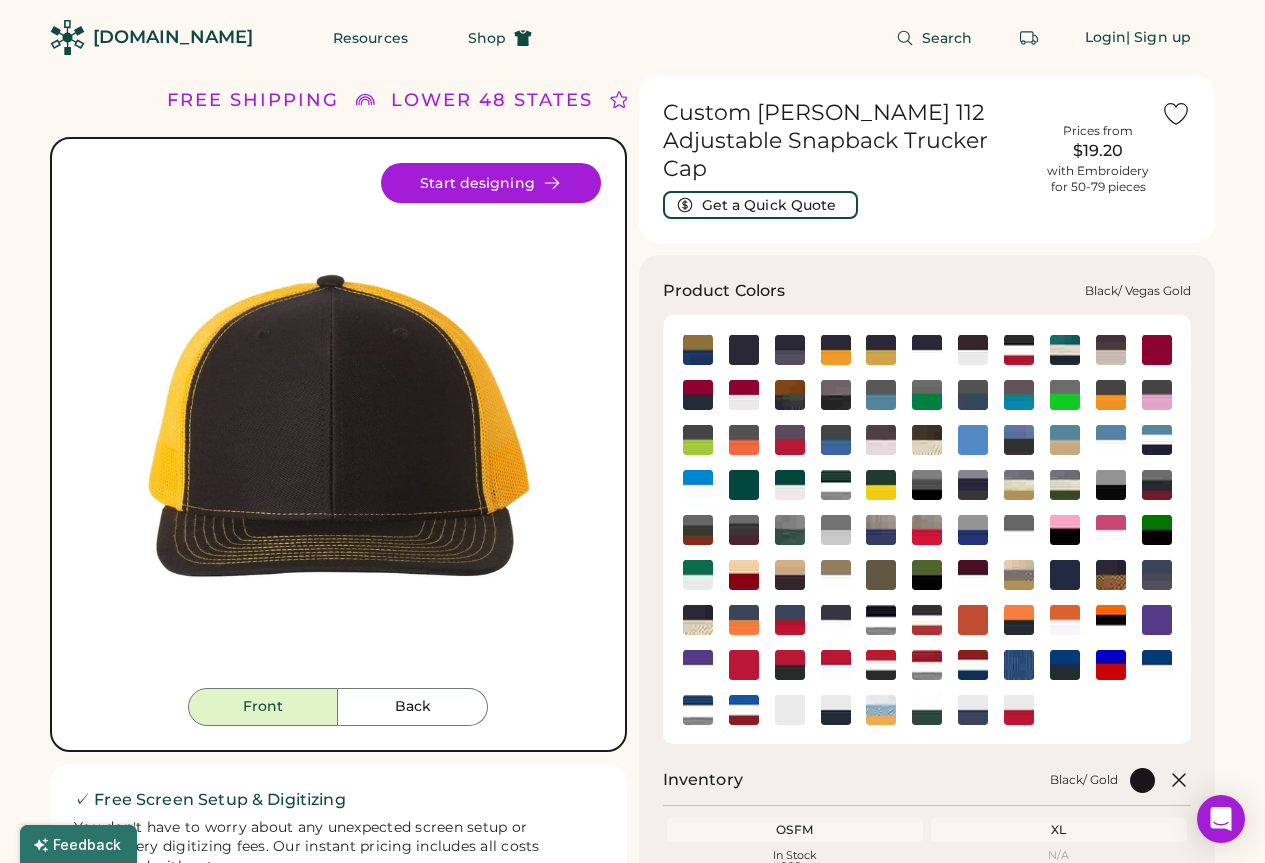 click 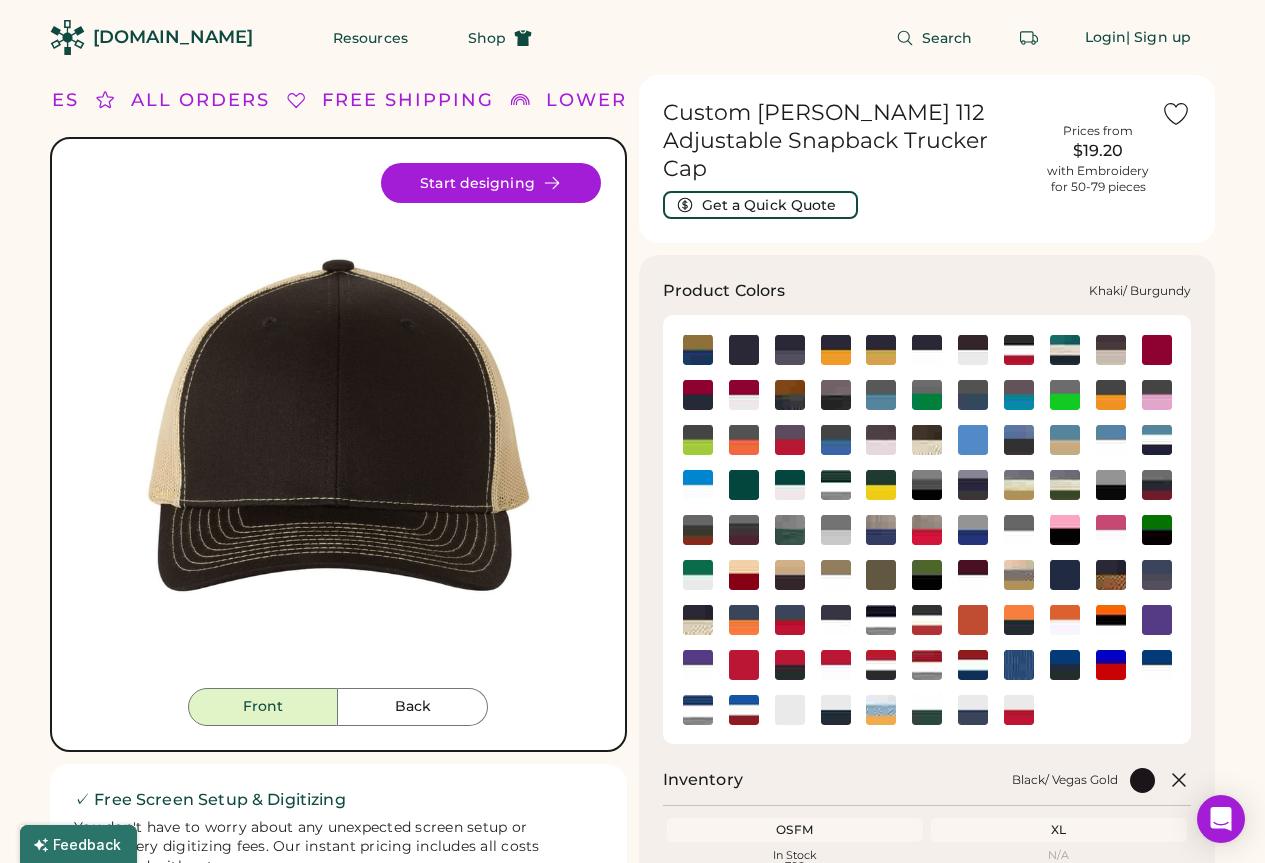 click 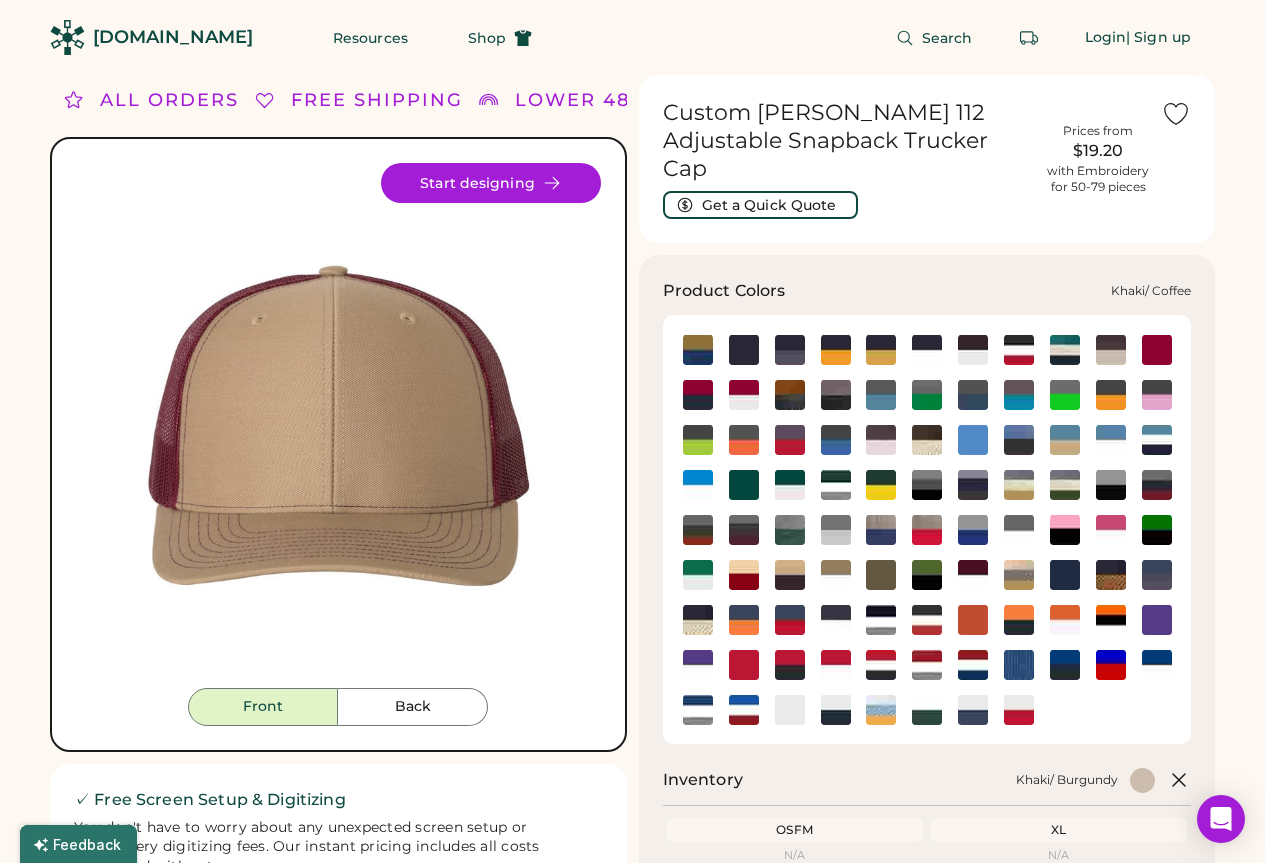 click 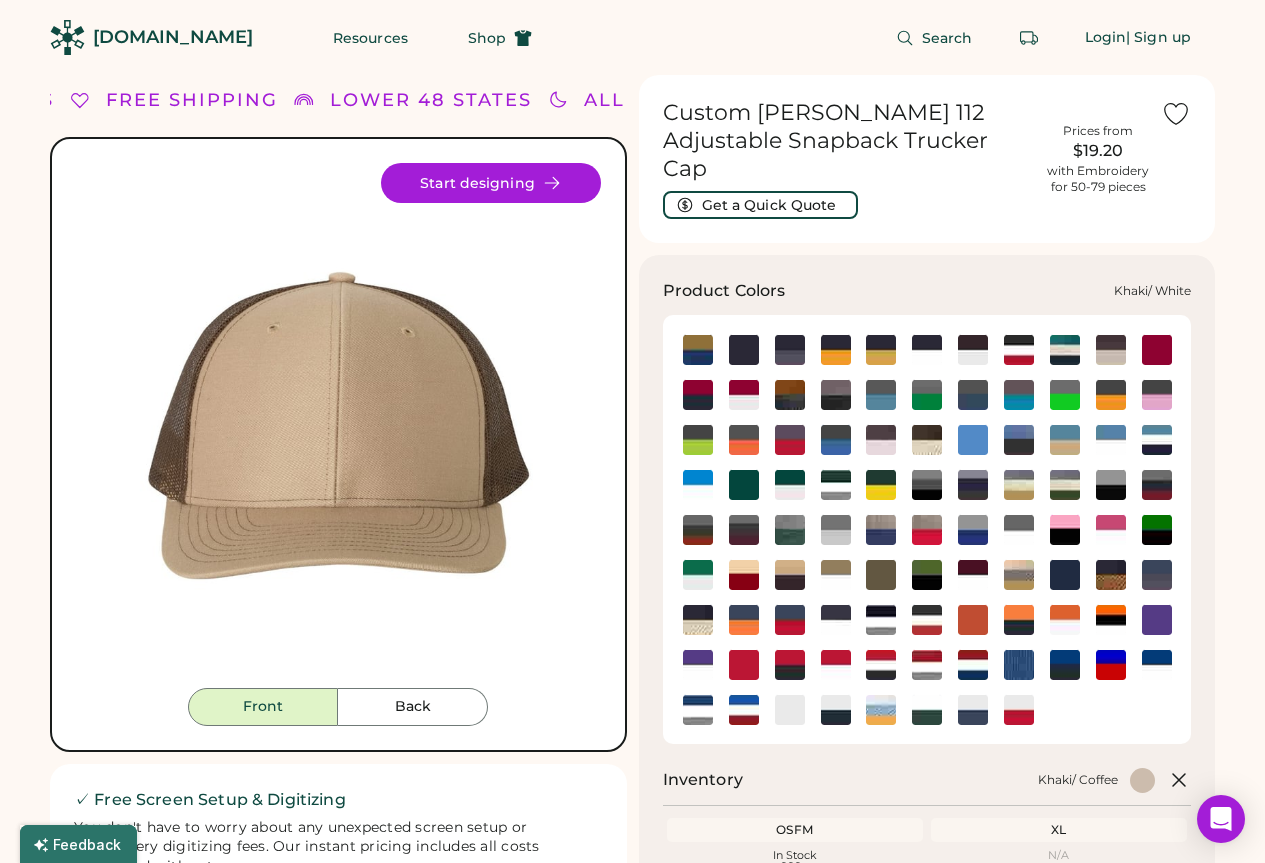 click 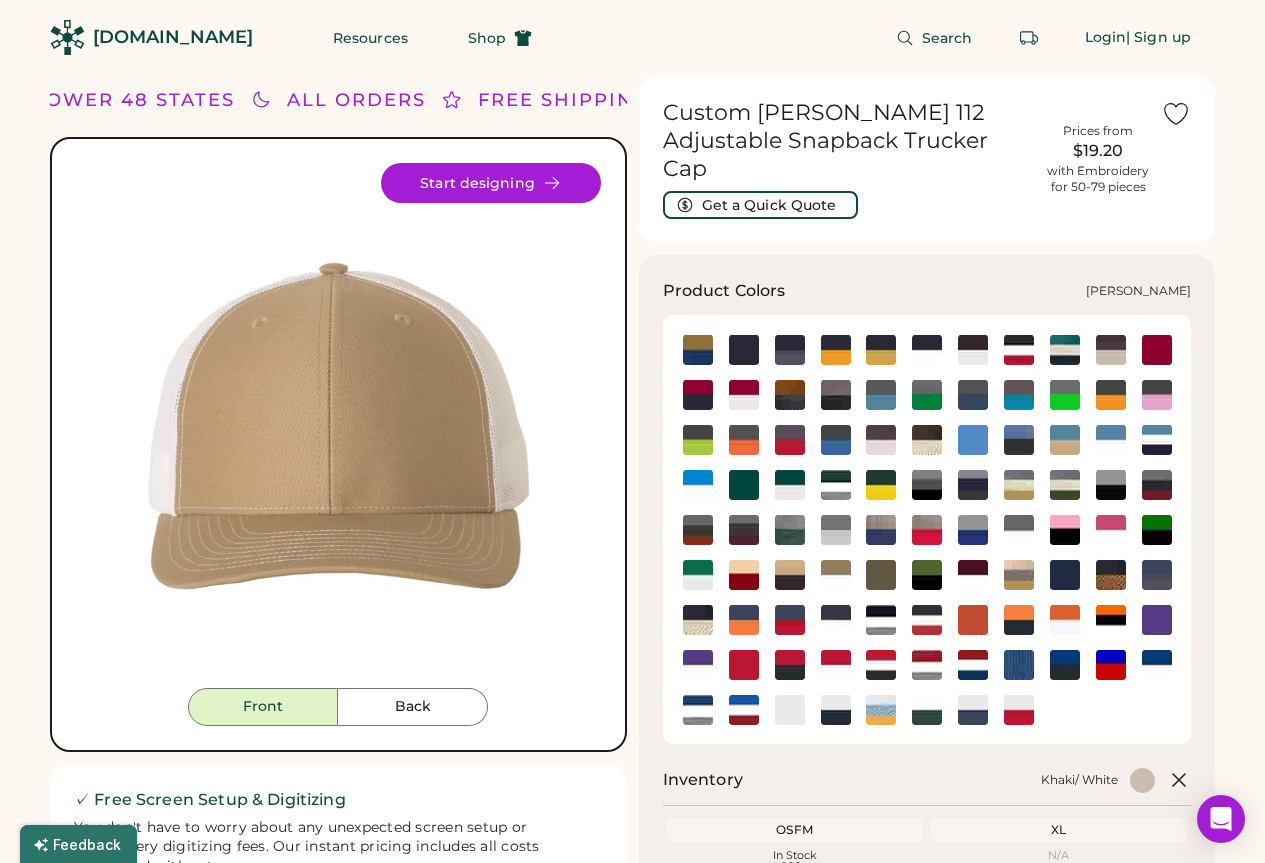 click 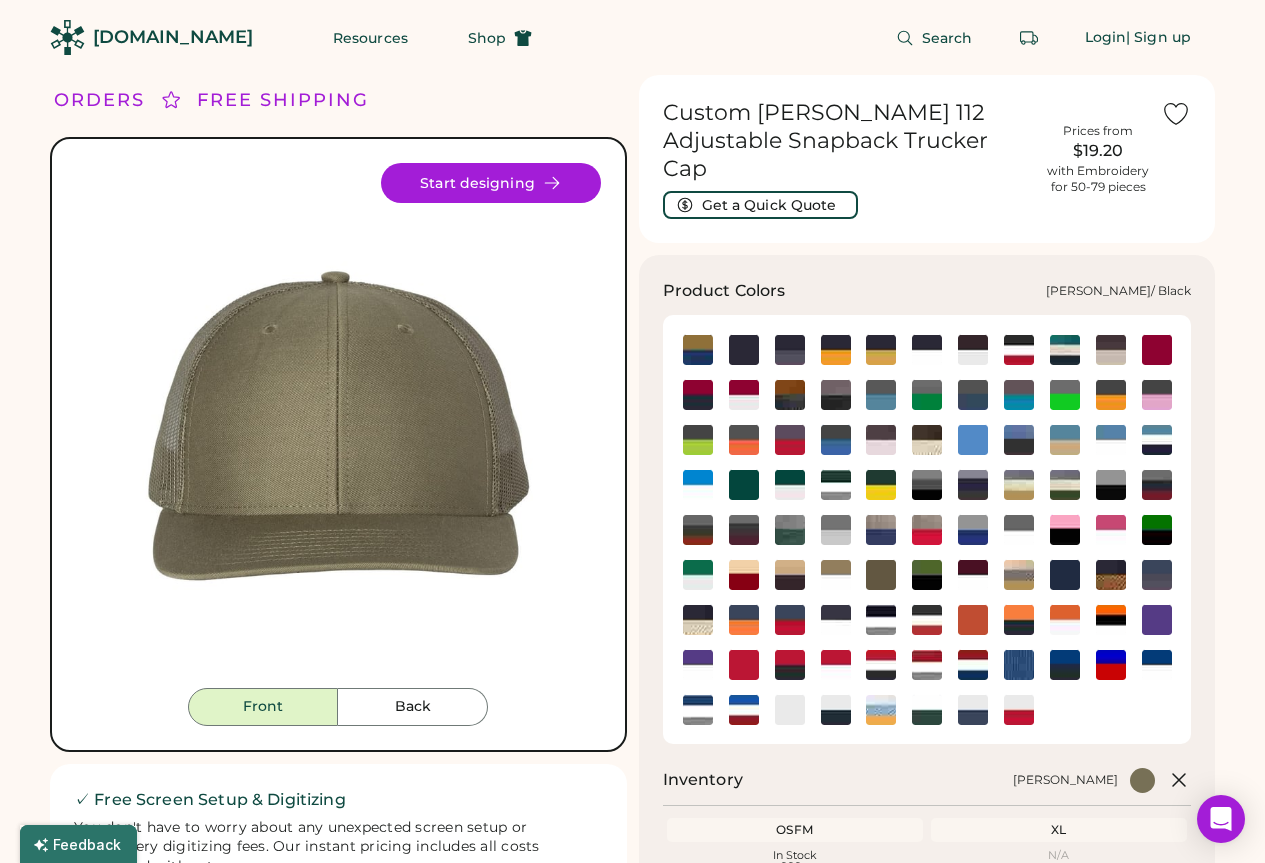 click 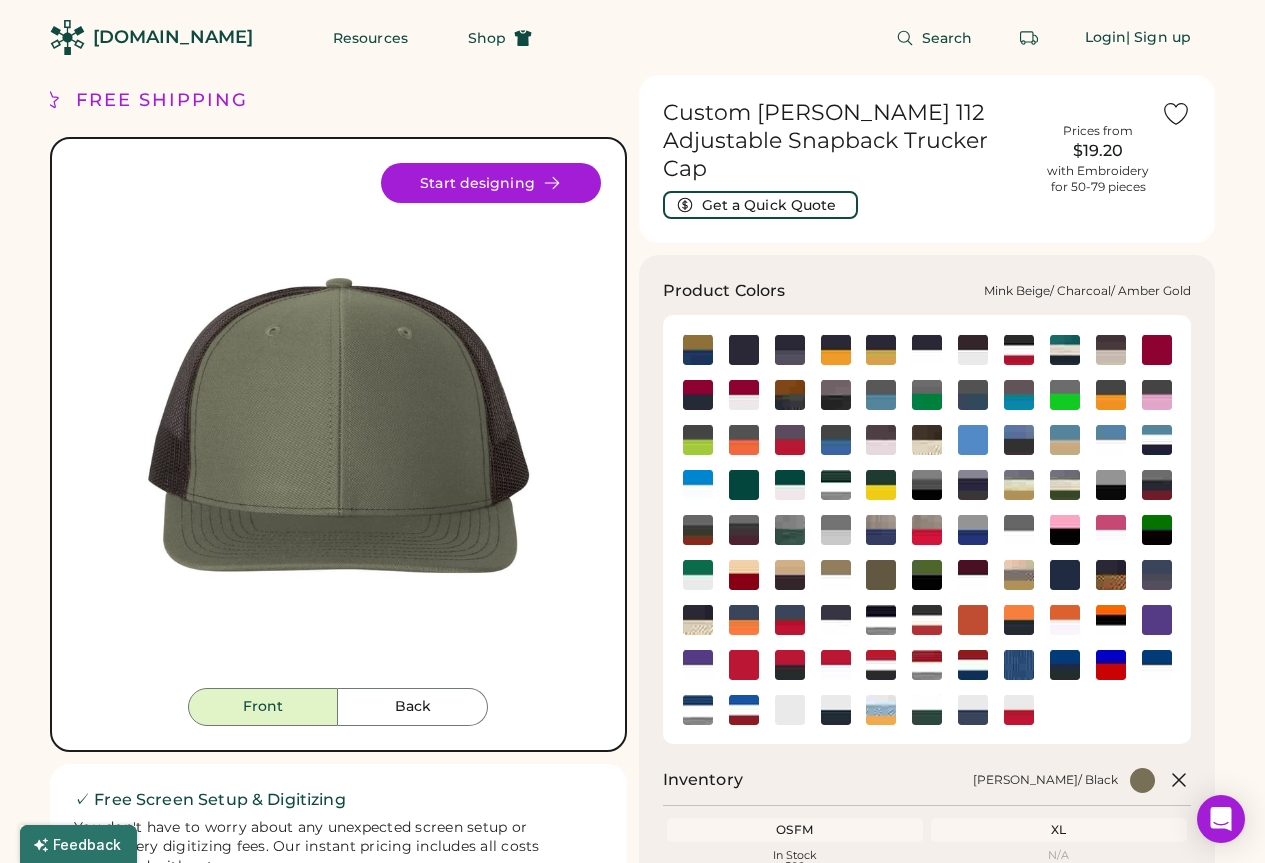 click 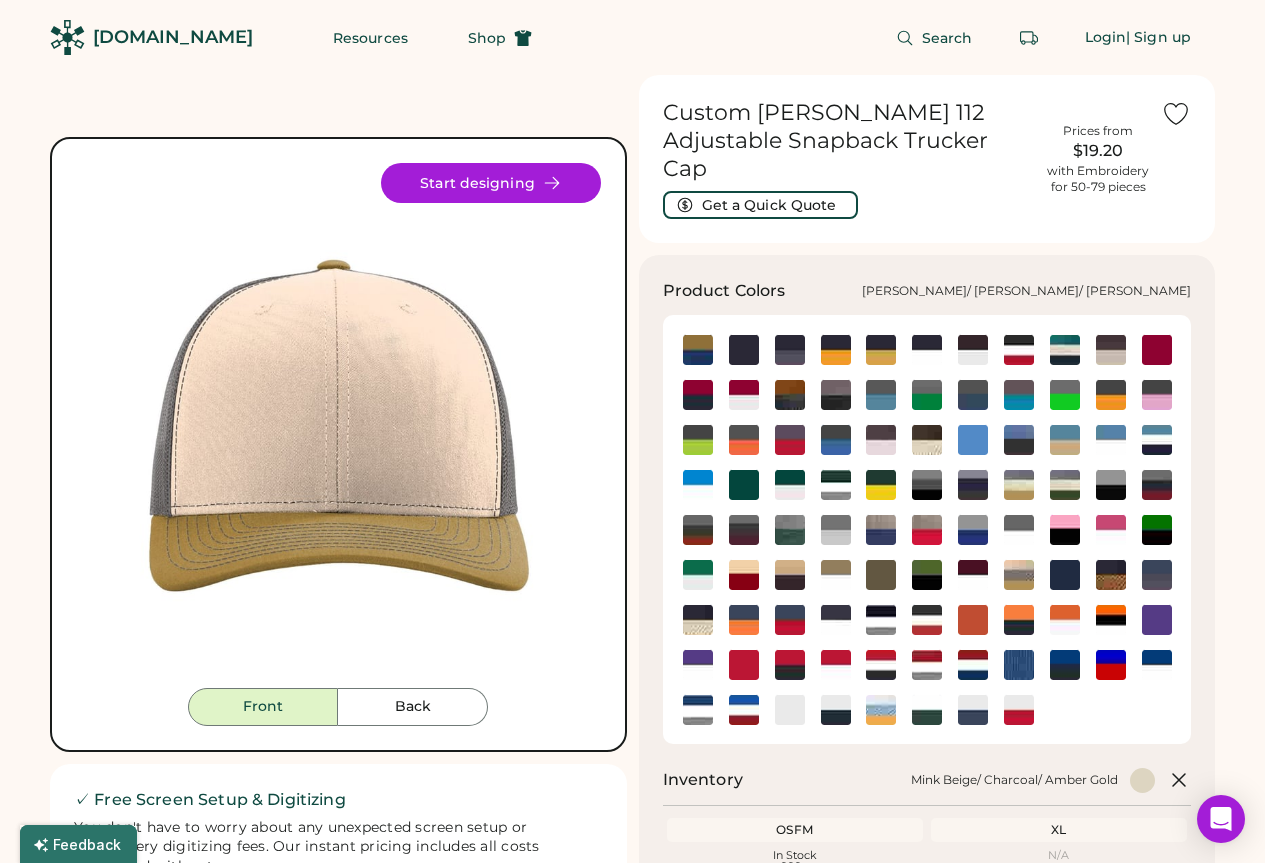 click 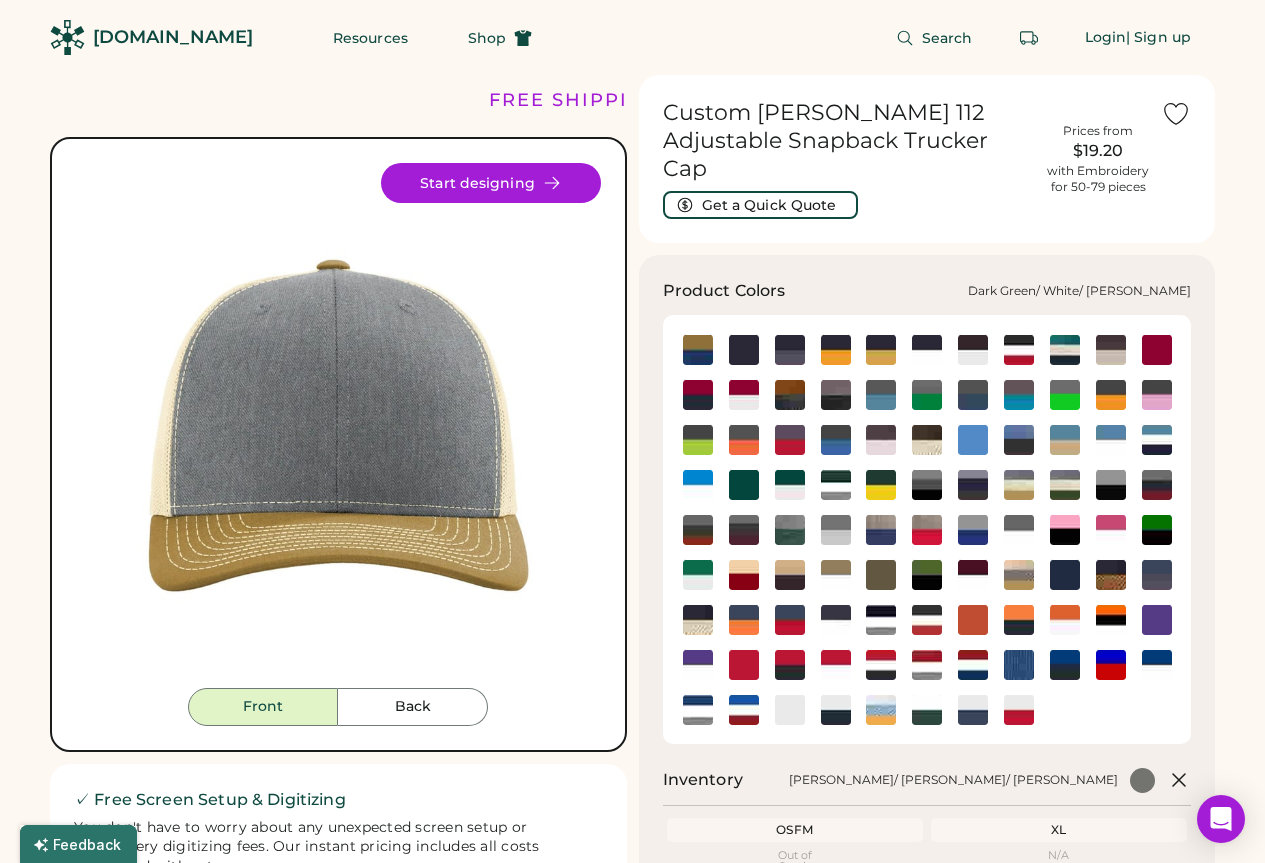 click 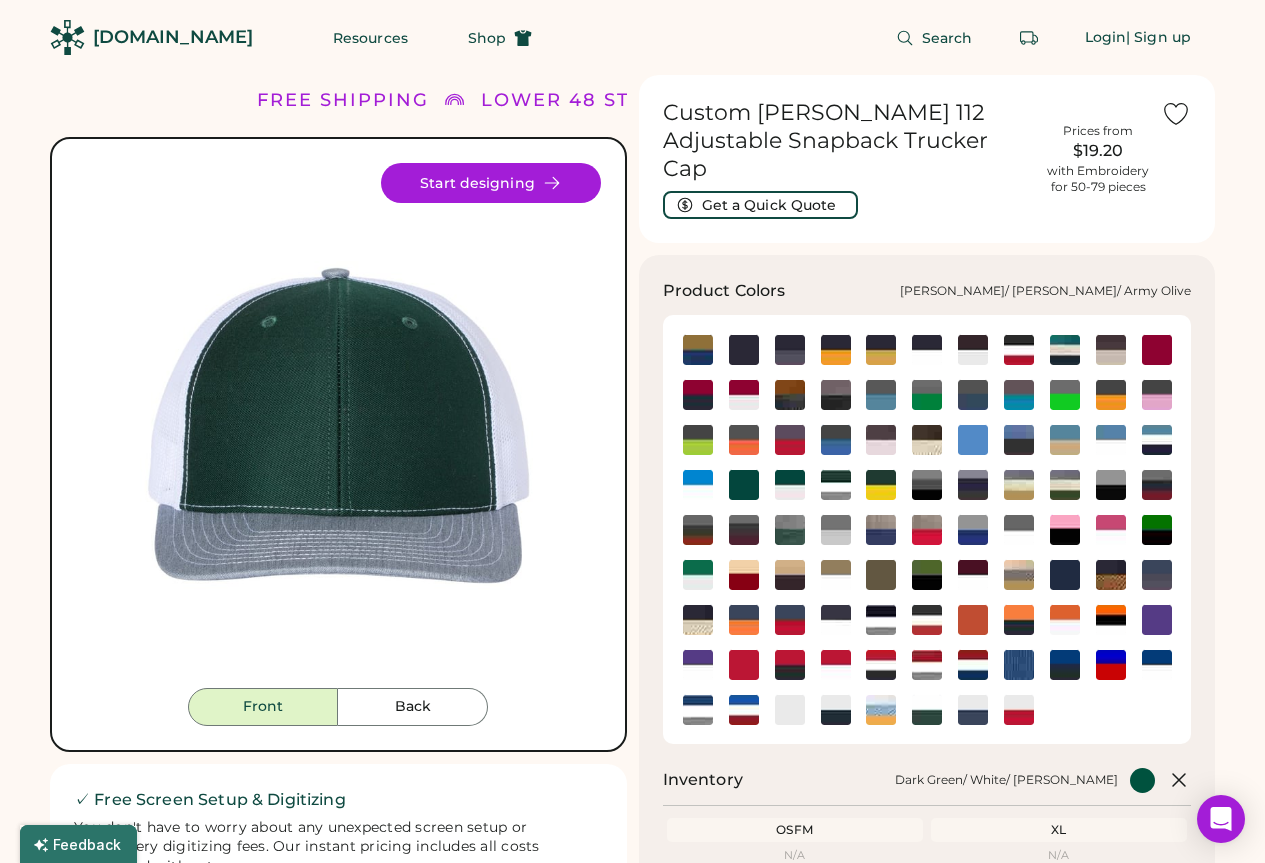 click 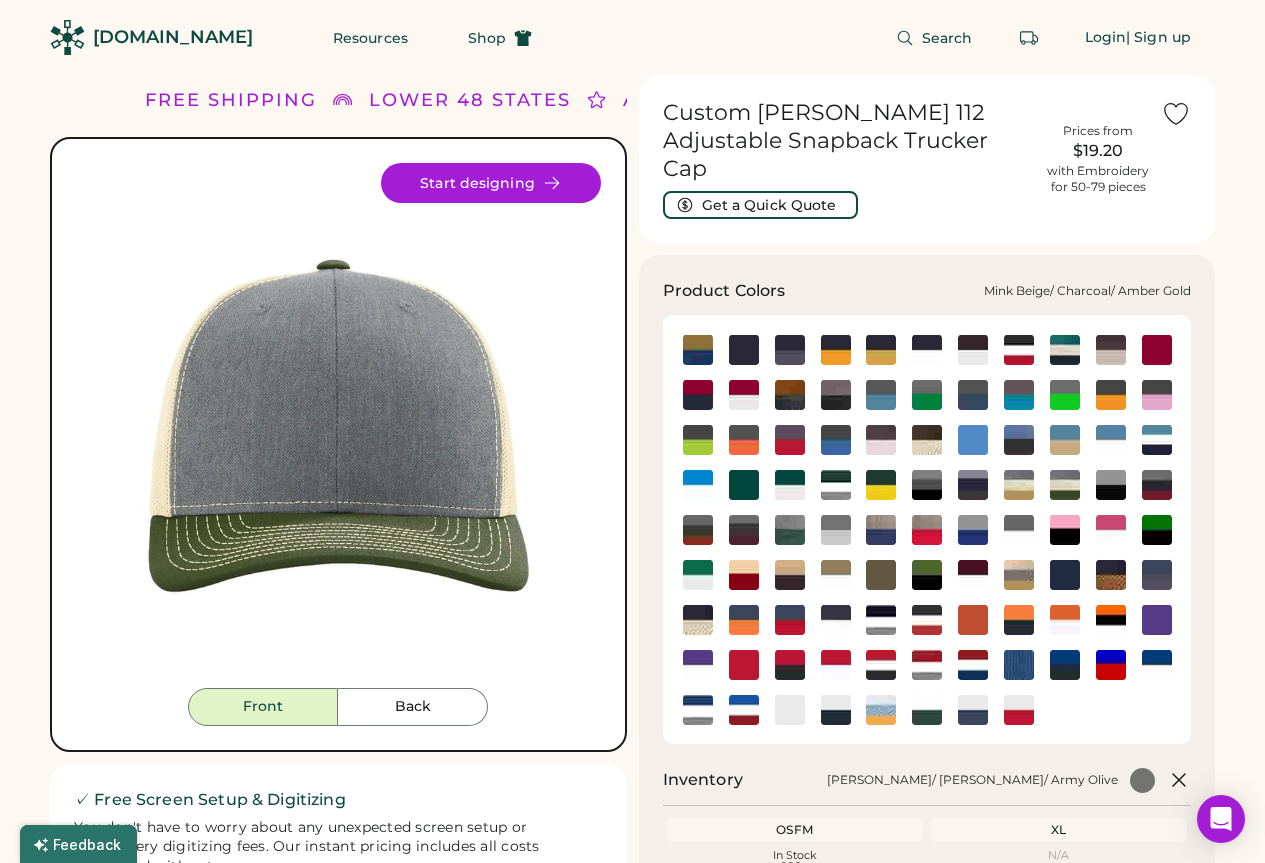 click 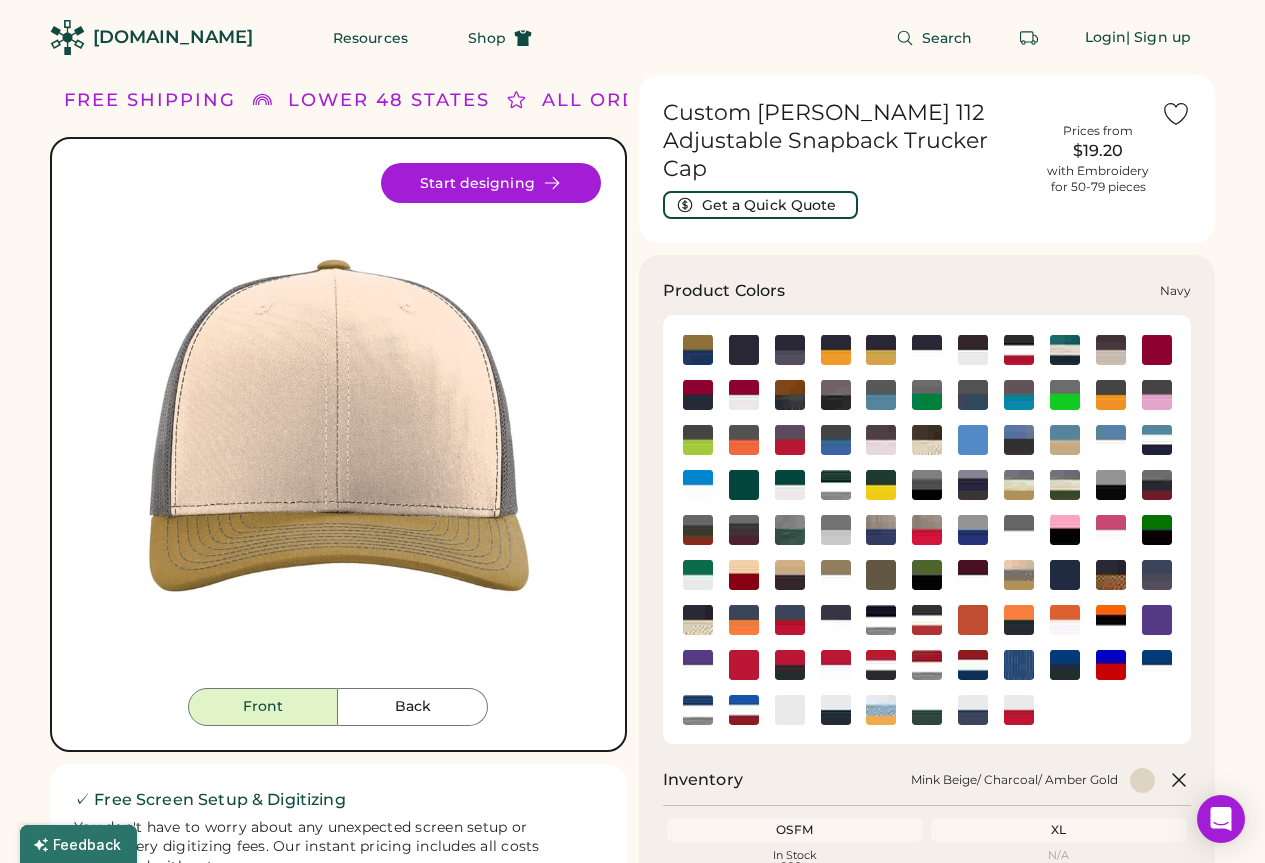 click 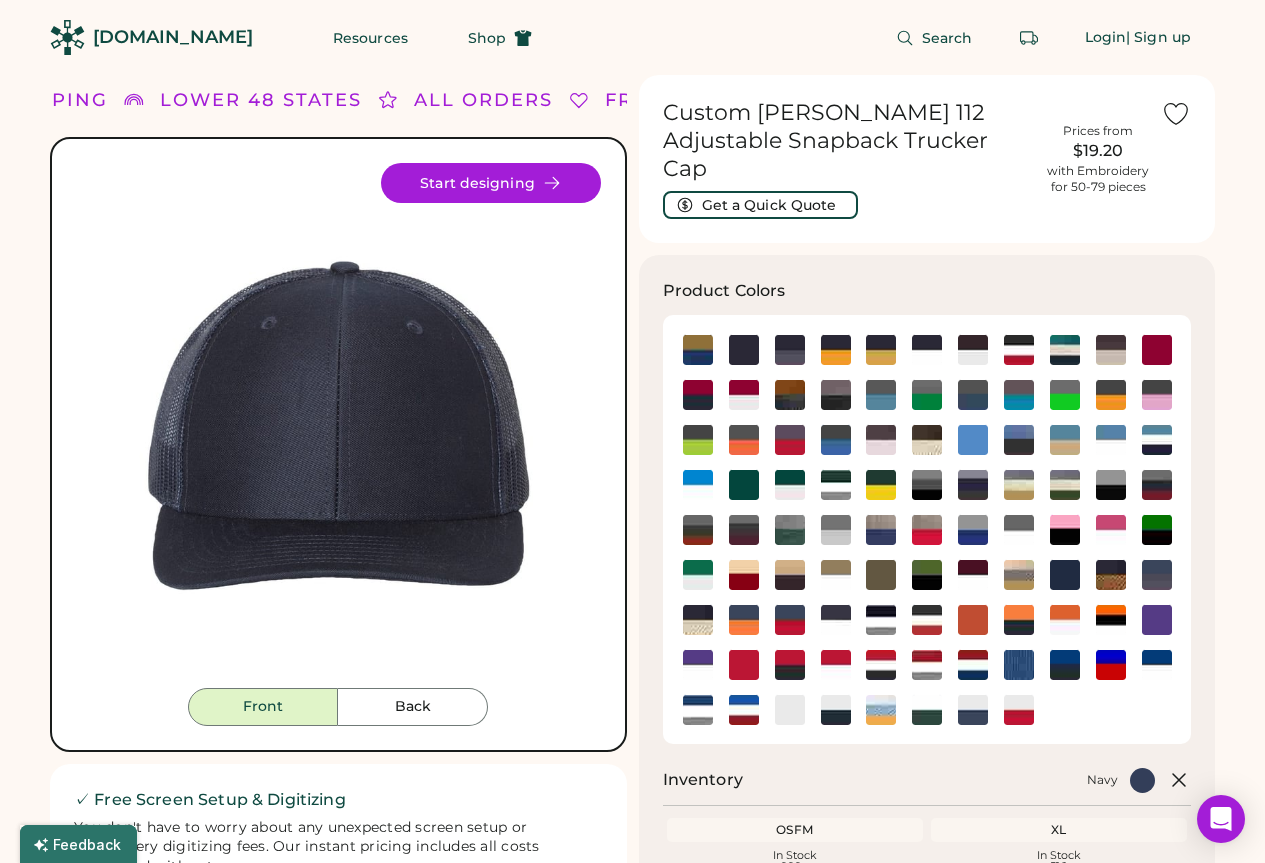 click at bounding box center [927, 529] 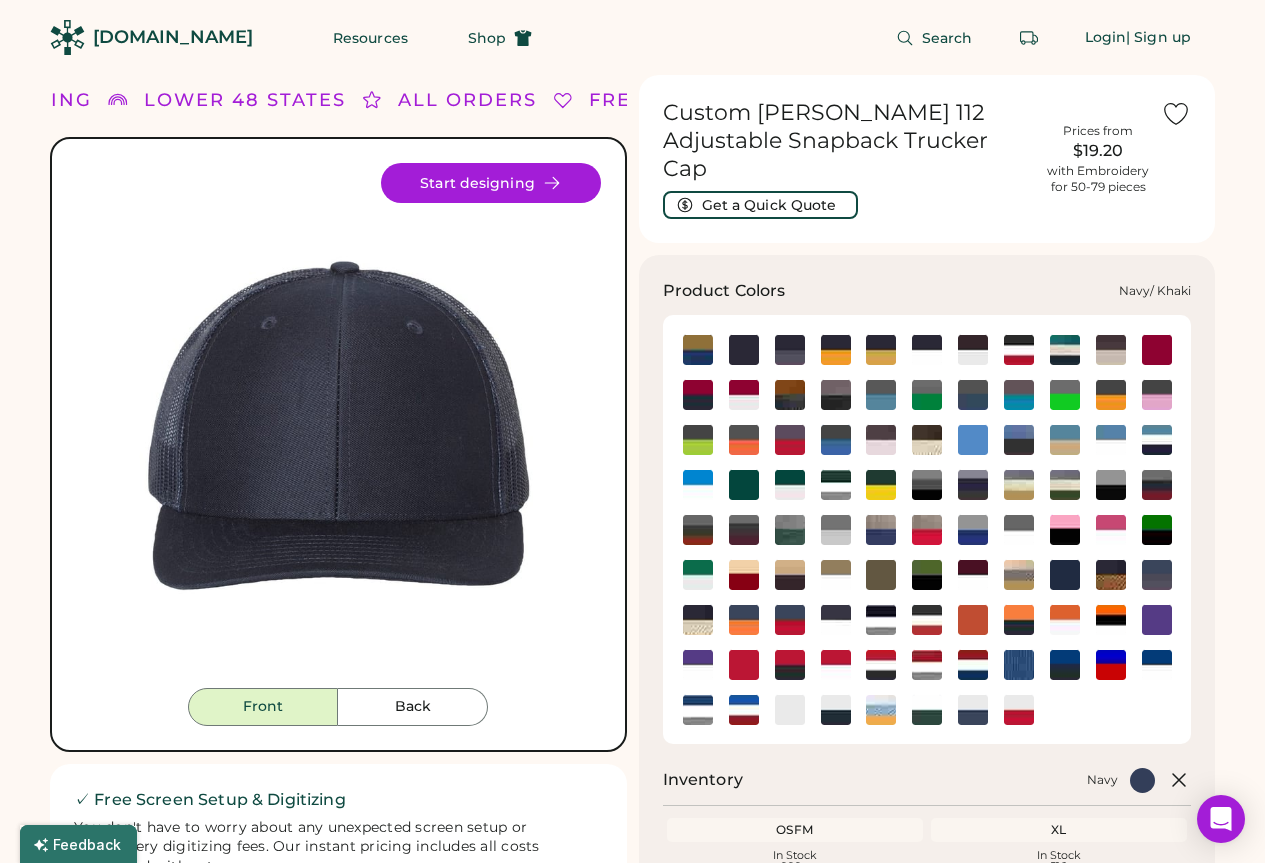 click 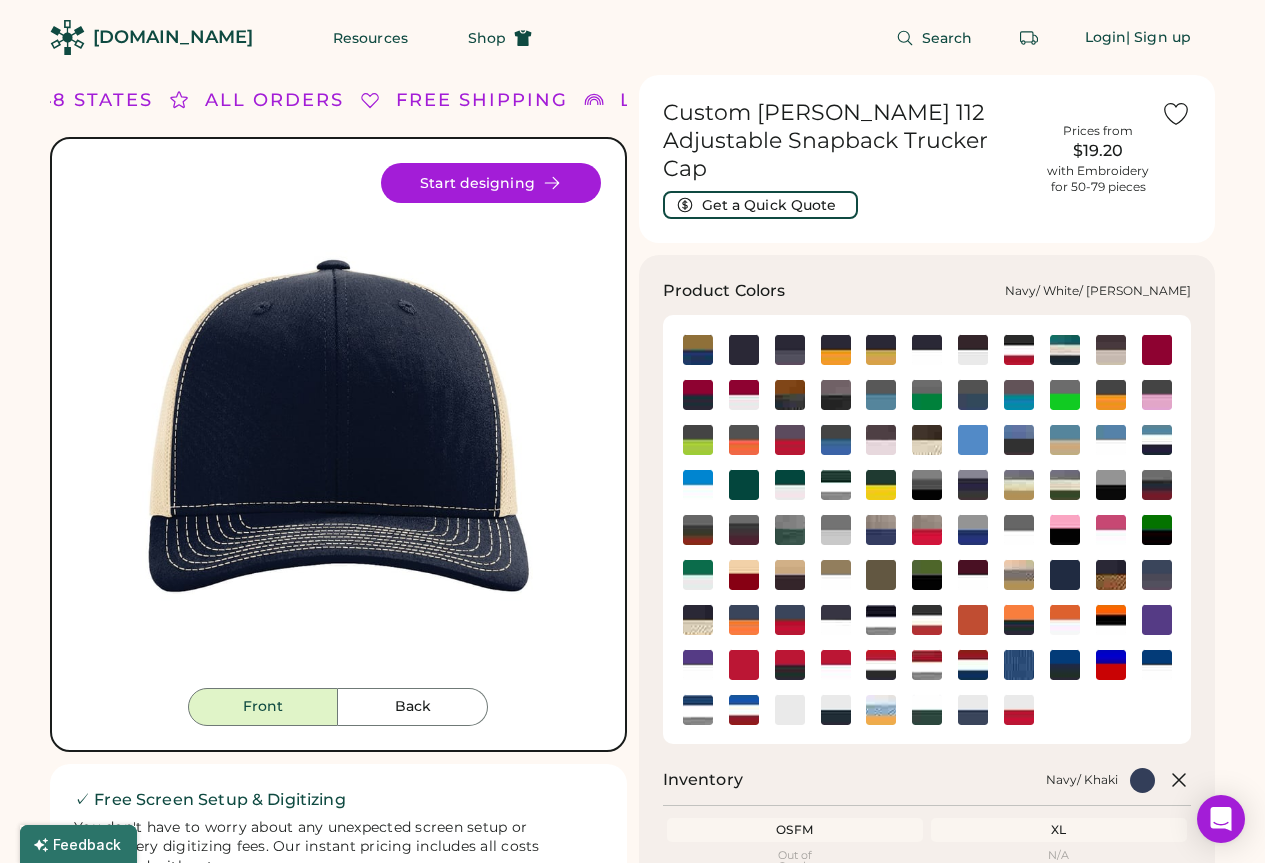 click 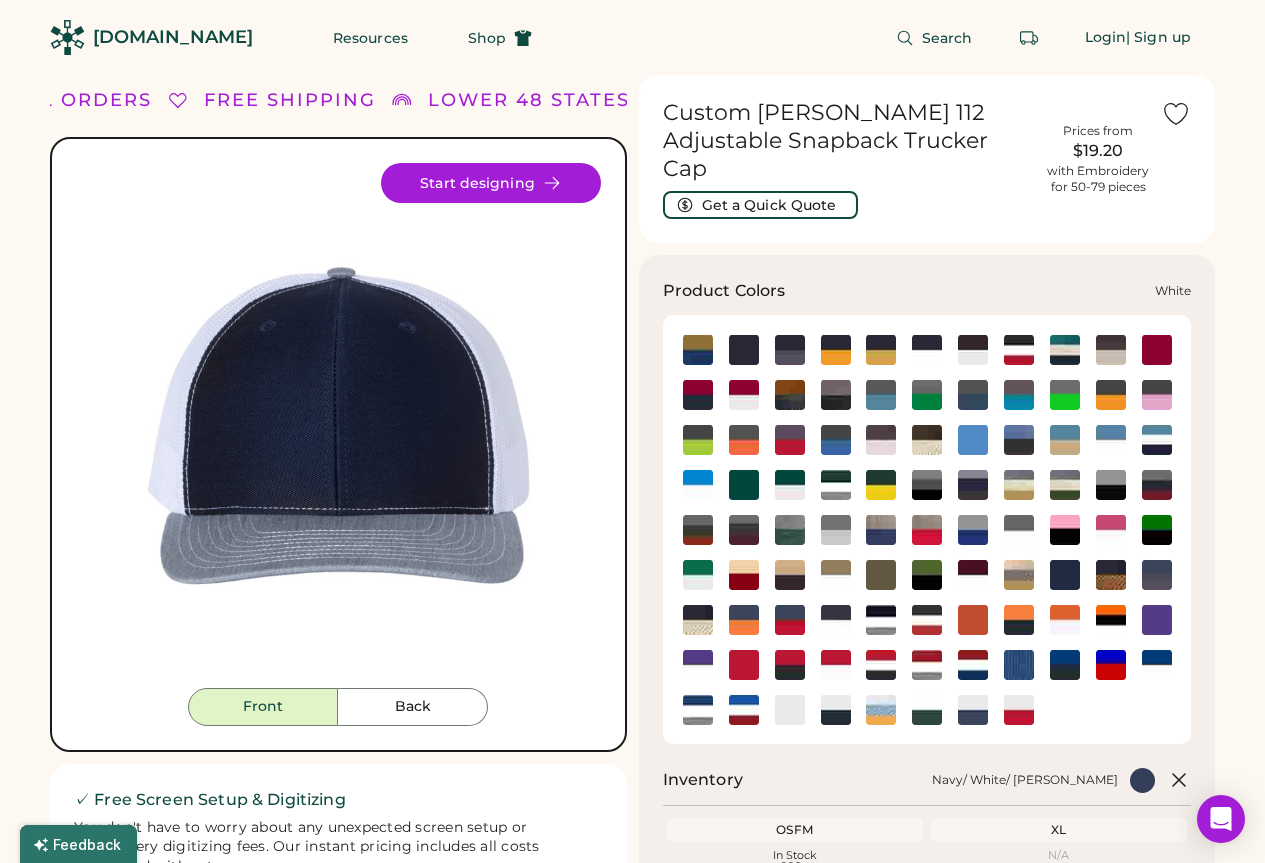 click 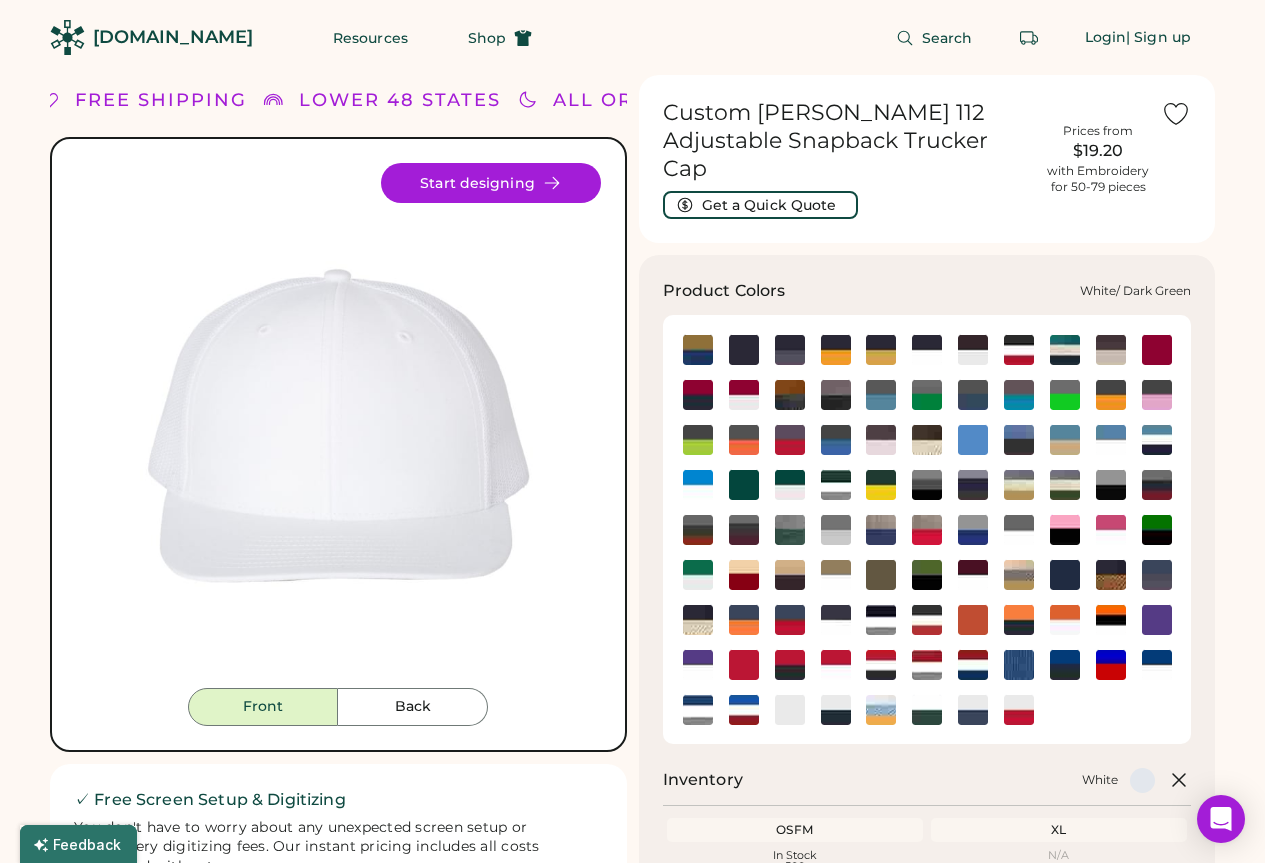 click 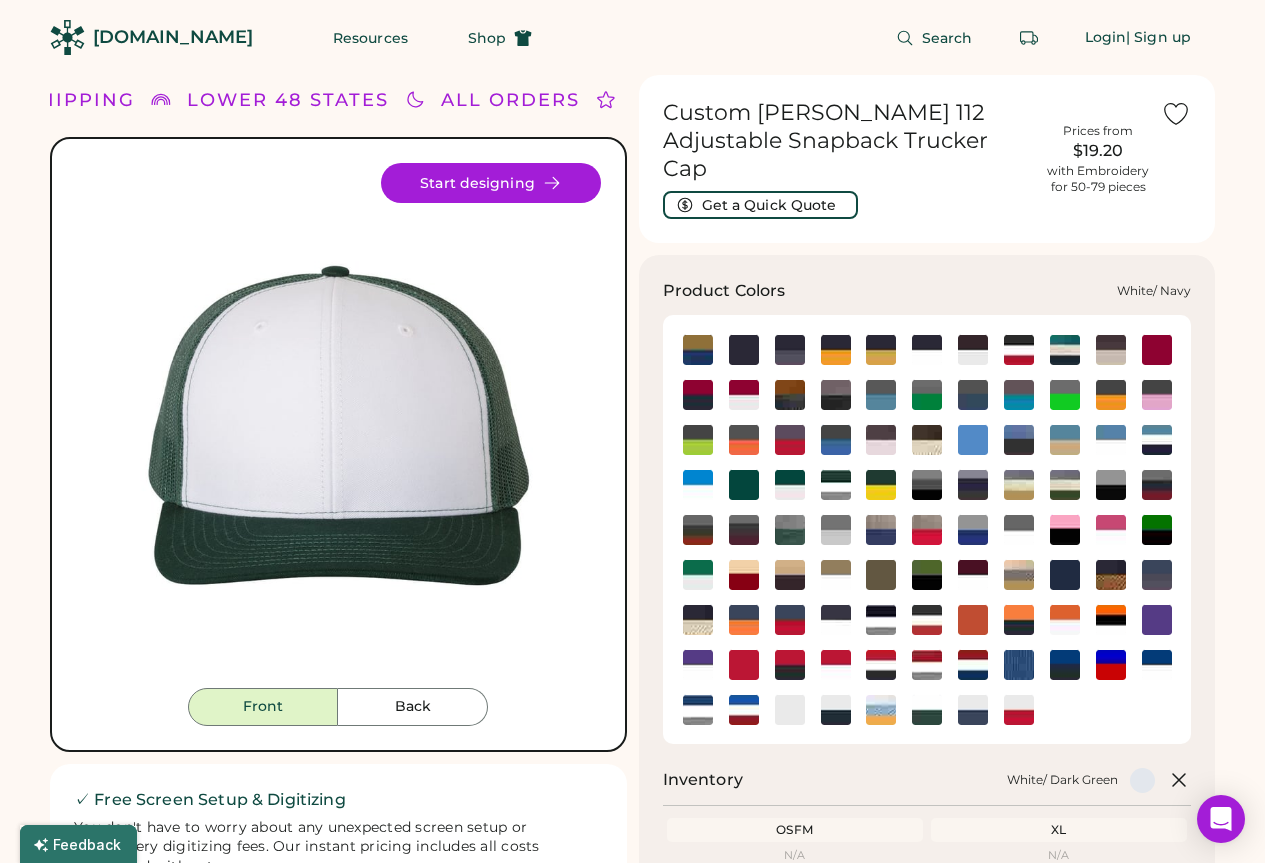 click 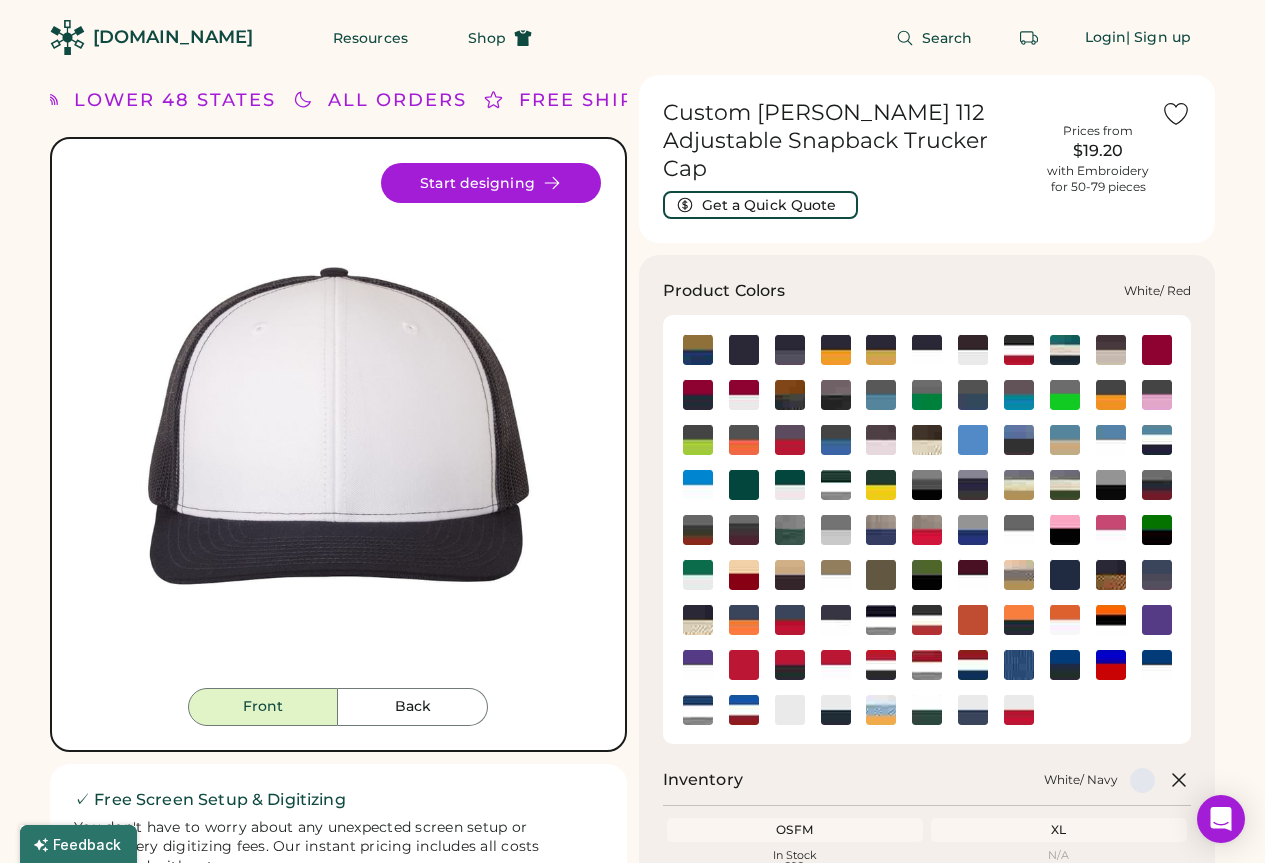 click 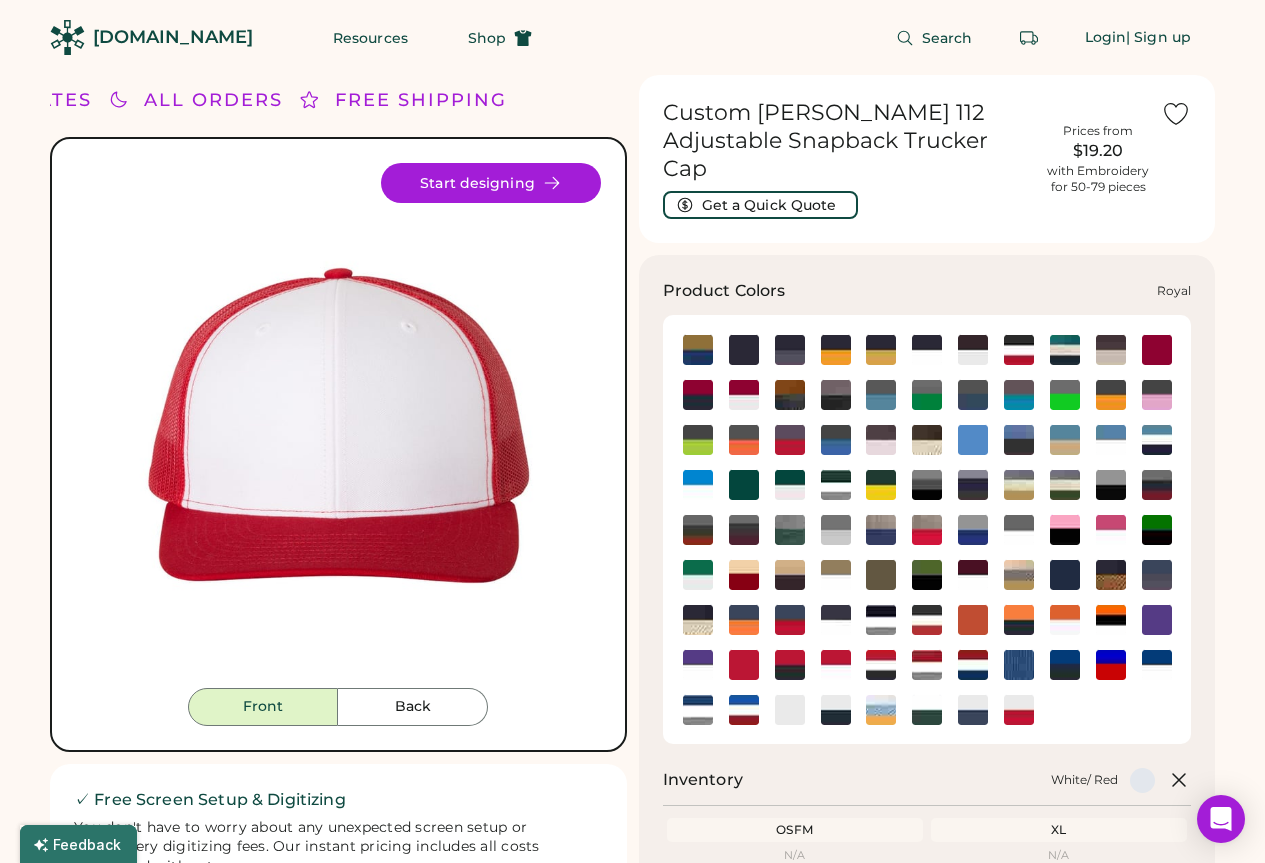 click 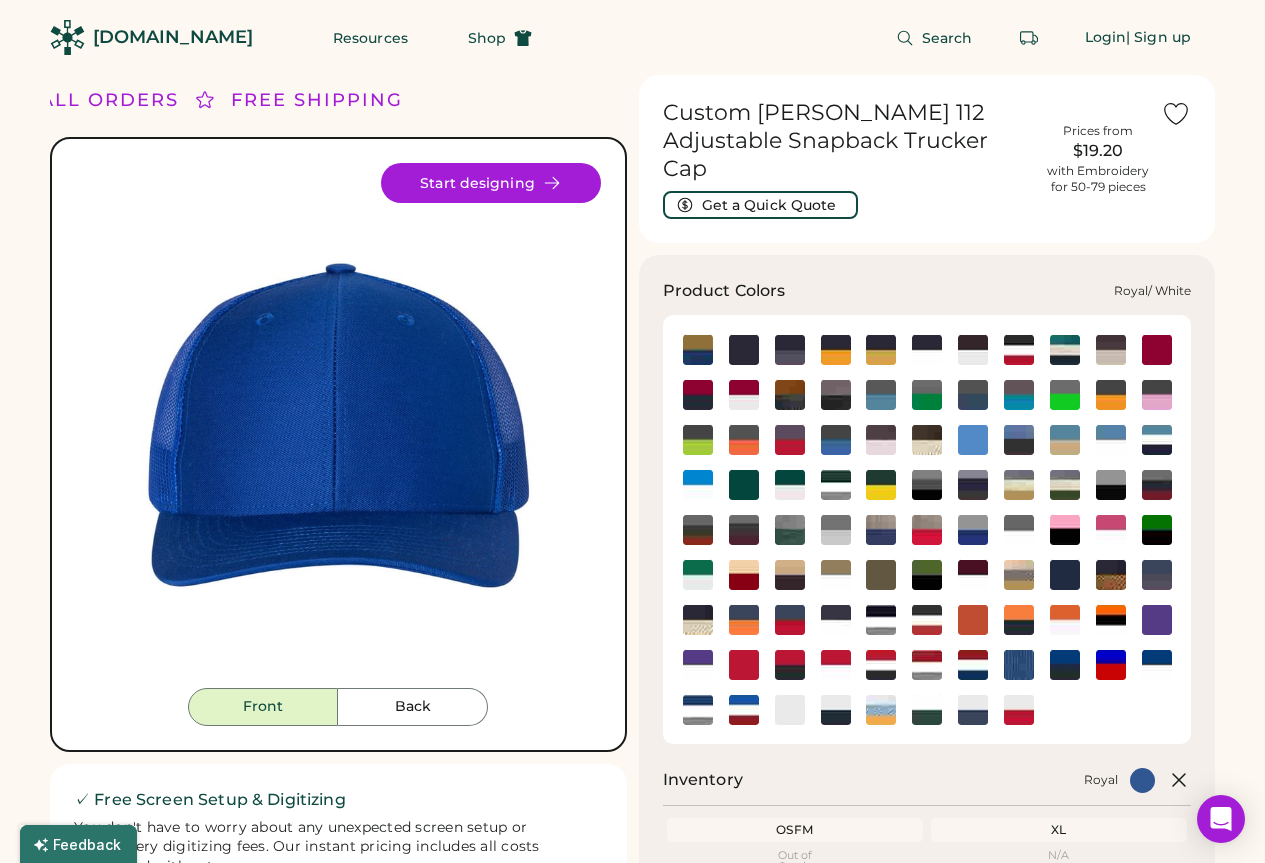 click 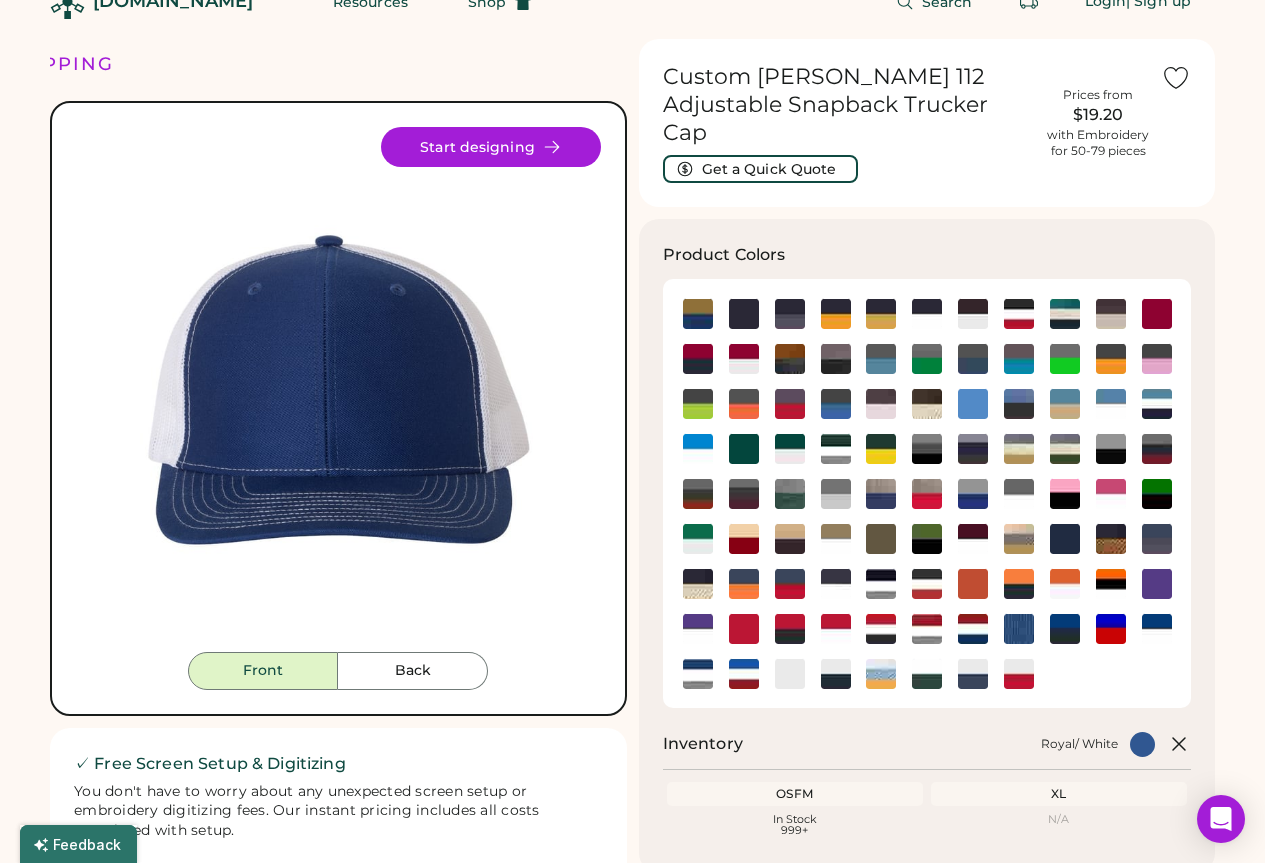 scroll, scrollTop: 0, scrollLeft: 0, axis: both 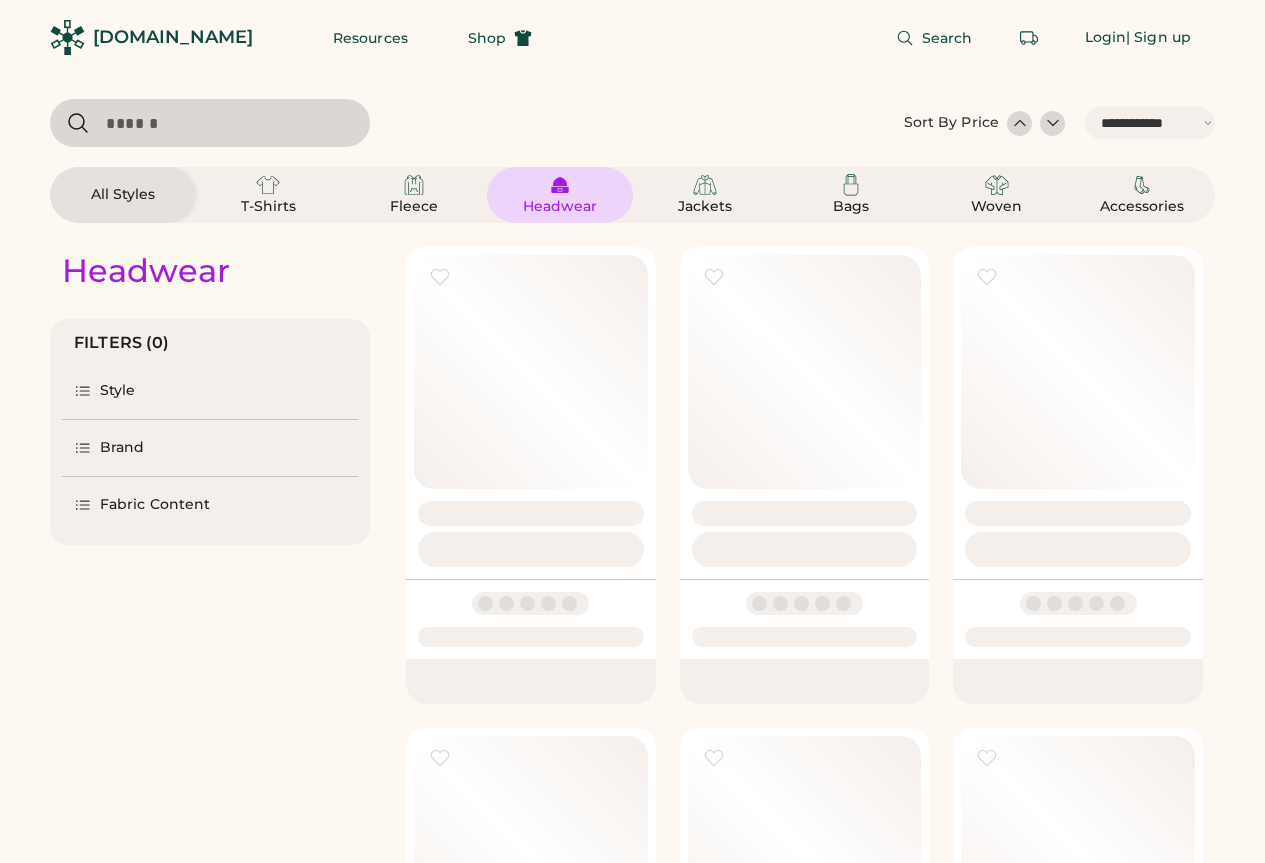 select on "*****" 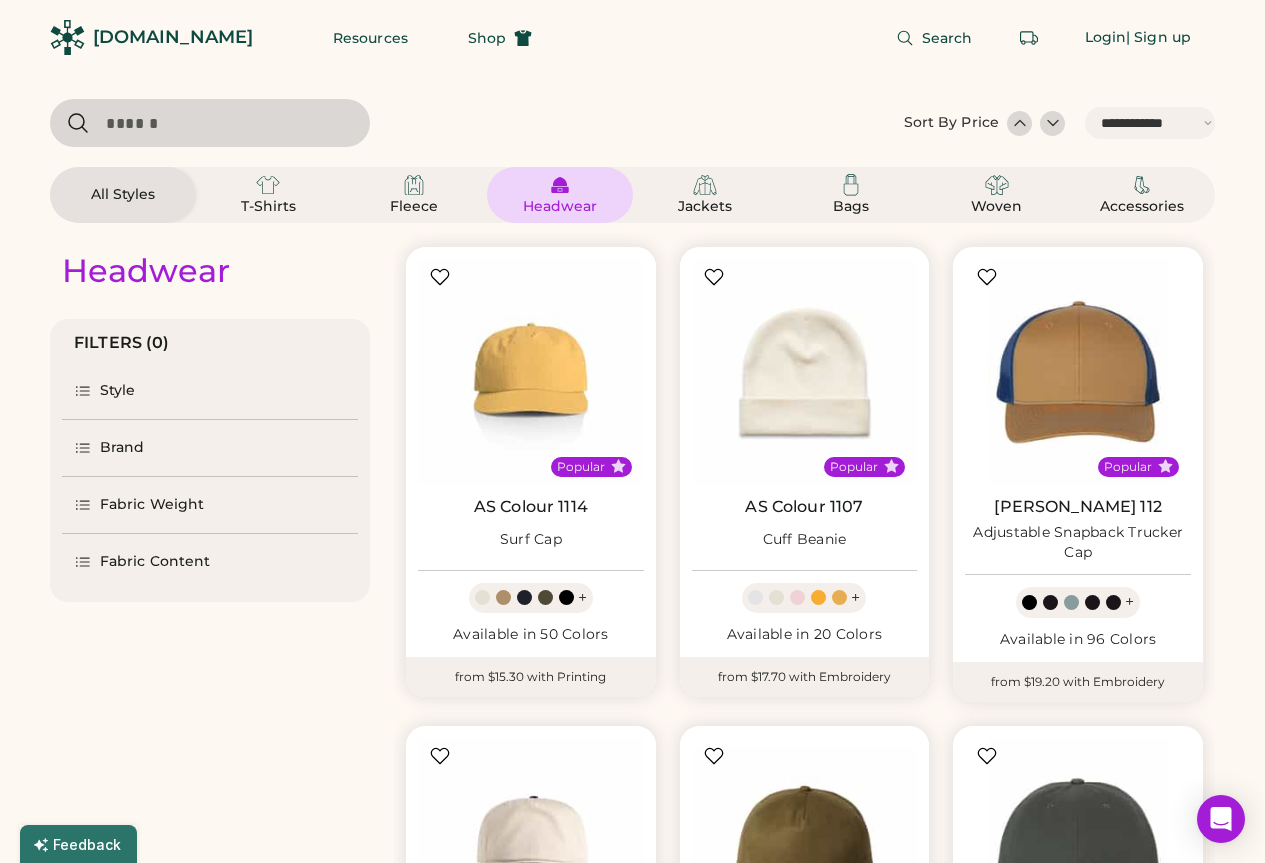 click on "Brand" at bounding box center (210, 448) 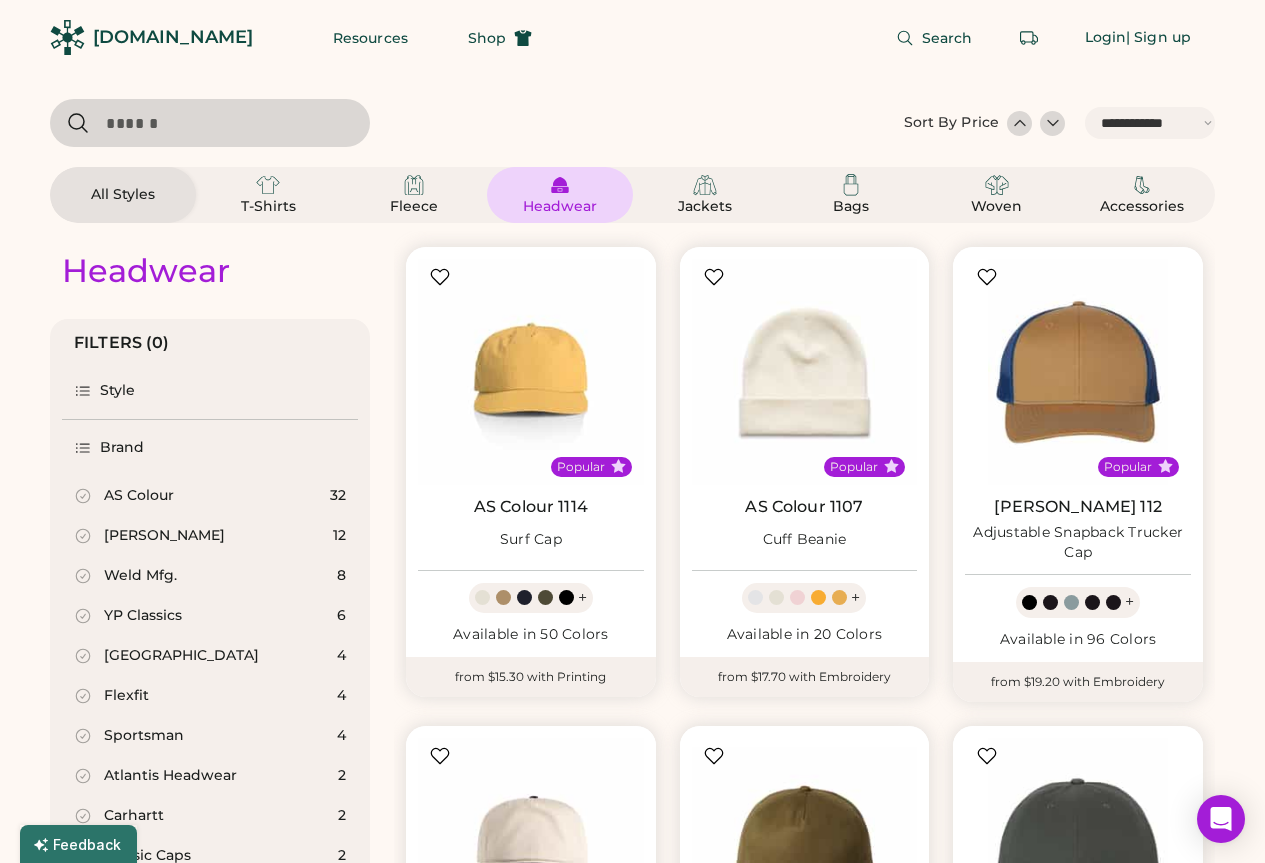 scroll, scrollTop: 200, scrollLeft: 0, axis: vertical 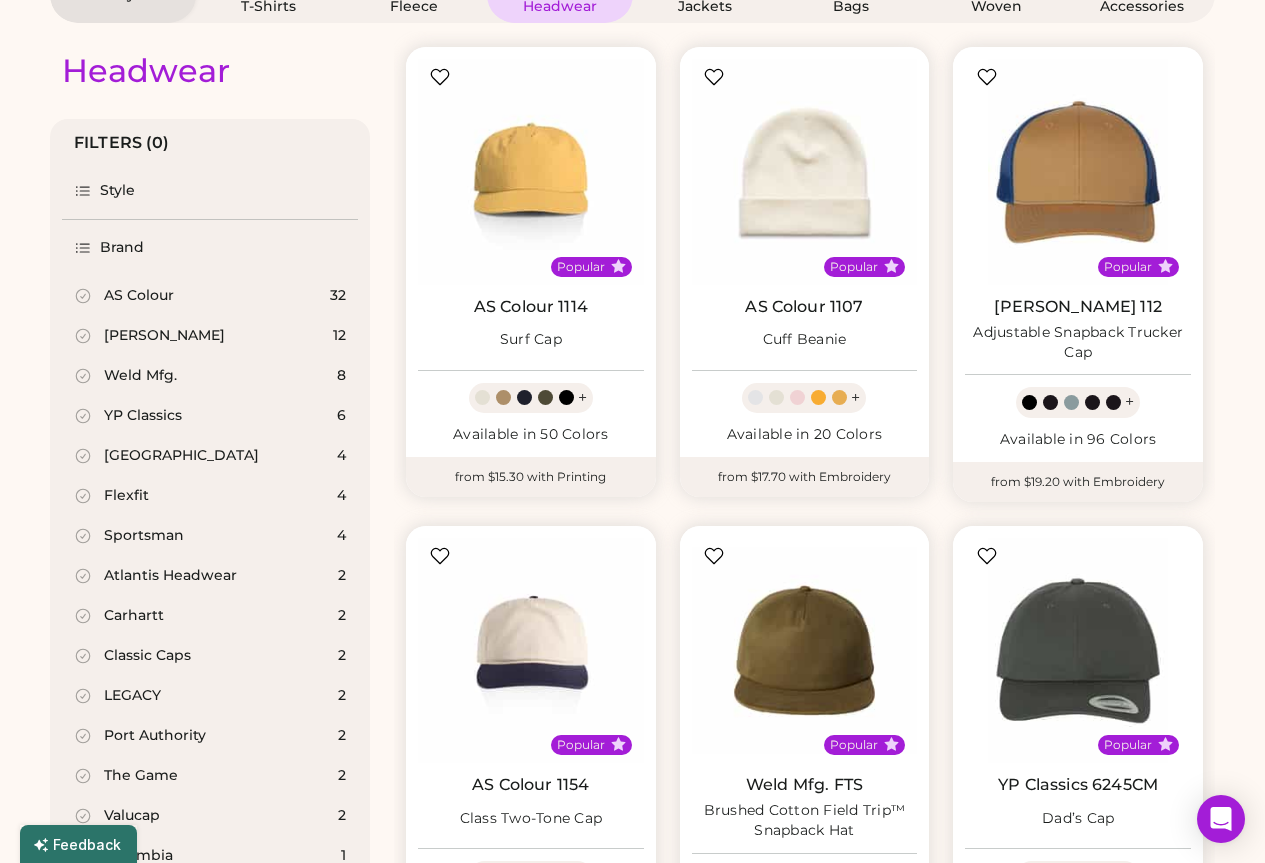 click on "Carhartt" at bounding box center (134, 616) 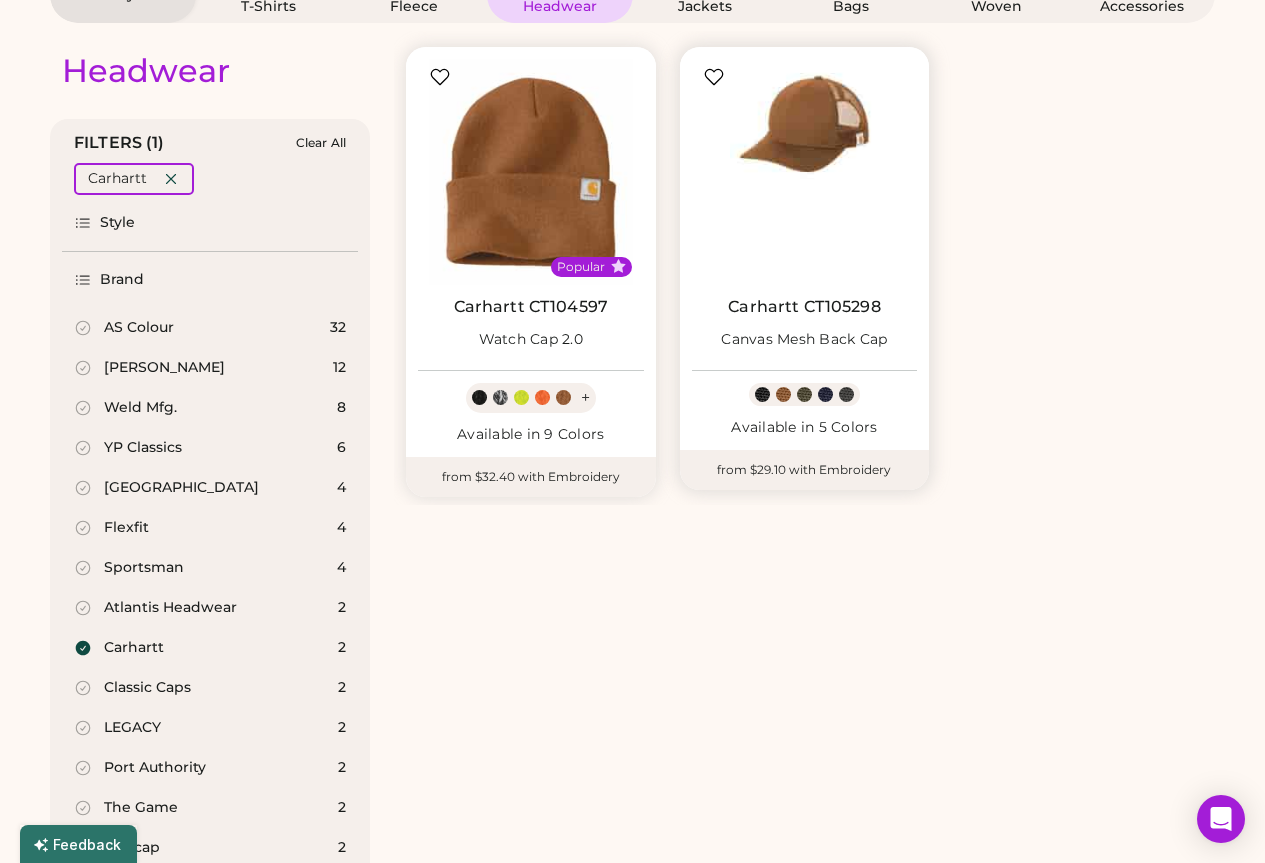 click at bounding box center (805, 172) 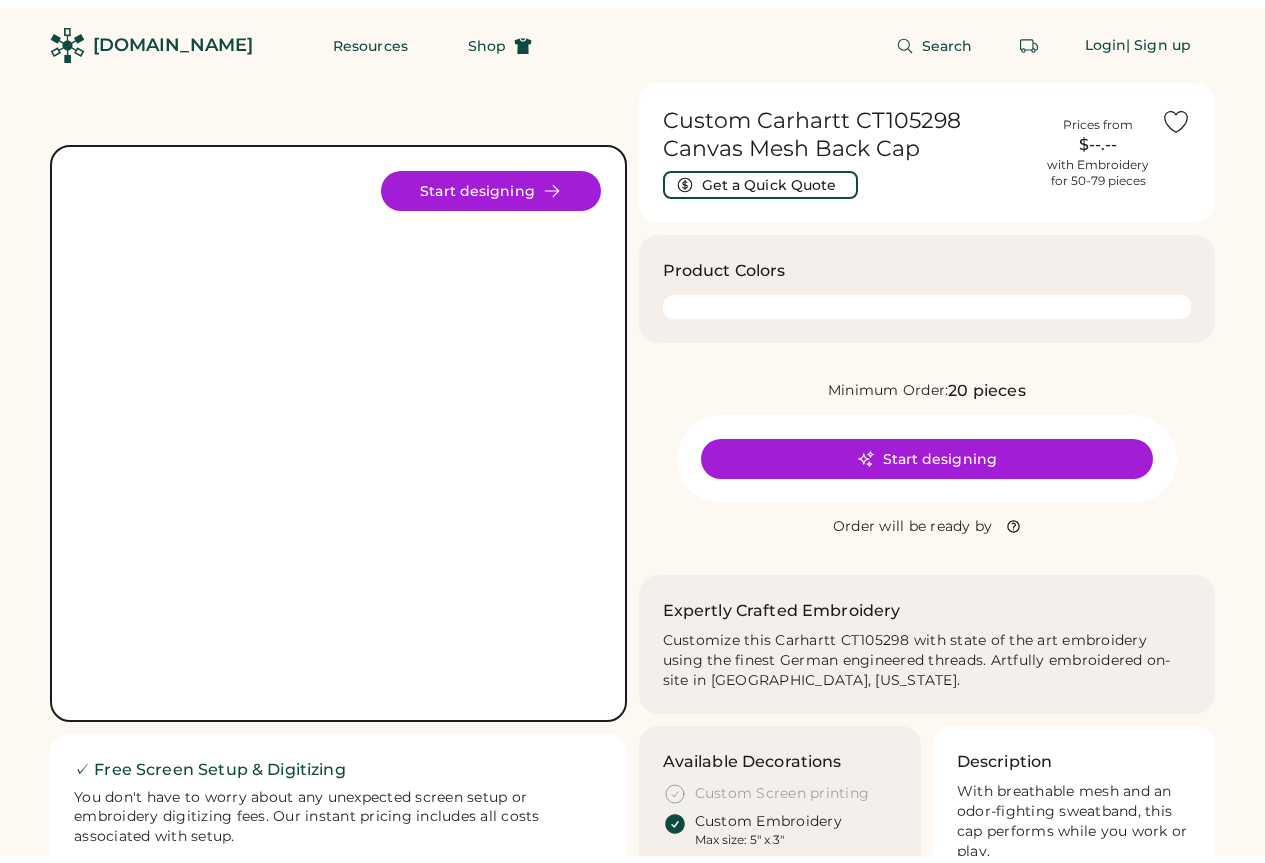 scroll, scrollTop: 0, scrollLeft: 0, axis: both 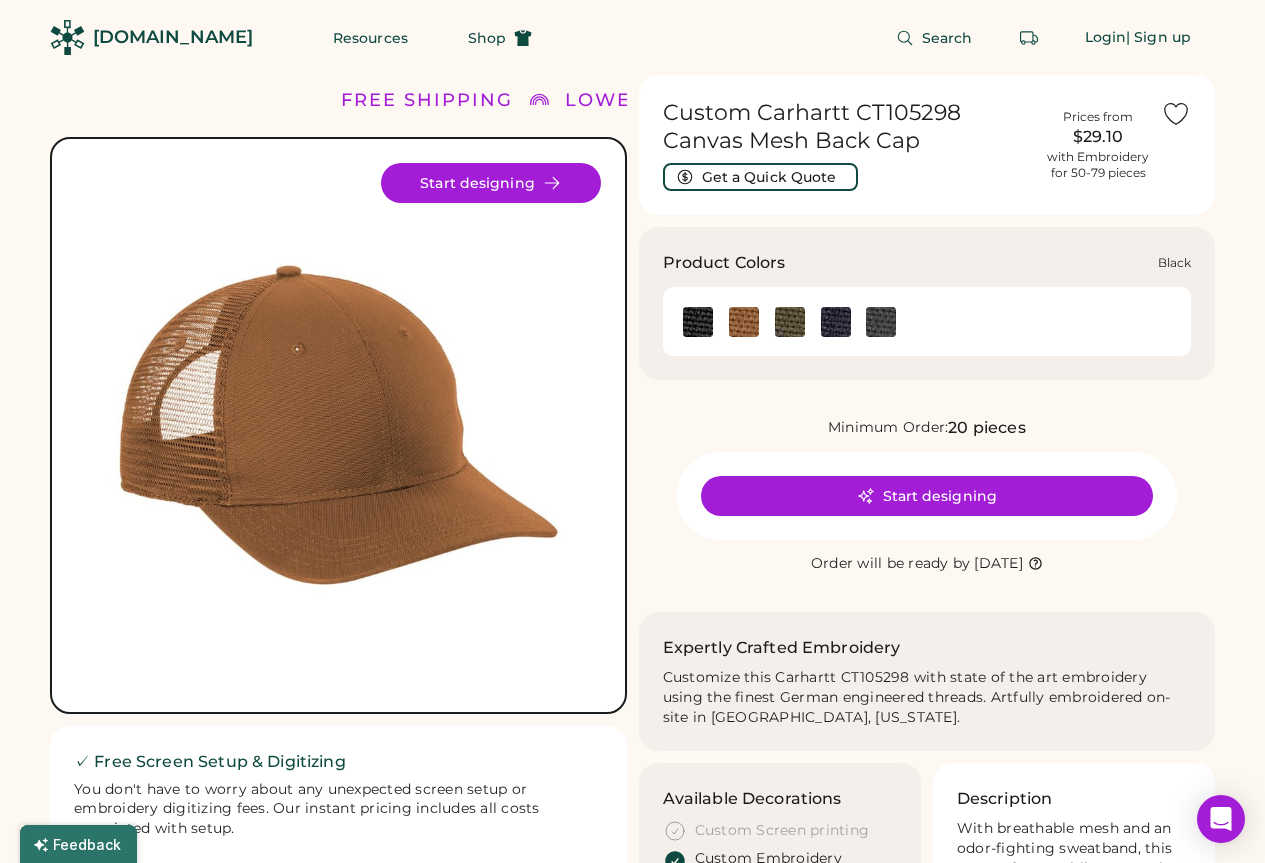 click 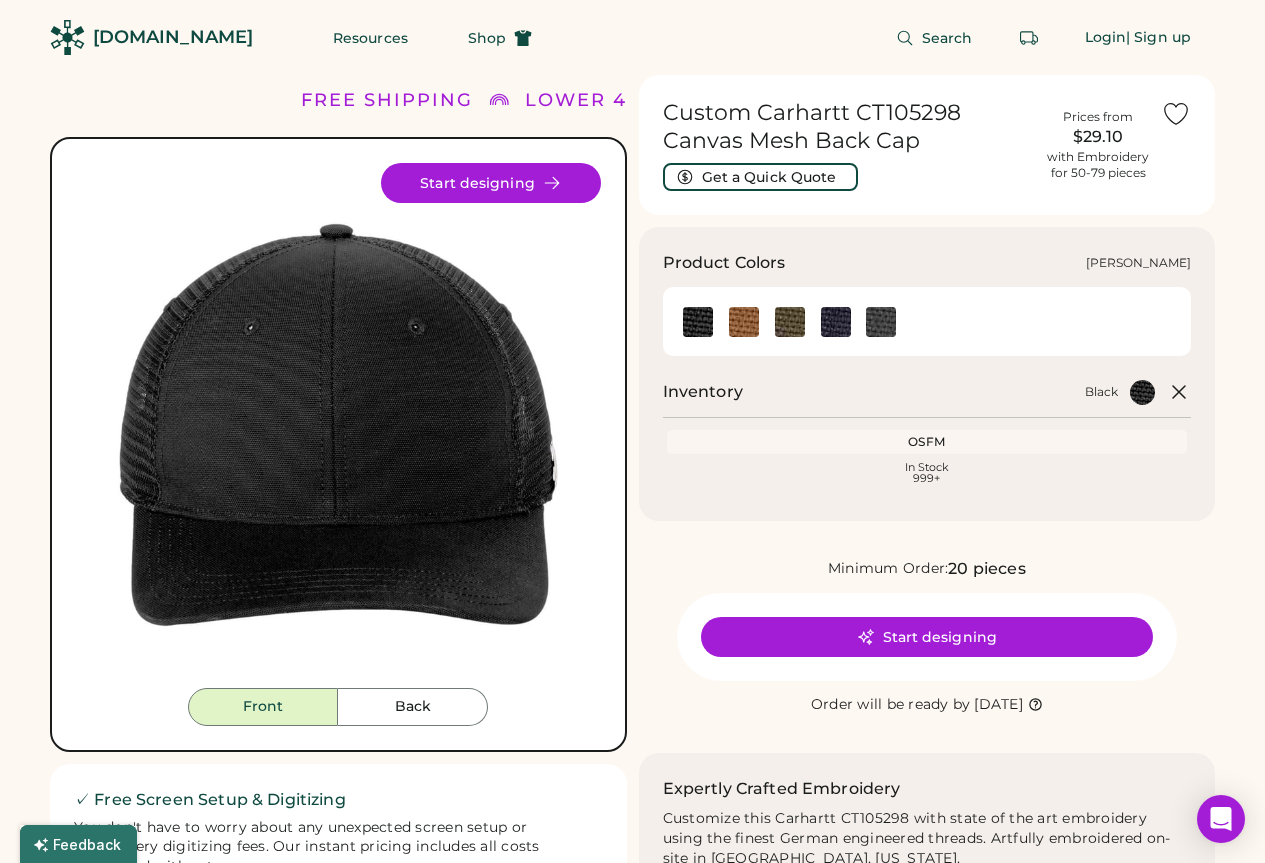 click 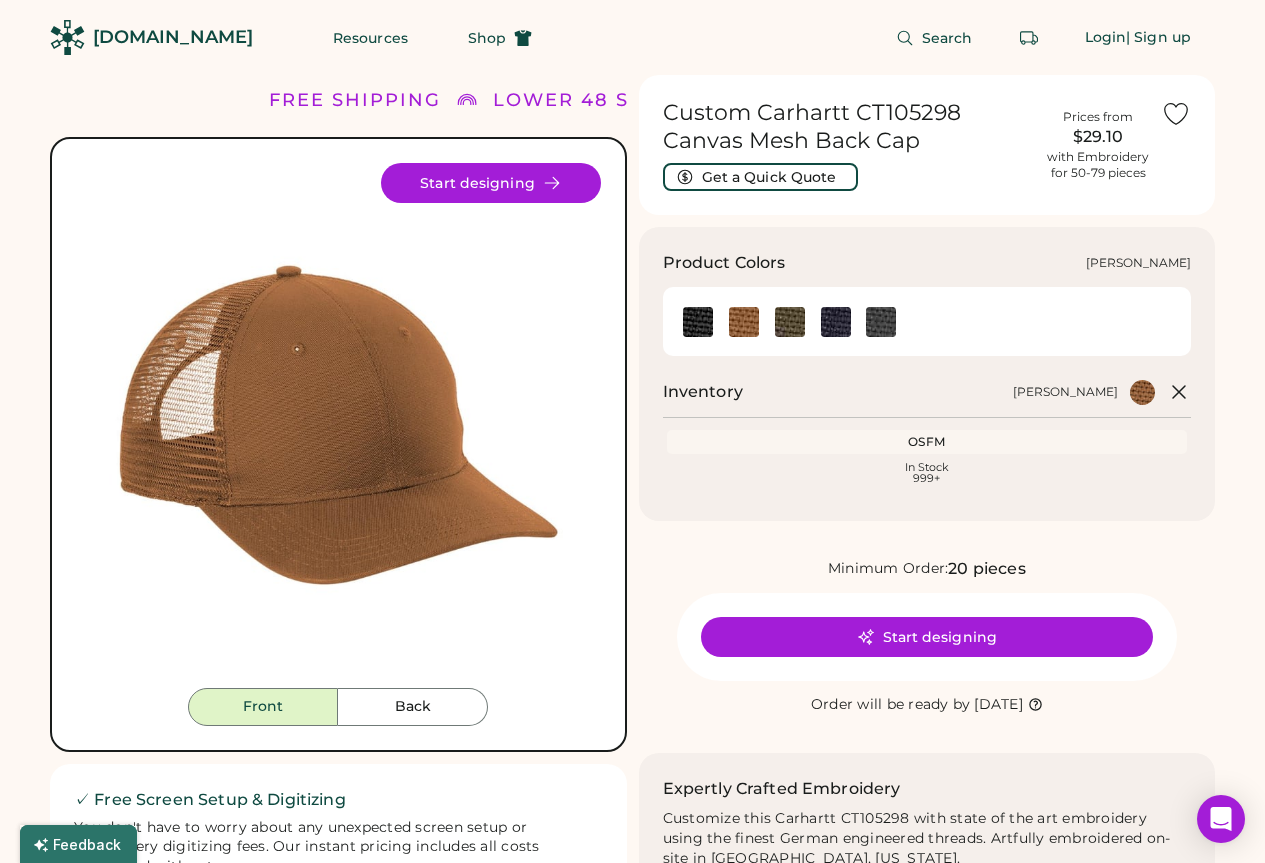 click 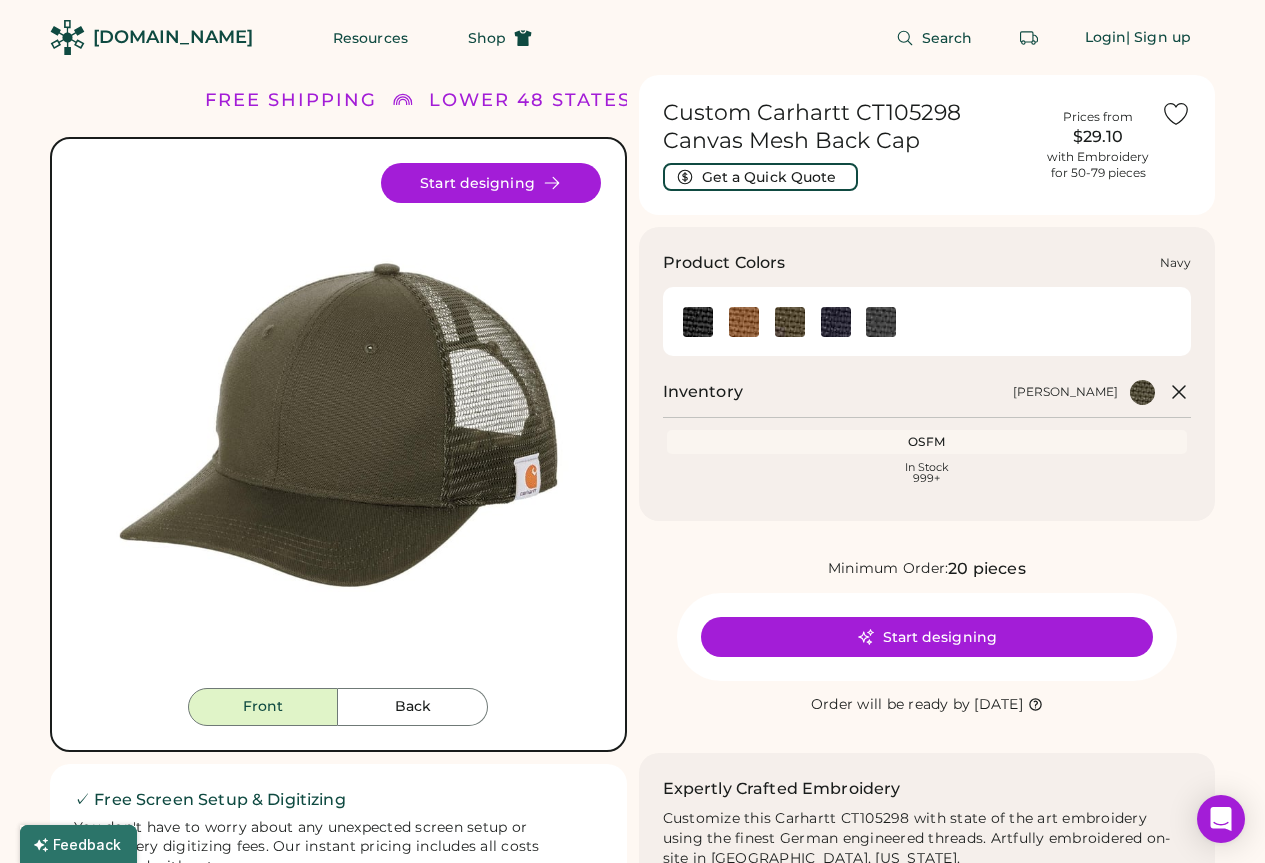 click 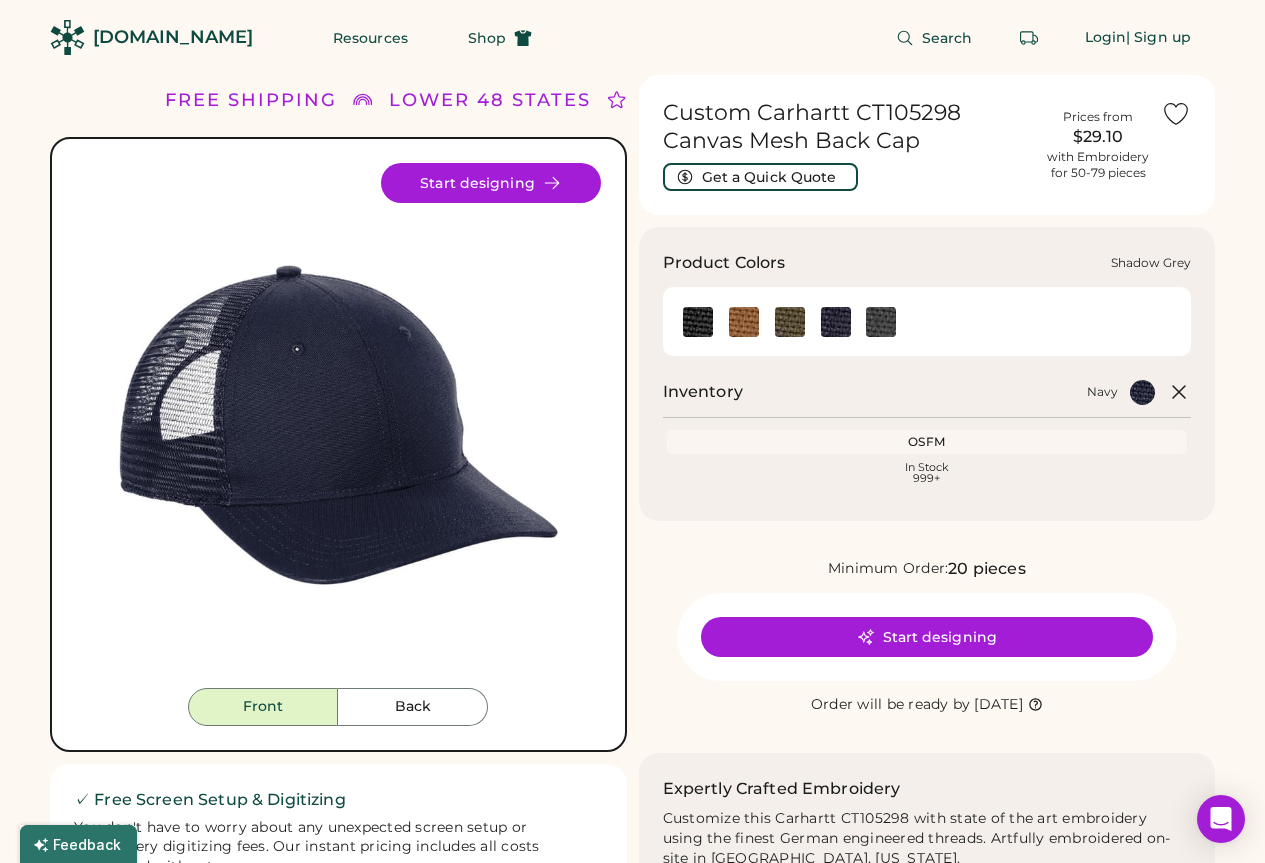 click 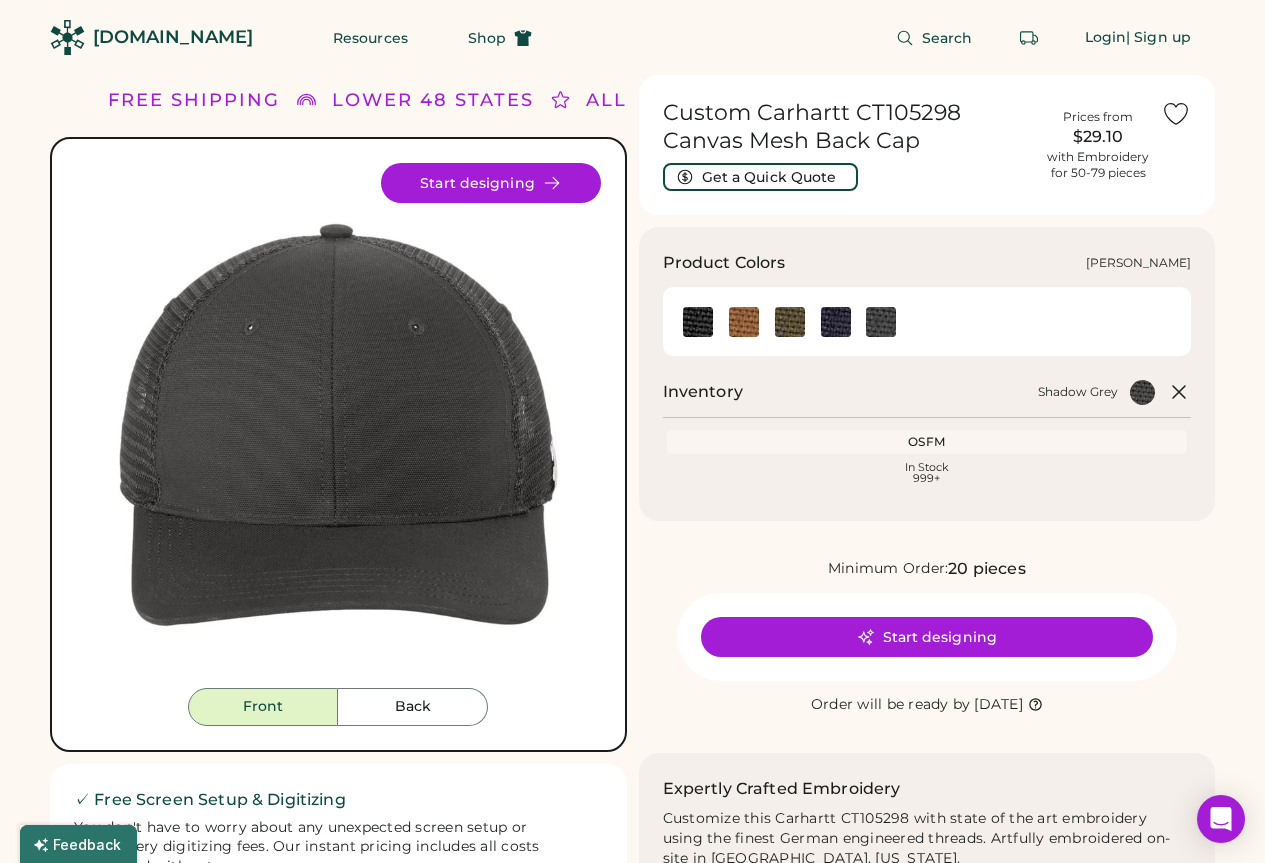 click 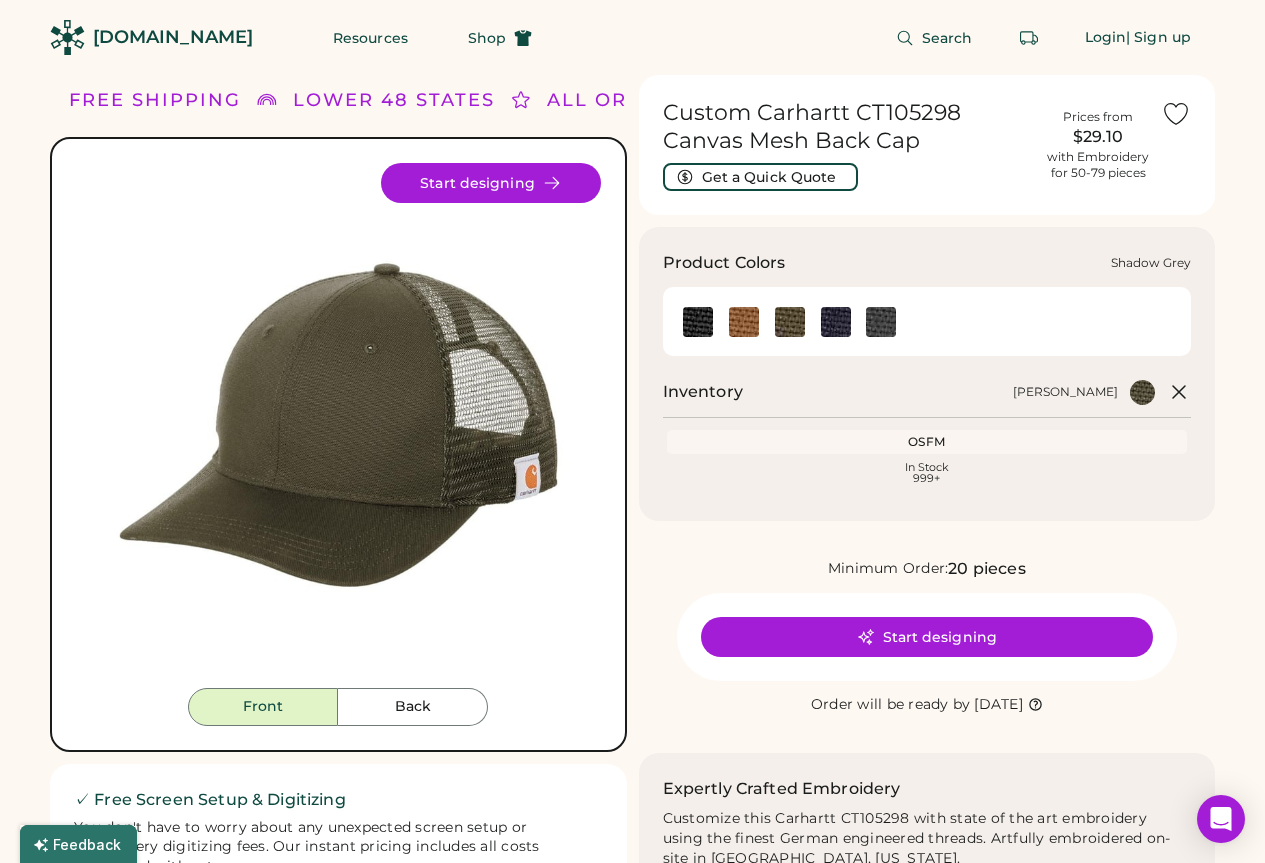 click at bounding box center (881, 321) 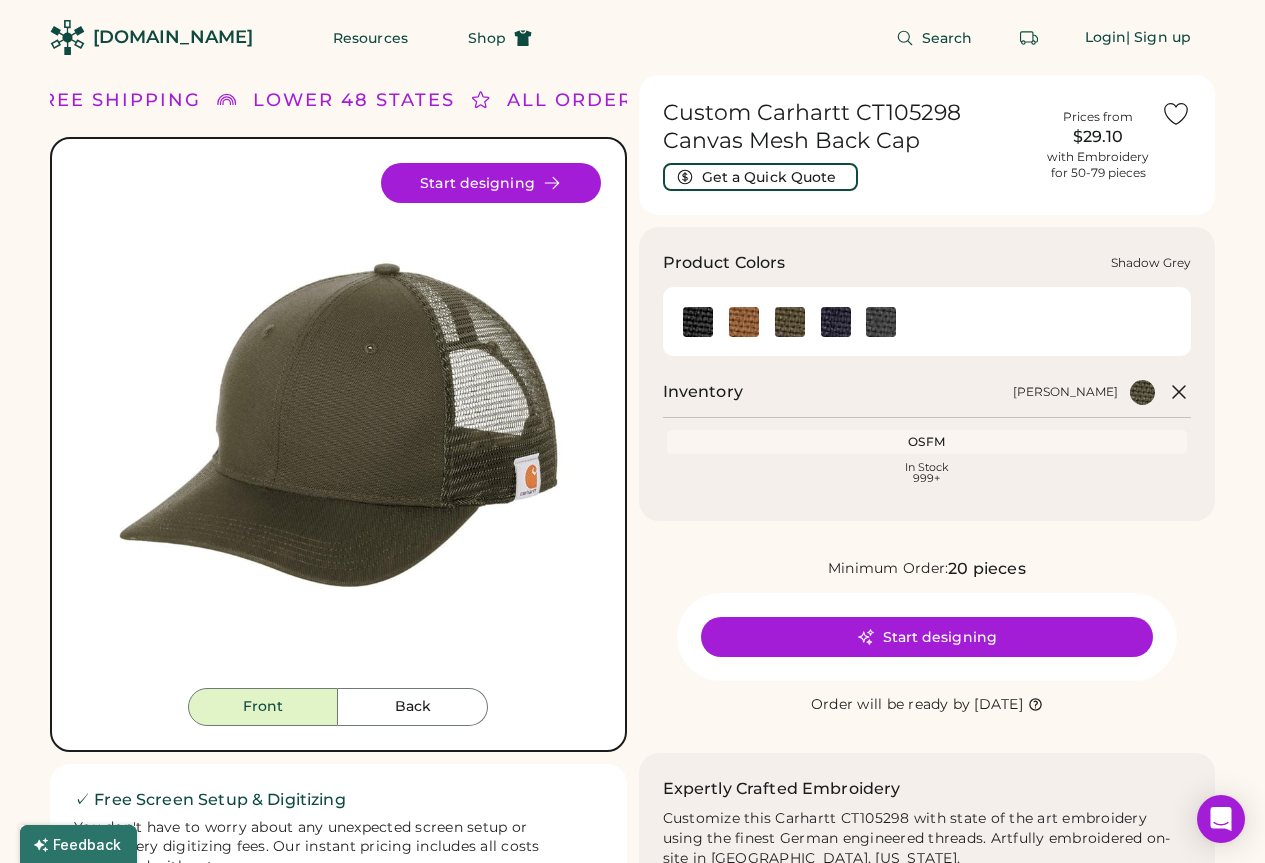 click 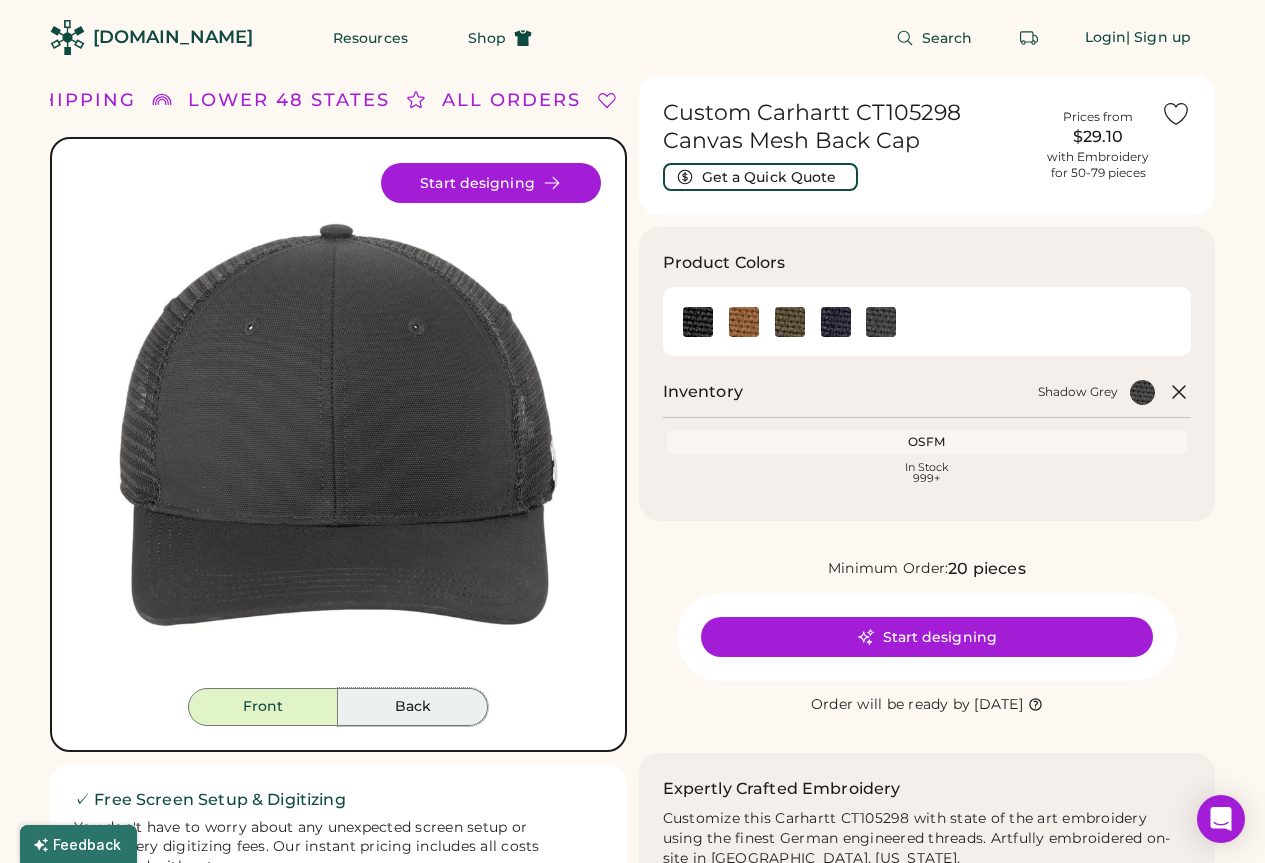 click on "Back" at bounding box center [413, 707] 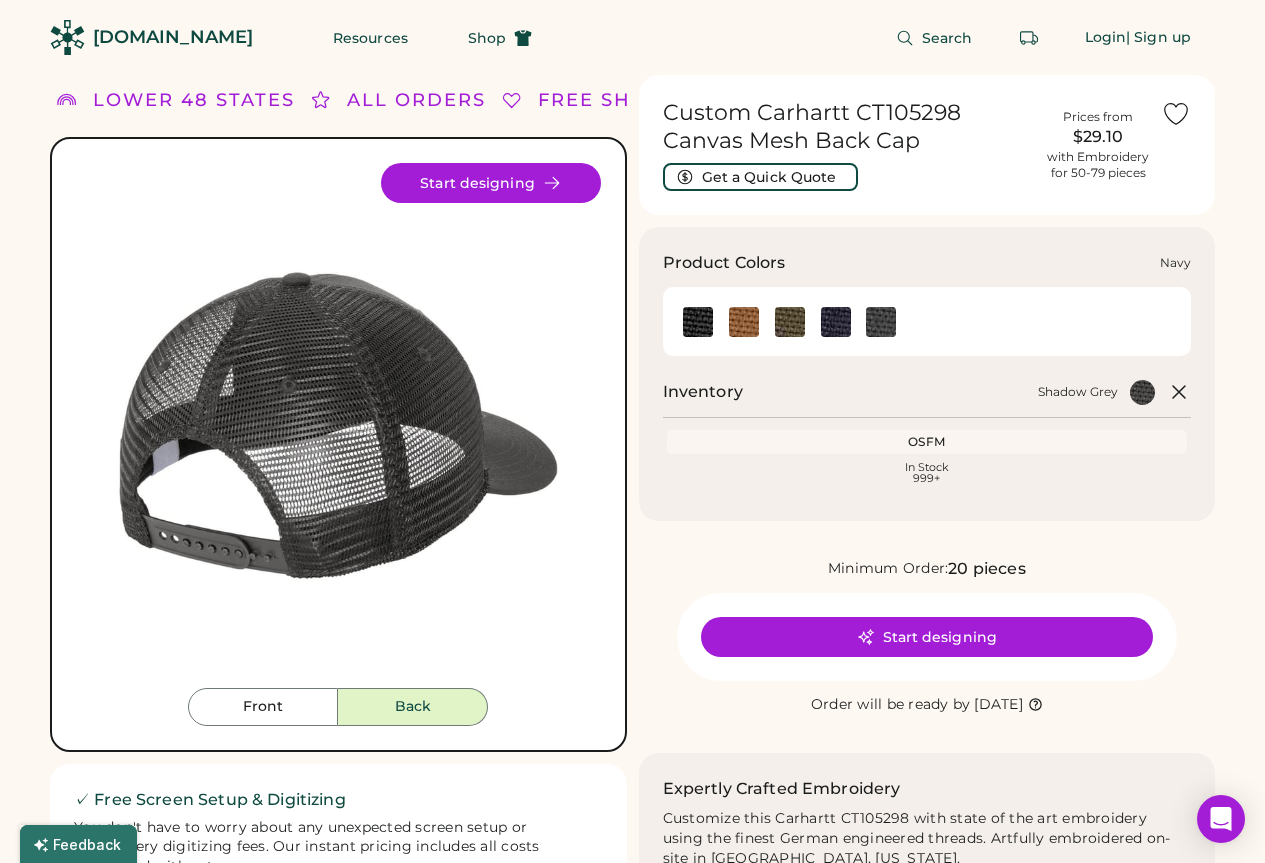 click 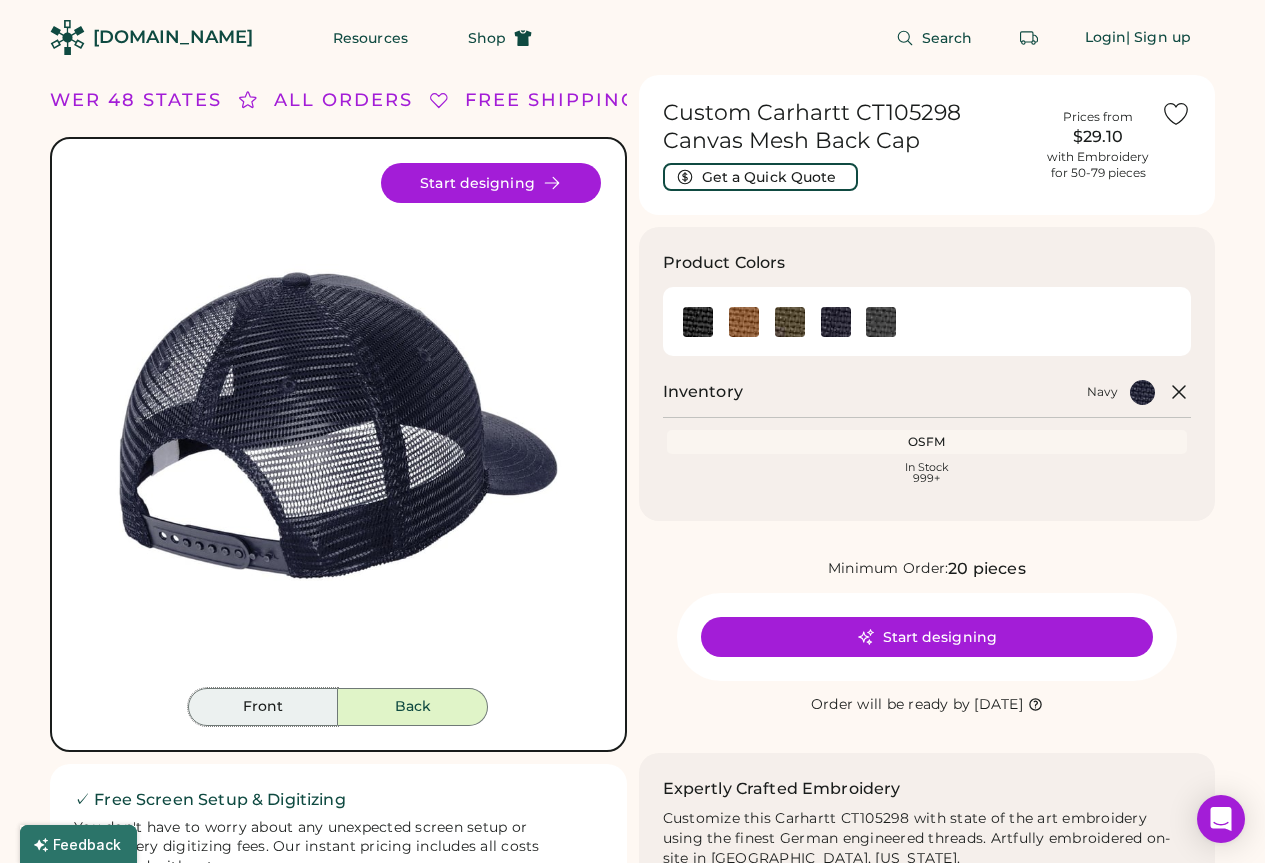 click on "Front" at bounding box center (263, 707) 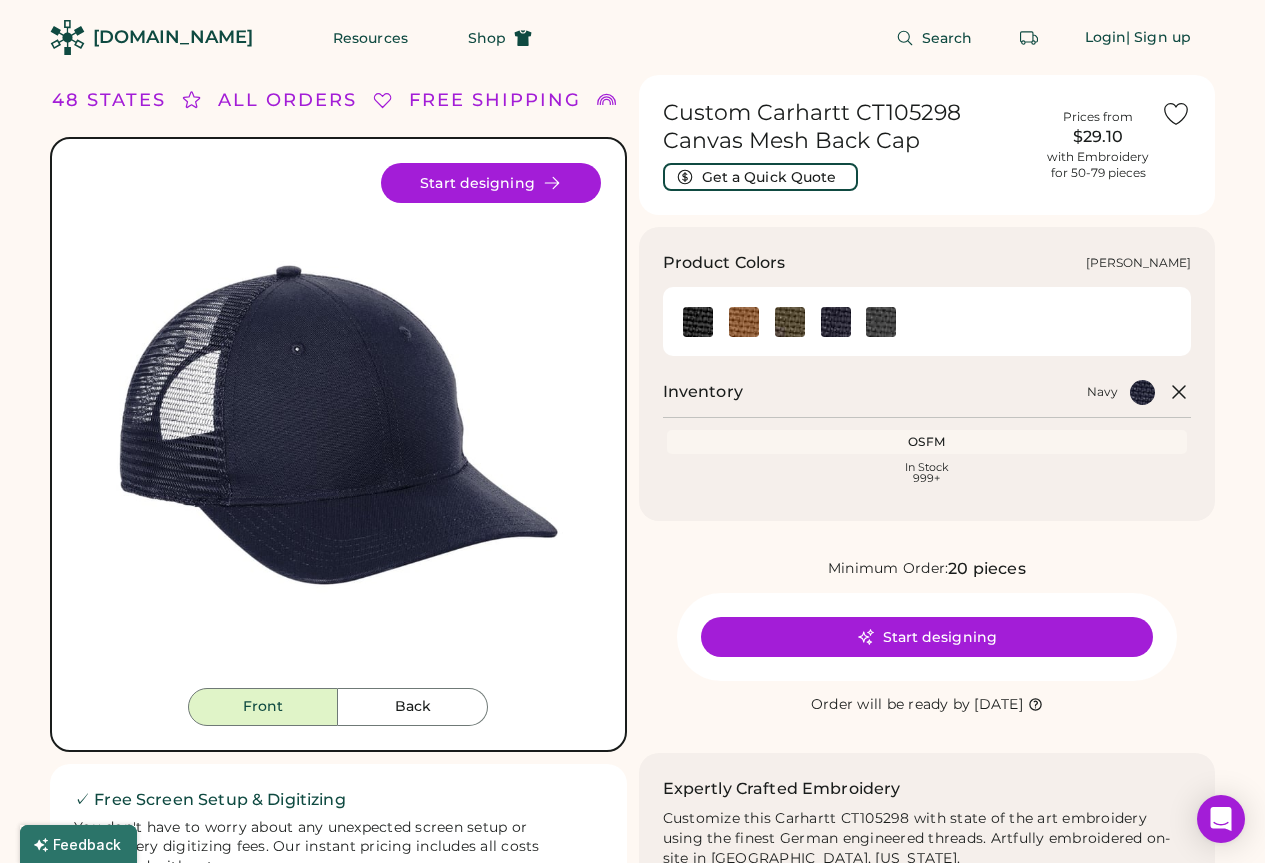 click 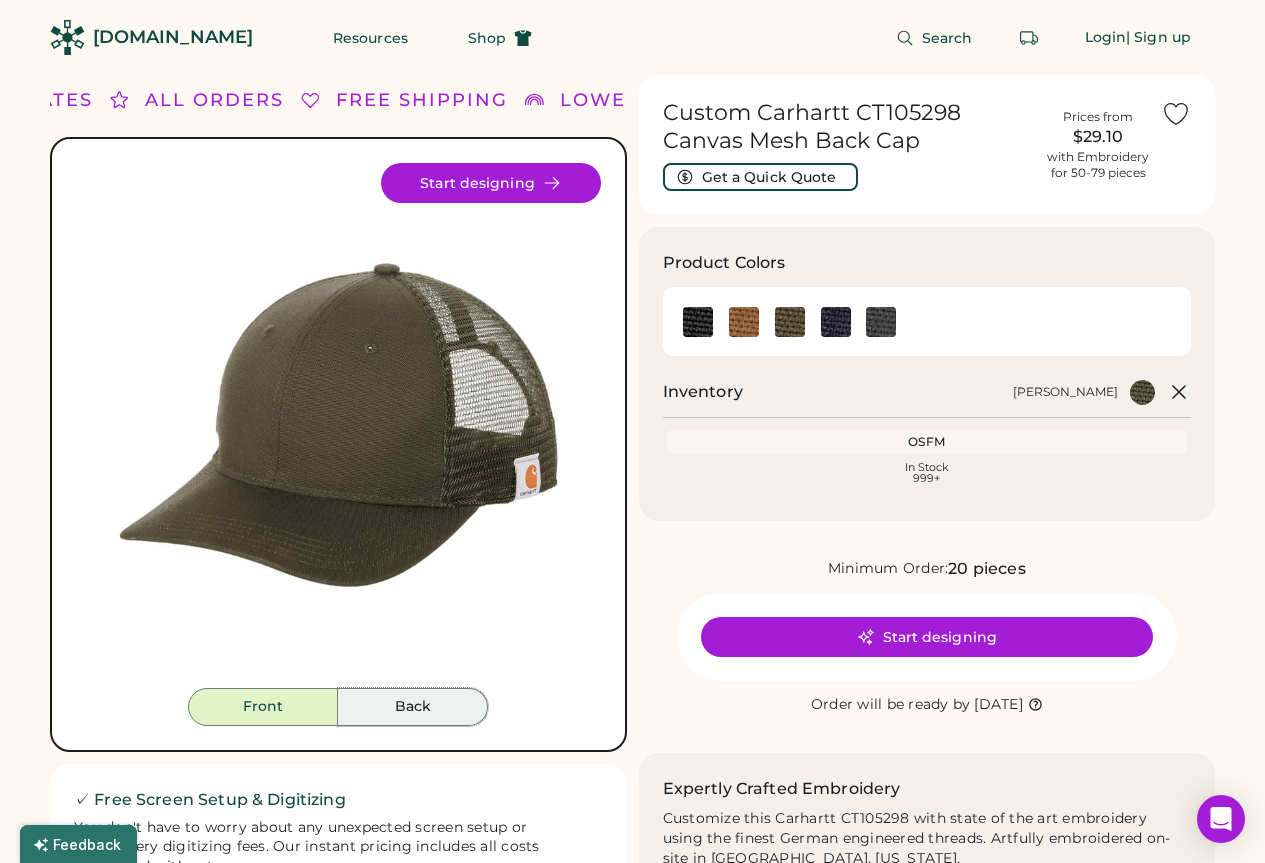 click on "Back" at bounding box center (413, 707) 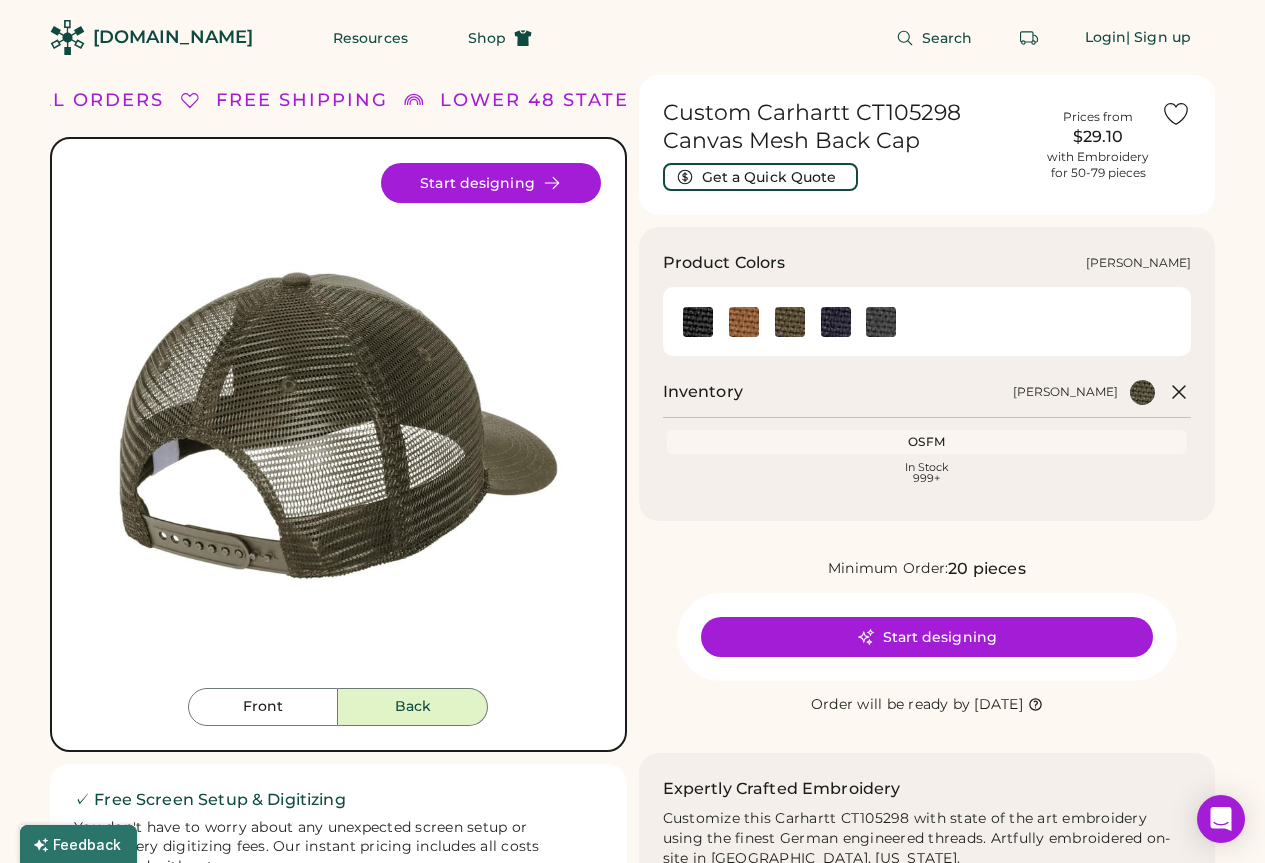click 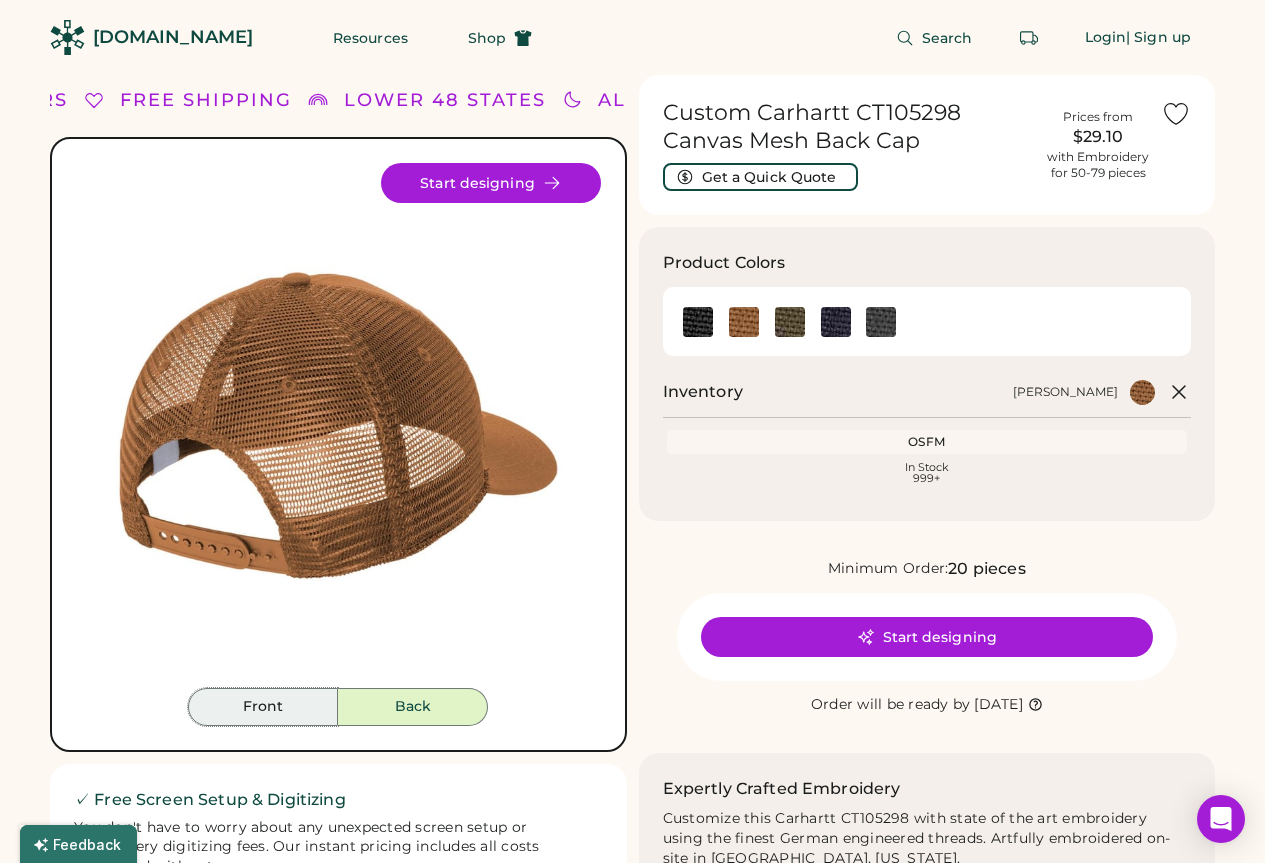 click on "Front" at bounding box center [263, 707] 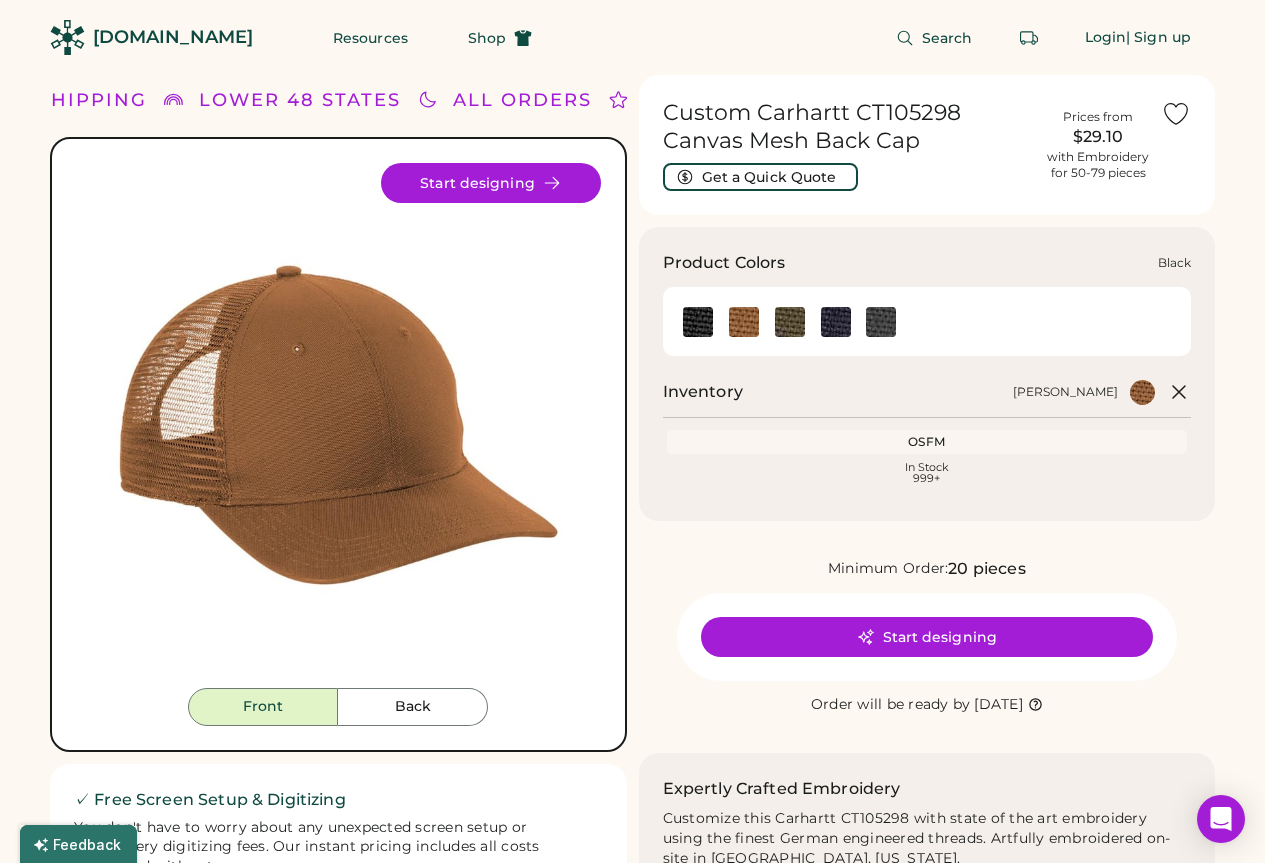 click 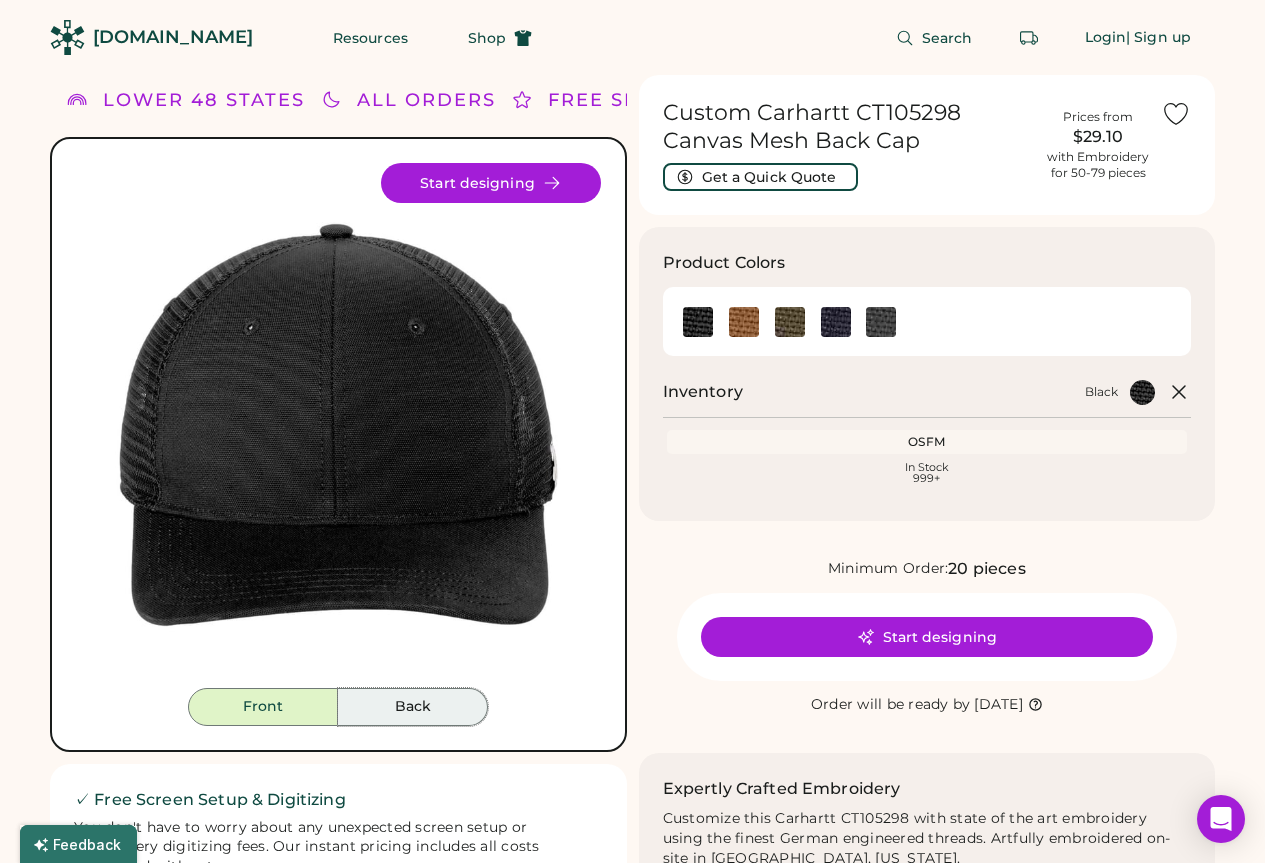 click on "Back" at bounding box center [413, 707] 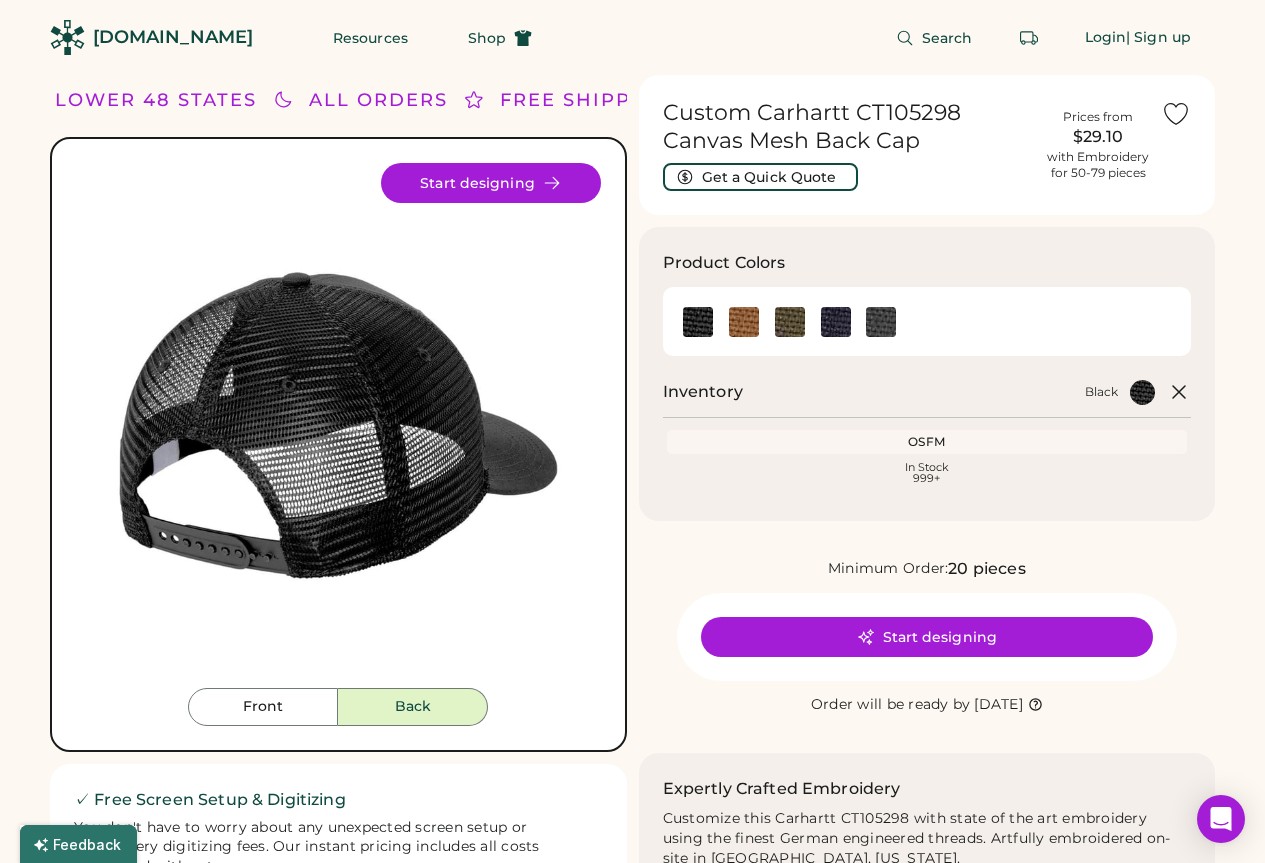 click on "Back" at bounding box center (413, 707) 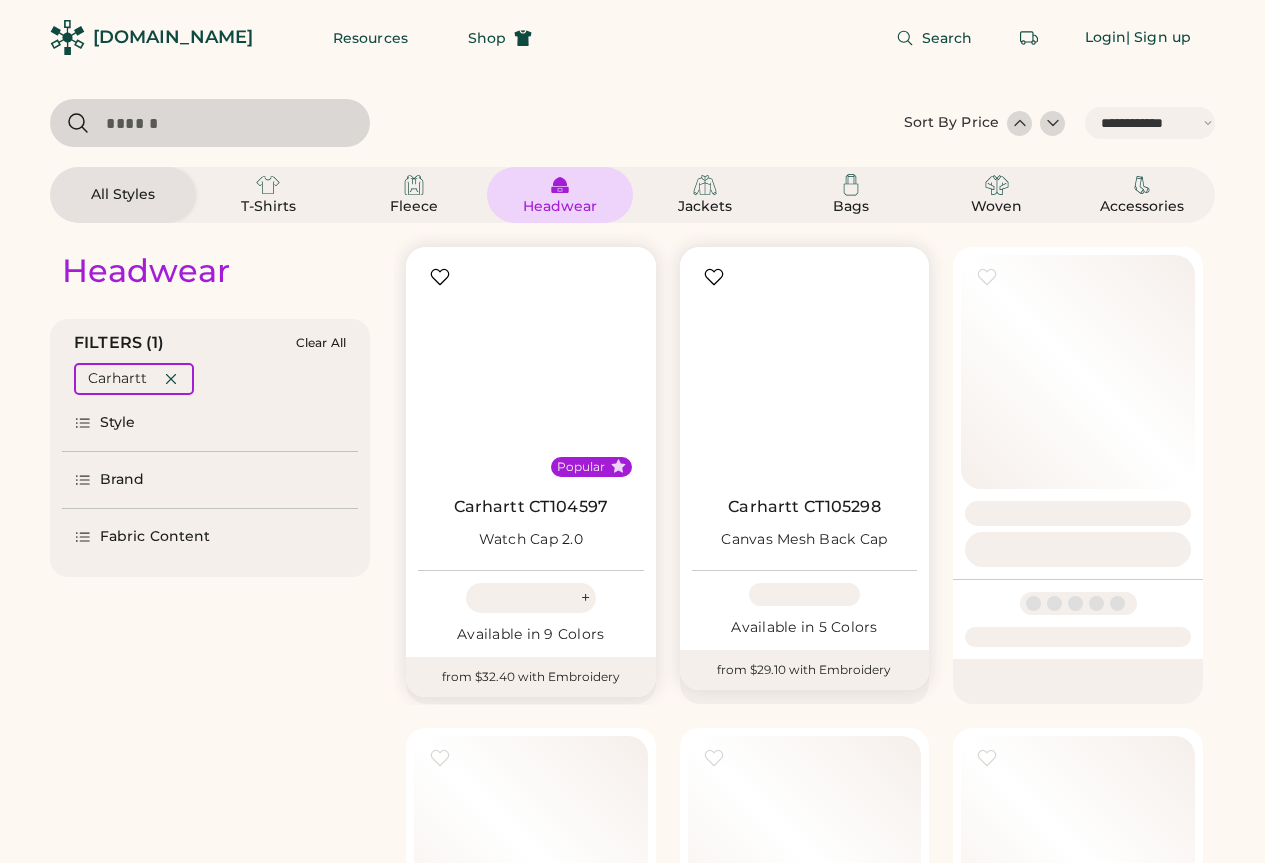 select on "*****" 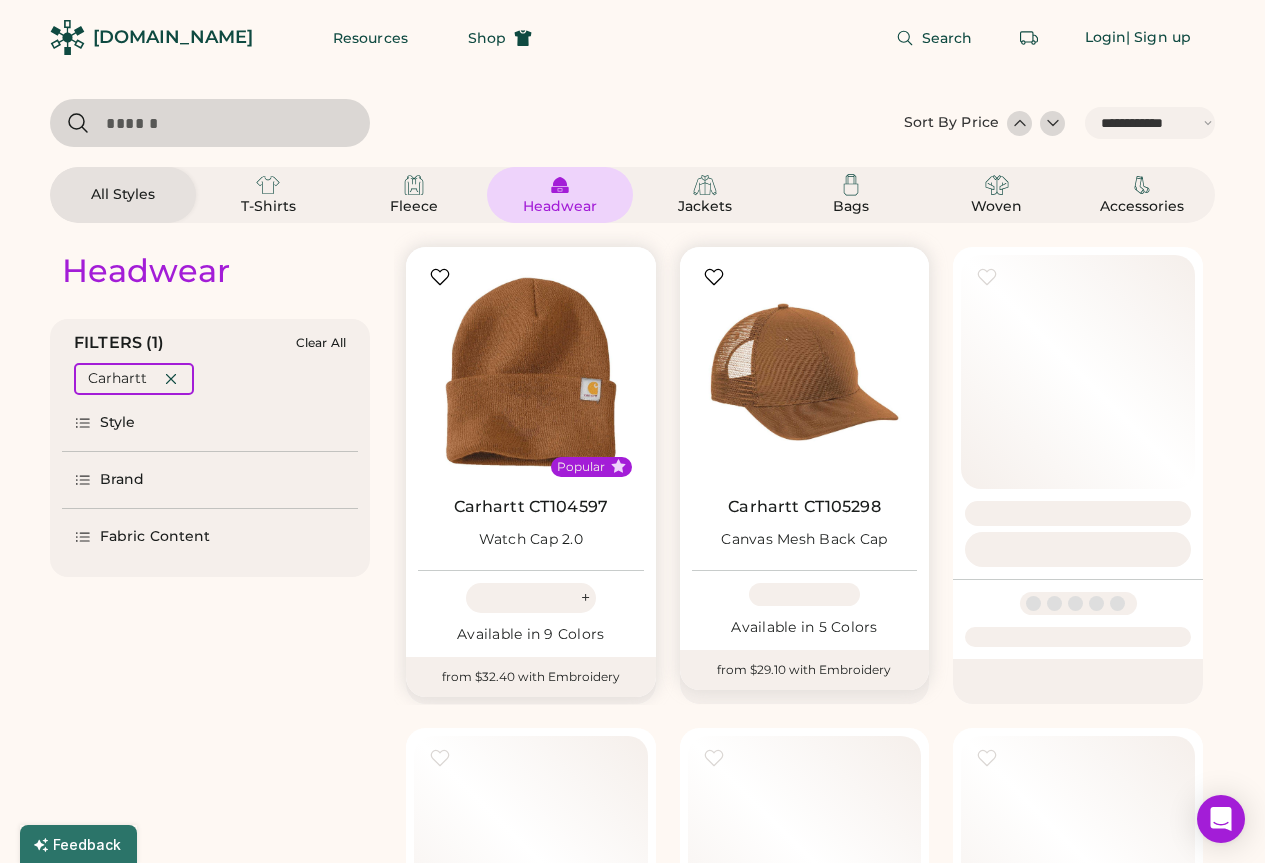 scroll, scrollTop: 0, scrollLeft: 0, axis: both 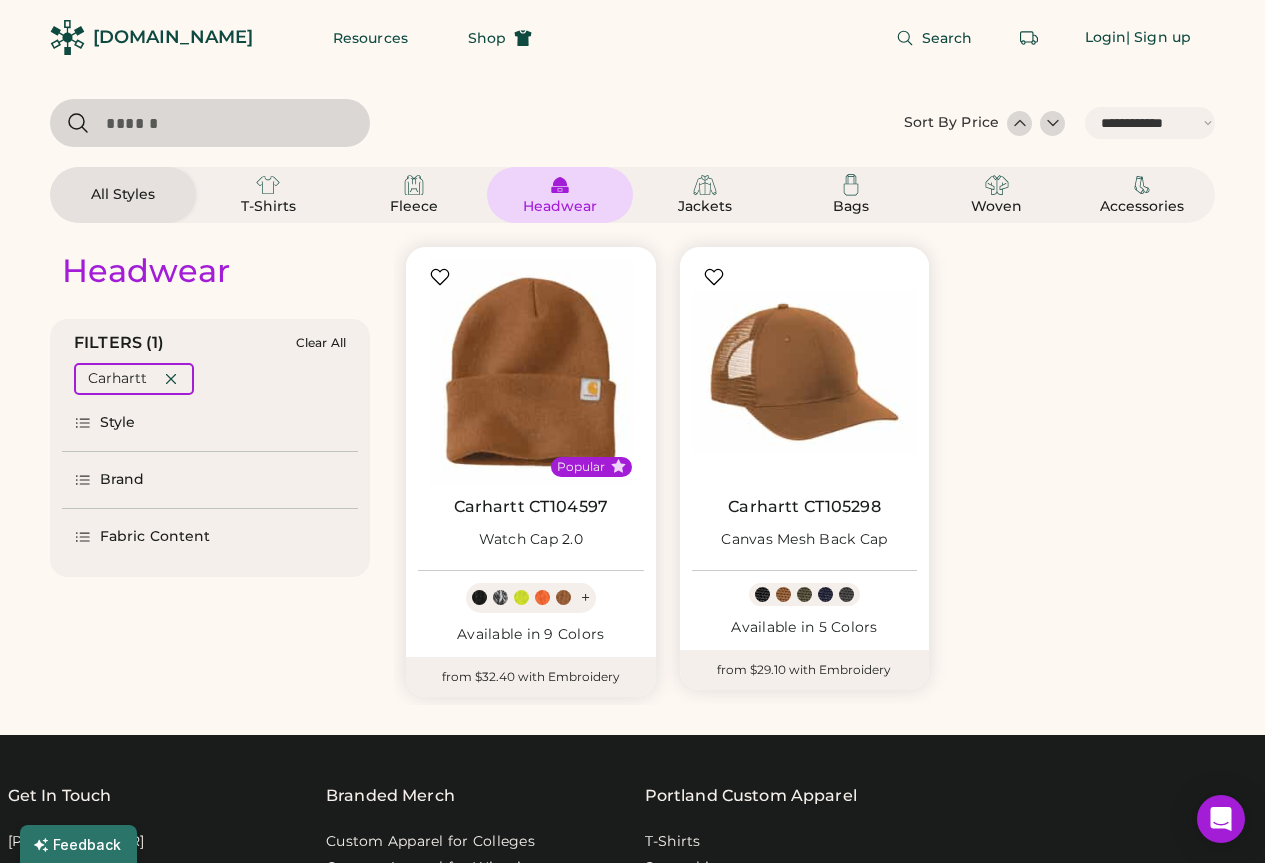 click on "Brand" at bounding box center (210, 480) 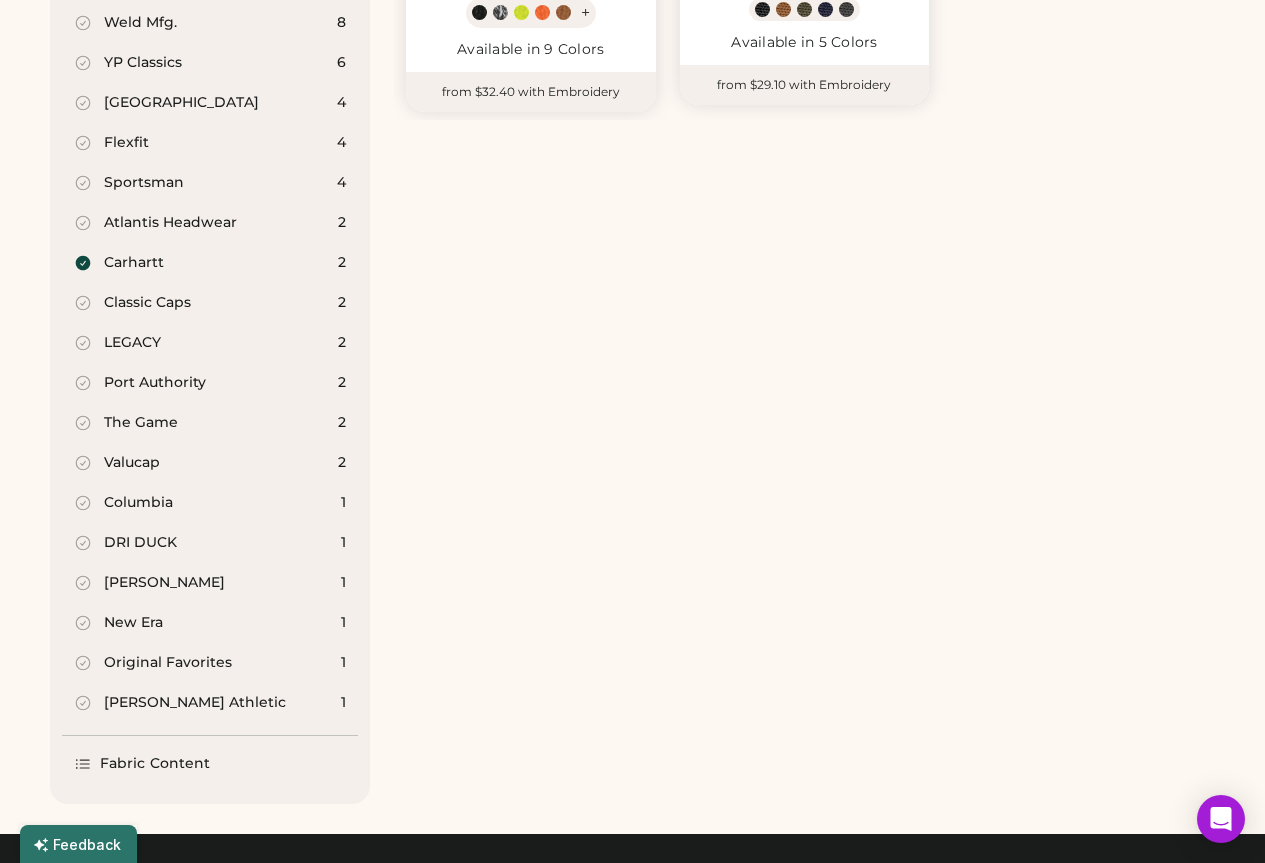 scroll, scrollTop: 600, scrollLeft: 0, axis: vertical 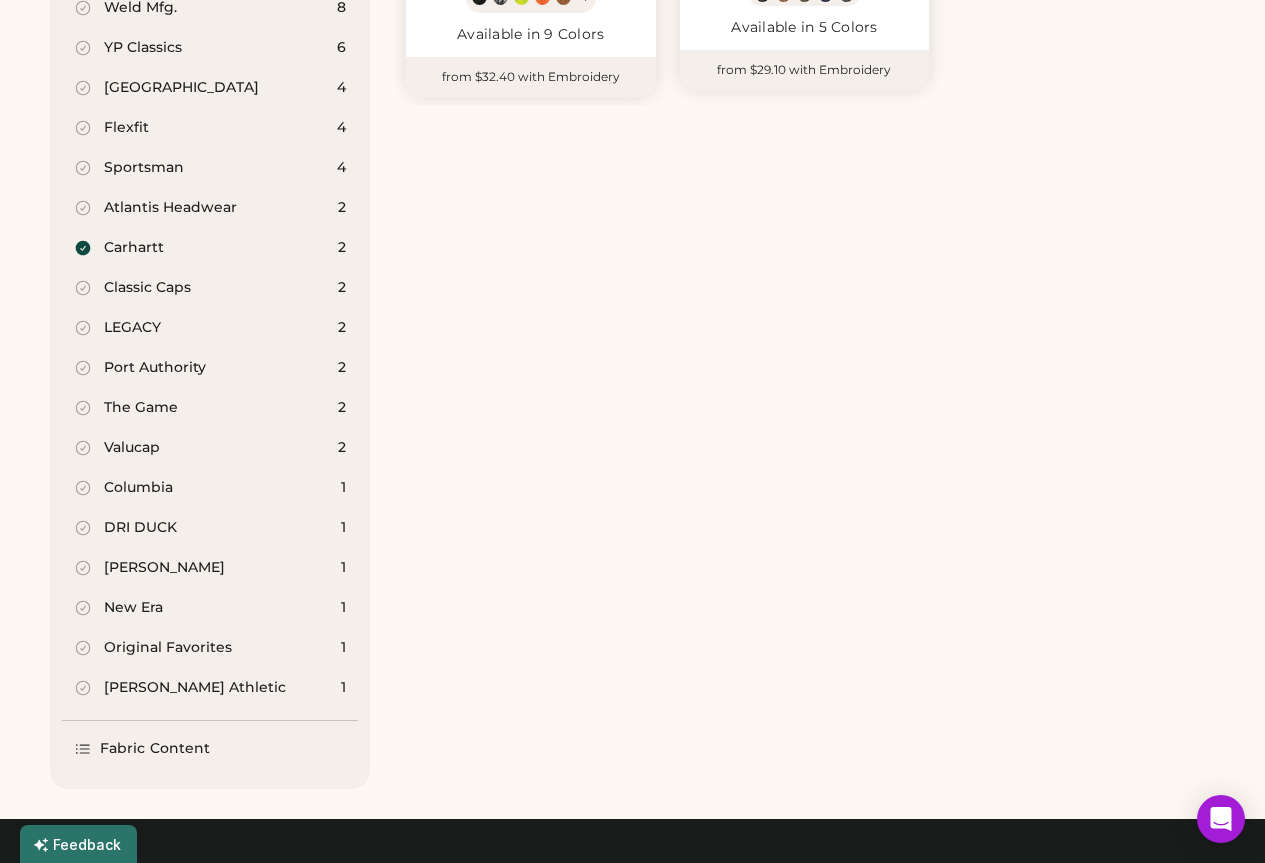 click on "Classic Caps" at bounding box center (147, 288) 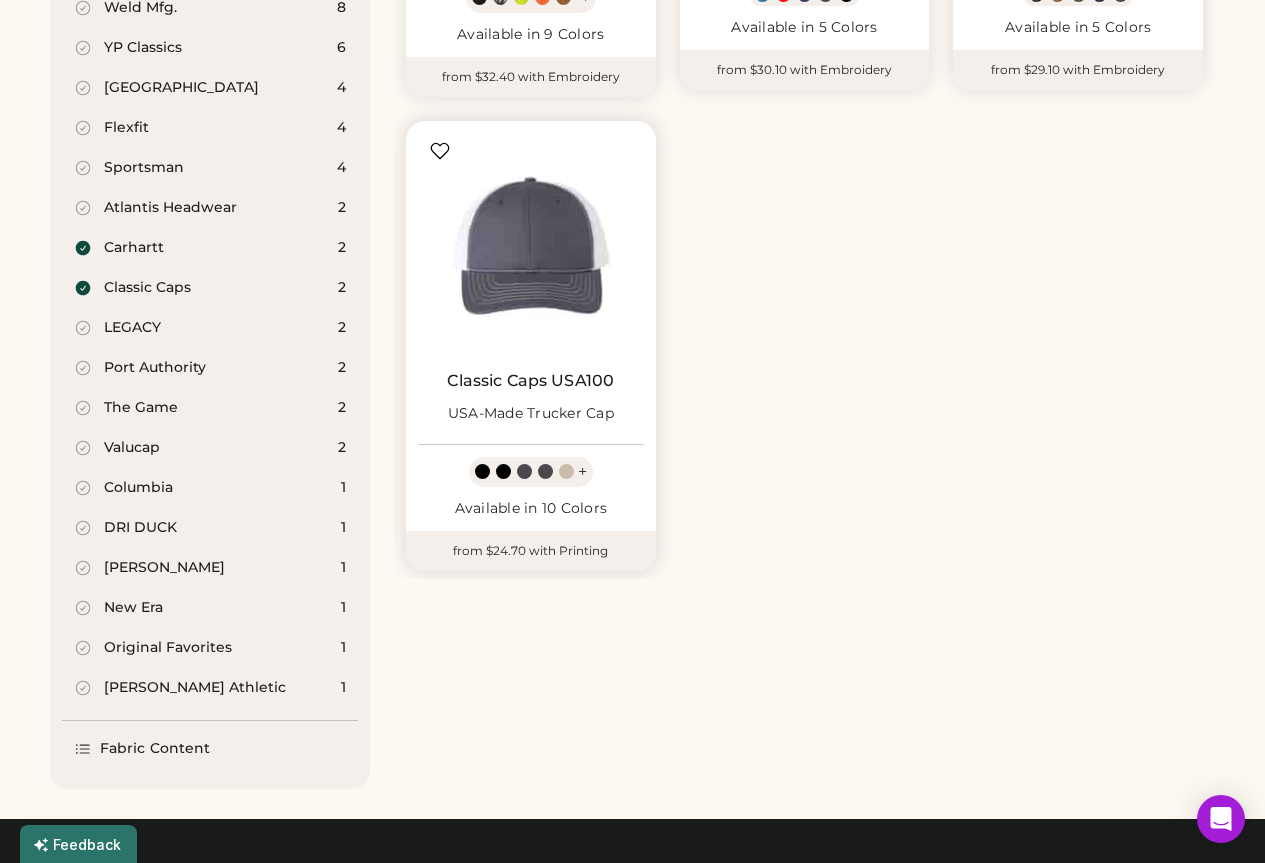 click at bounding box center (531, 246) 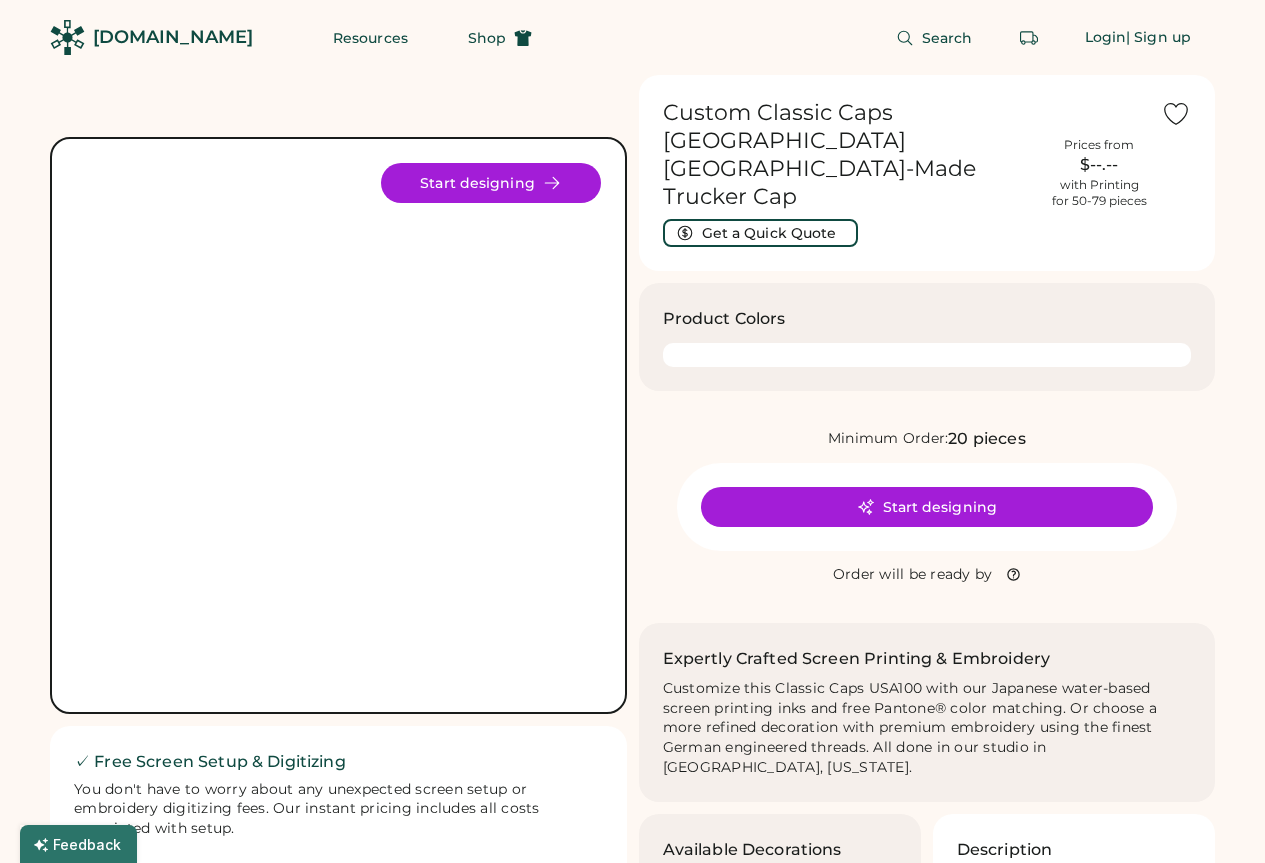 scroll, scrollTop: 0, scrollLeft: 0, axis: both 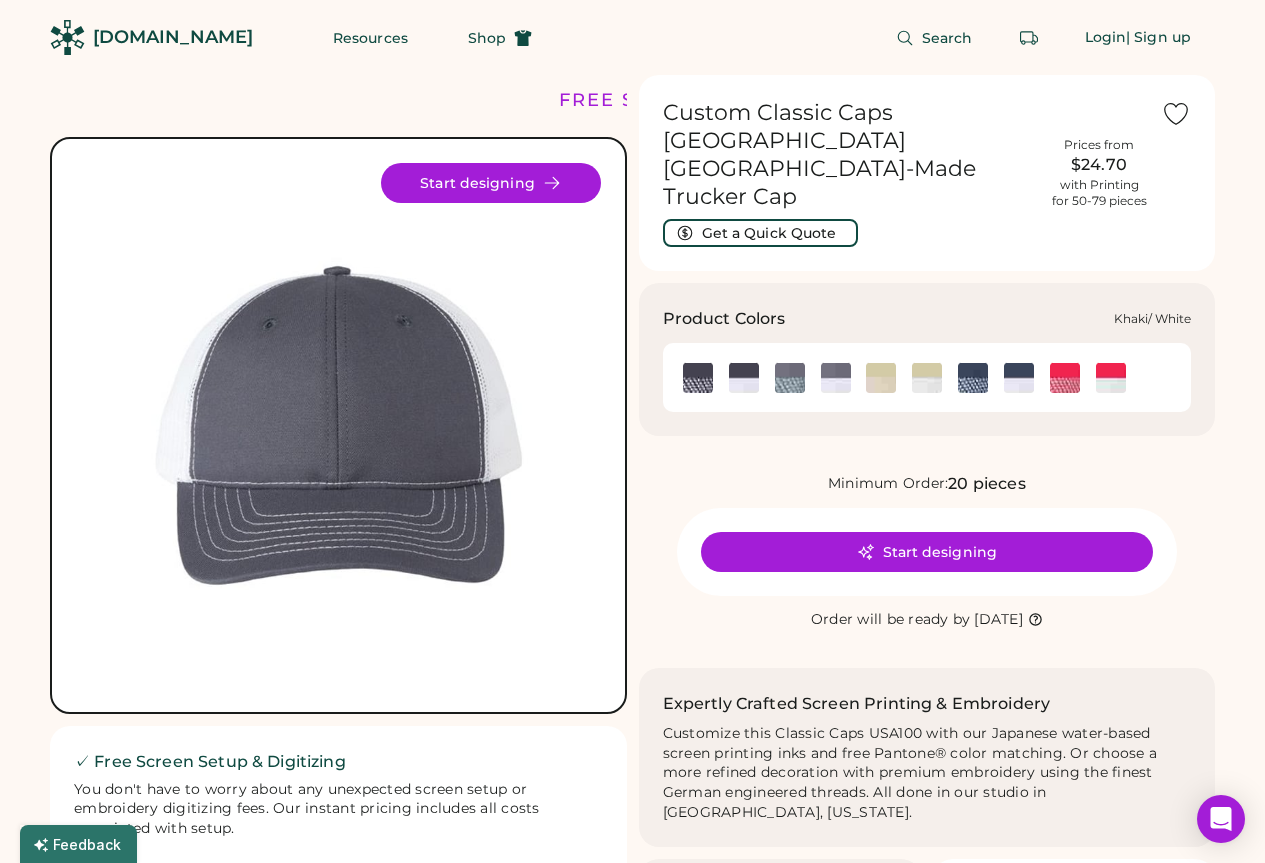 click 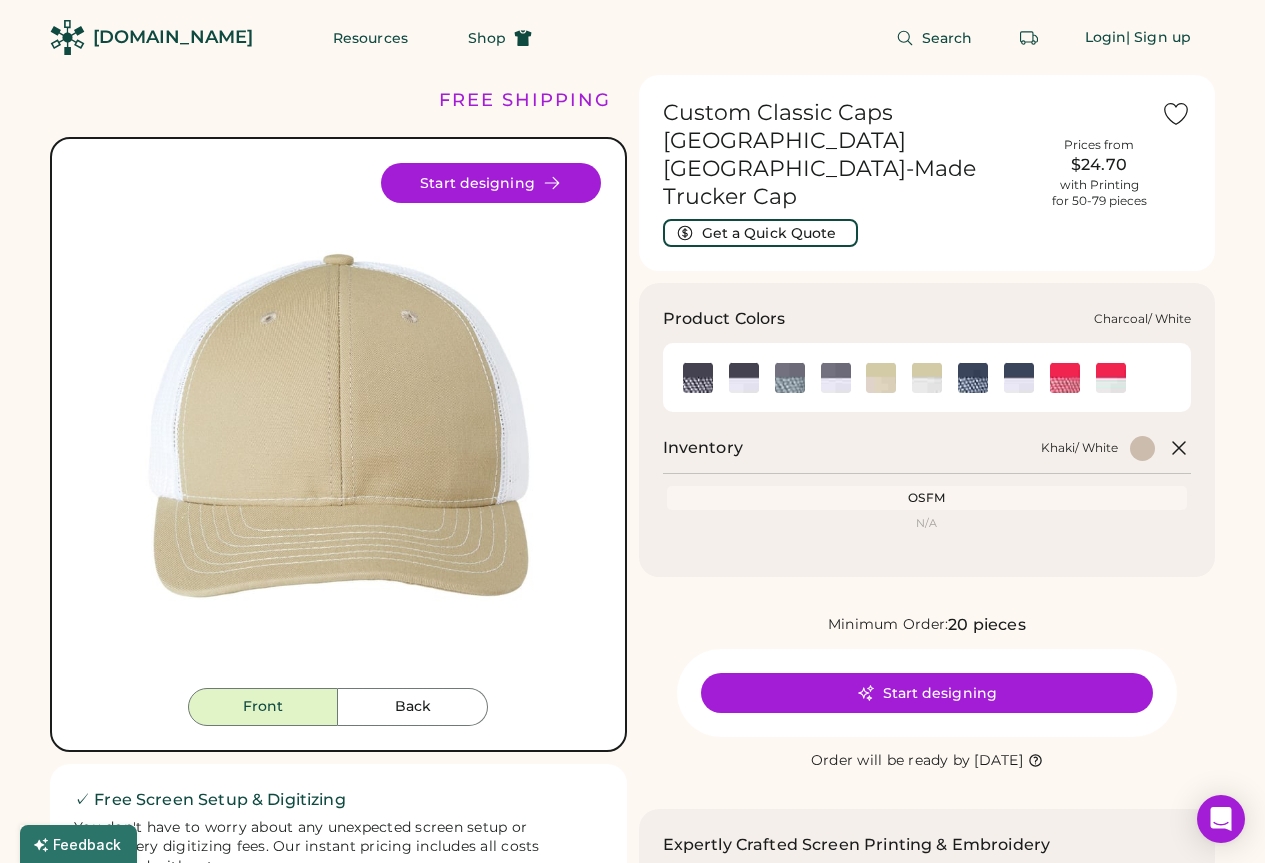 click 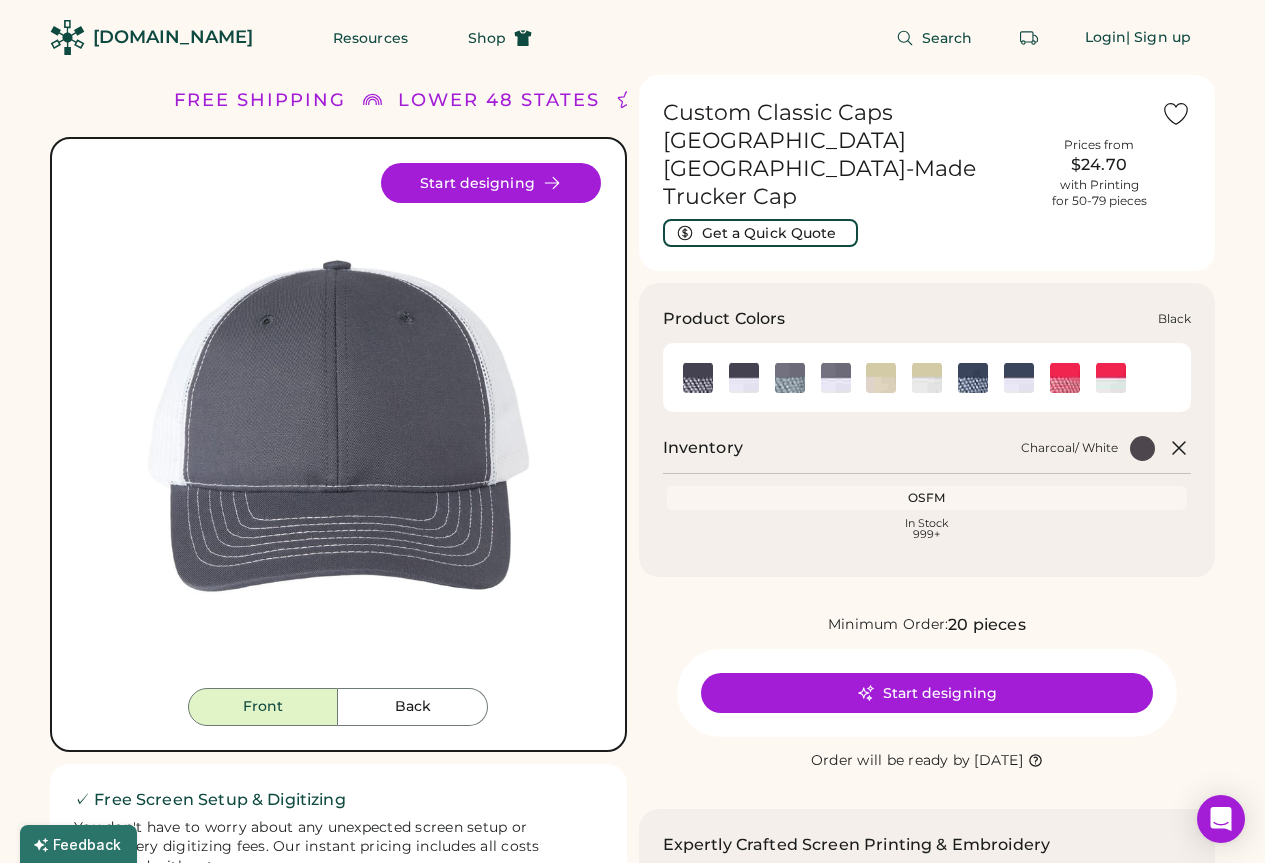 click 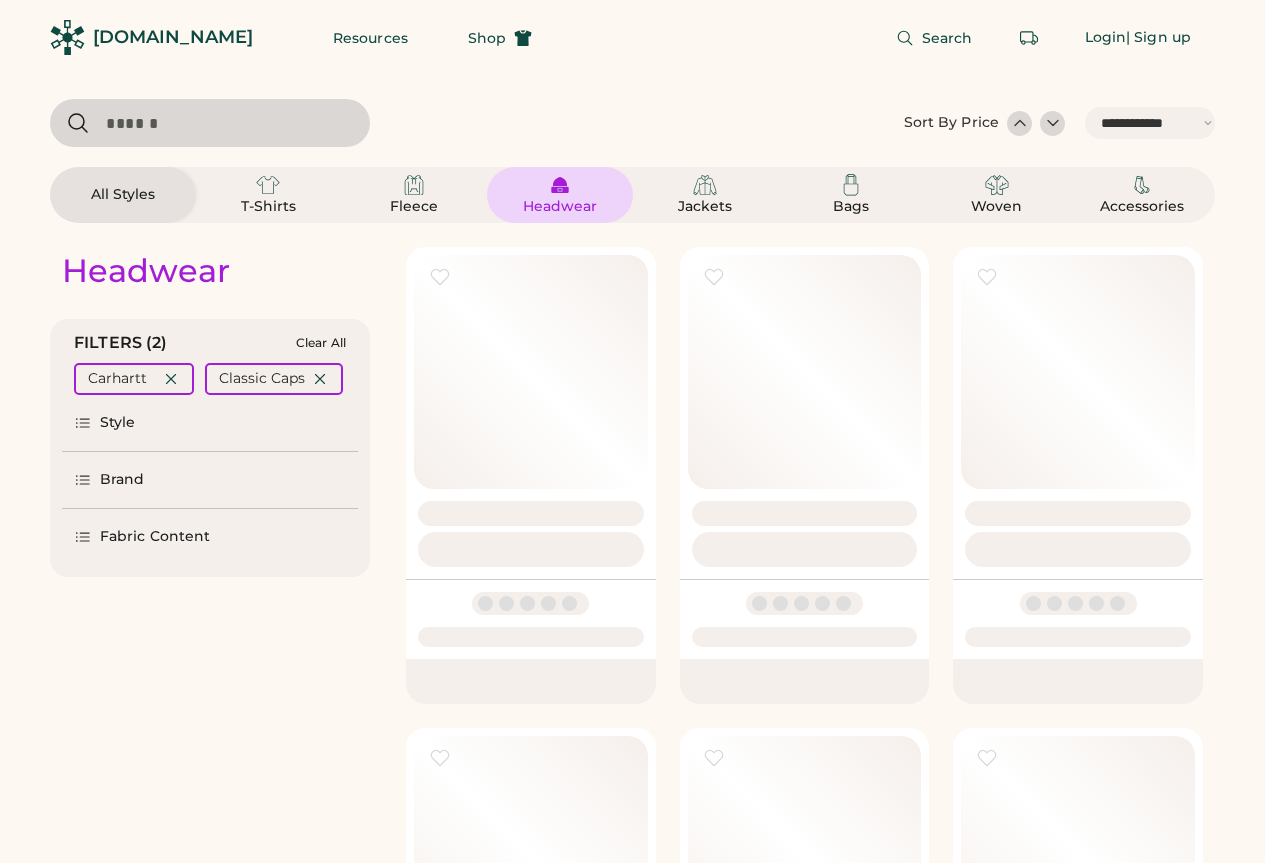 select on "*****" 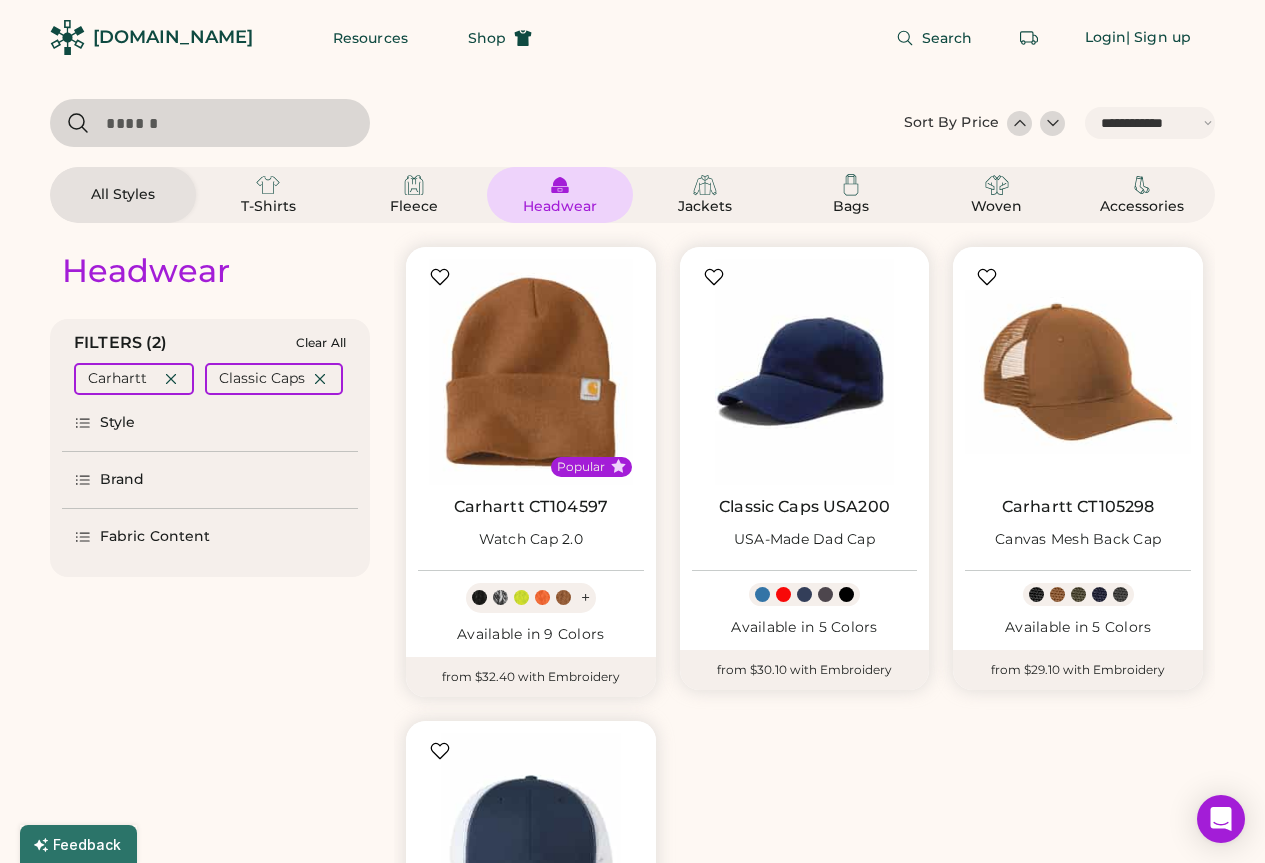 click on "Style" at bounding box center (210, 423) 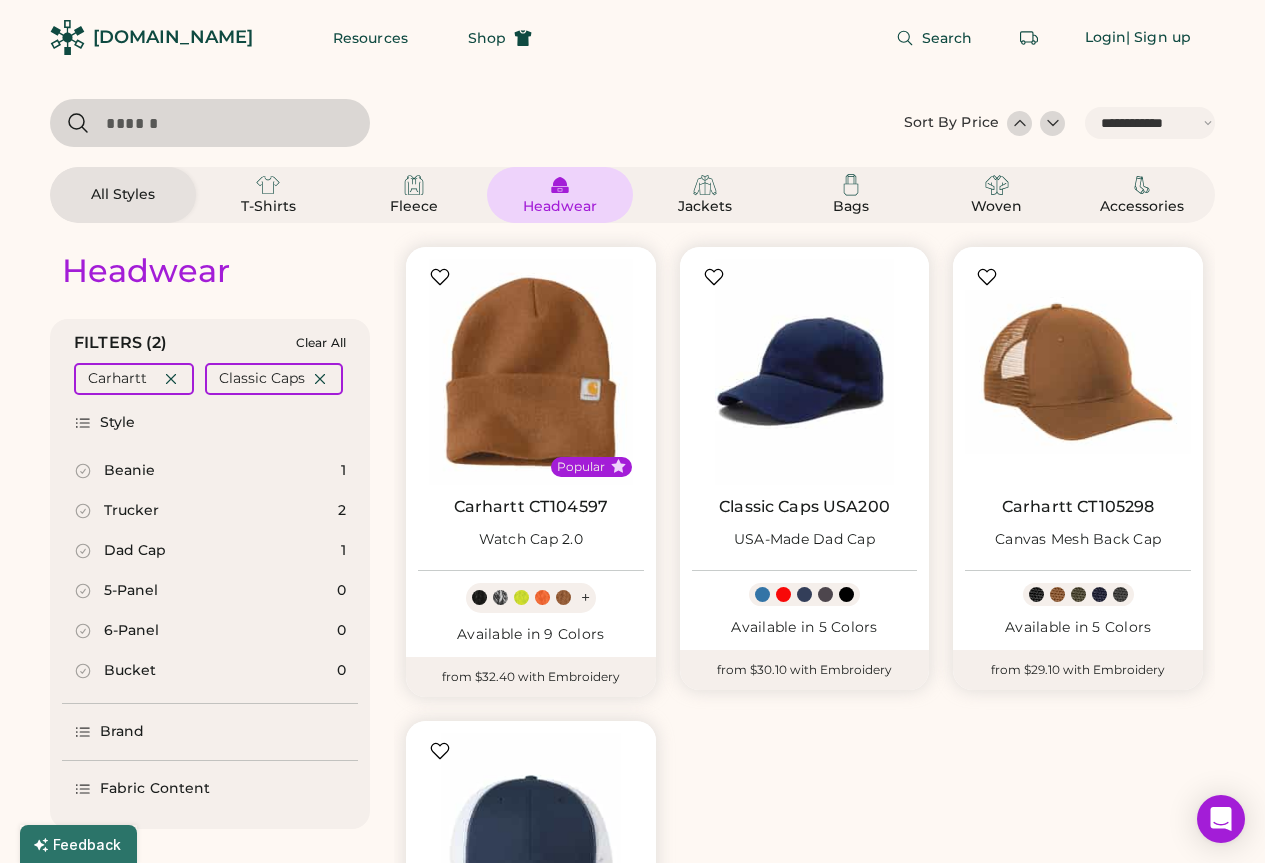 click on "Trucker 2" at bounding box center [210, 511] 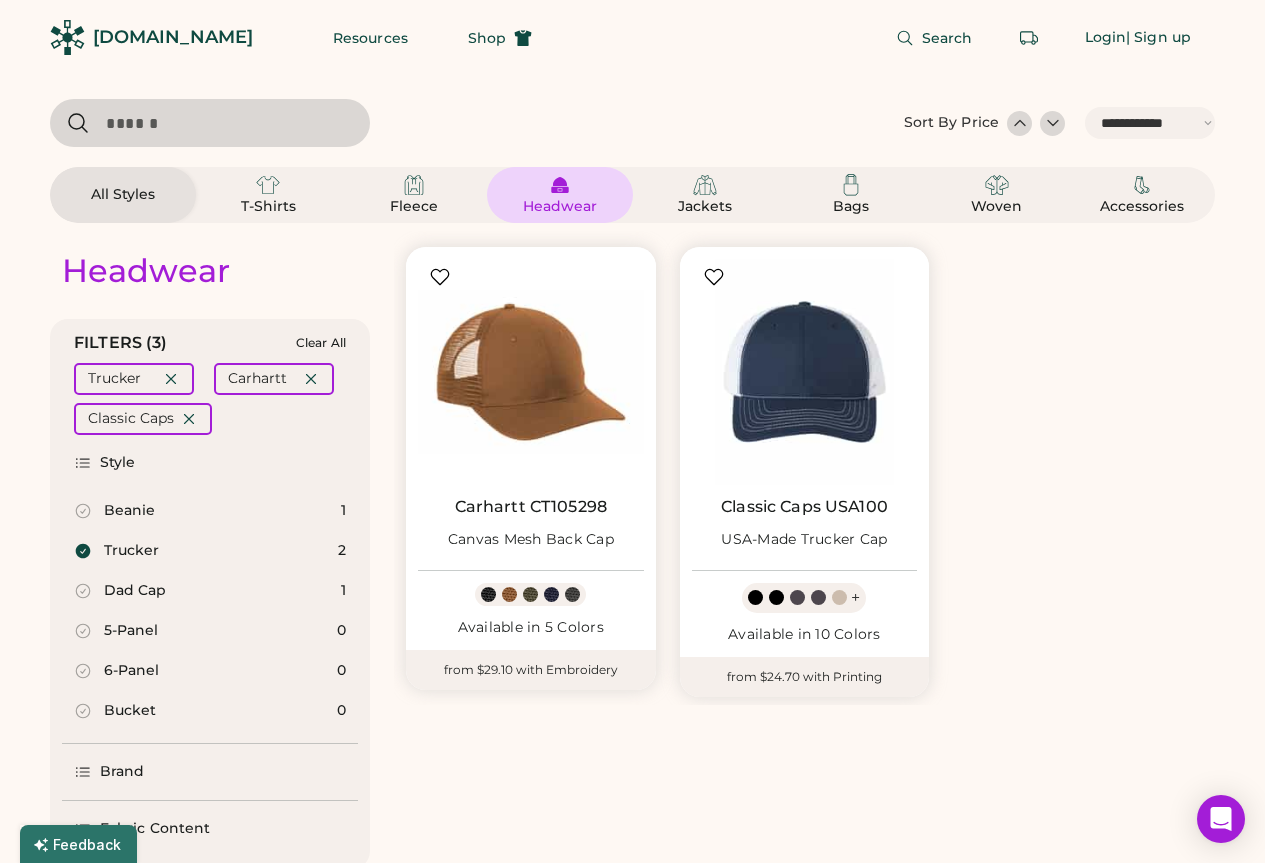 click on "Brand" at bounding box center (210, 772) 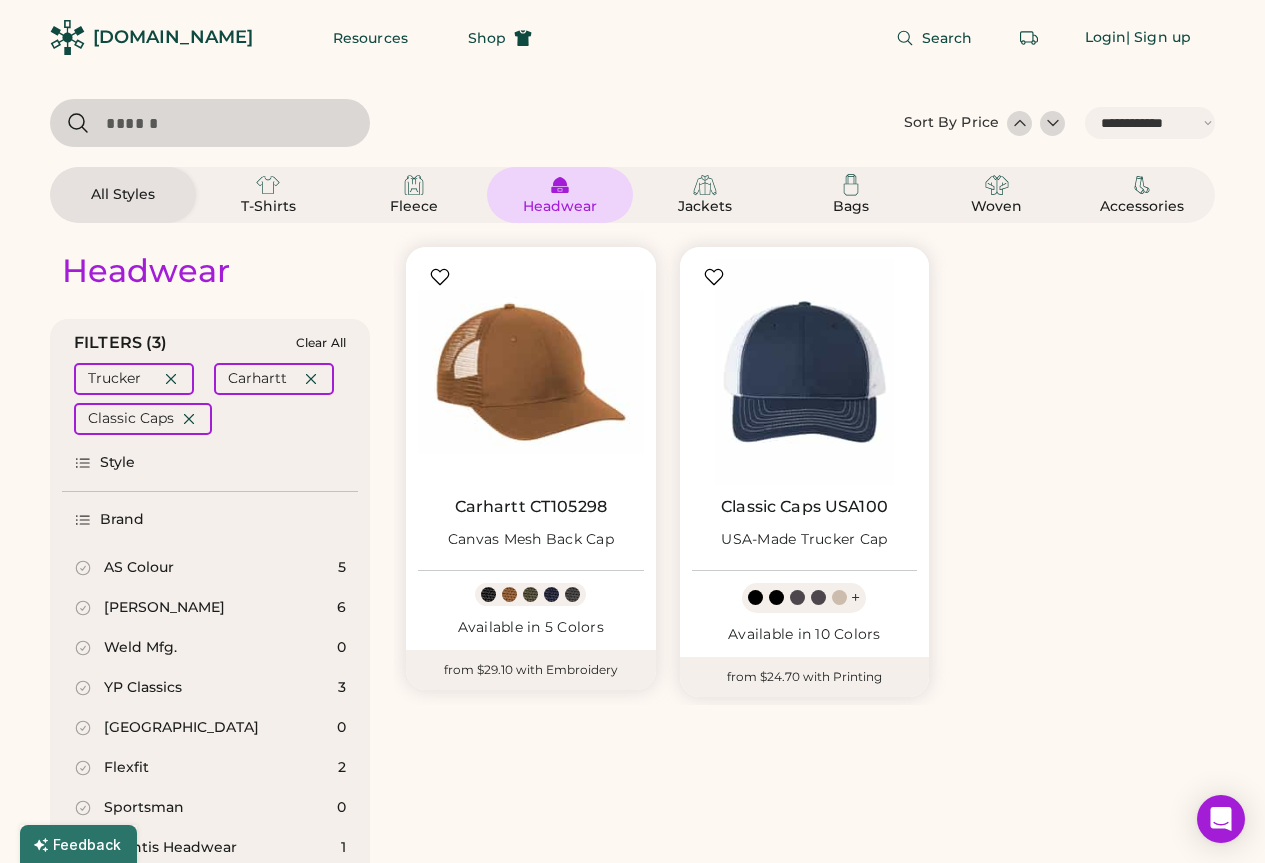 scroll, scrollTop: 200, scrollLeft: 0, axis: vertical 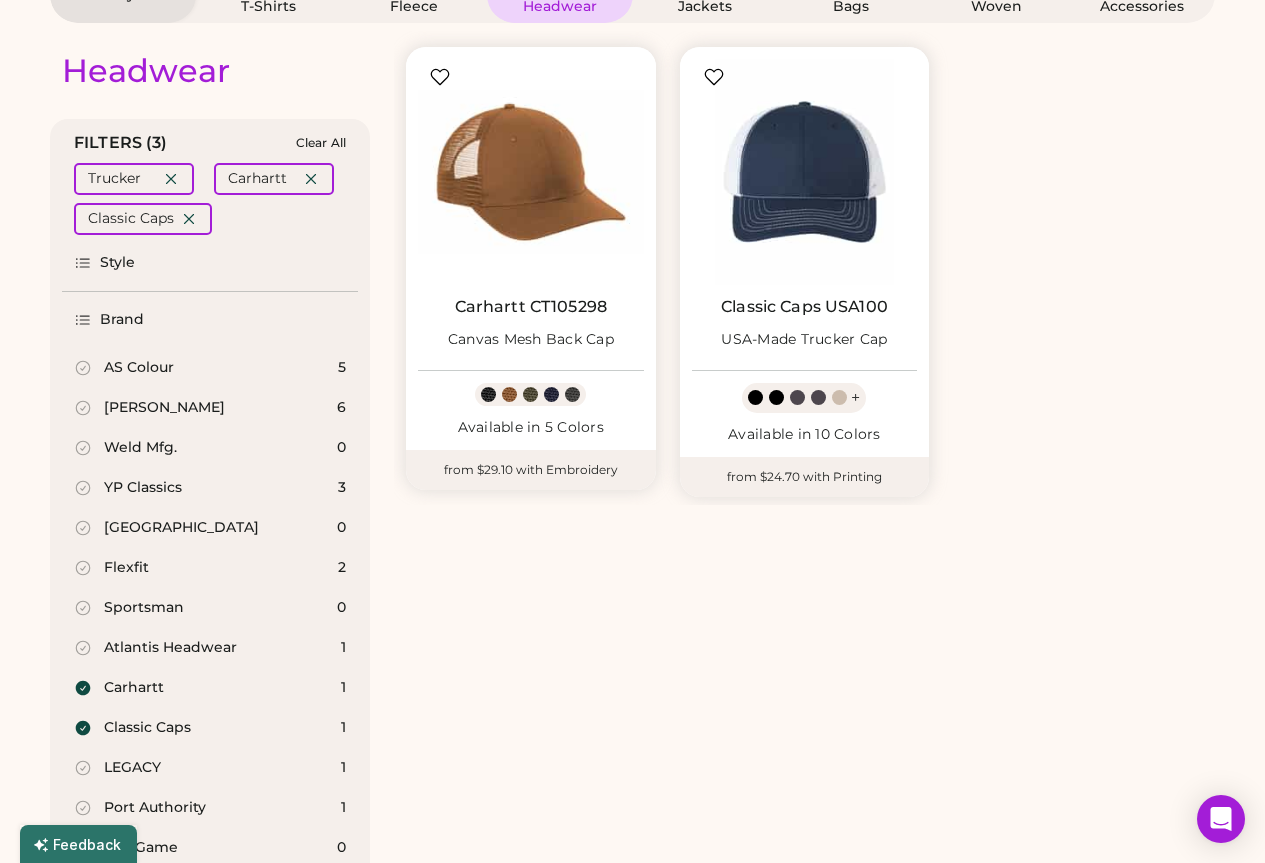 click on "Richardson" at bounding box center (164, 408) 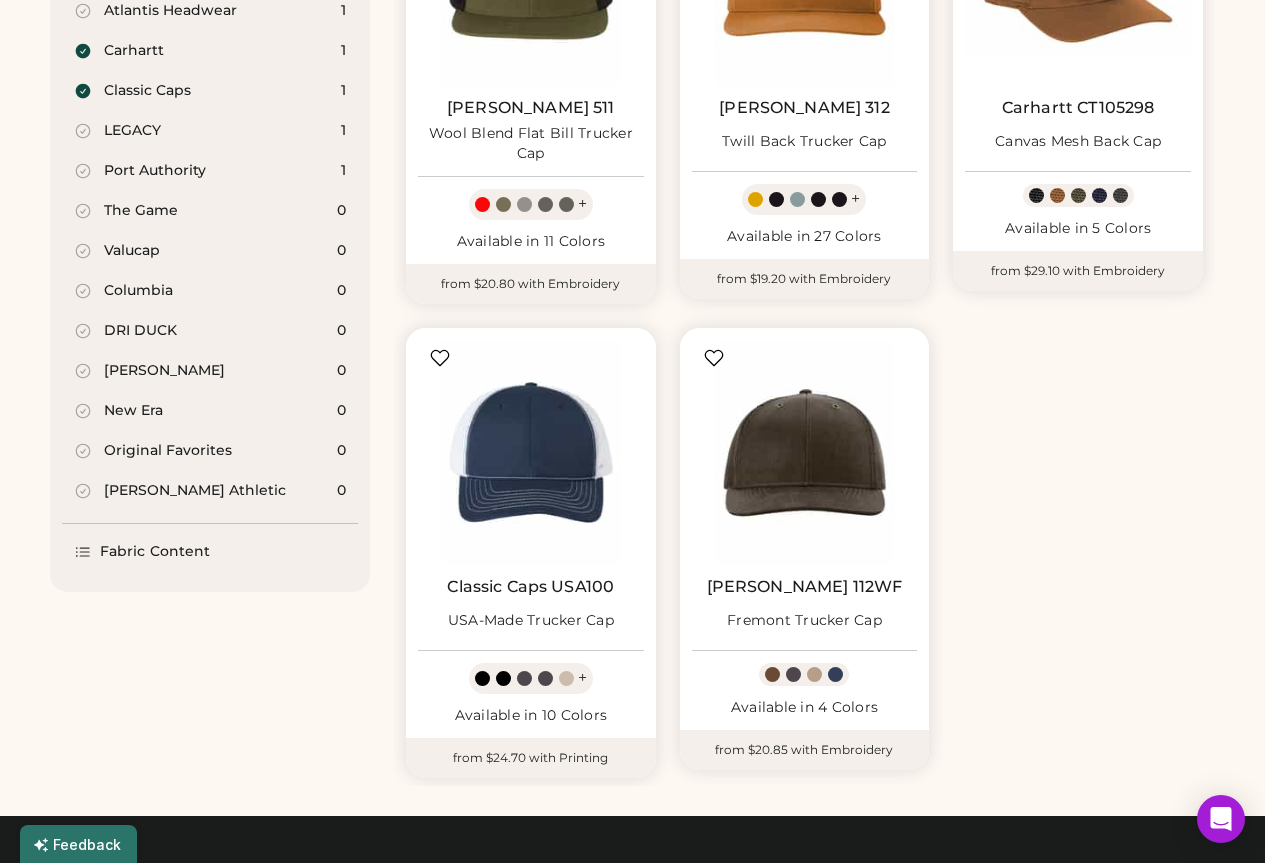 scroll, scrollTop: 900, scrollLeft: 0, axis: vertical 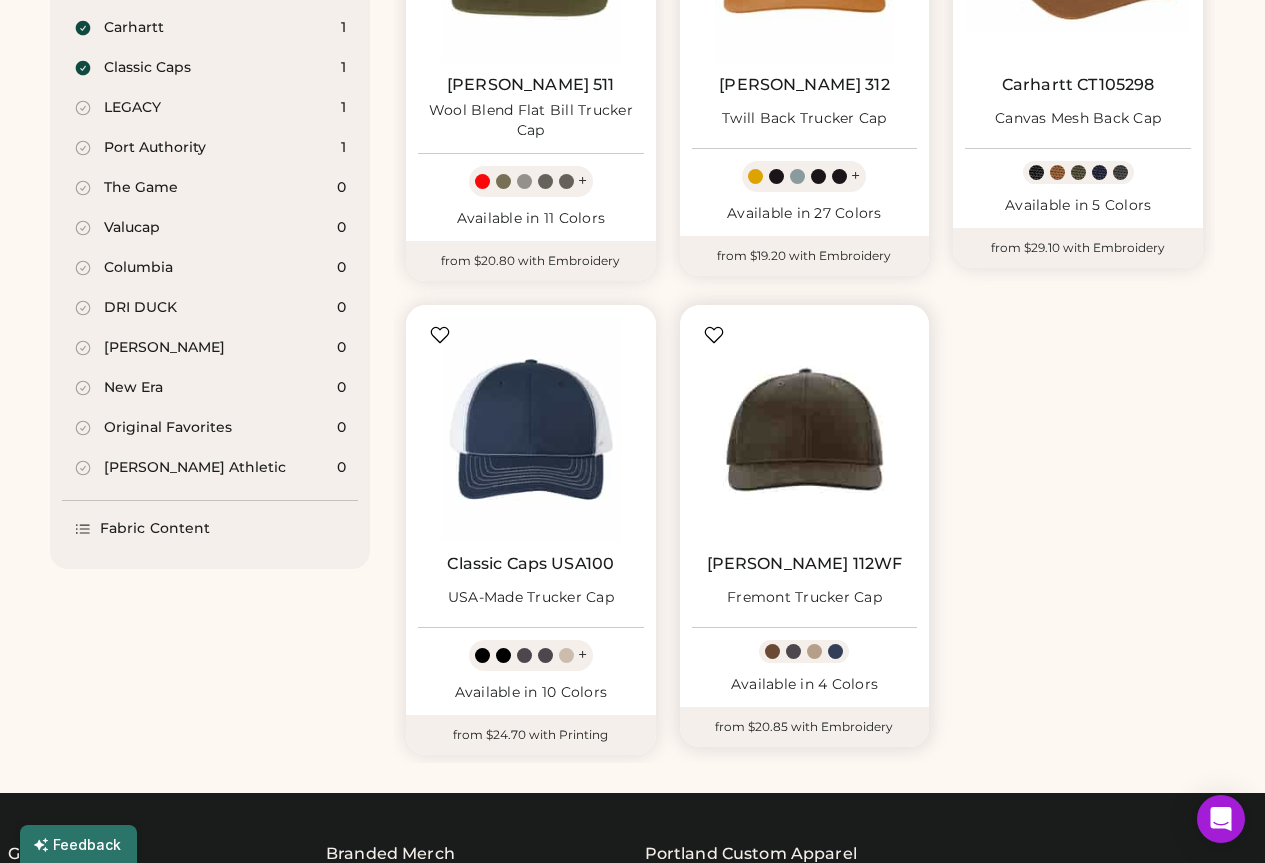 click at bounding box center [805, 430] 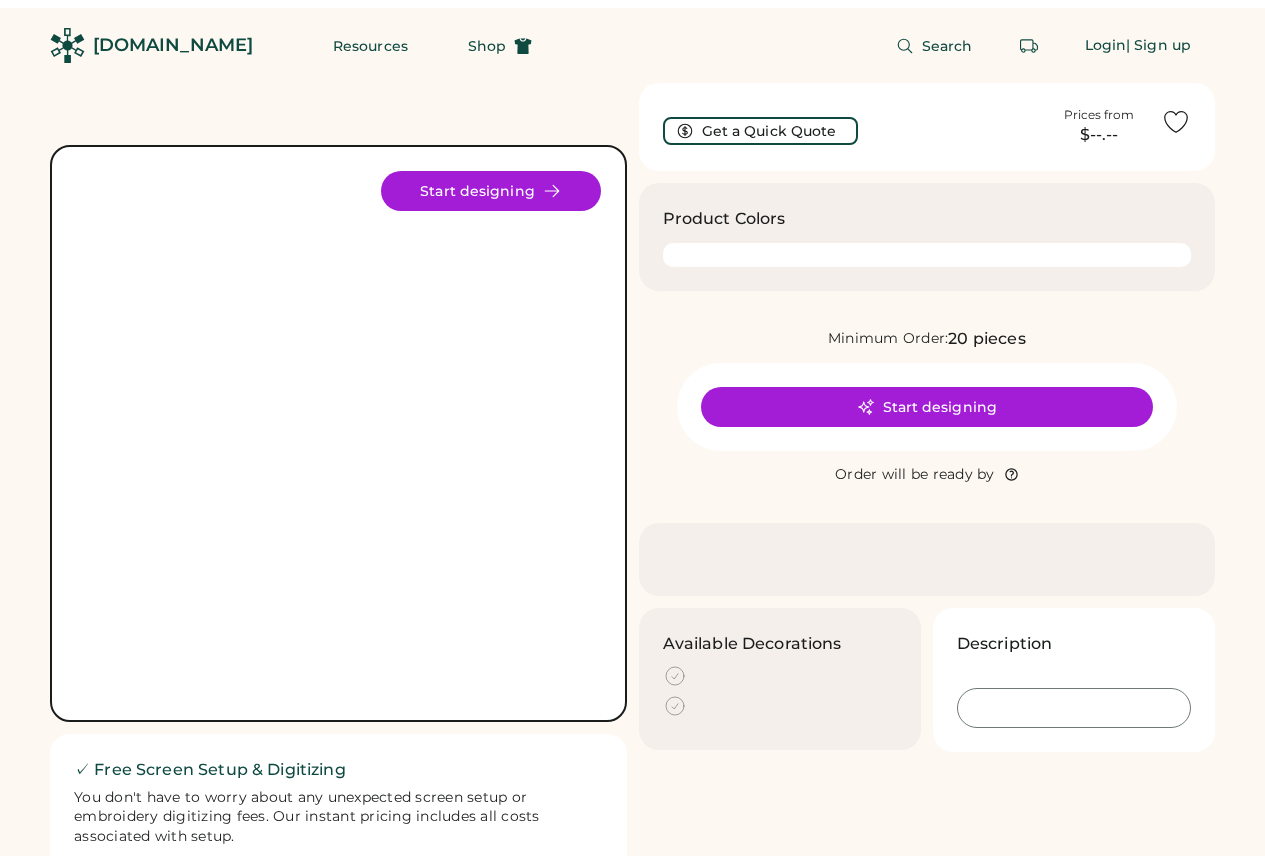 scroll, scrollTop: 0, scrollLeft: 0, axis: both 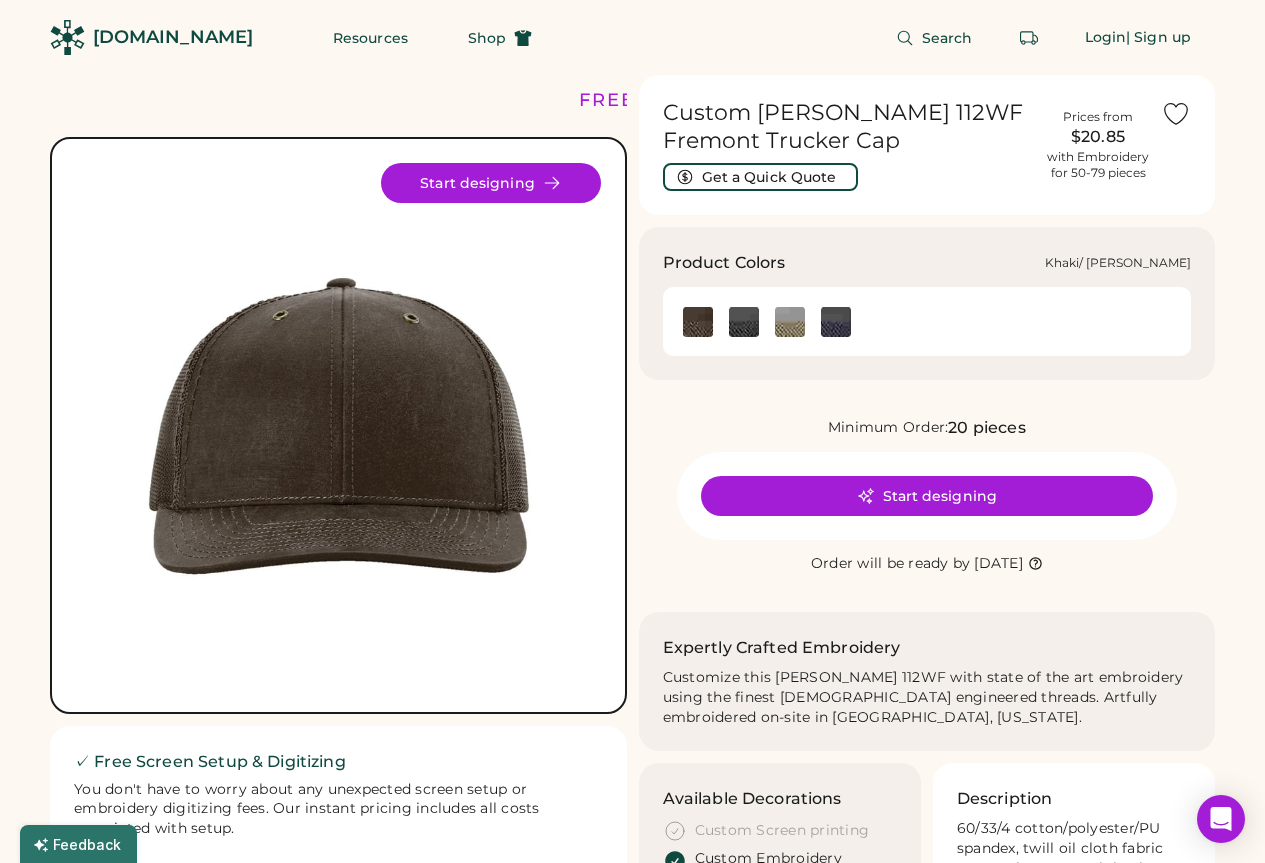 click 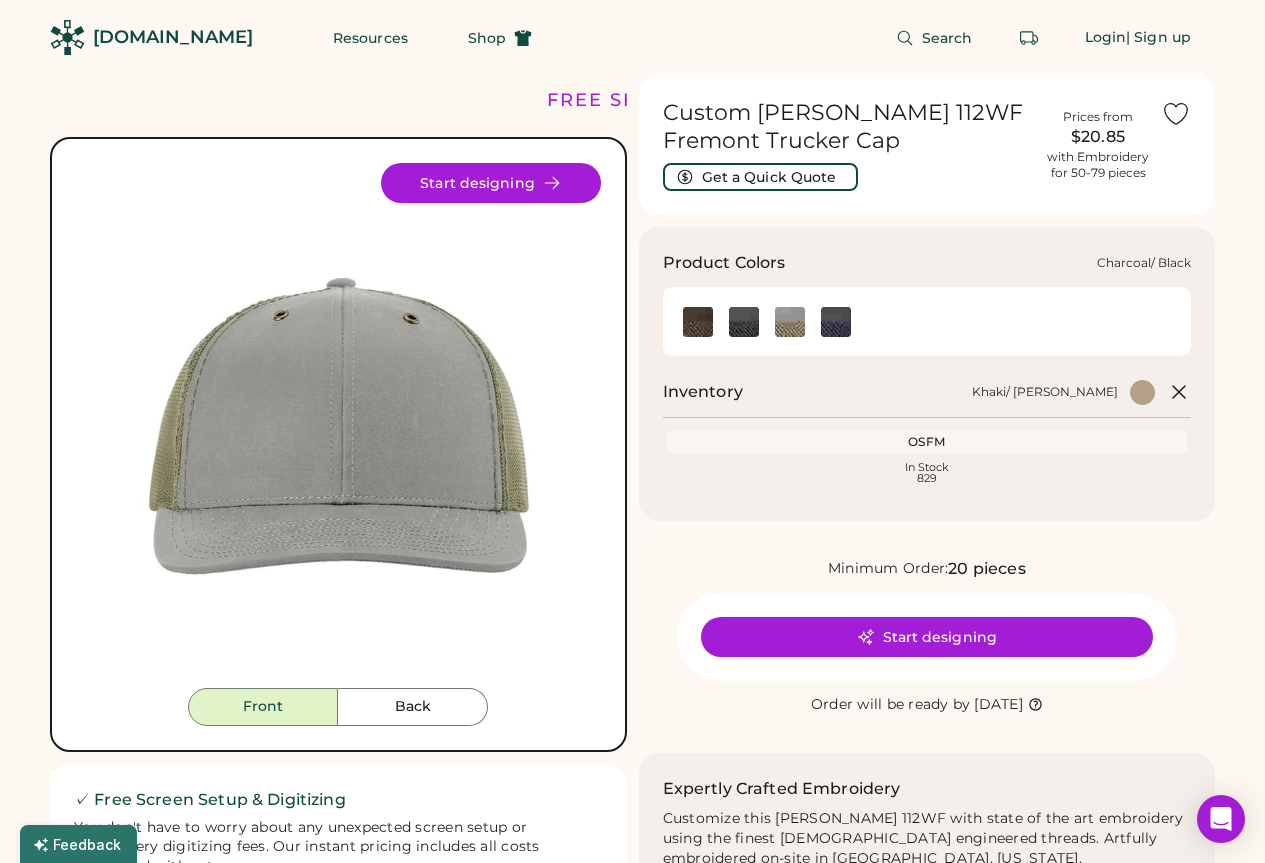 click 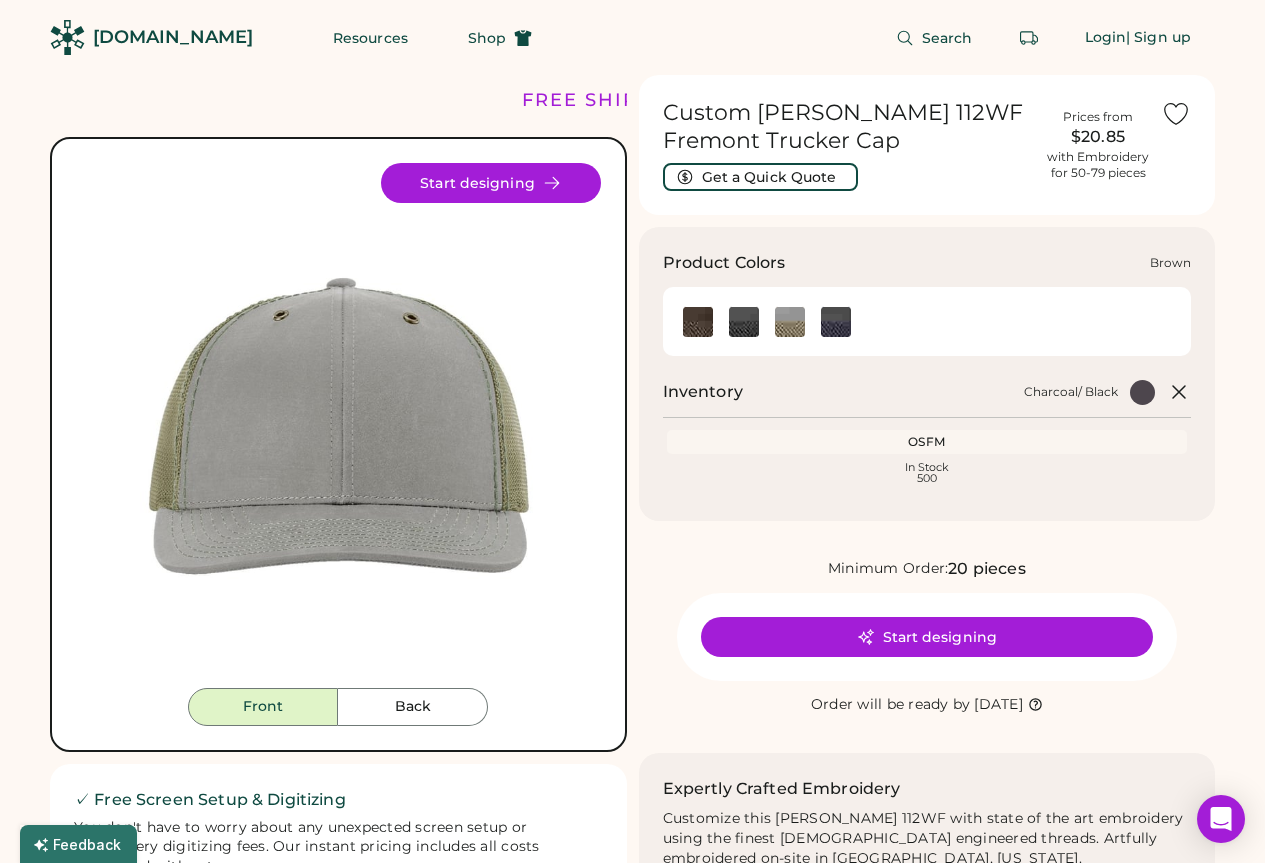 click at bounding box center (698, 321) 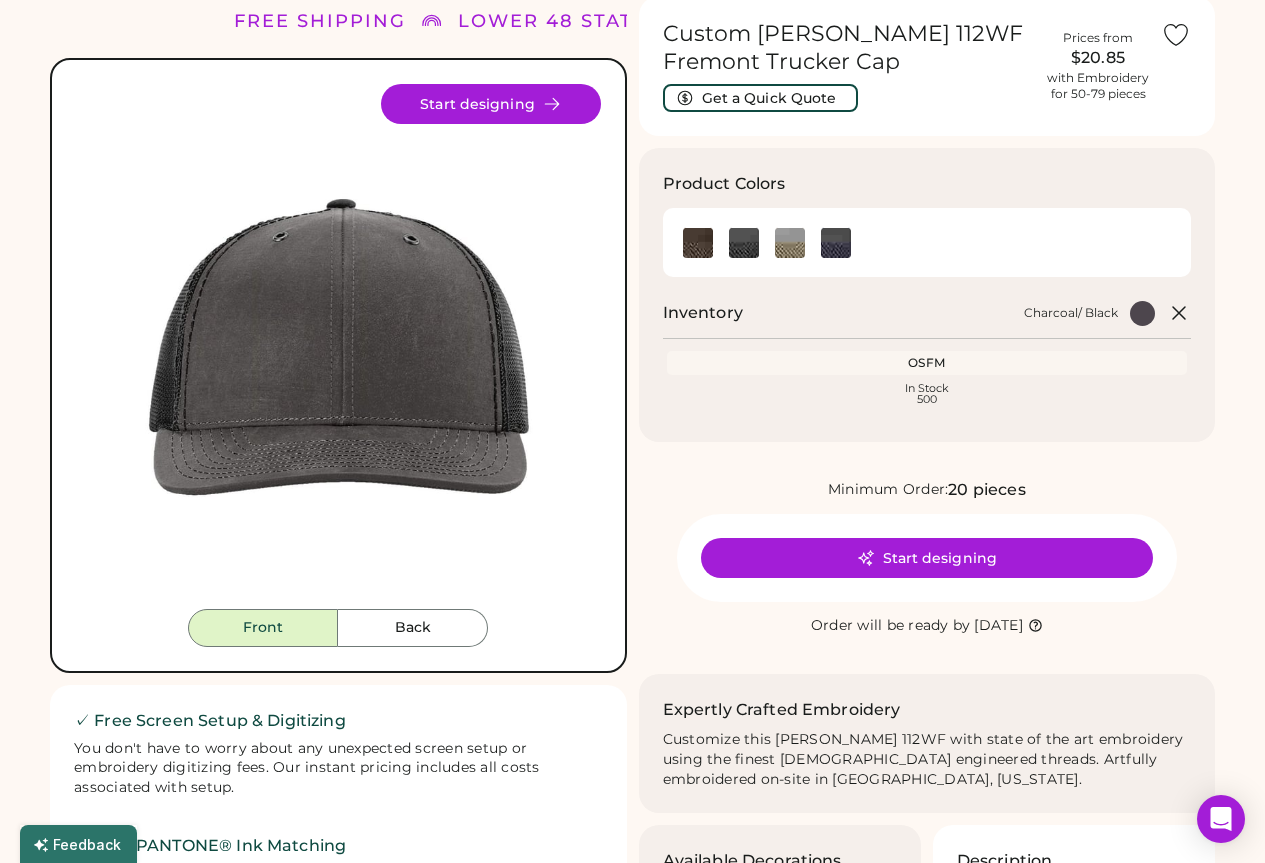scroll, scrollTop: 0, scrollLeft: 0, axis: both 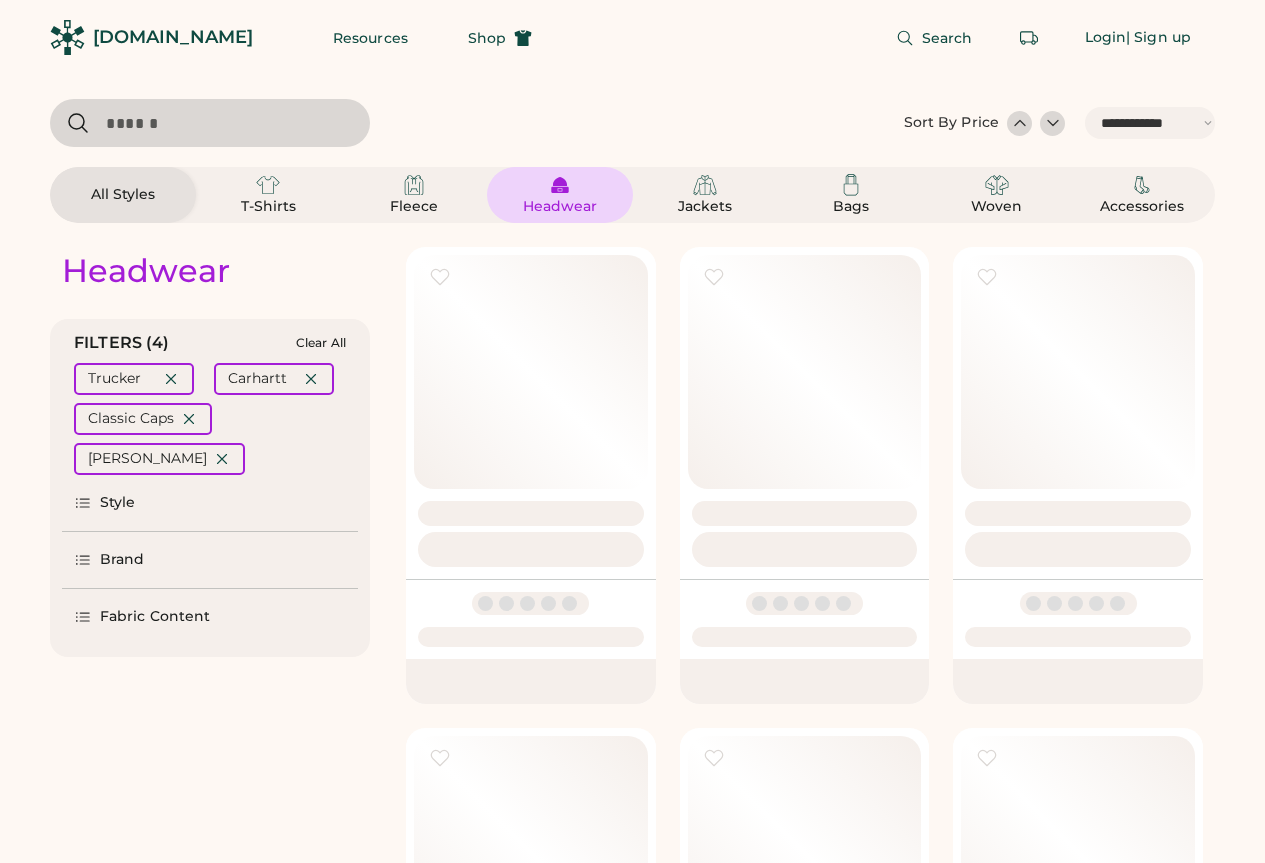select on "*****" 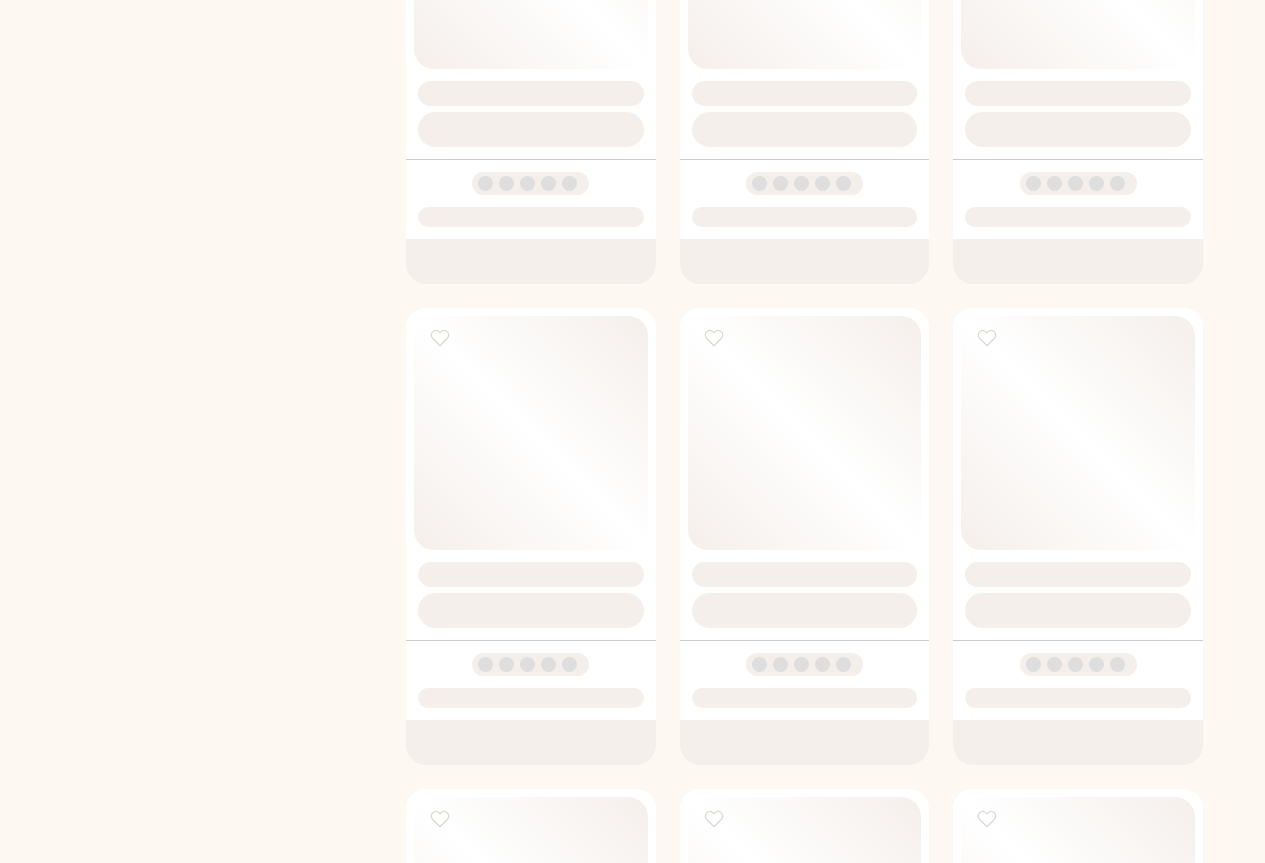 scroll, scrollTop: 0, scrollLeft: 0, axis: both 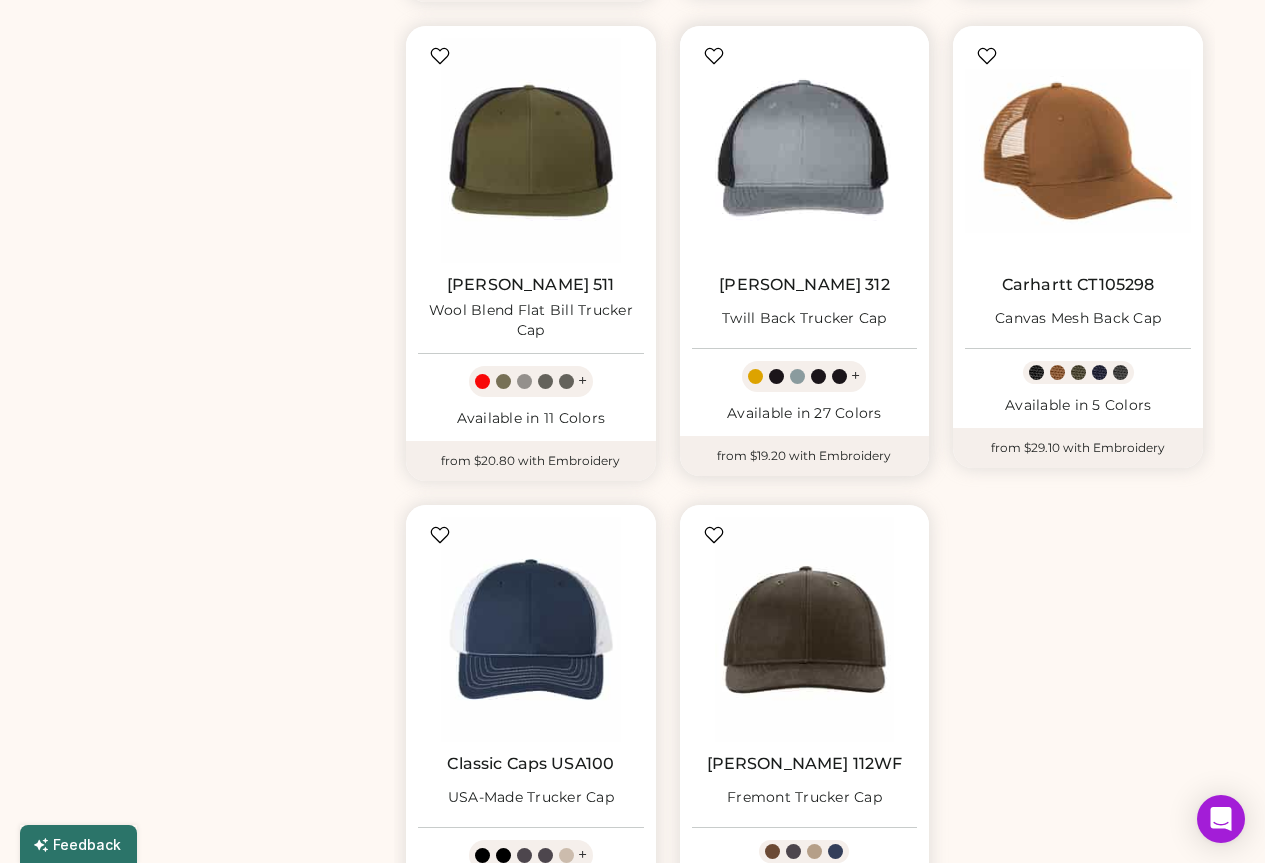 click at bounding box center [805, 151] 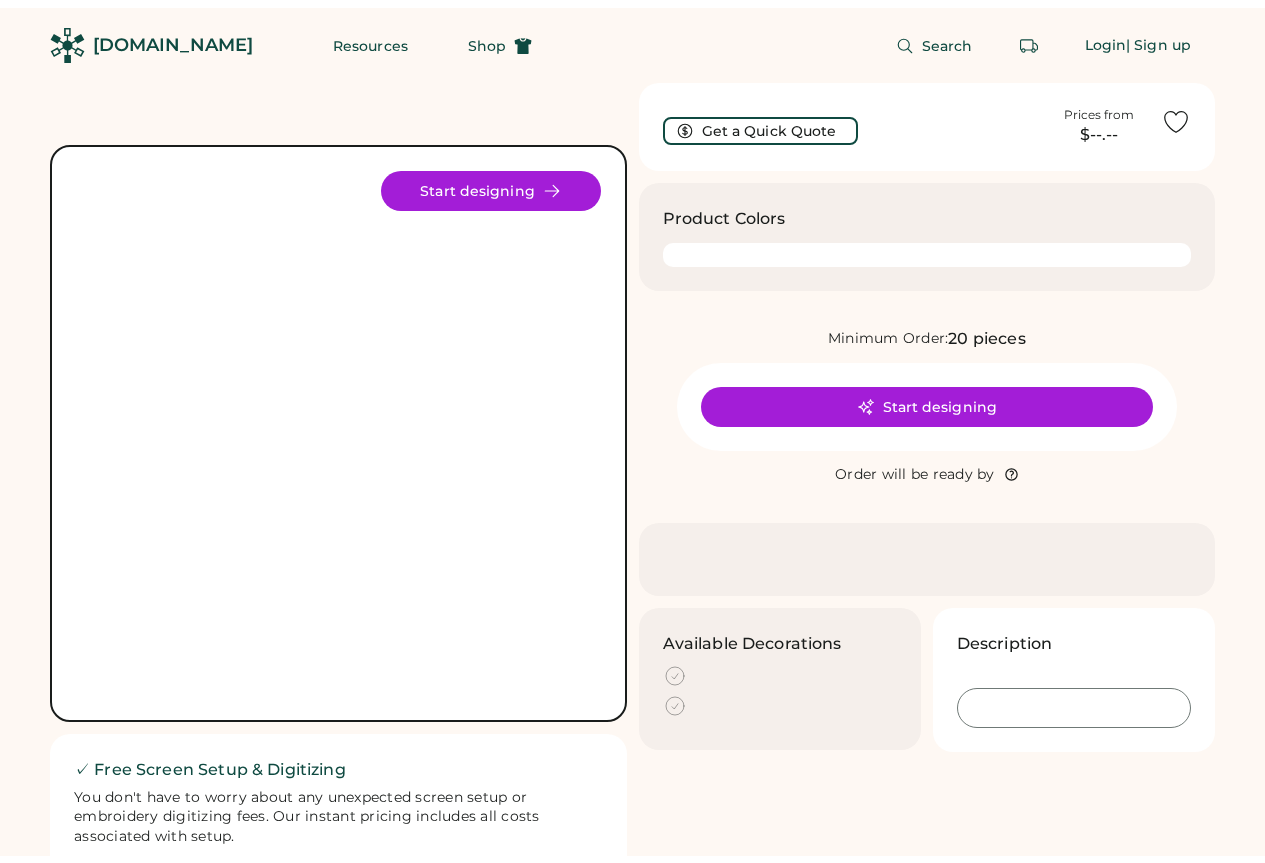 scroll, scrollTop: 0, scrollLeft: 0, axis: both 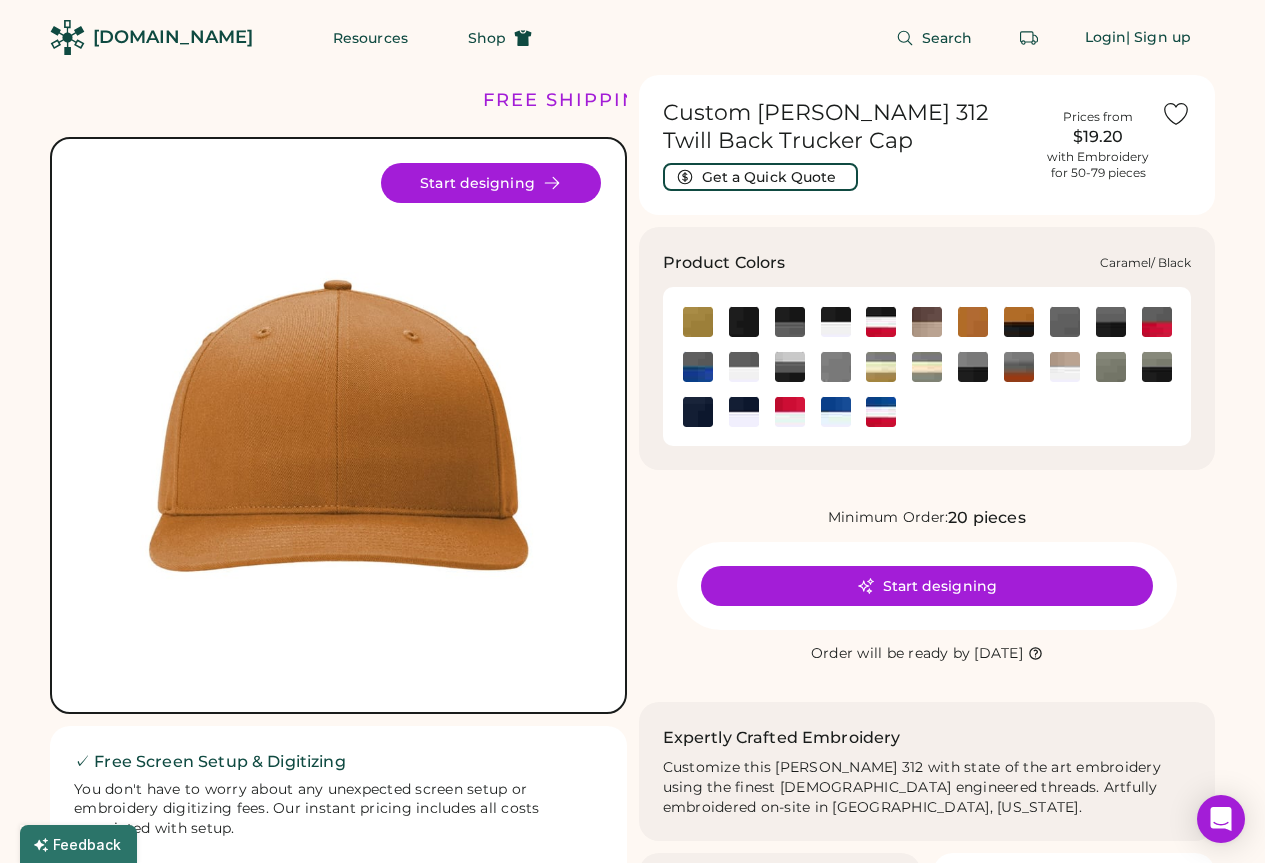 click 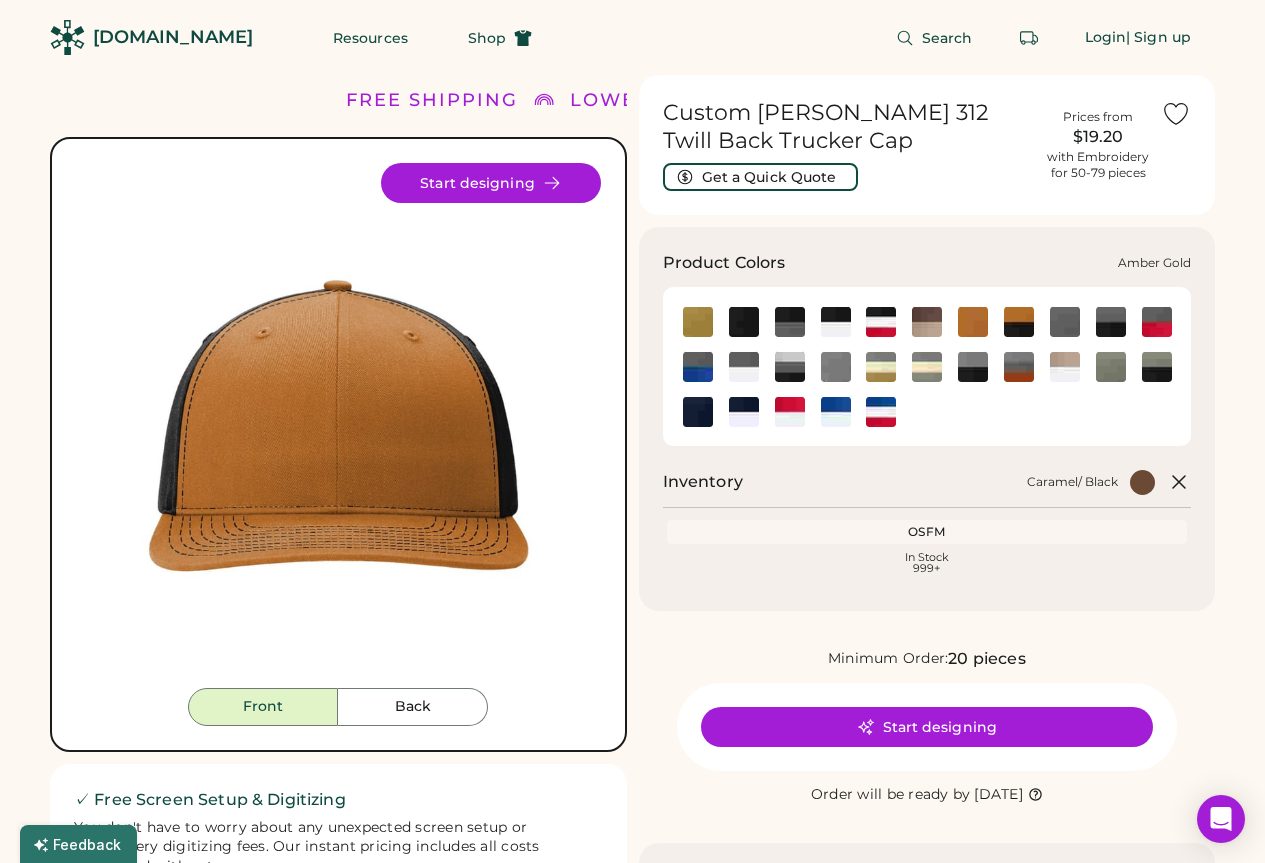 click 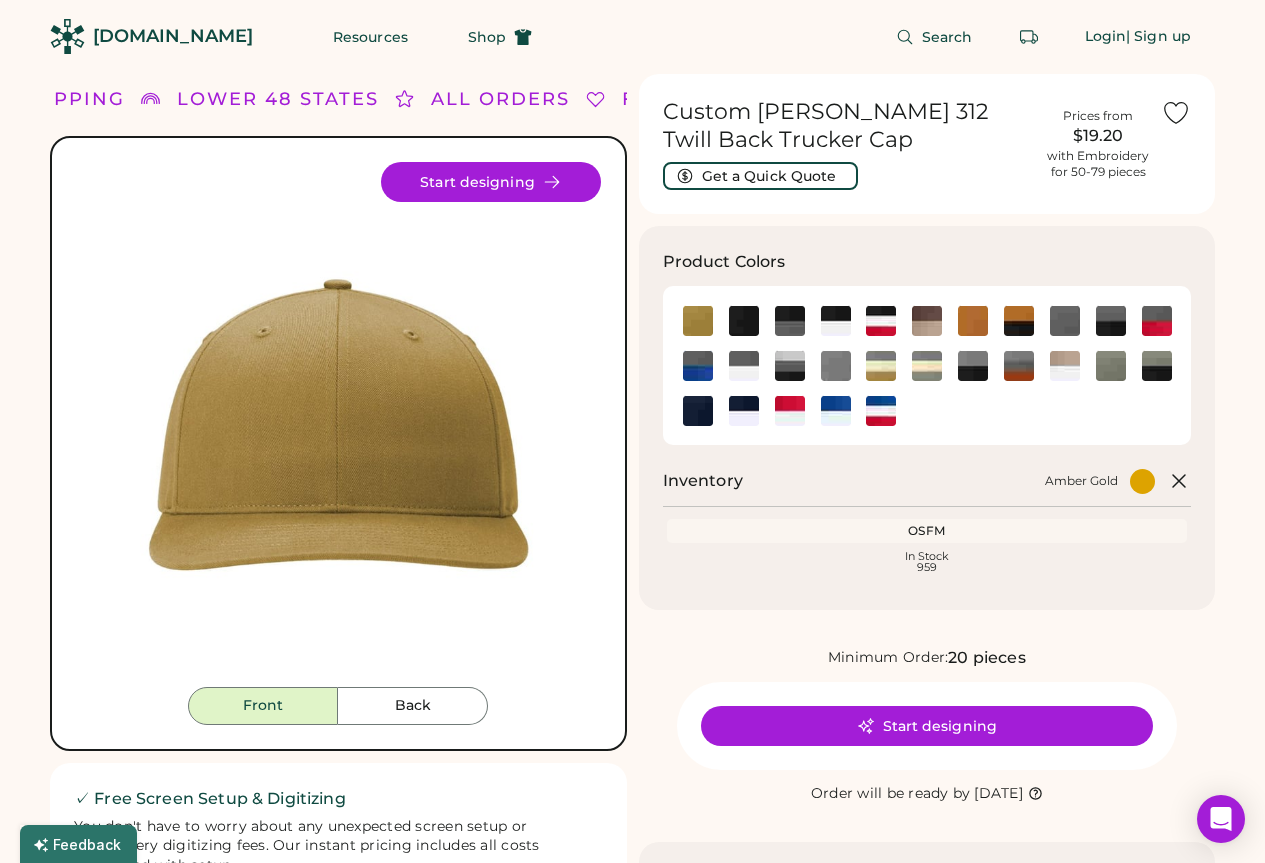 scroll, scrollTop: 0, scrollLeft: 0, axis: both 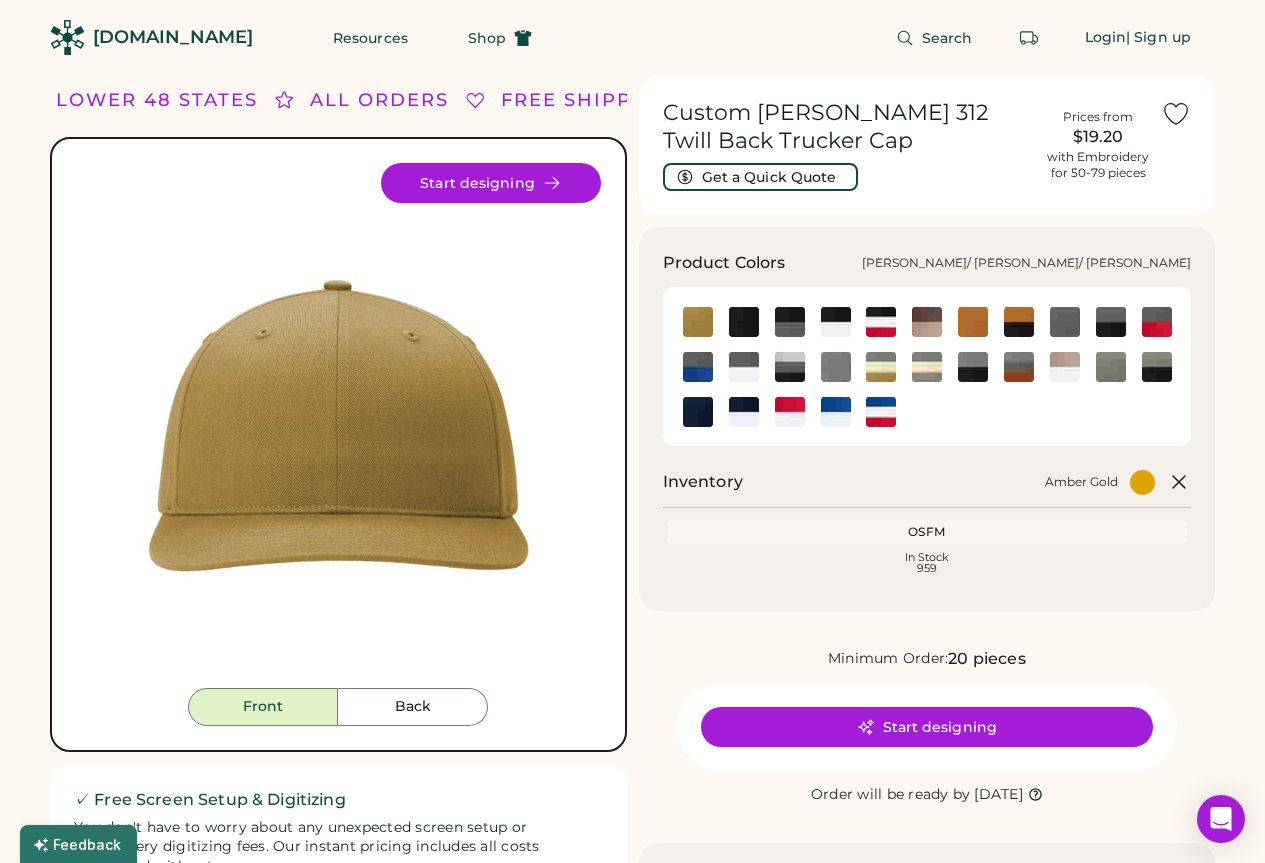 click 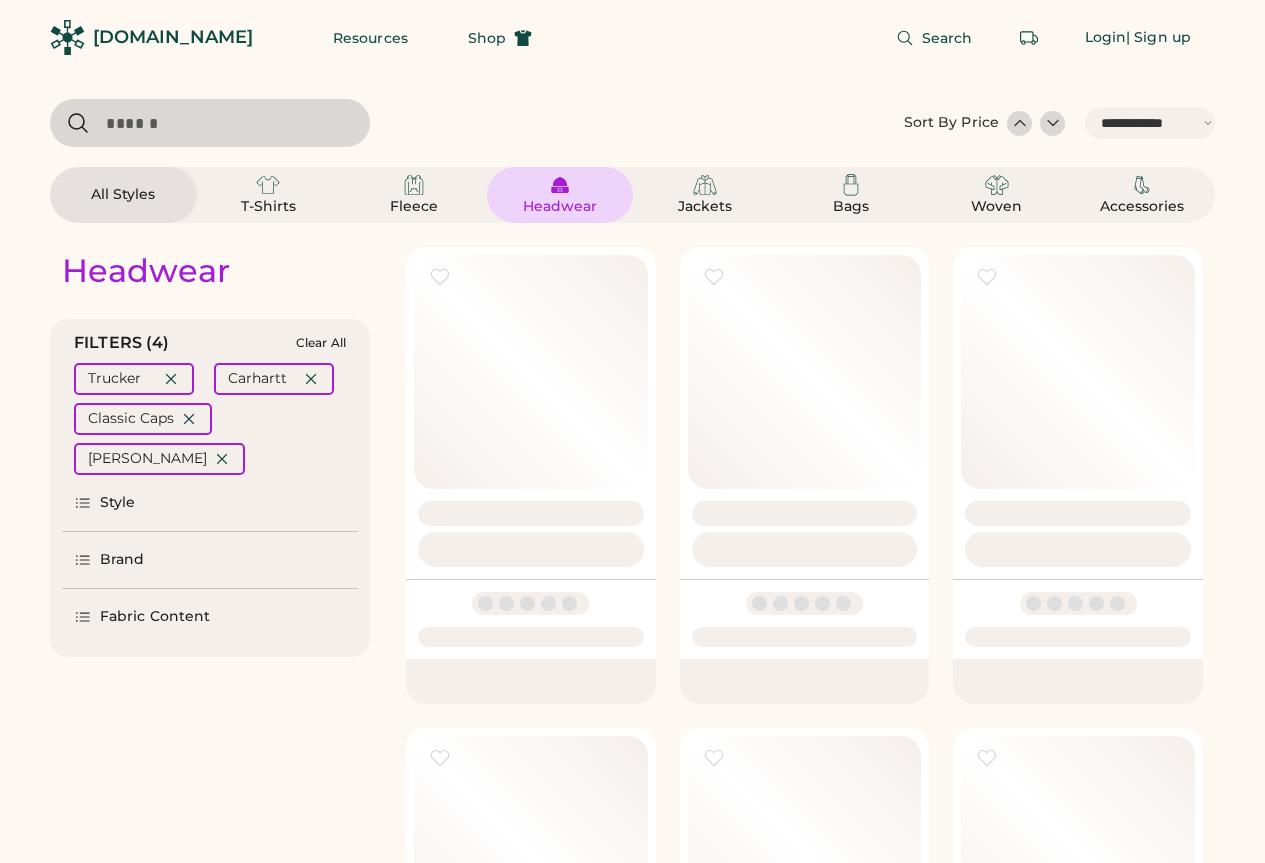 select on "*****" 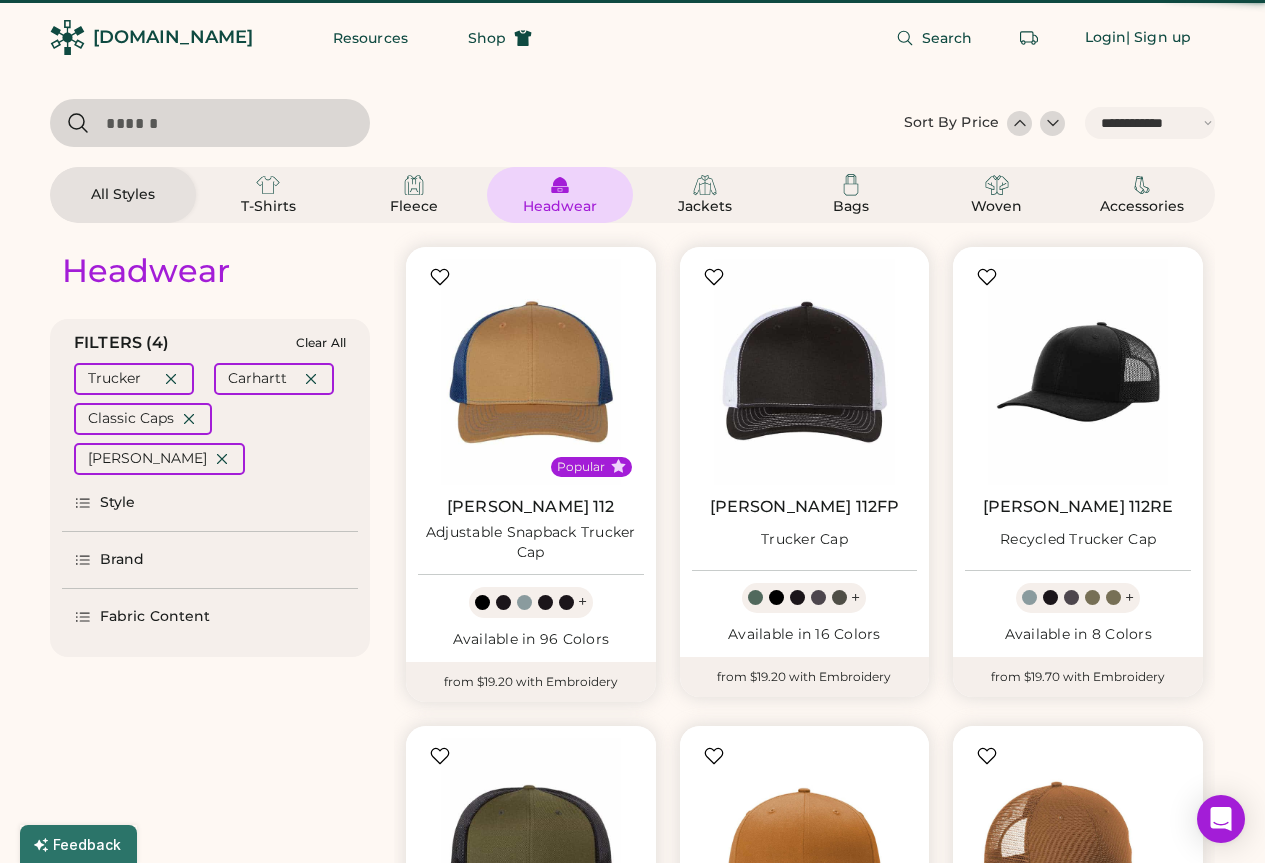 scroll, scrollTop: 0, scrollLeft: 0, axis: both 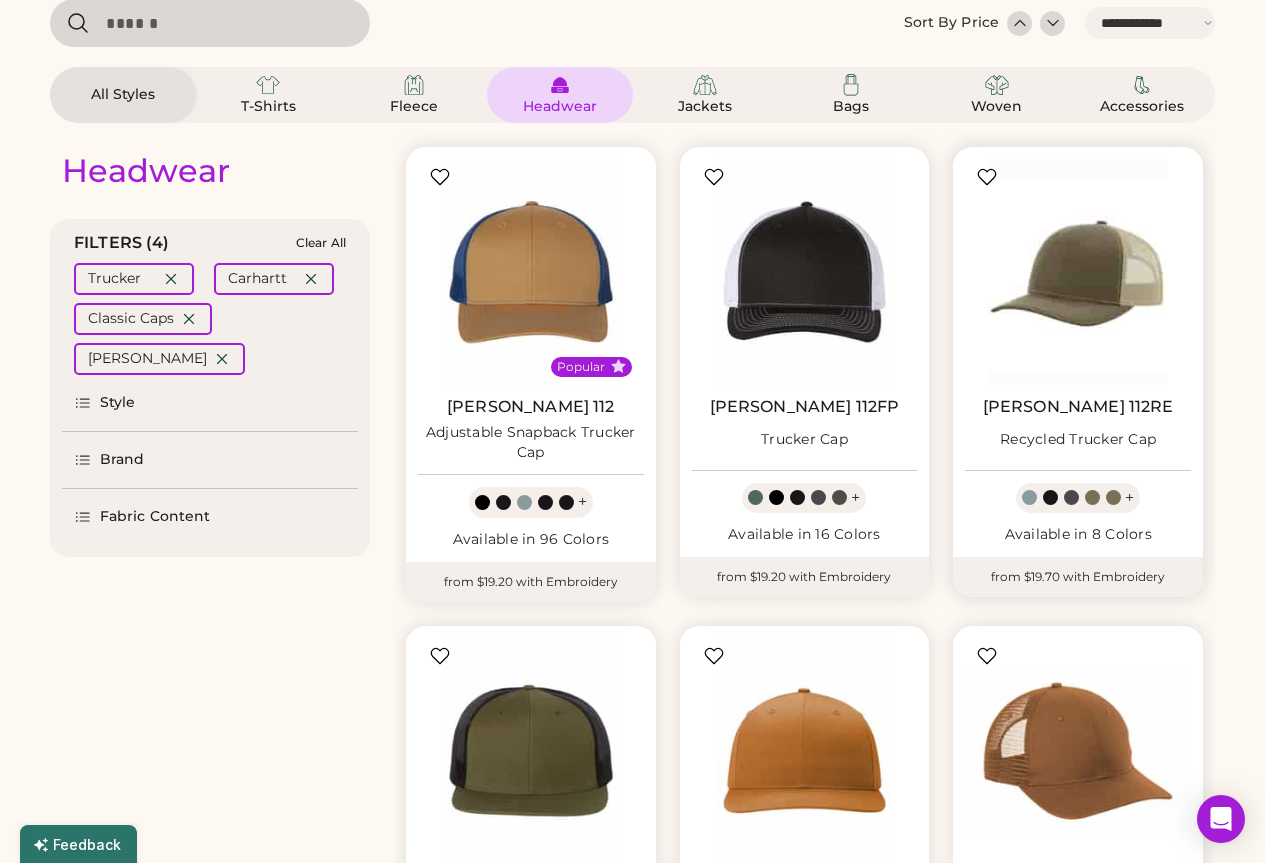 click at bounding box center [1078, 272] 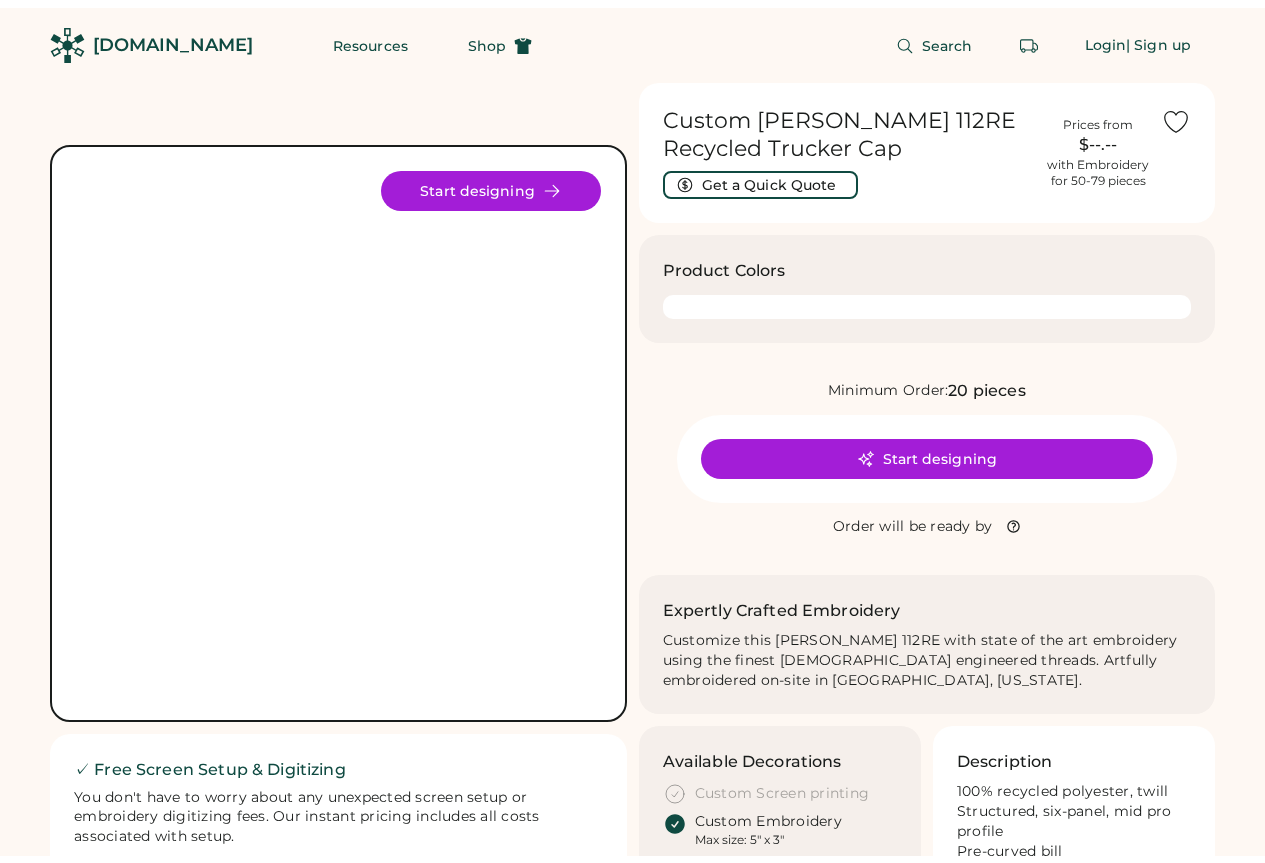 scroll, scrollTop: 0, scrollLeft: 0, axis: both 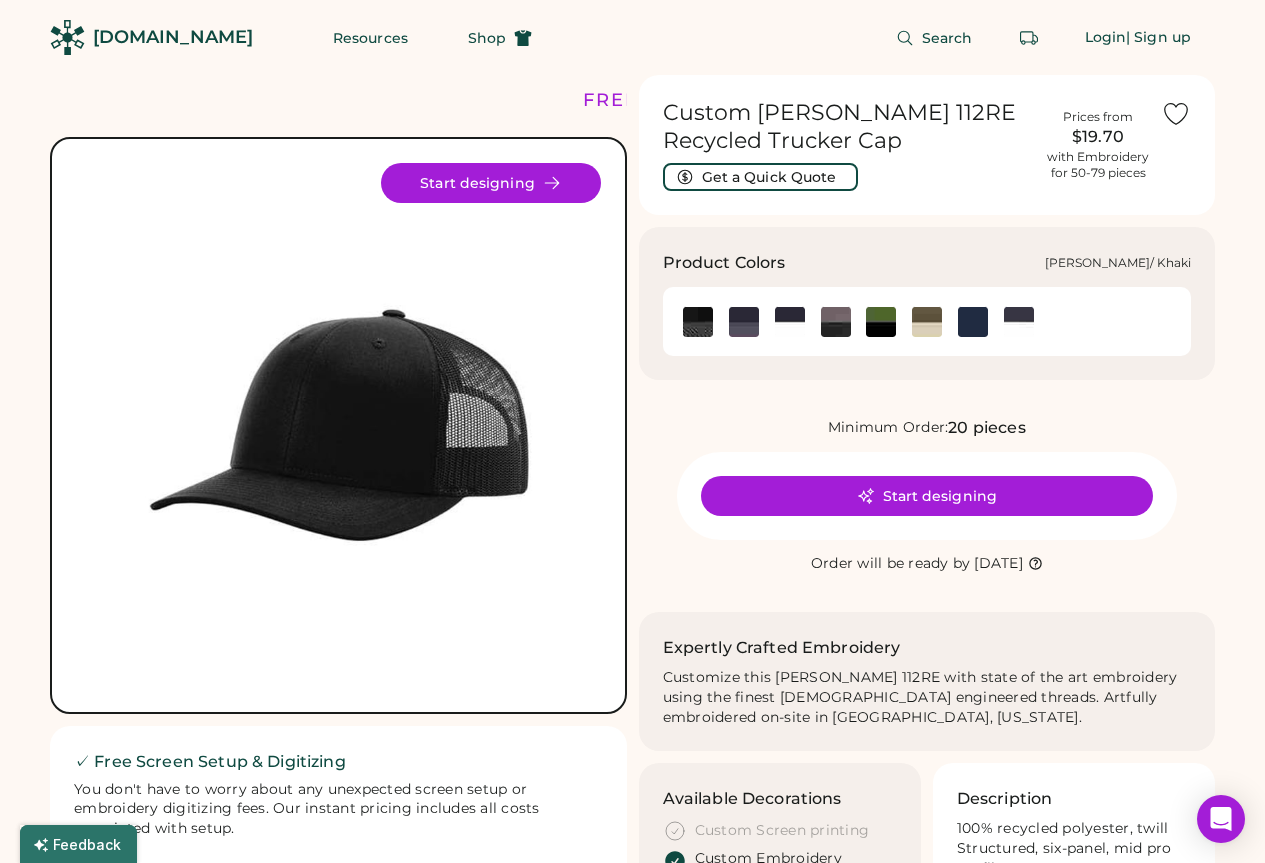click 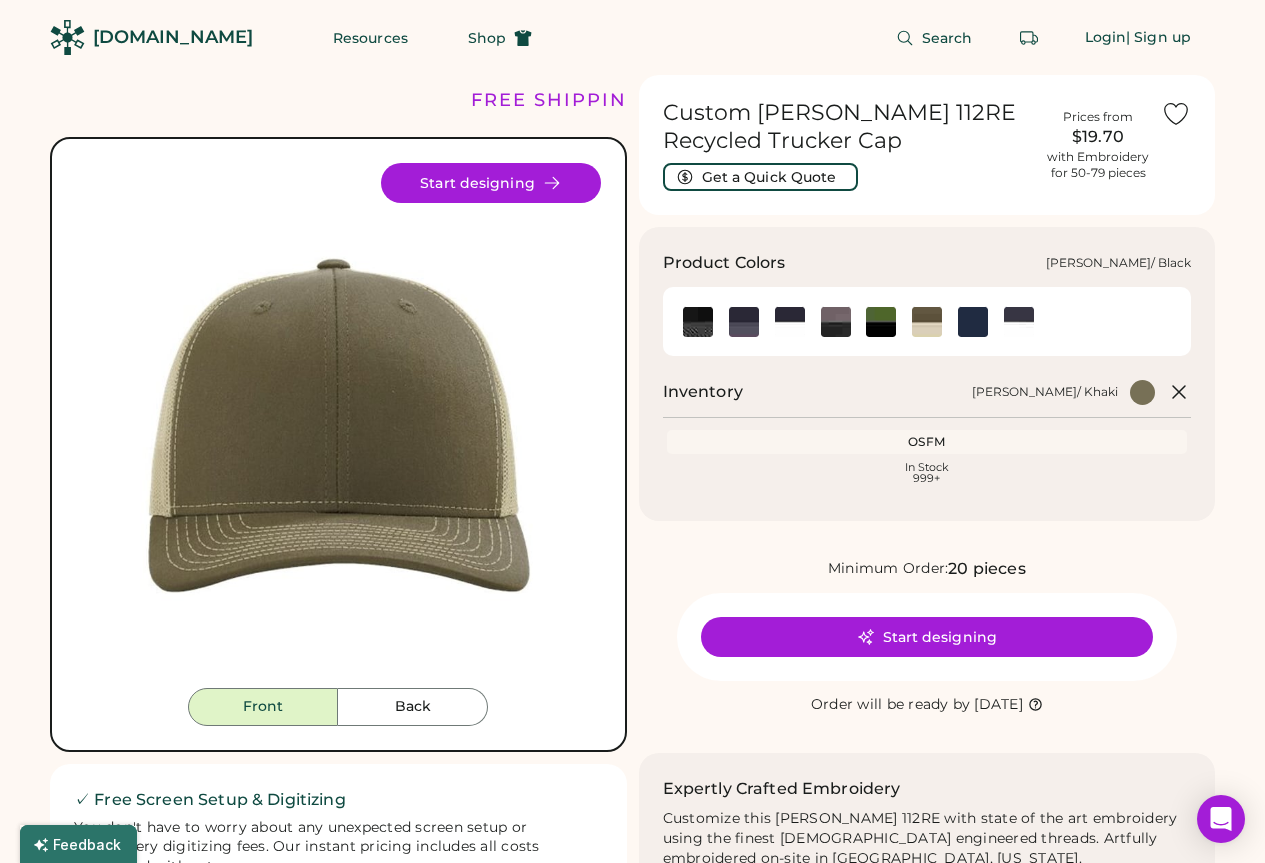 click 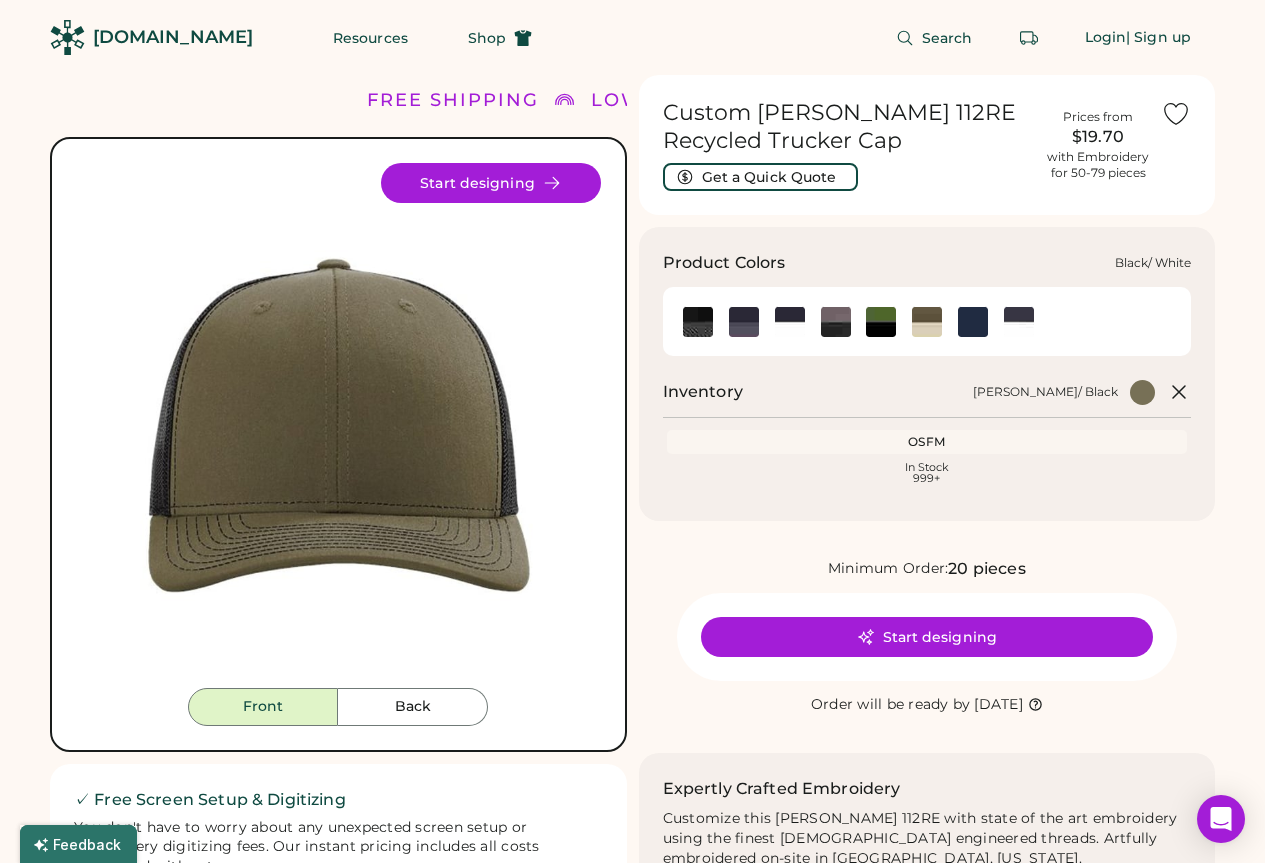 click 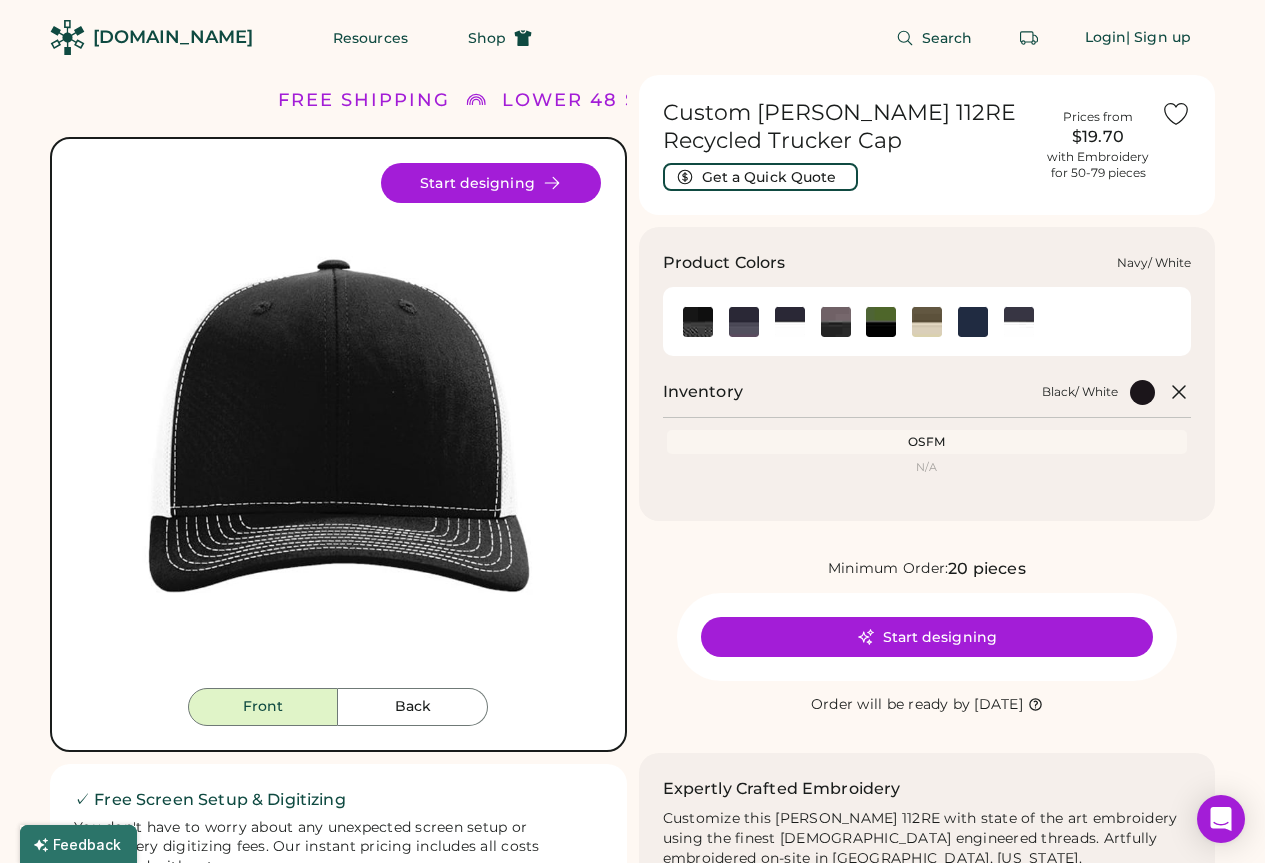 click 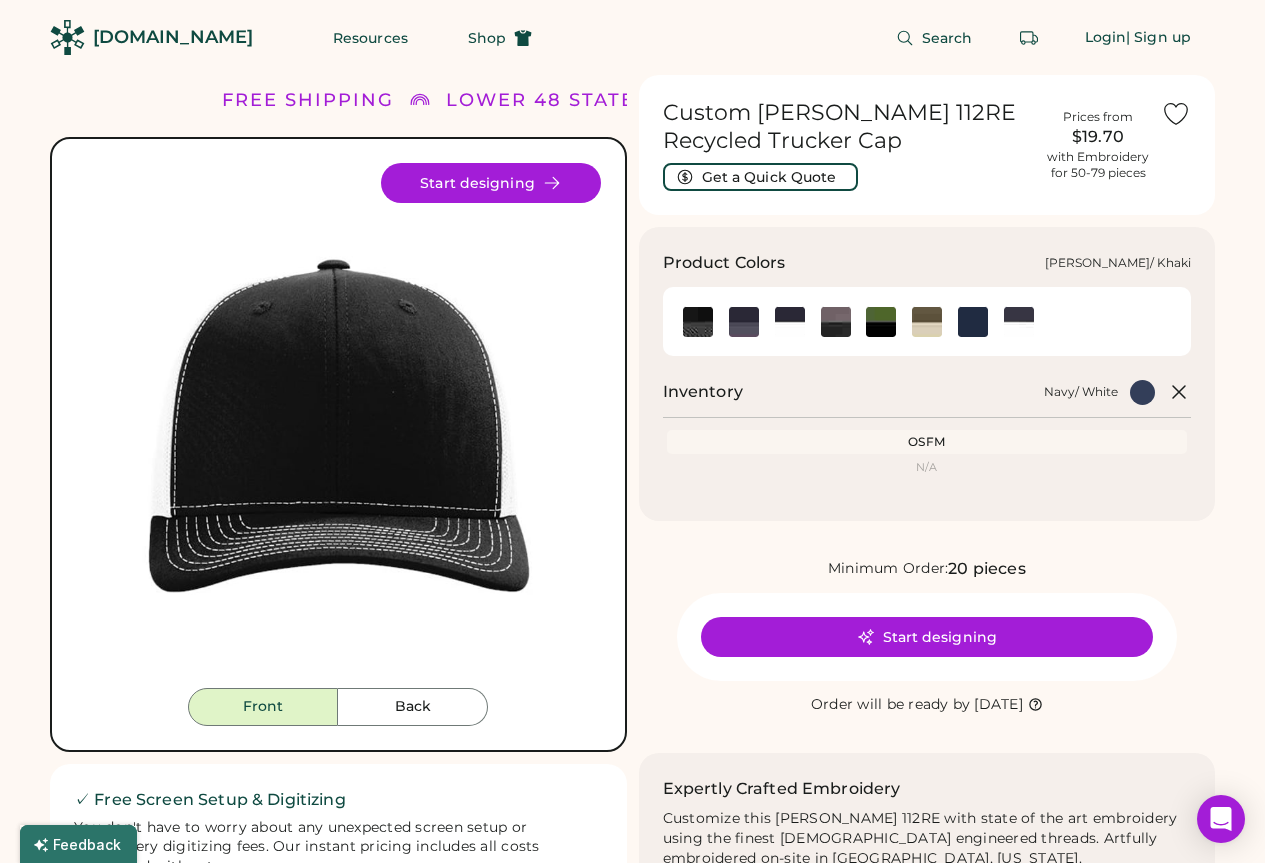 click 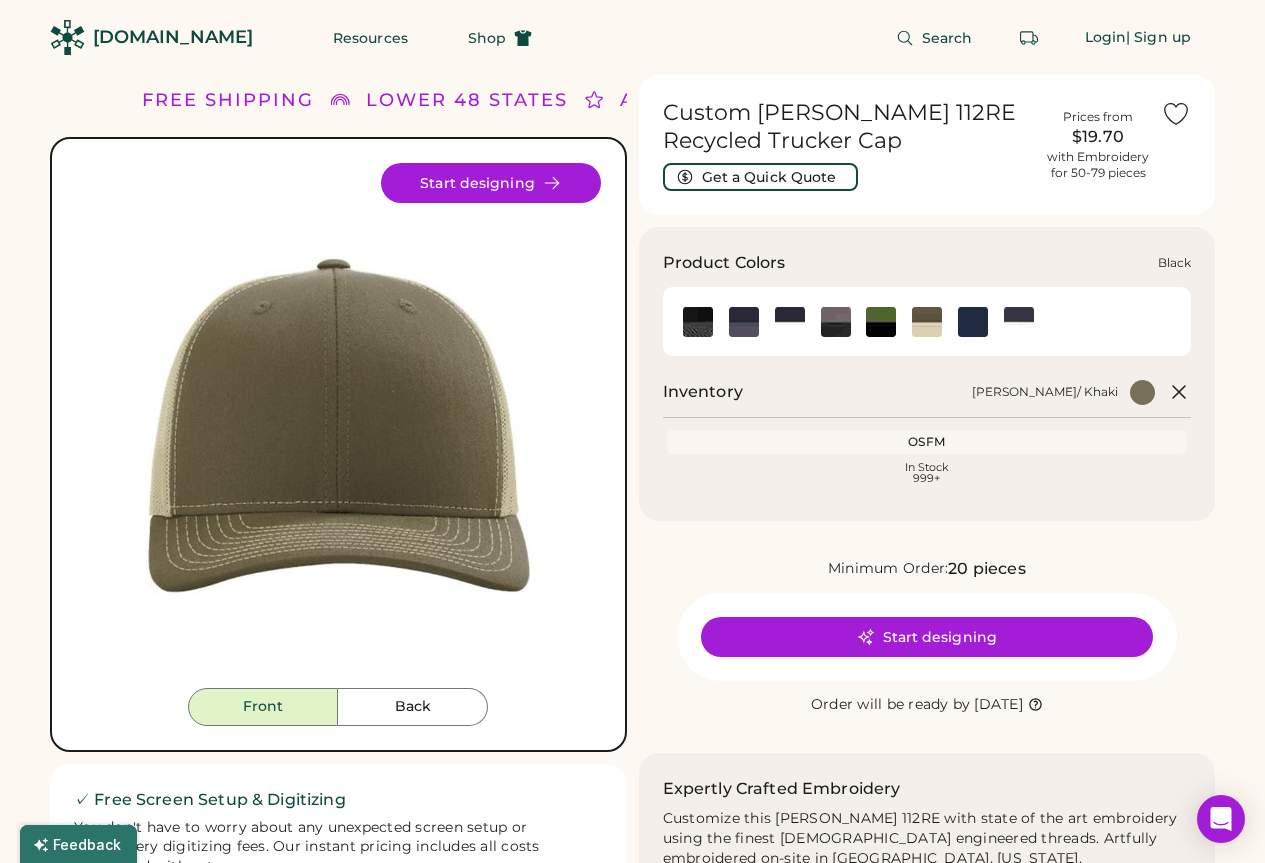 click 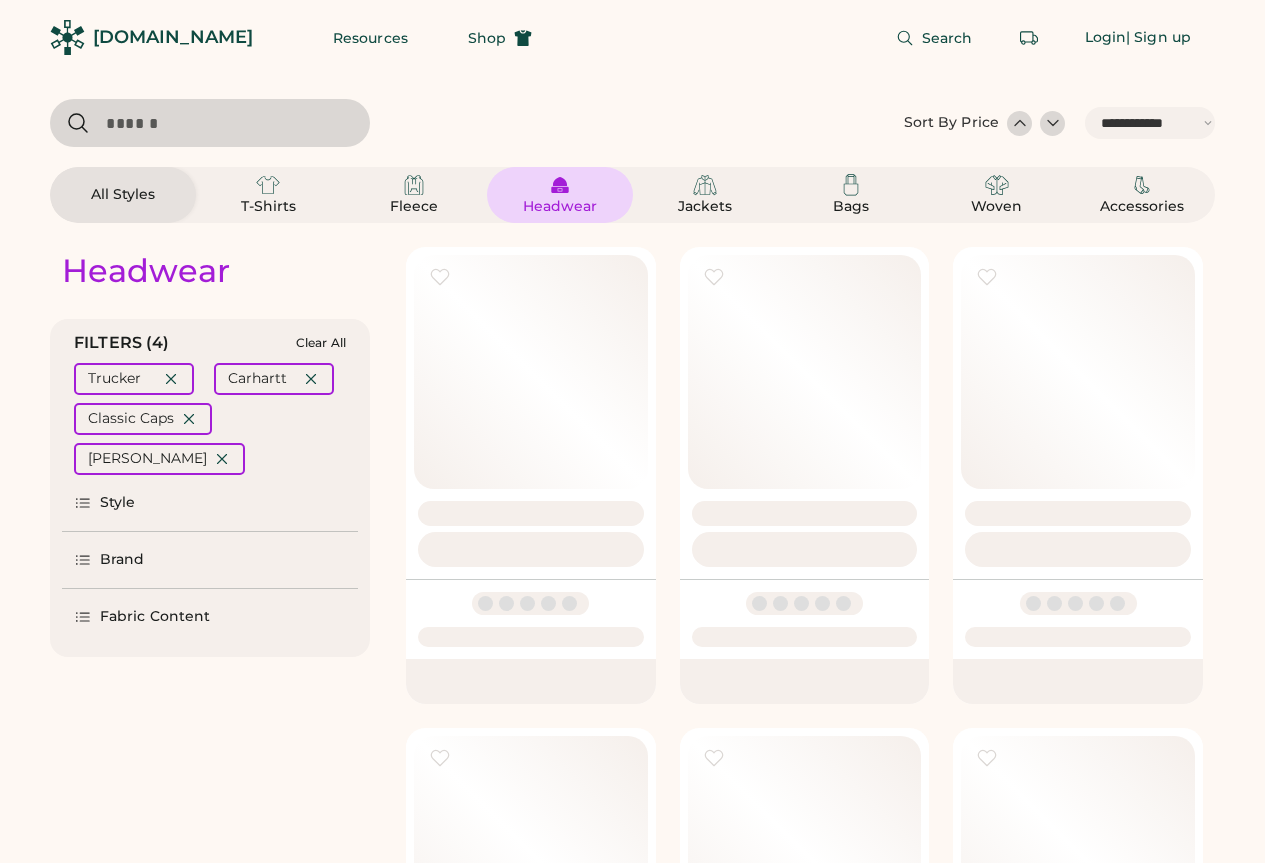 select on "*****" 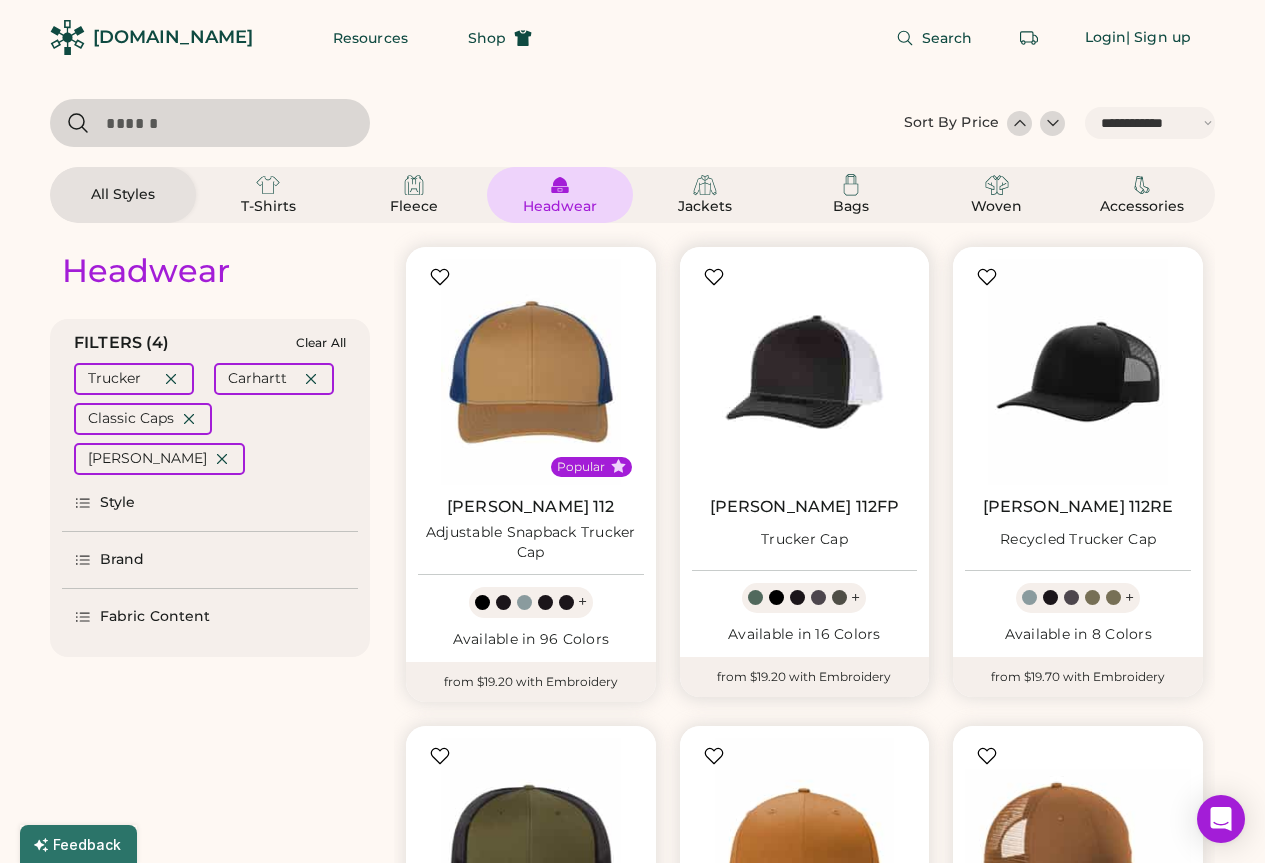 click at bounding box center [805, 372] 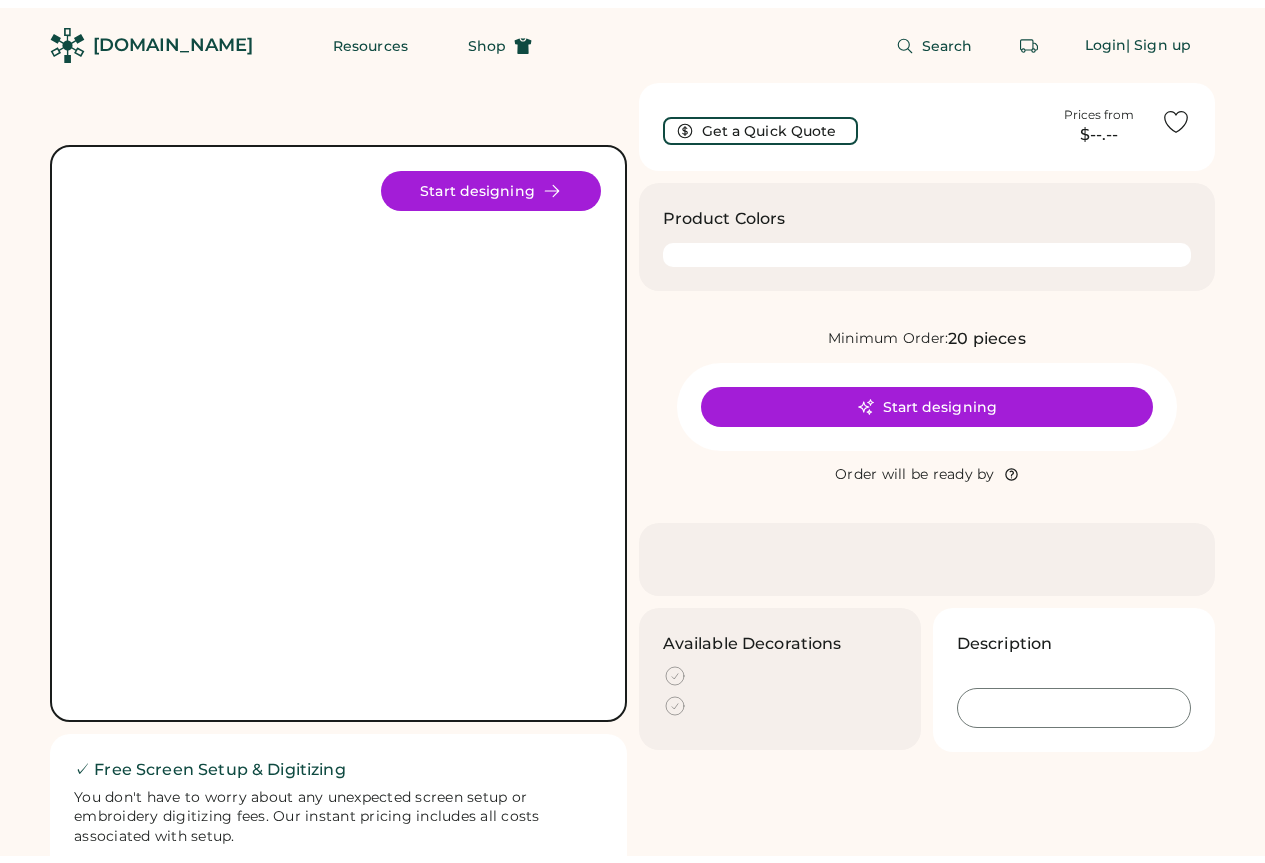 scroll, scrollTop: 0, scrollLeft: 0, axis: both 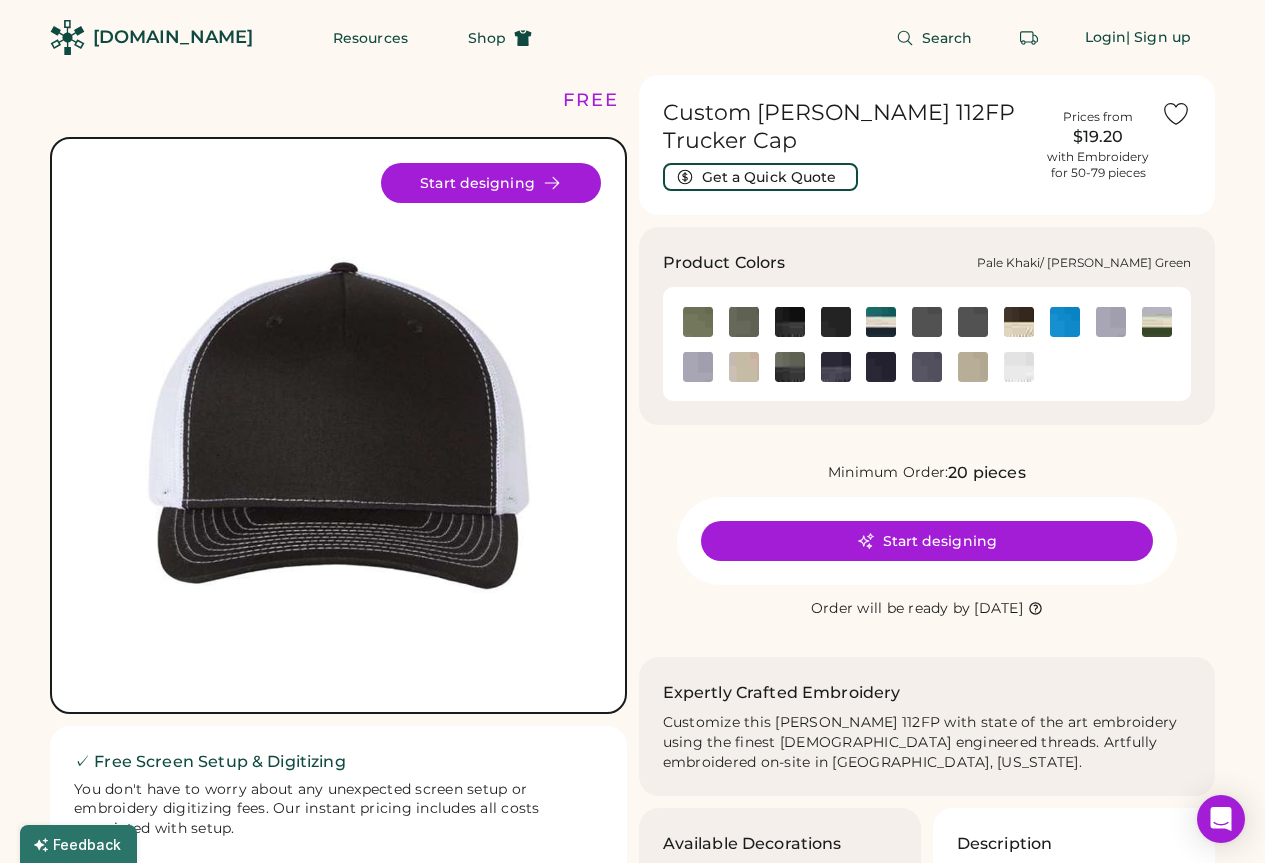 click 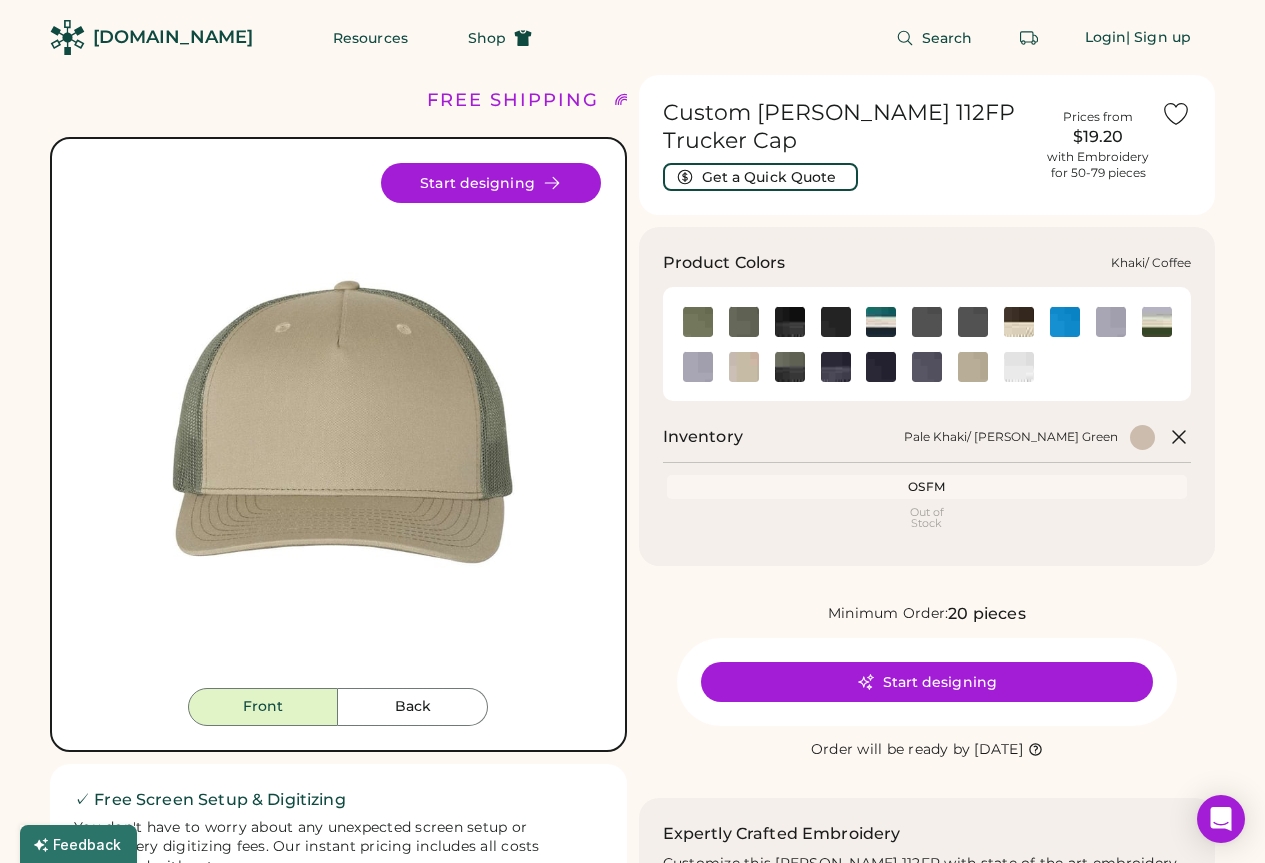 click 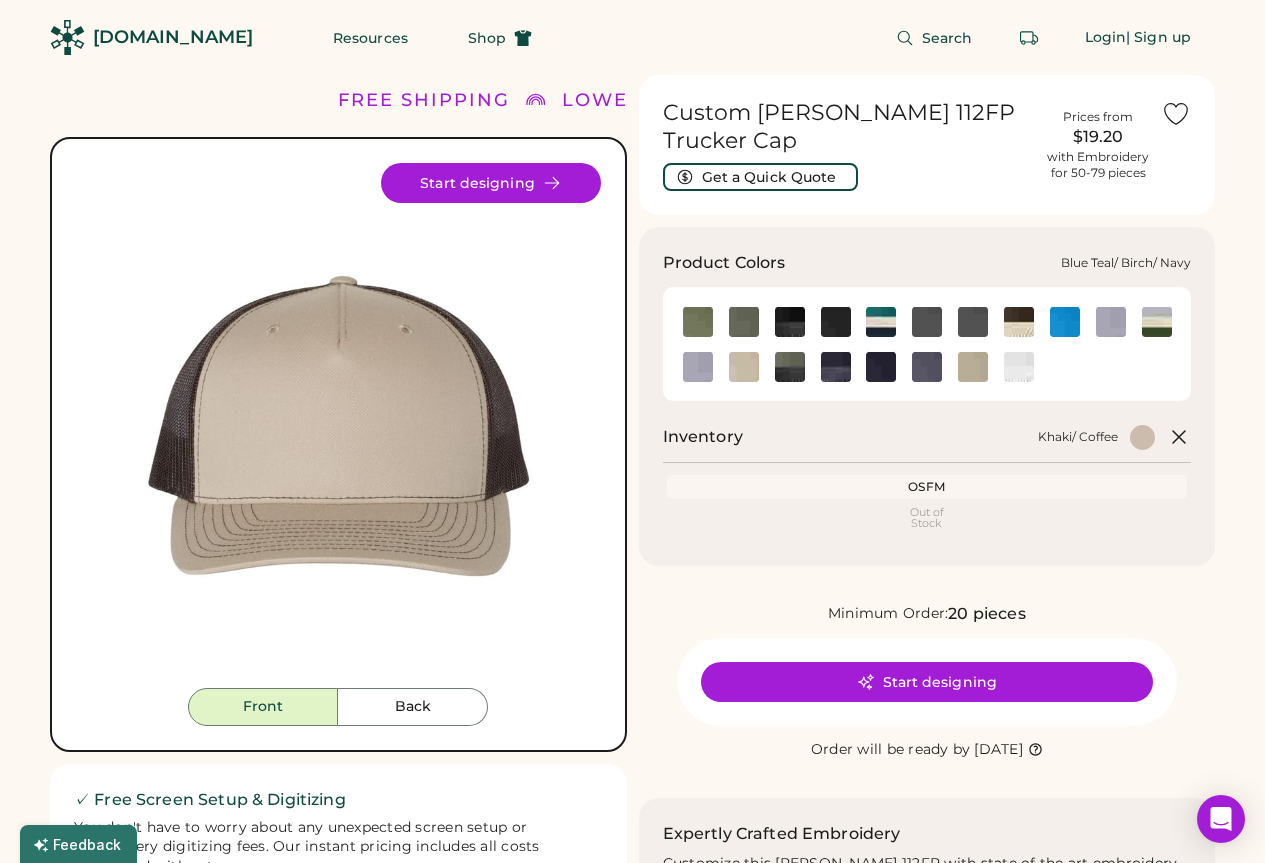 click 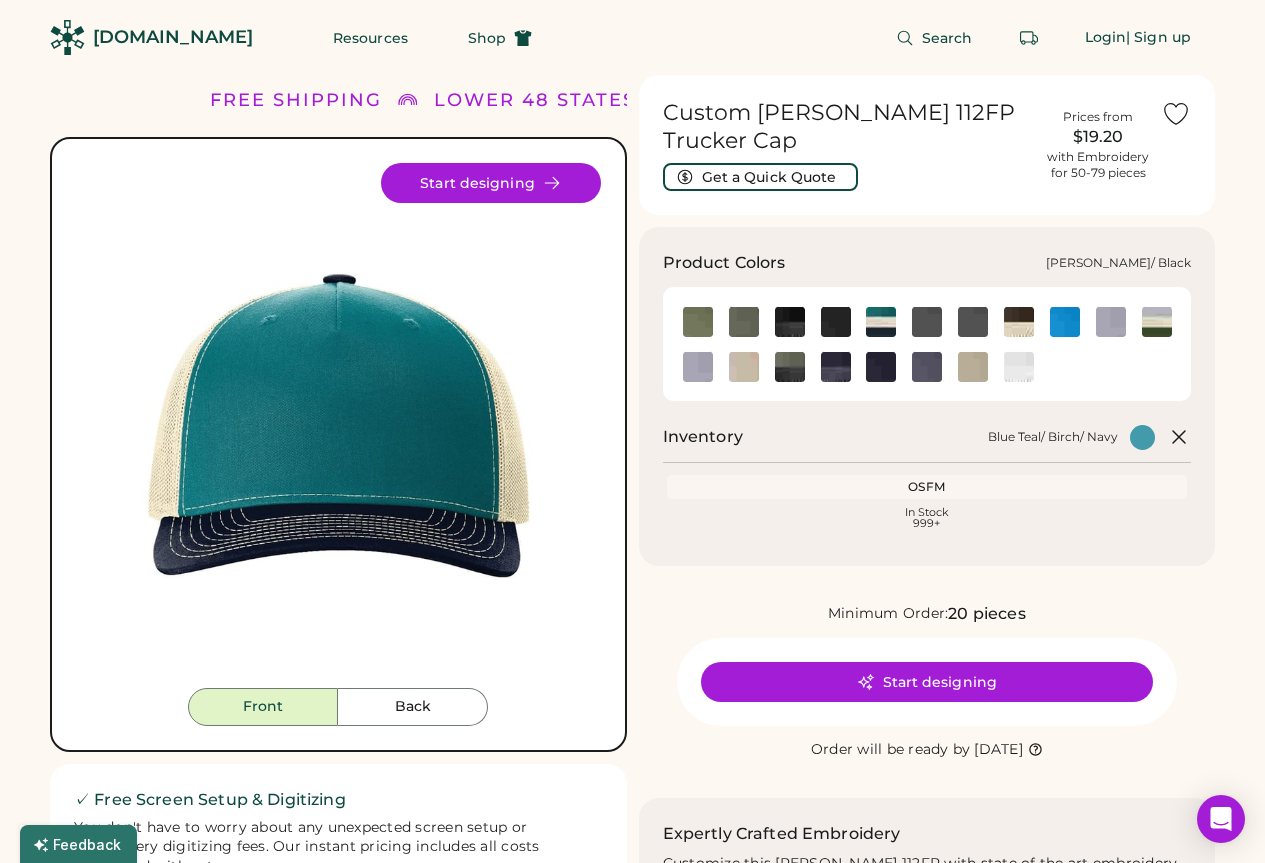 click 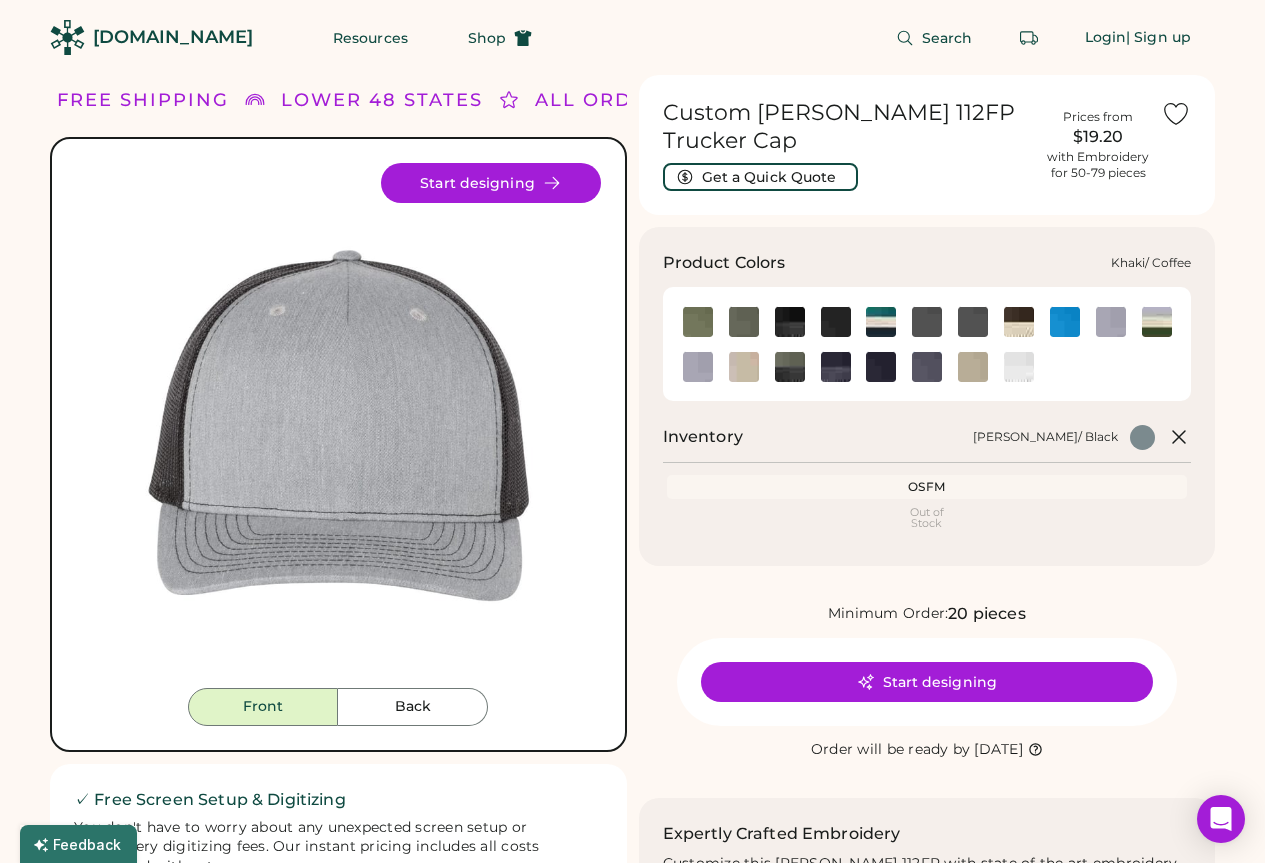 click 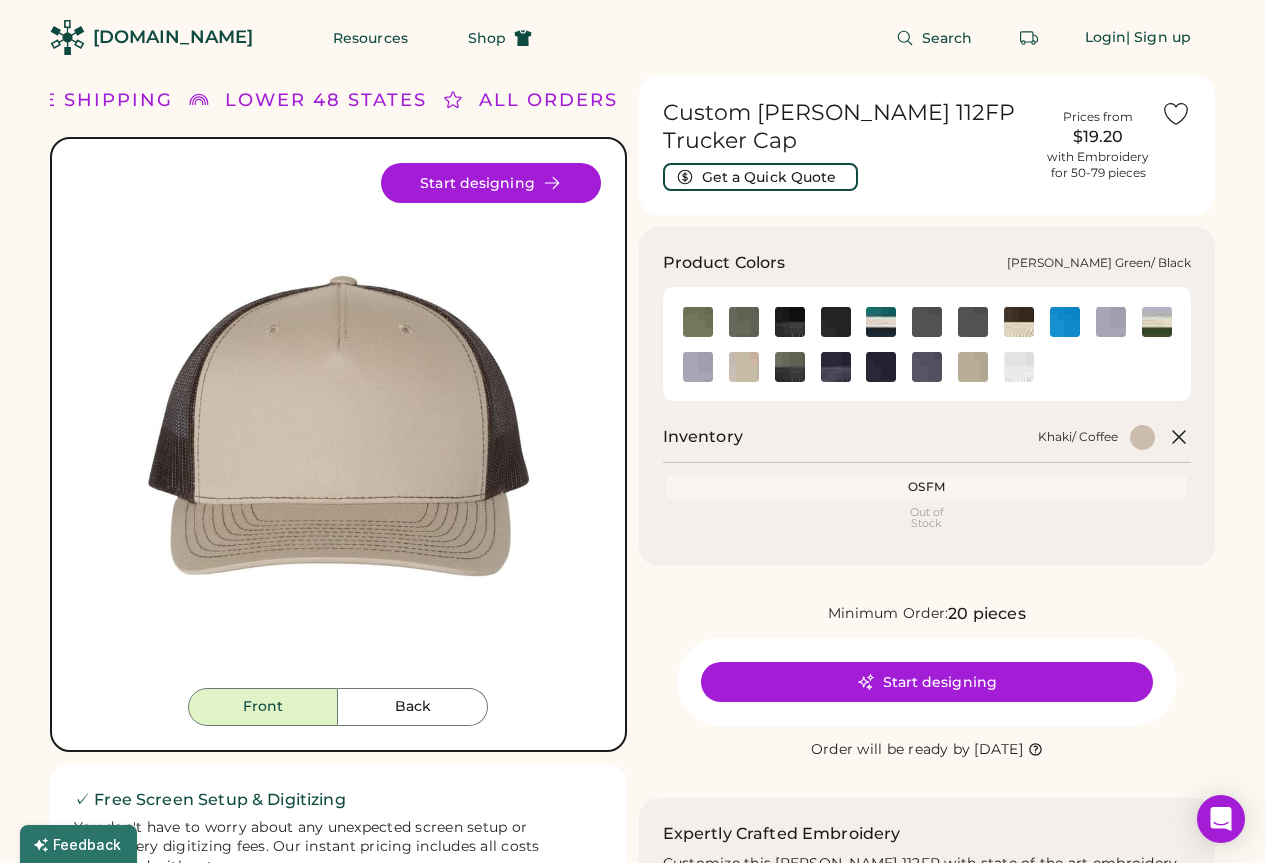click 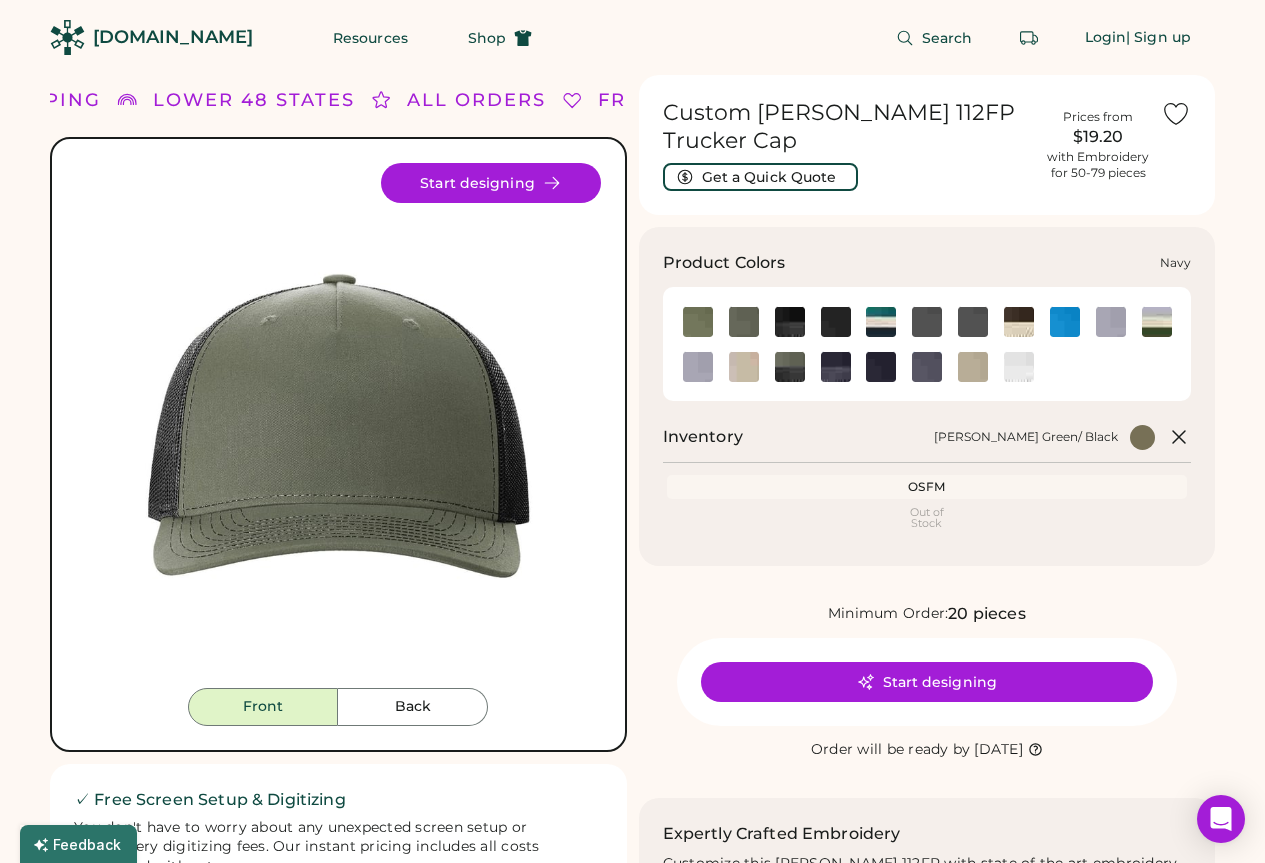 click 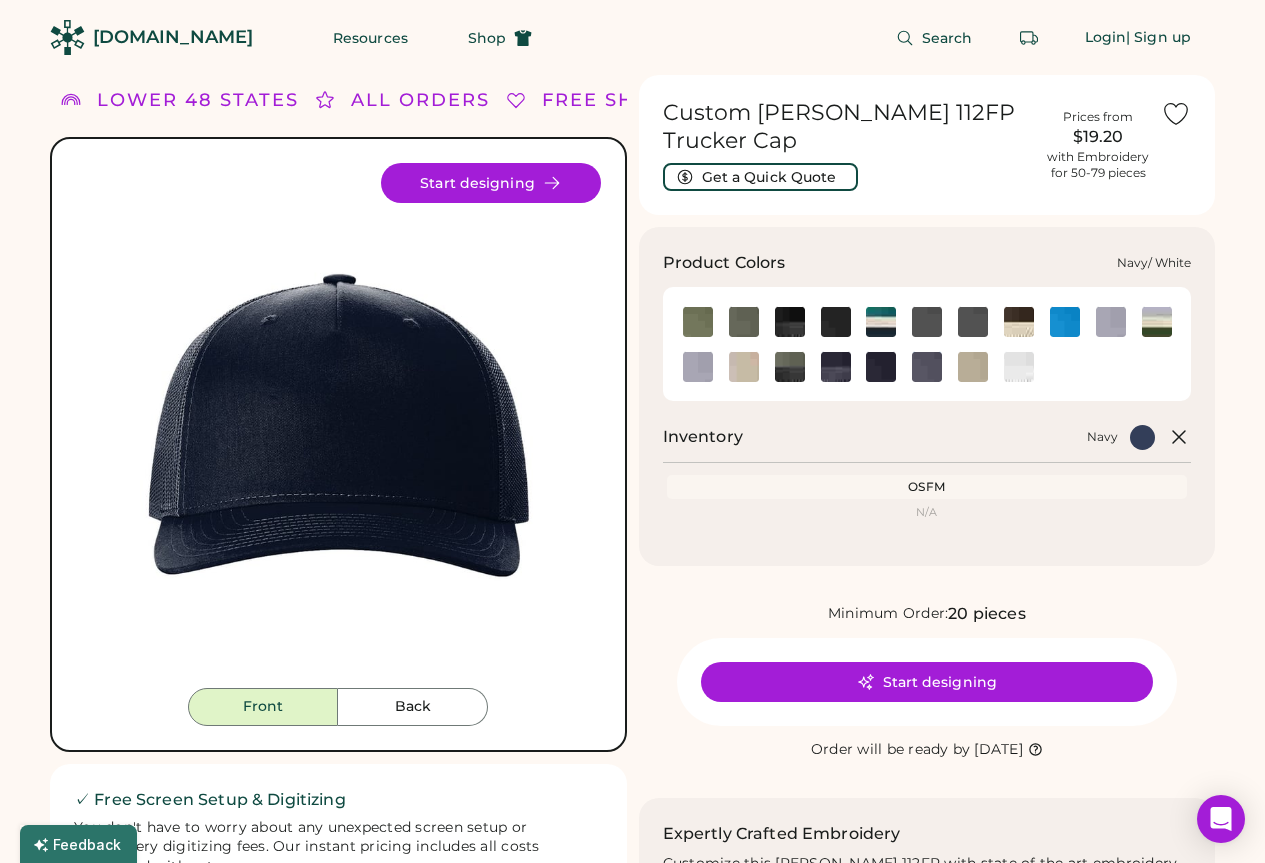 click 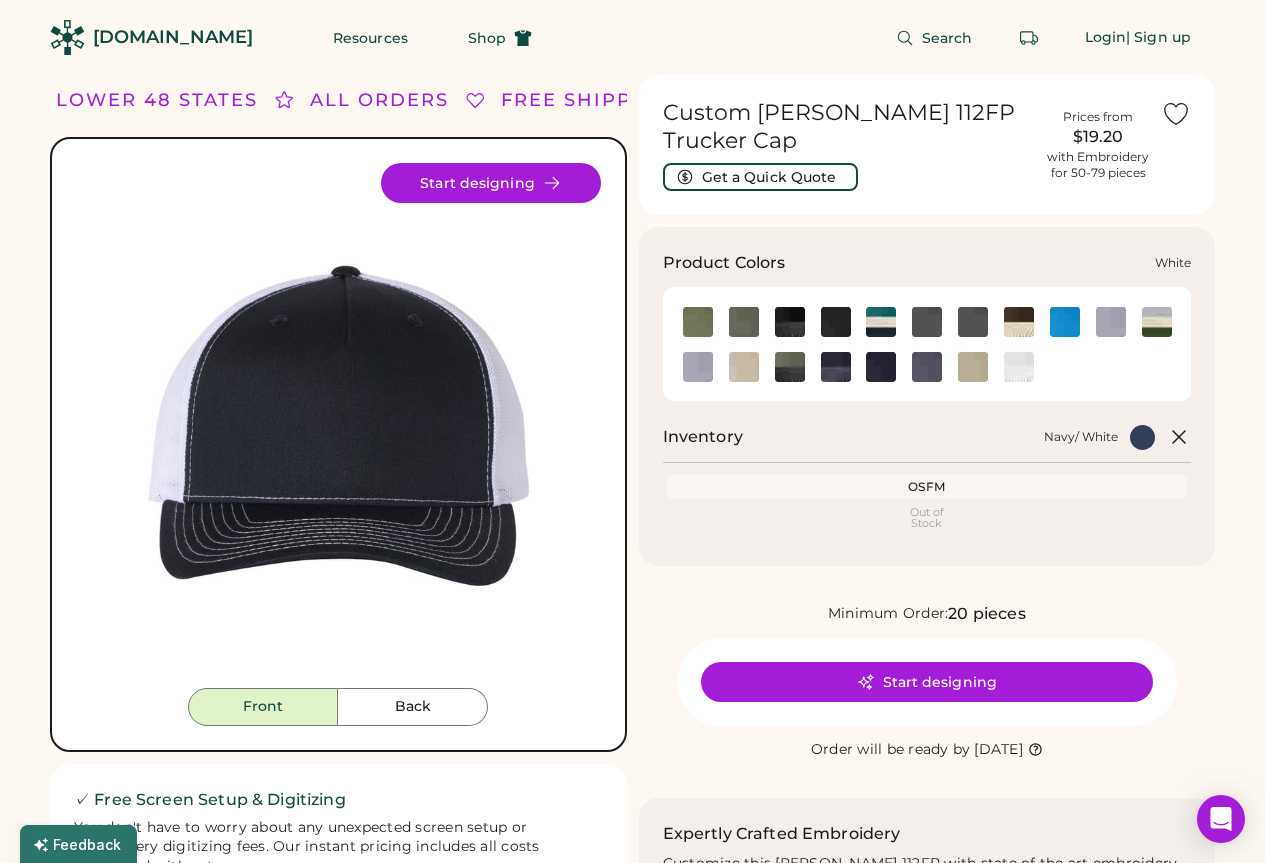 click 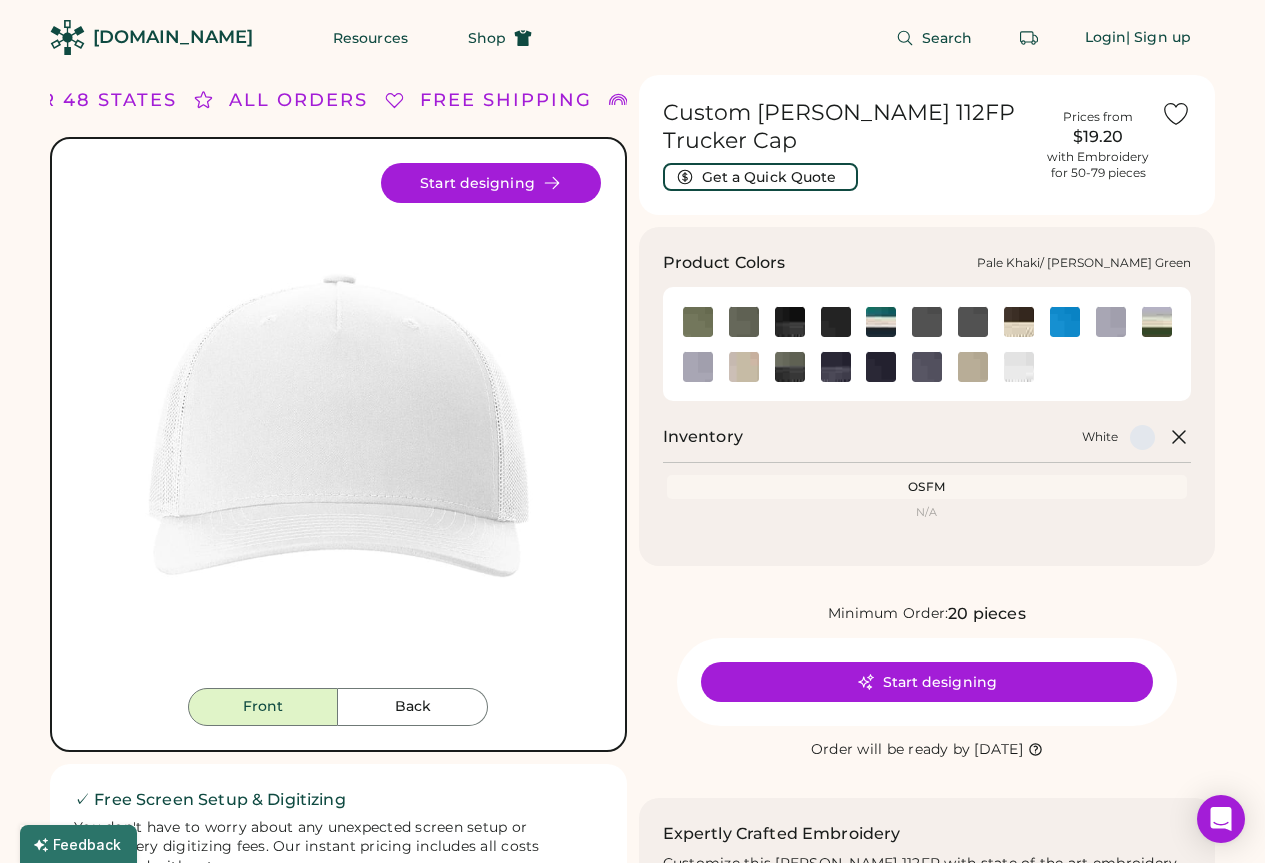 click 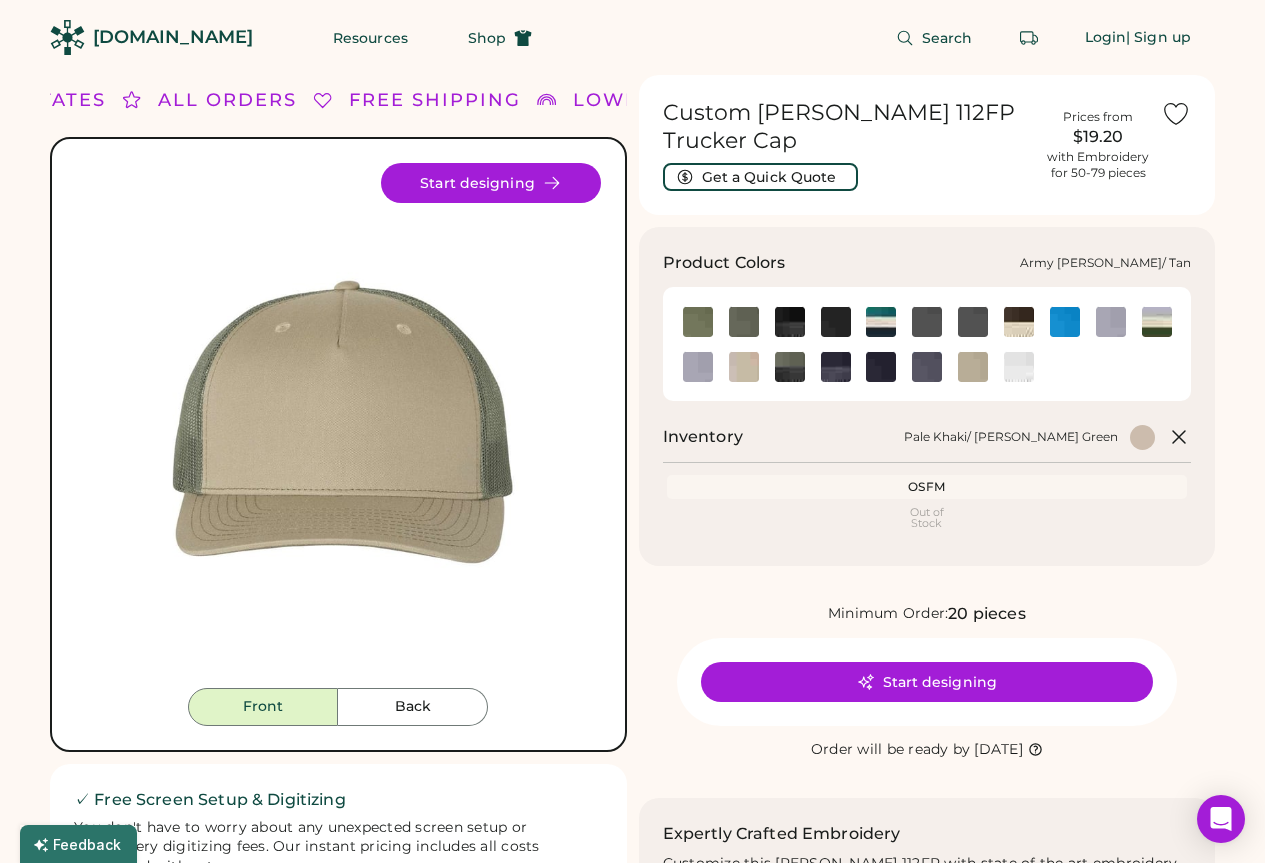 click 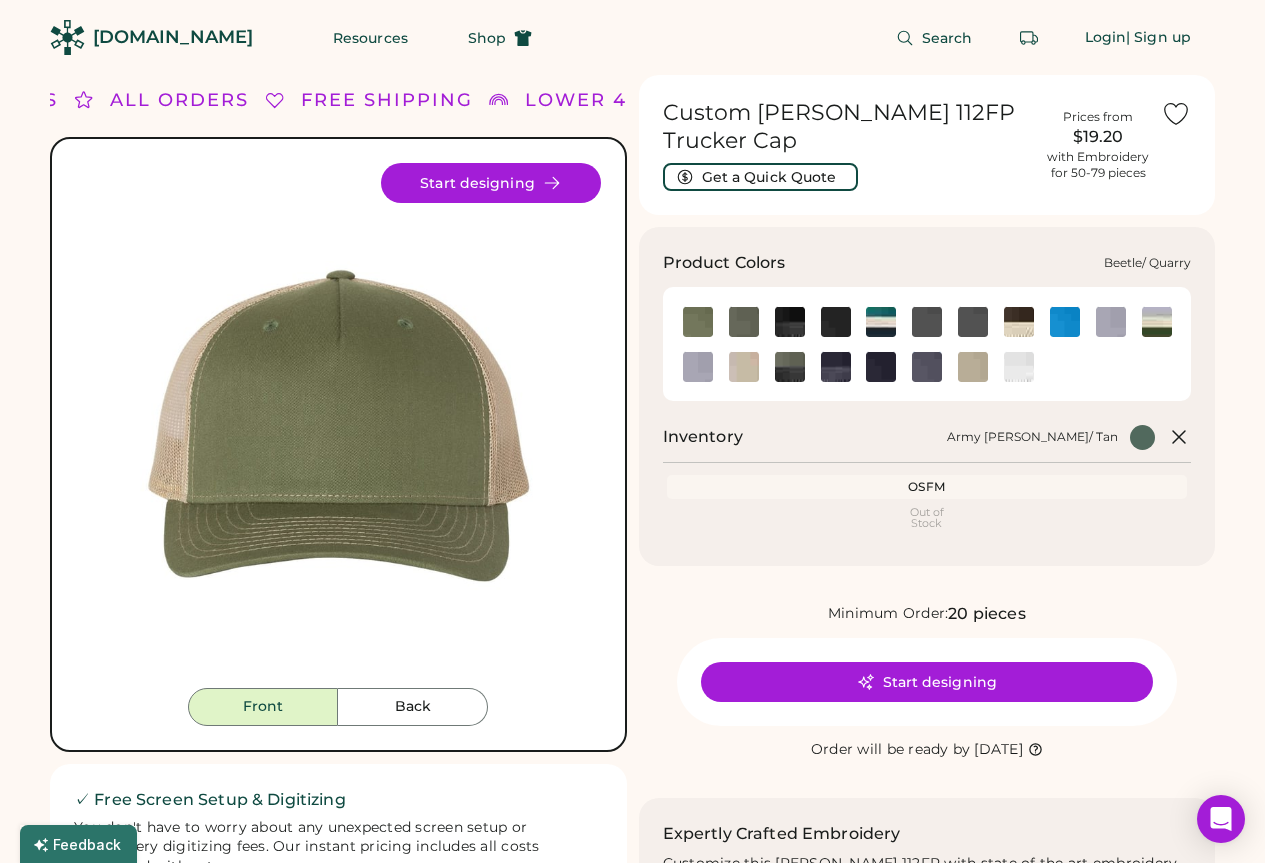 click 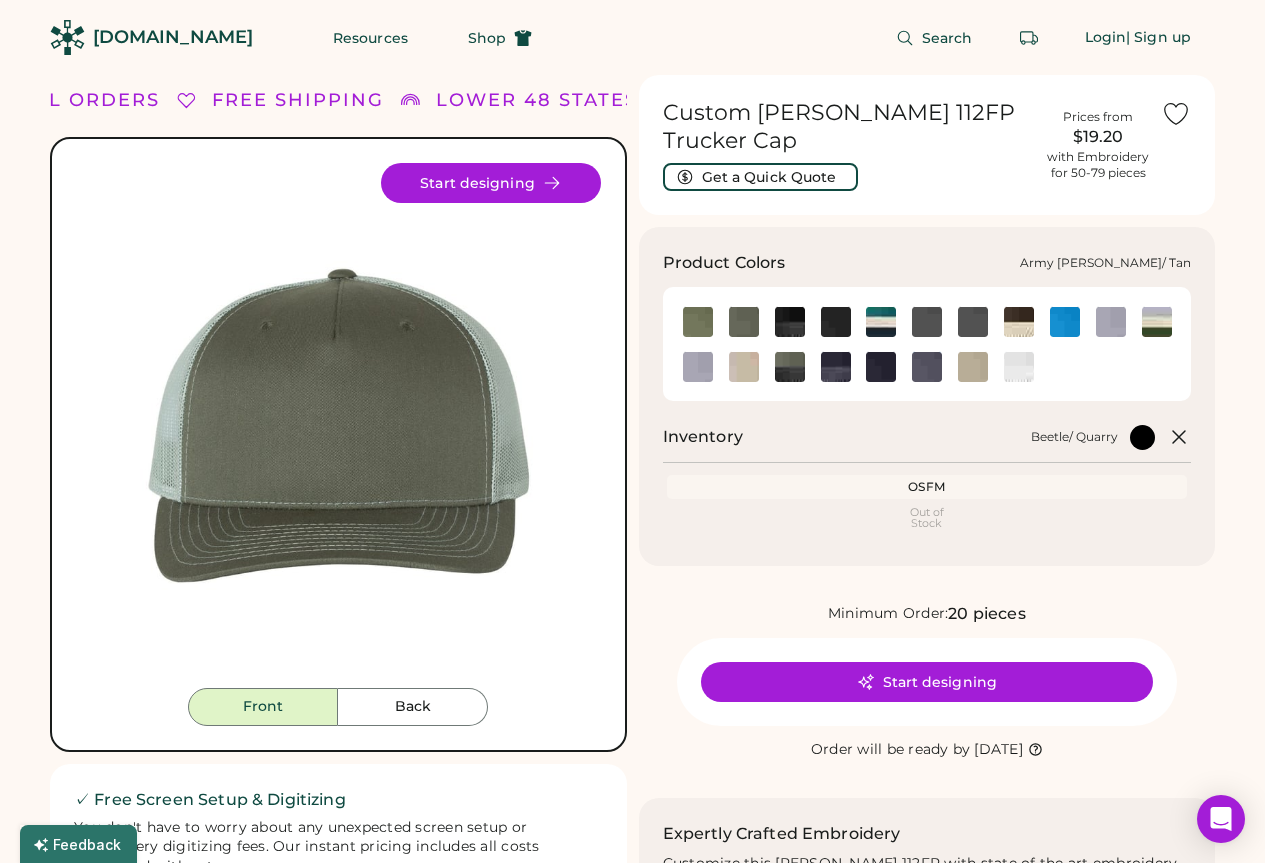 click 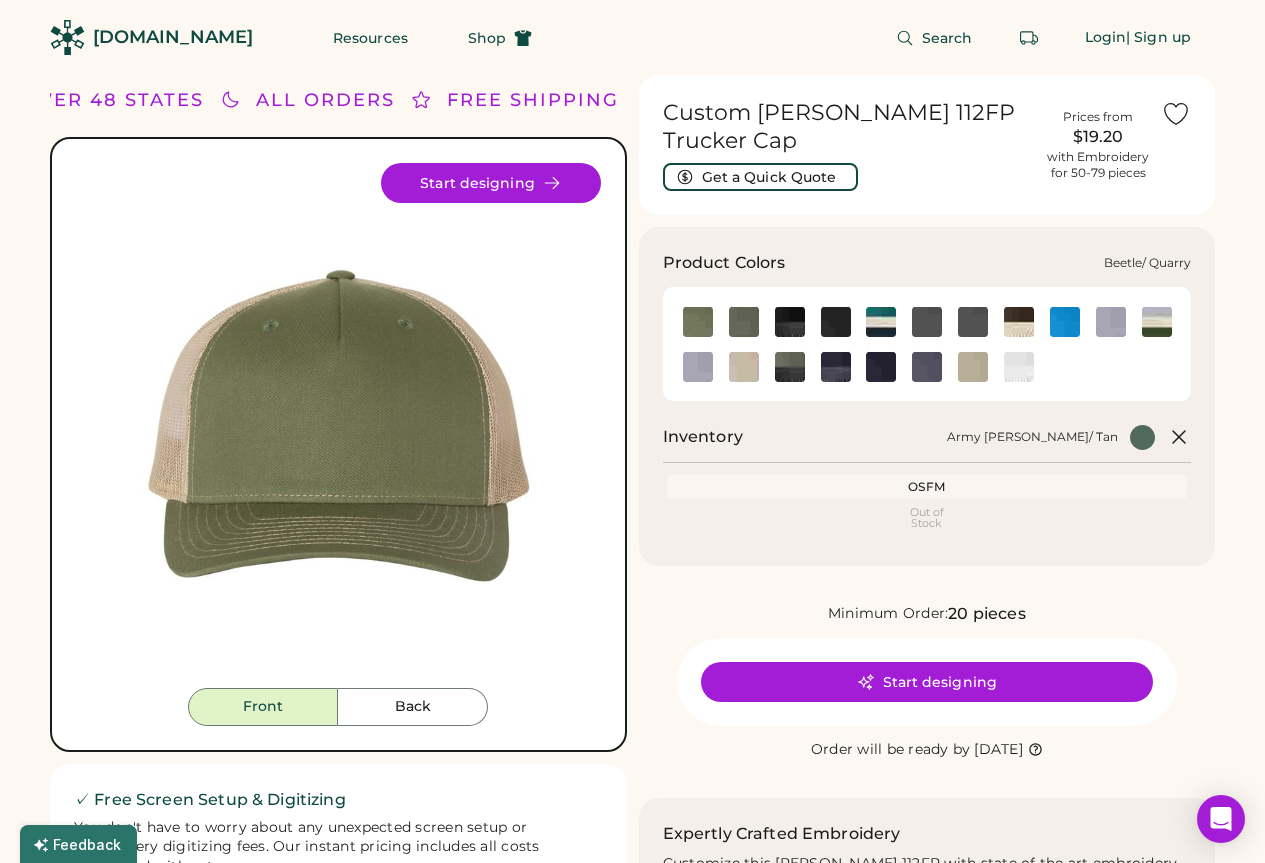 click 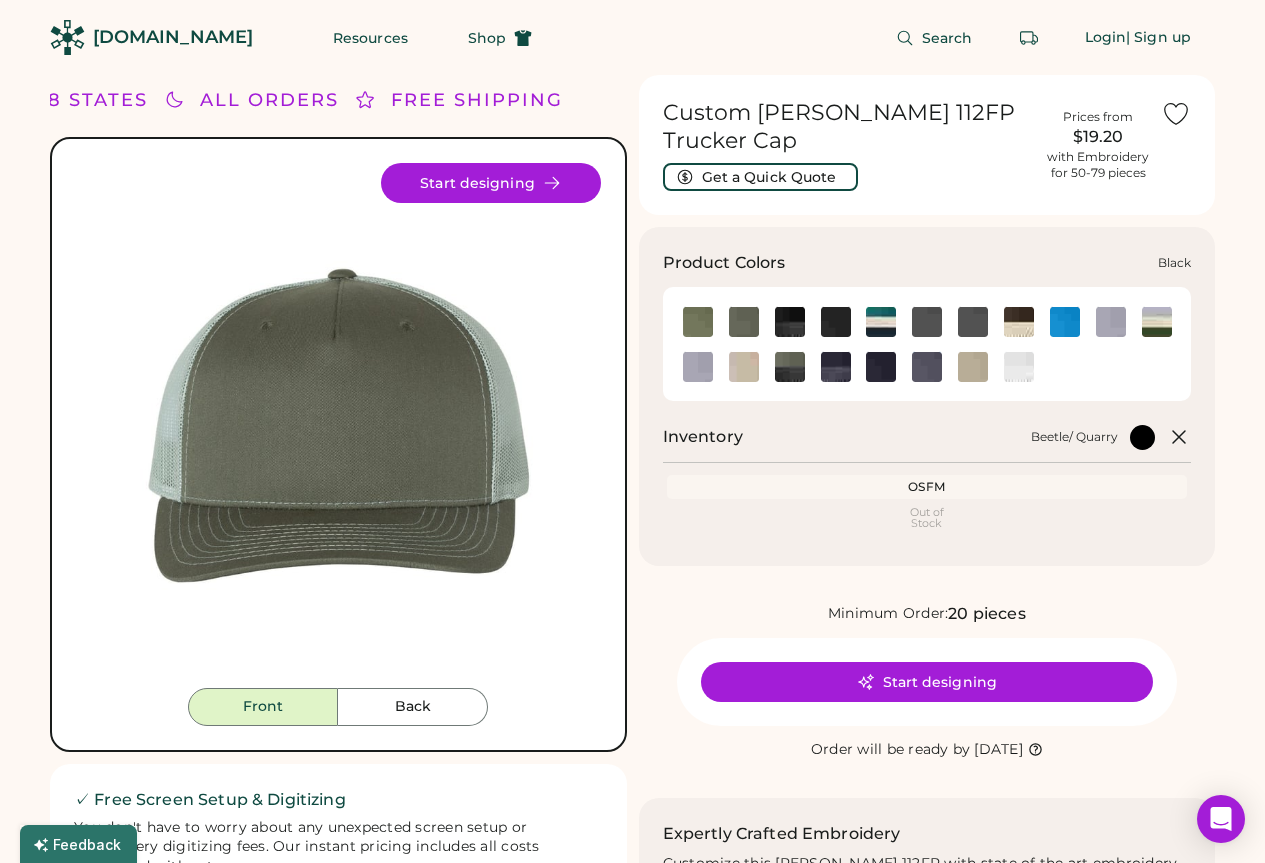 click 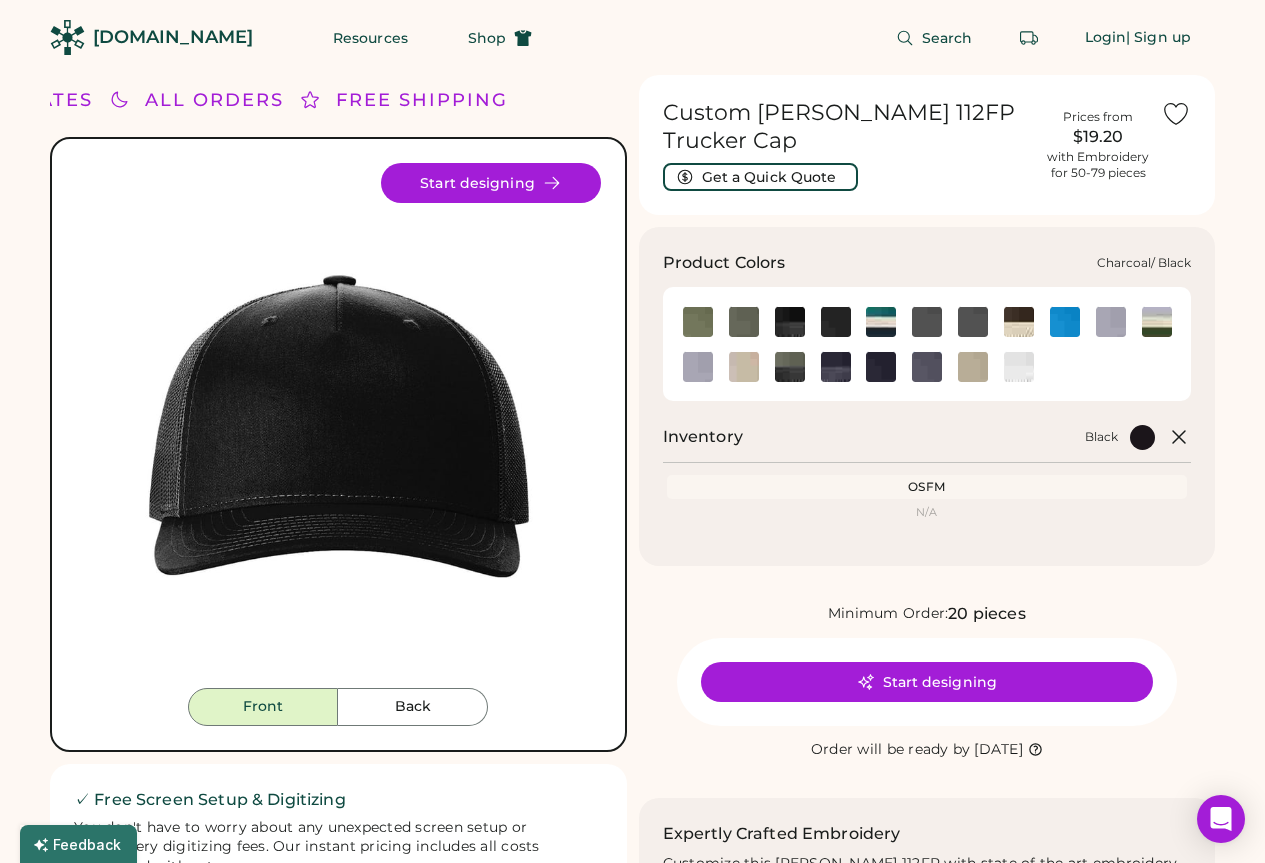 click 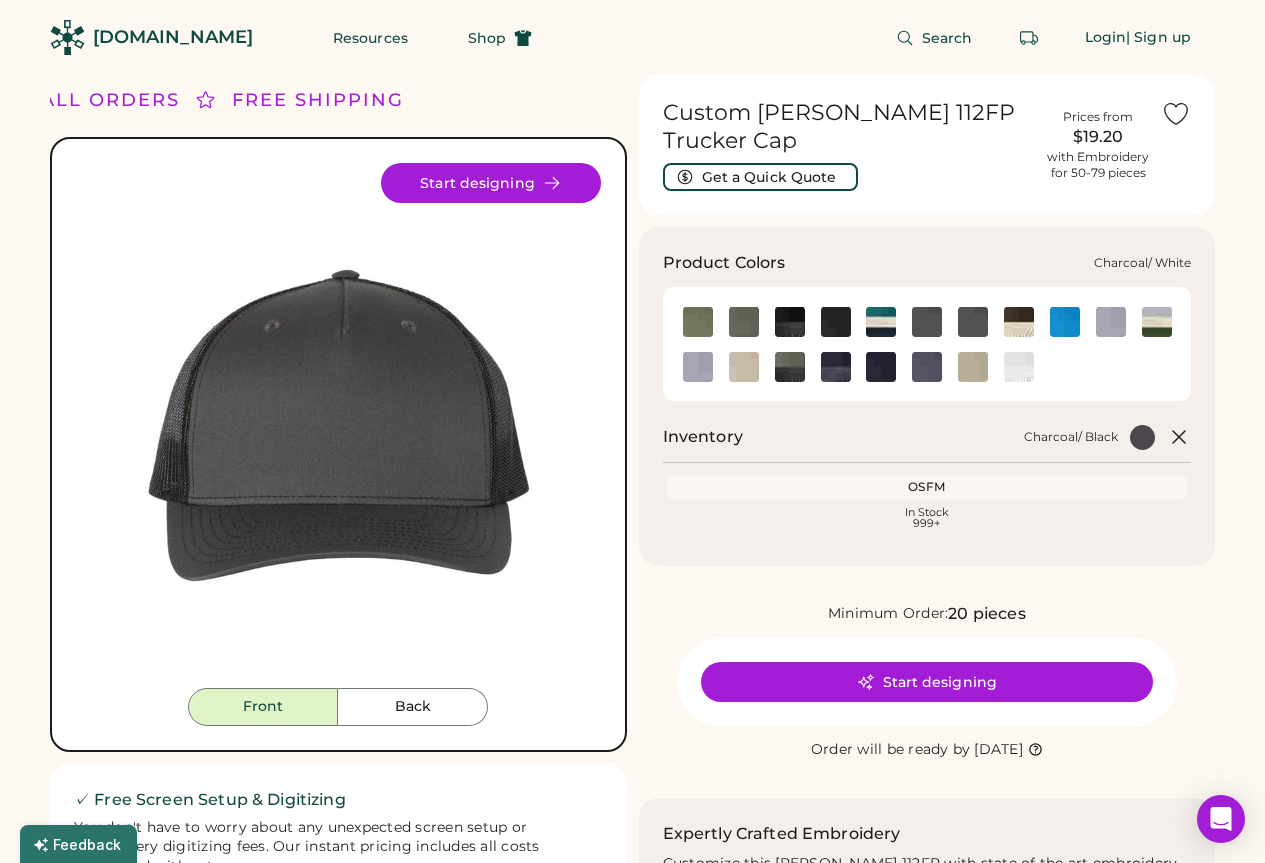 click 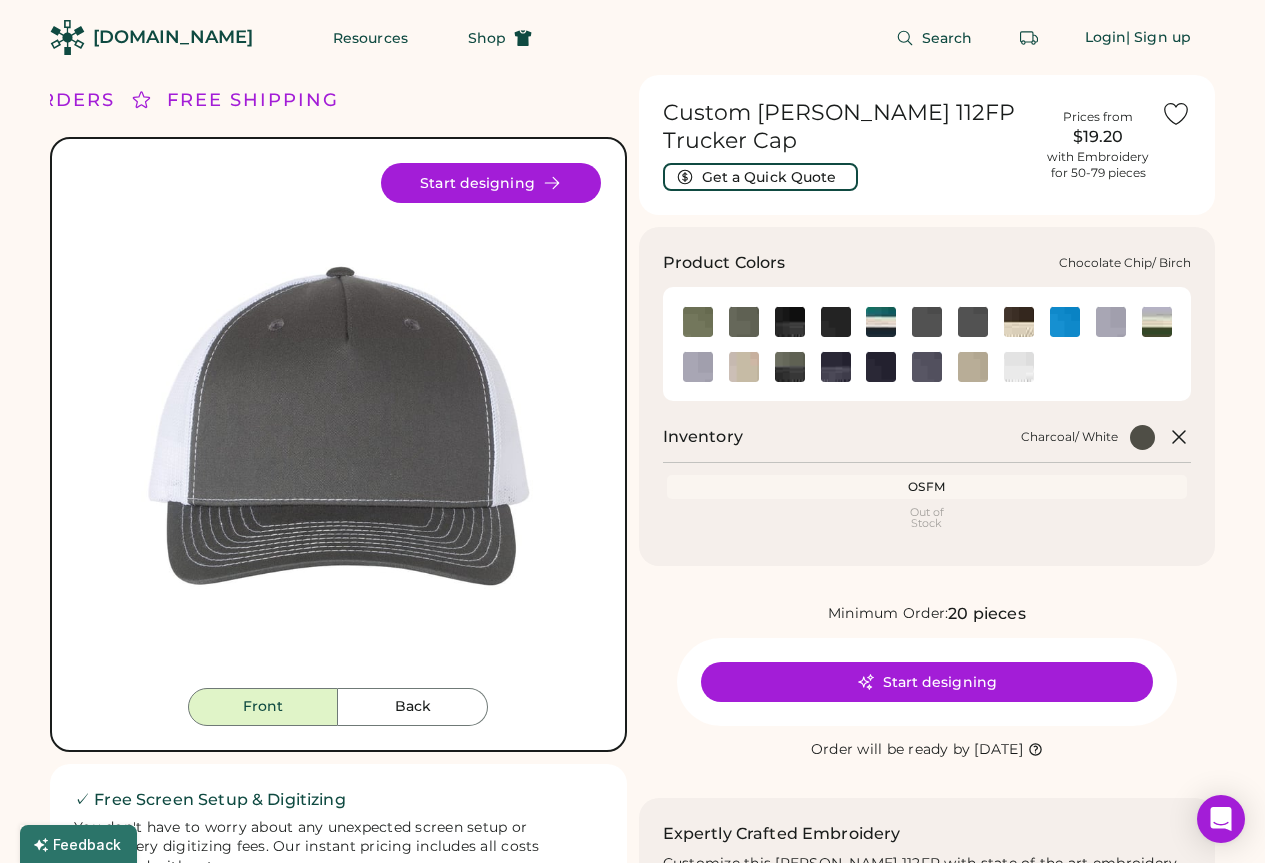 click 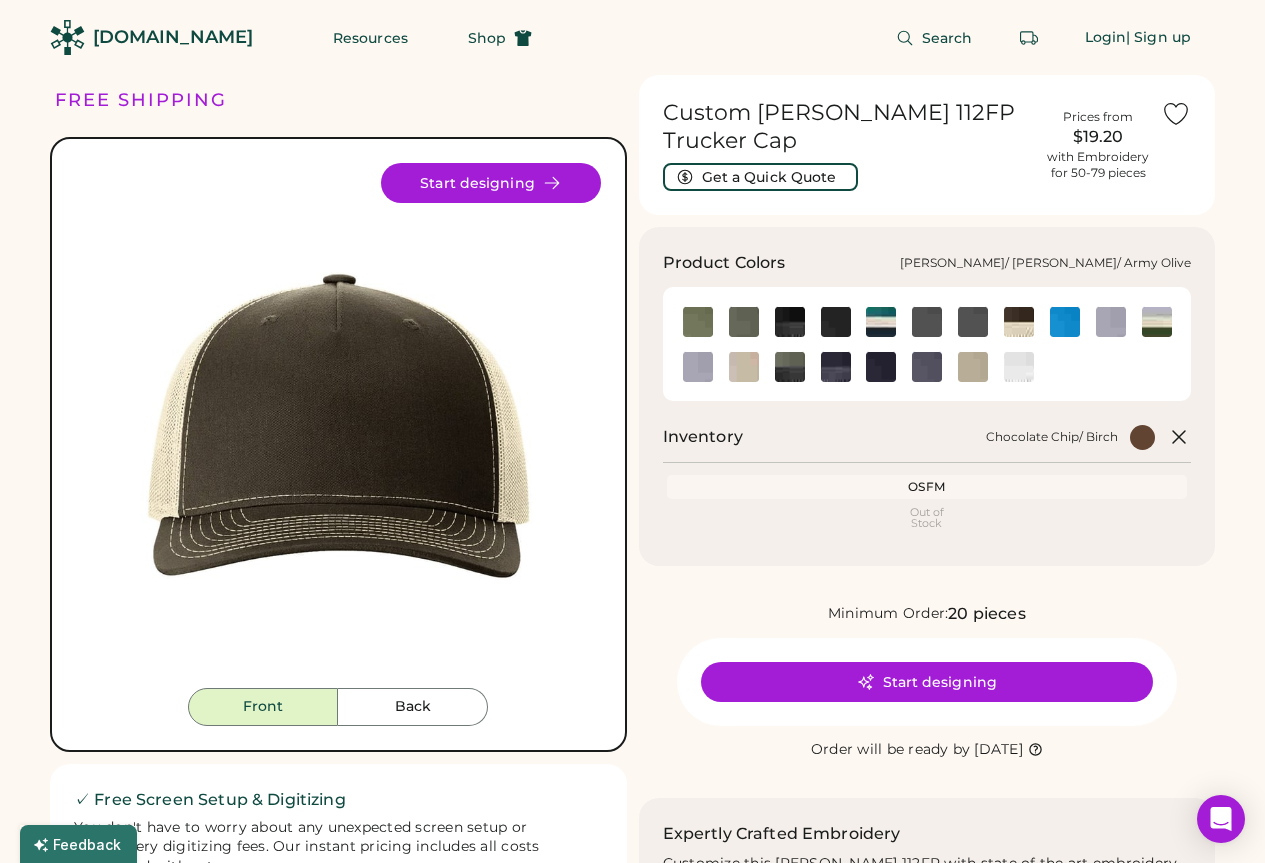 click 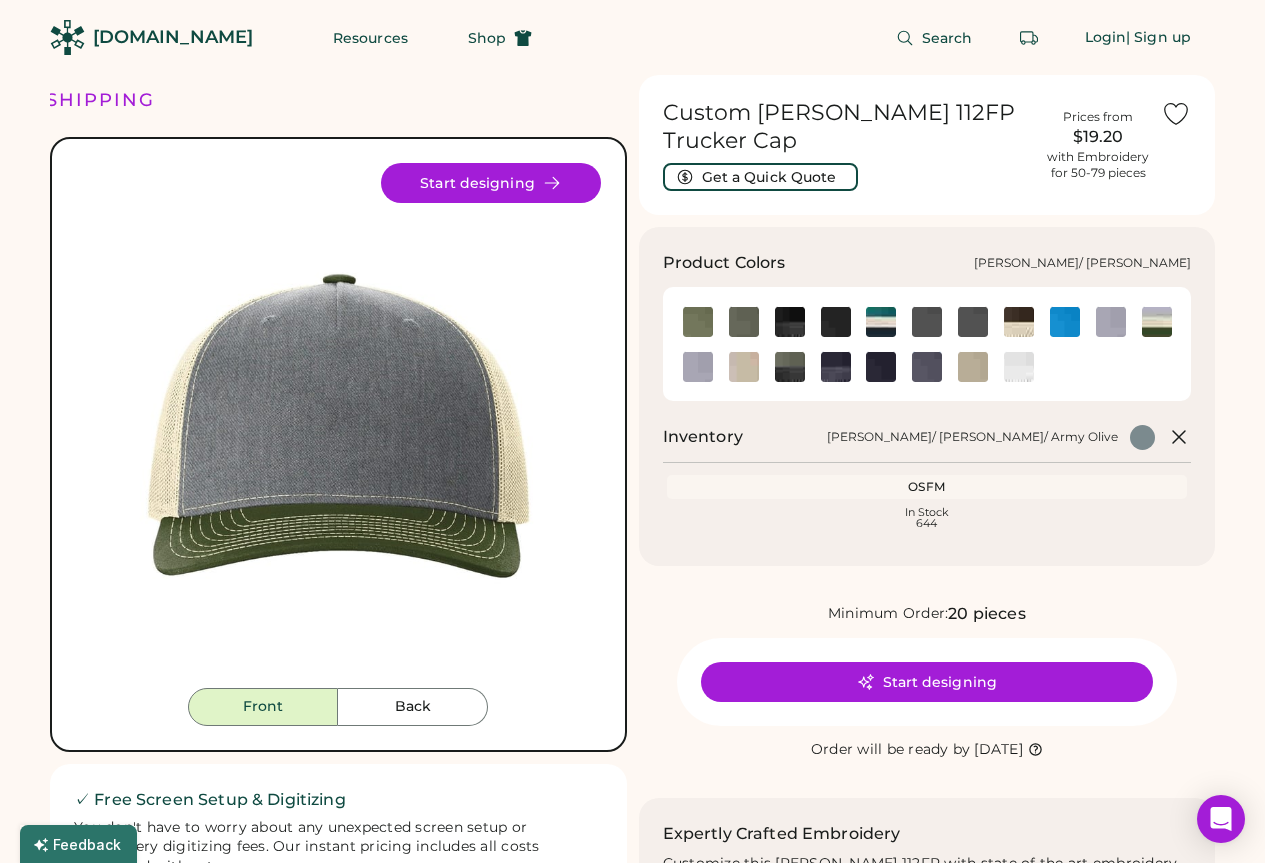 click 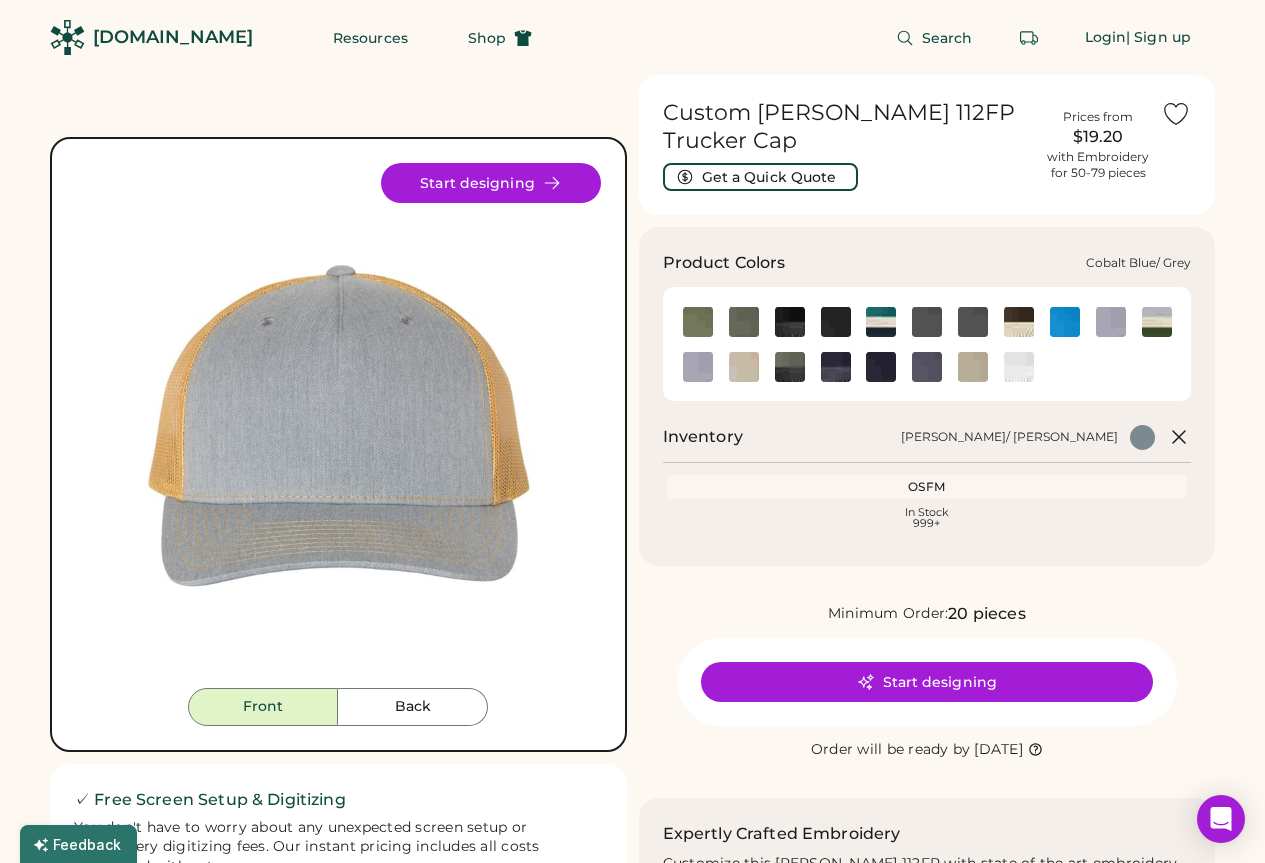click 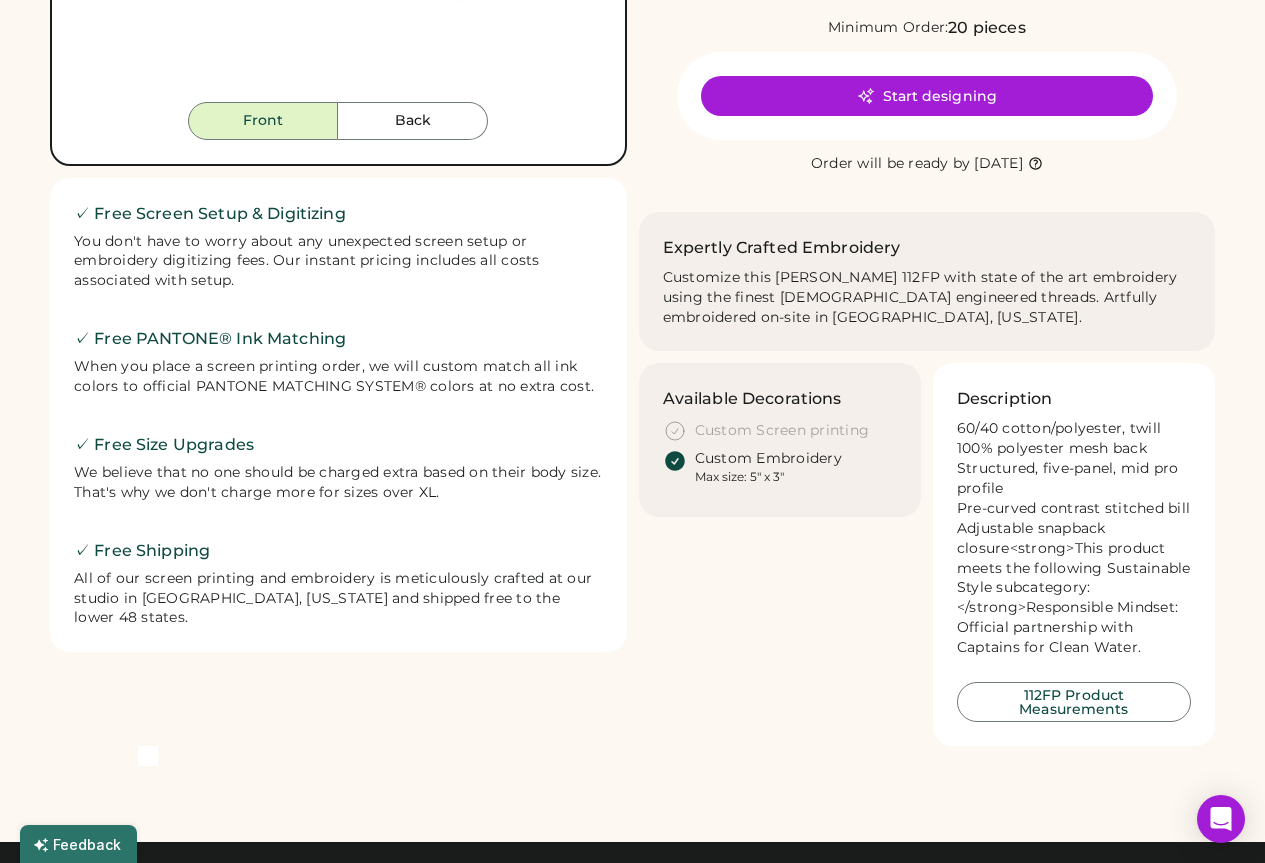 scroll, scrollTop: 0, scrollLeft: 0, axis: both 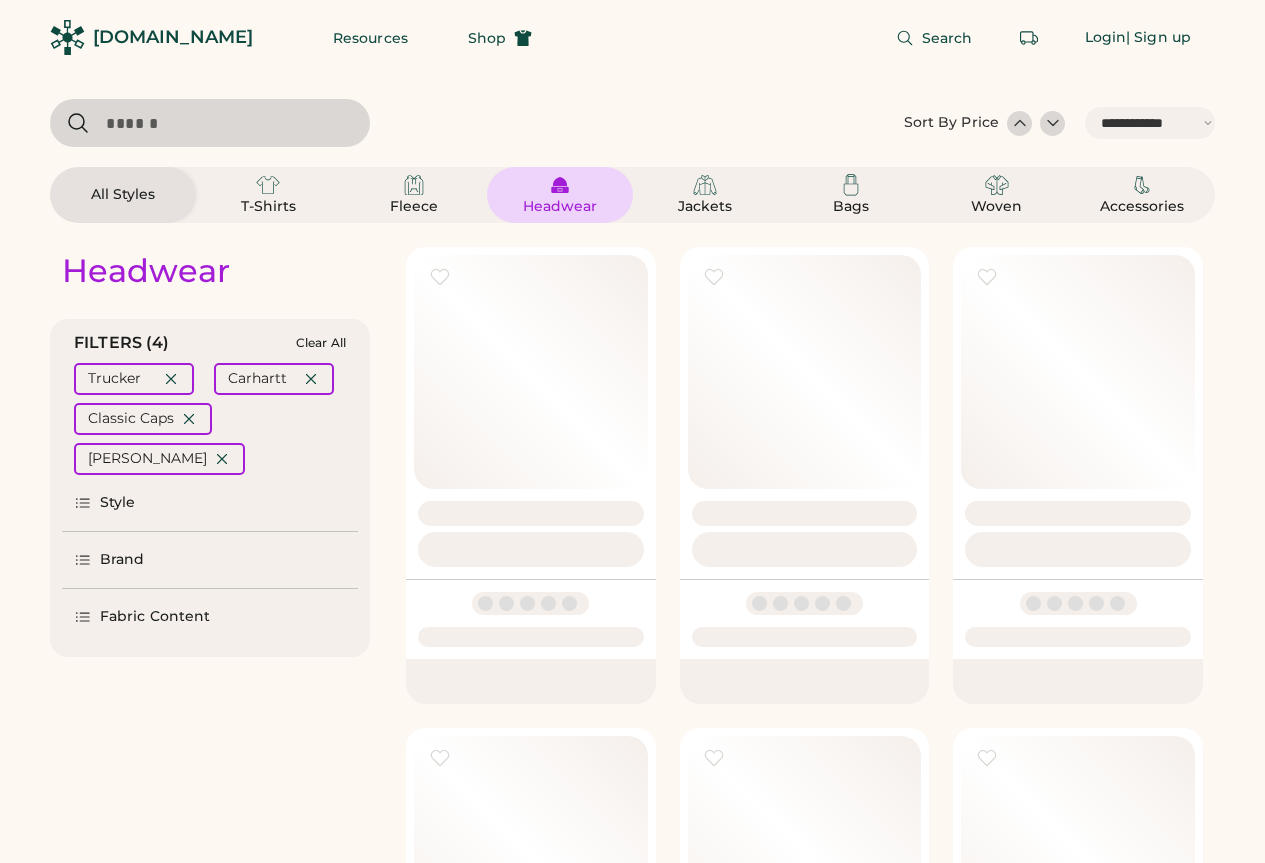 select on "*****" 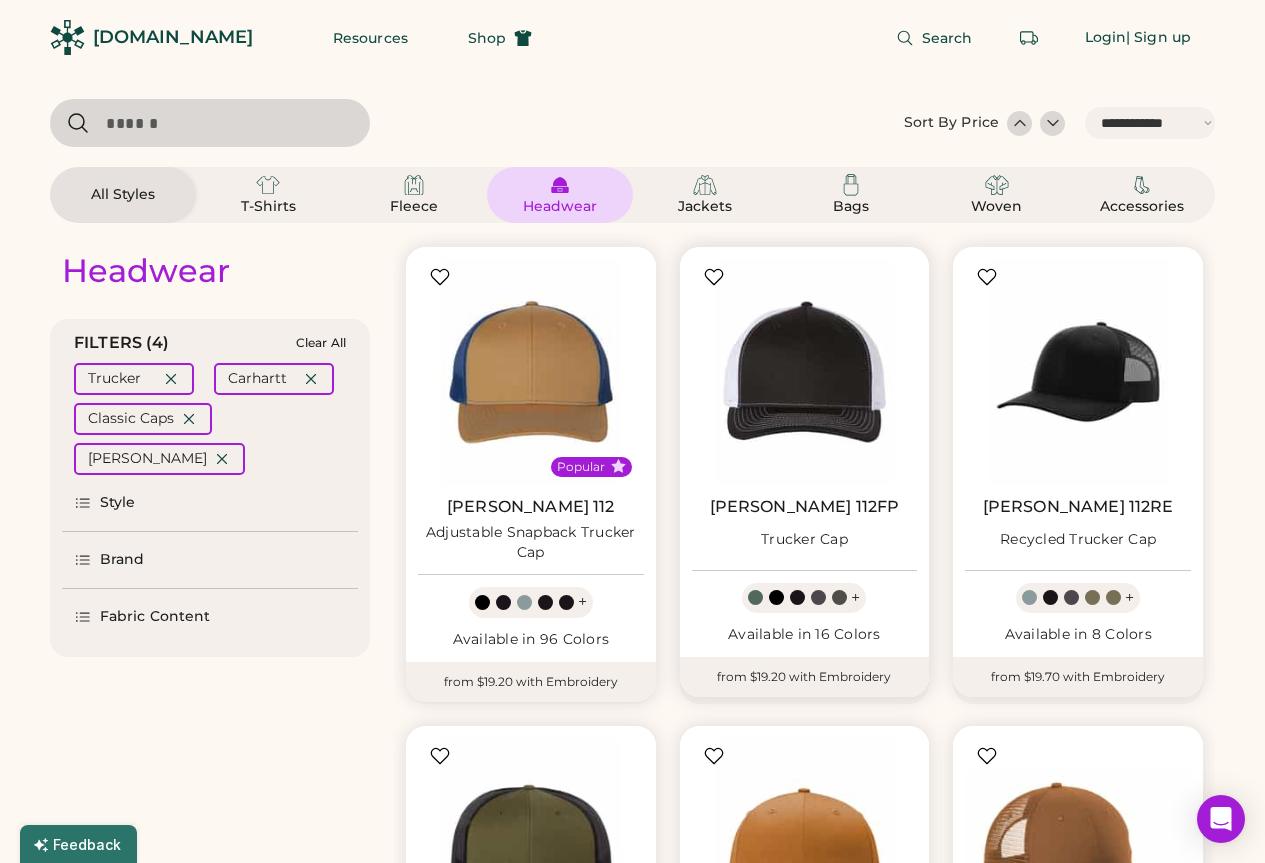 scroll, scrollTop: 0, scrollLeft: 0, axis: both 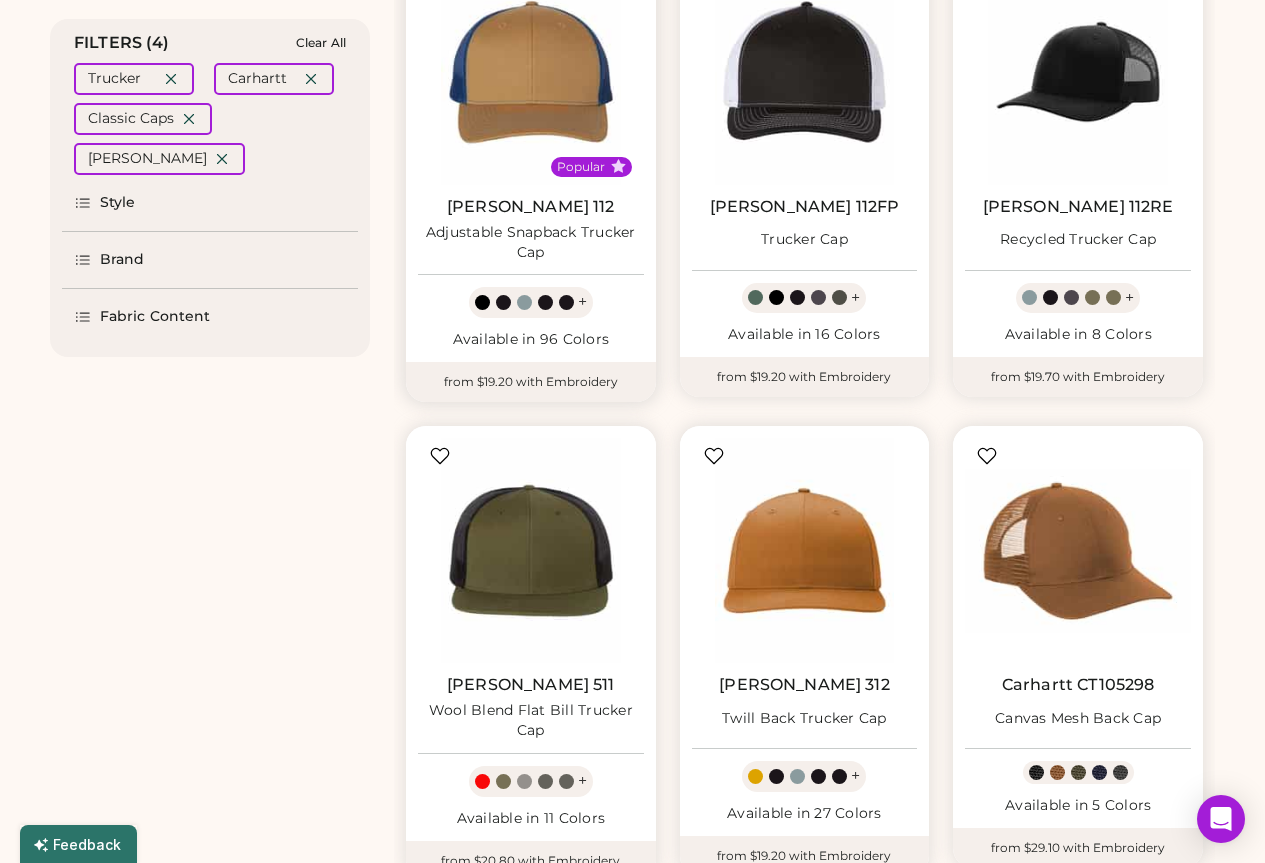 select on "*****" 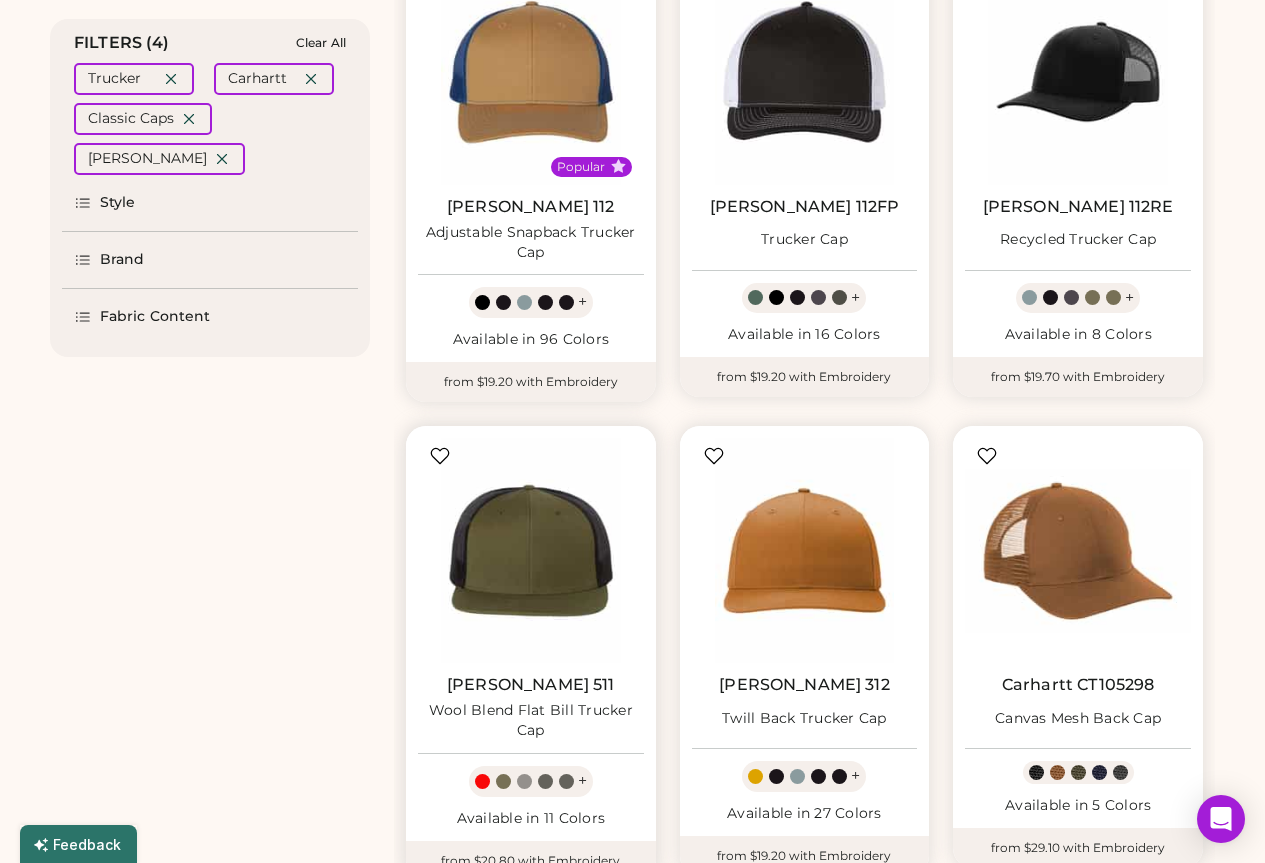 scroll, scrollTop: 600, scrollLeft: 0, axis: vertical 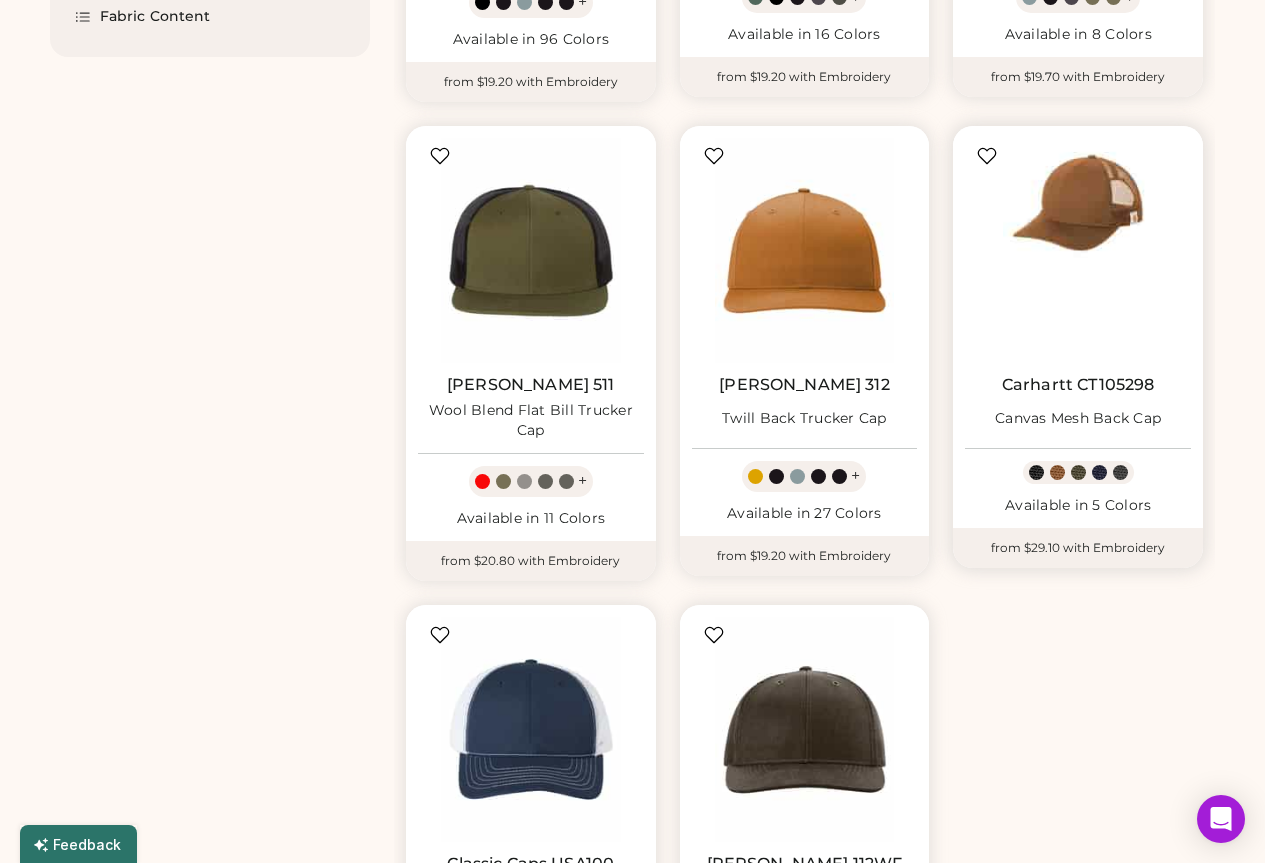 click at bounding box center (1078, 251) 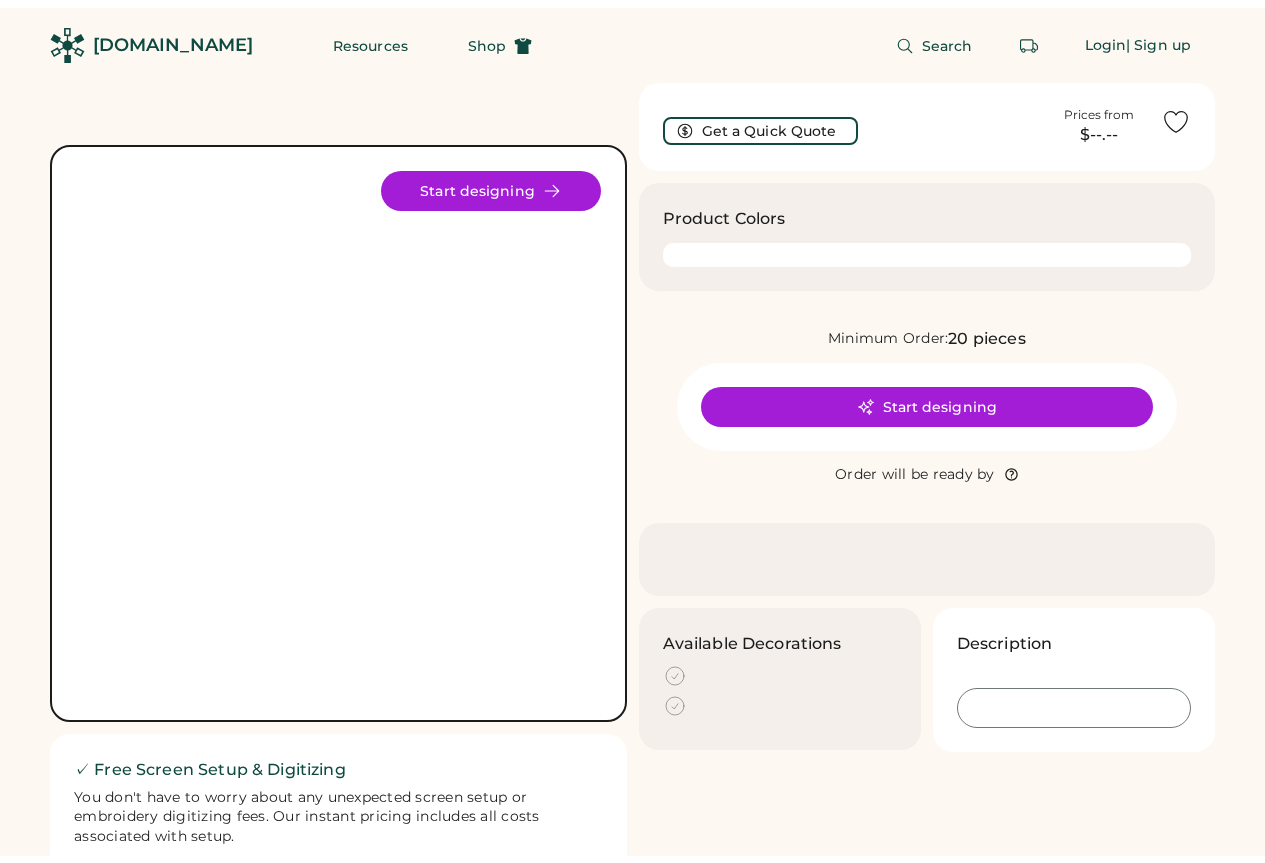 scroll, scrollTop: 0, scrollLeft: 0, axis: both 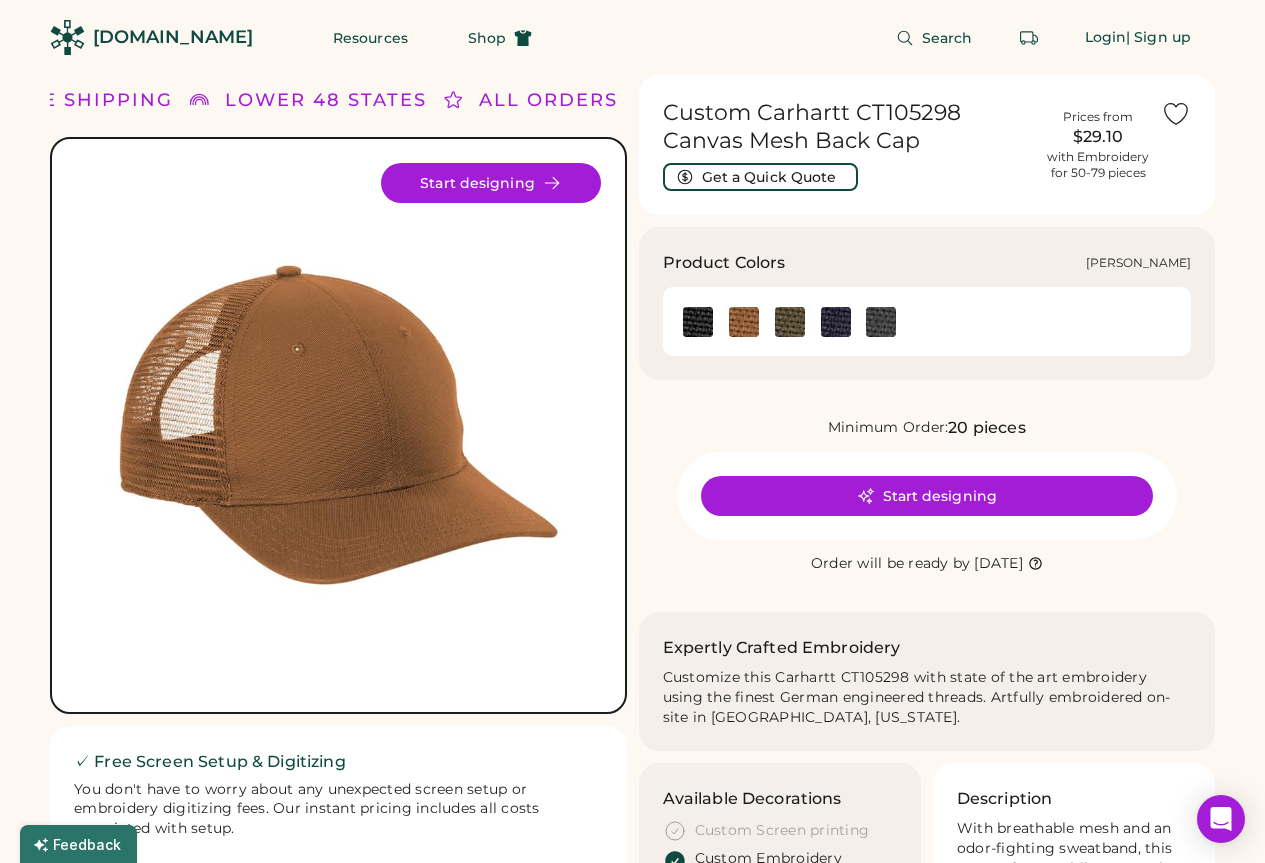 click 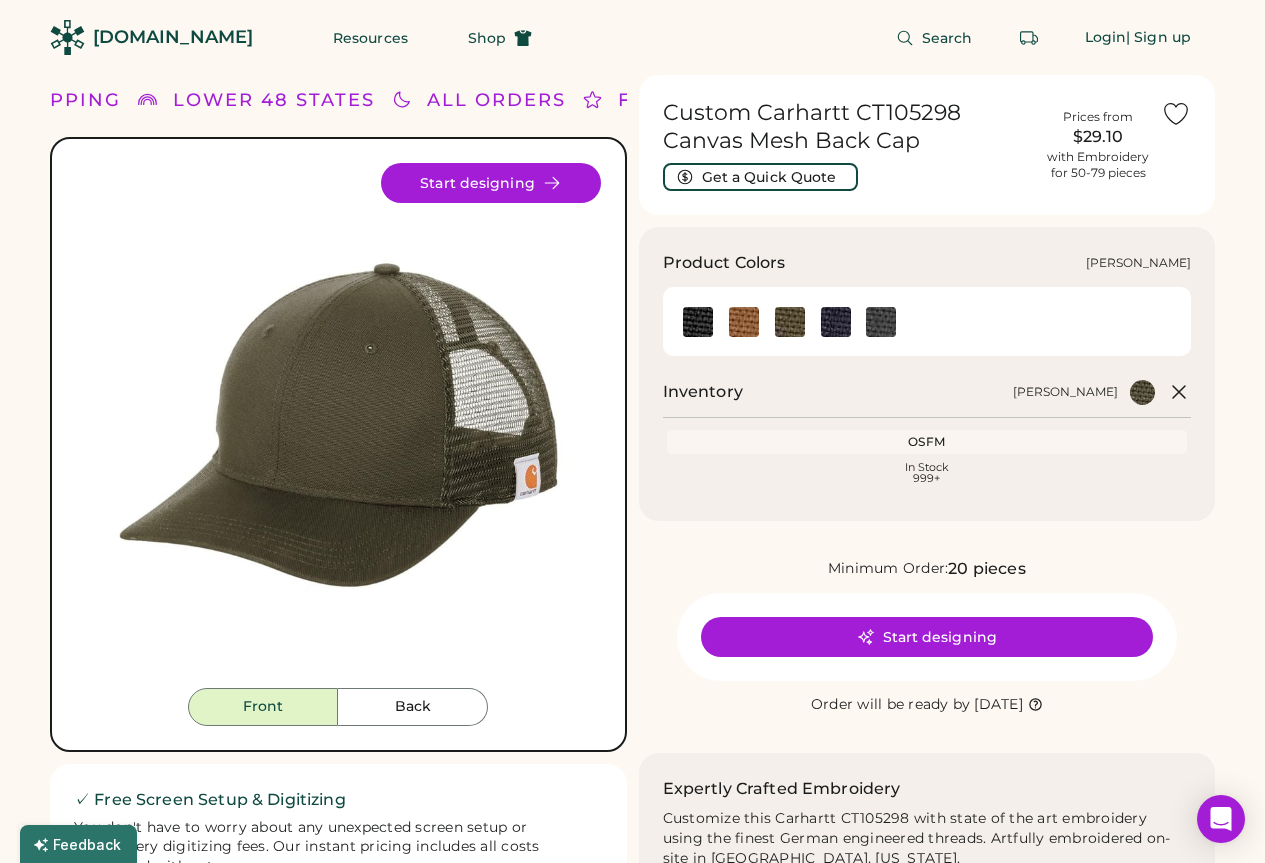 click 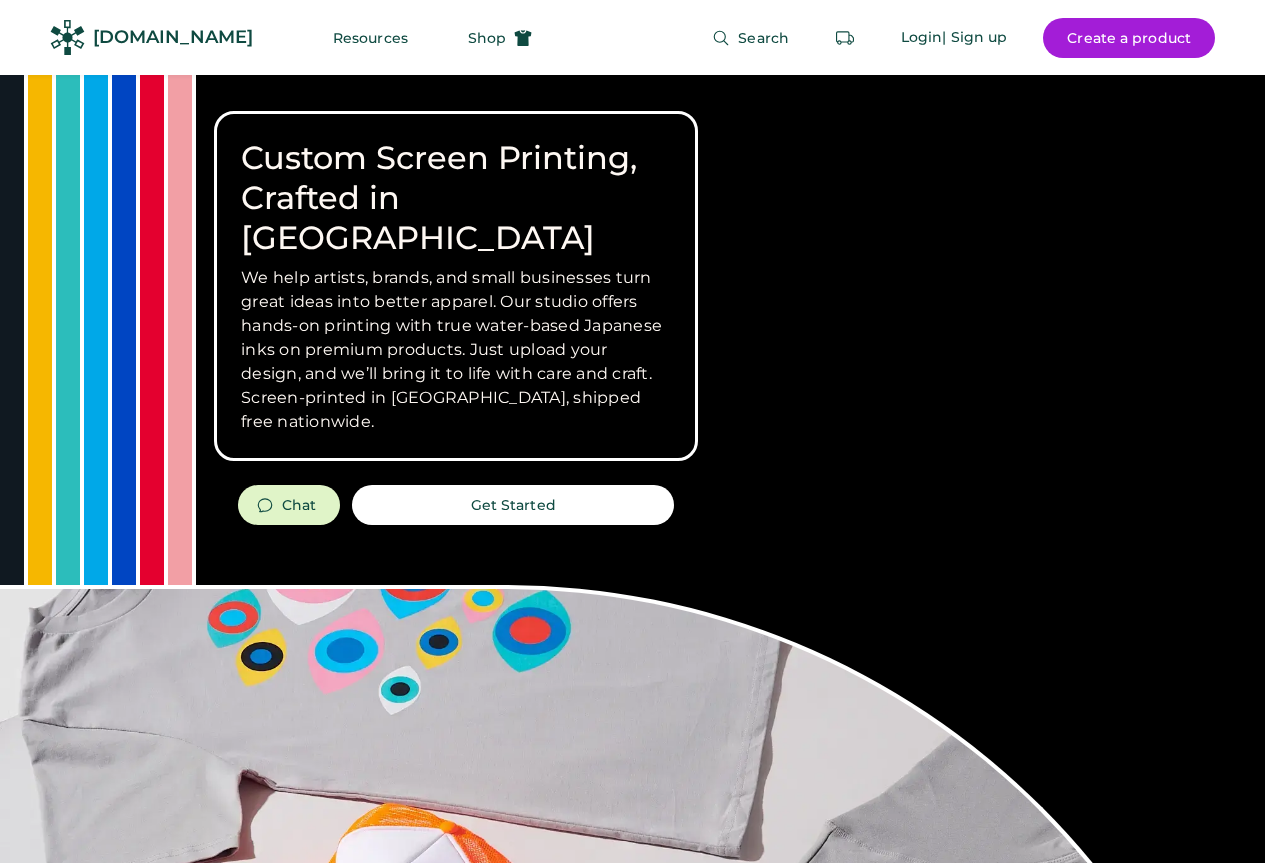 scroll, scrollTop: 0, scrollLeft: 0, axis: both 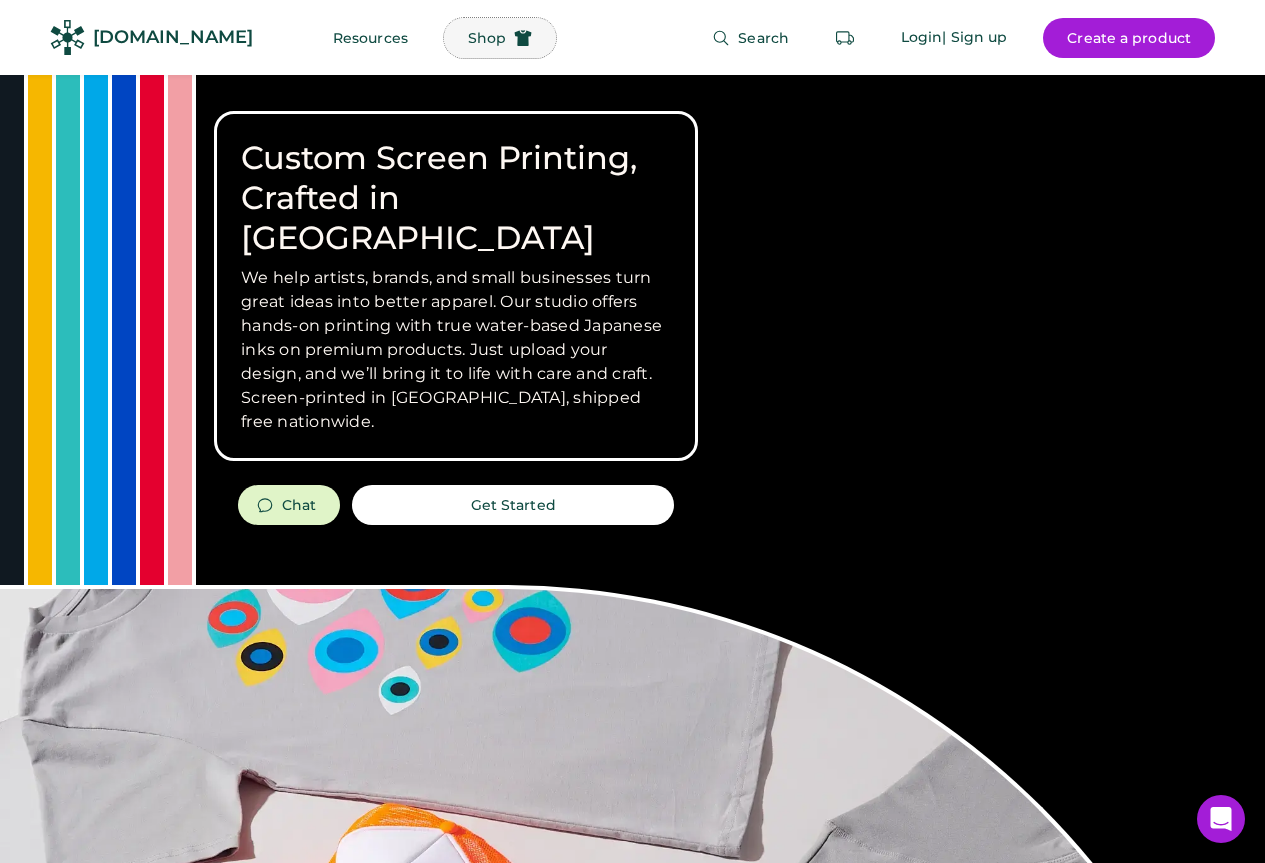 click on "Shop" at bounding box center [487, 38] 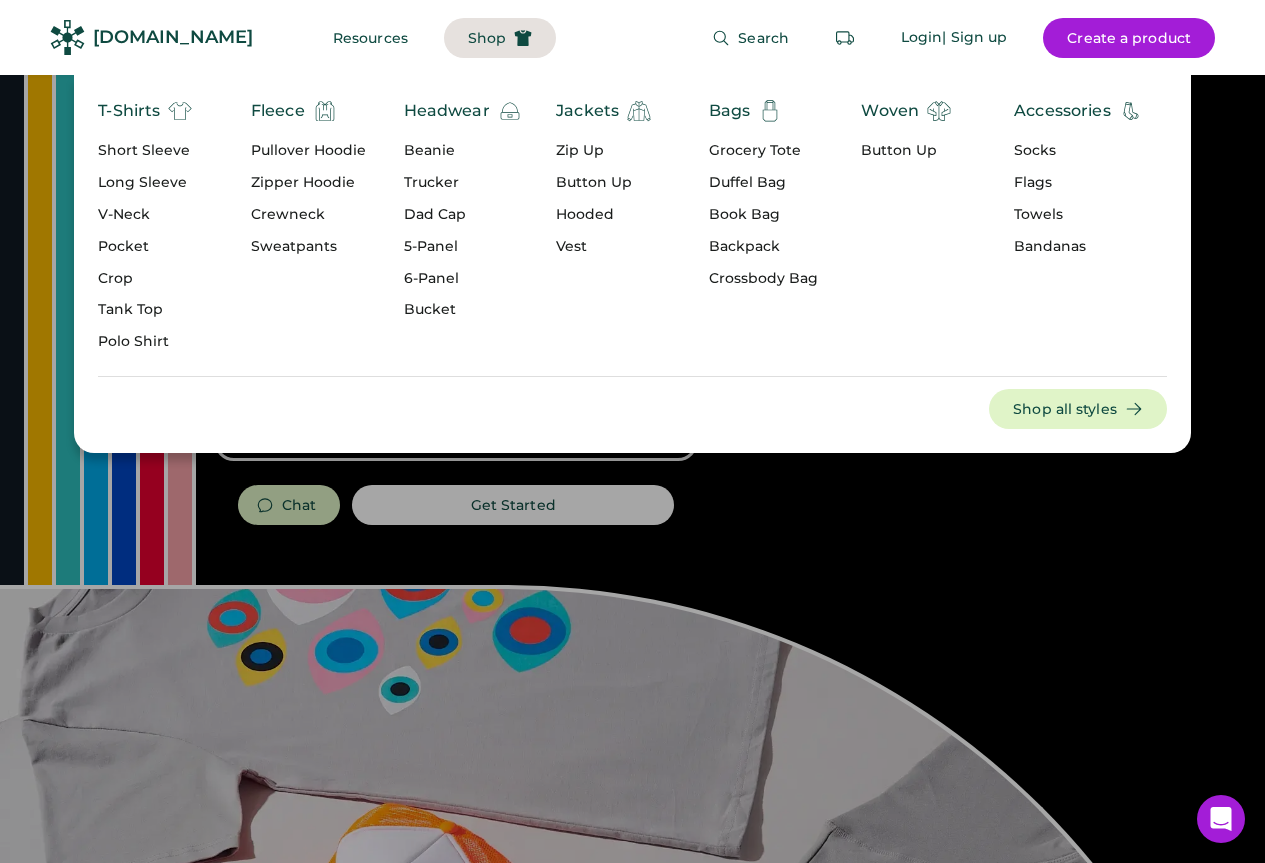 click on "Crossbody Bag" at bounding box center (763, 279) 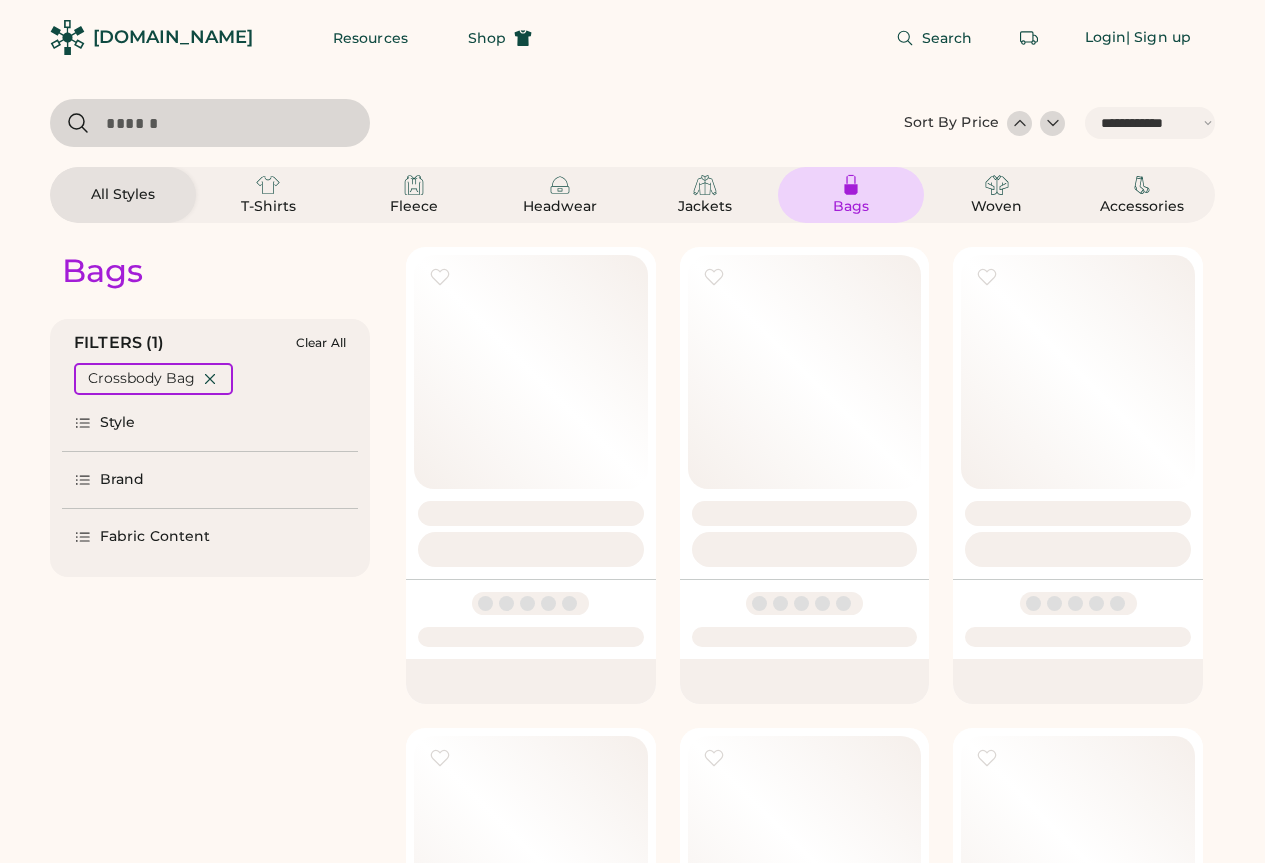select on "*****" 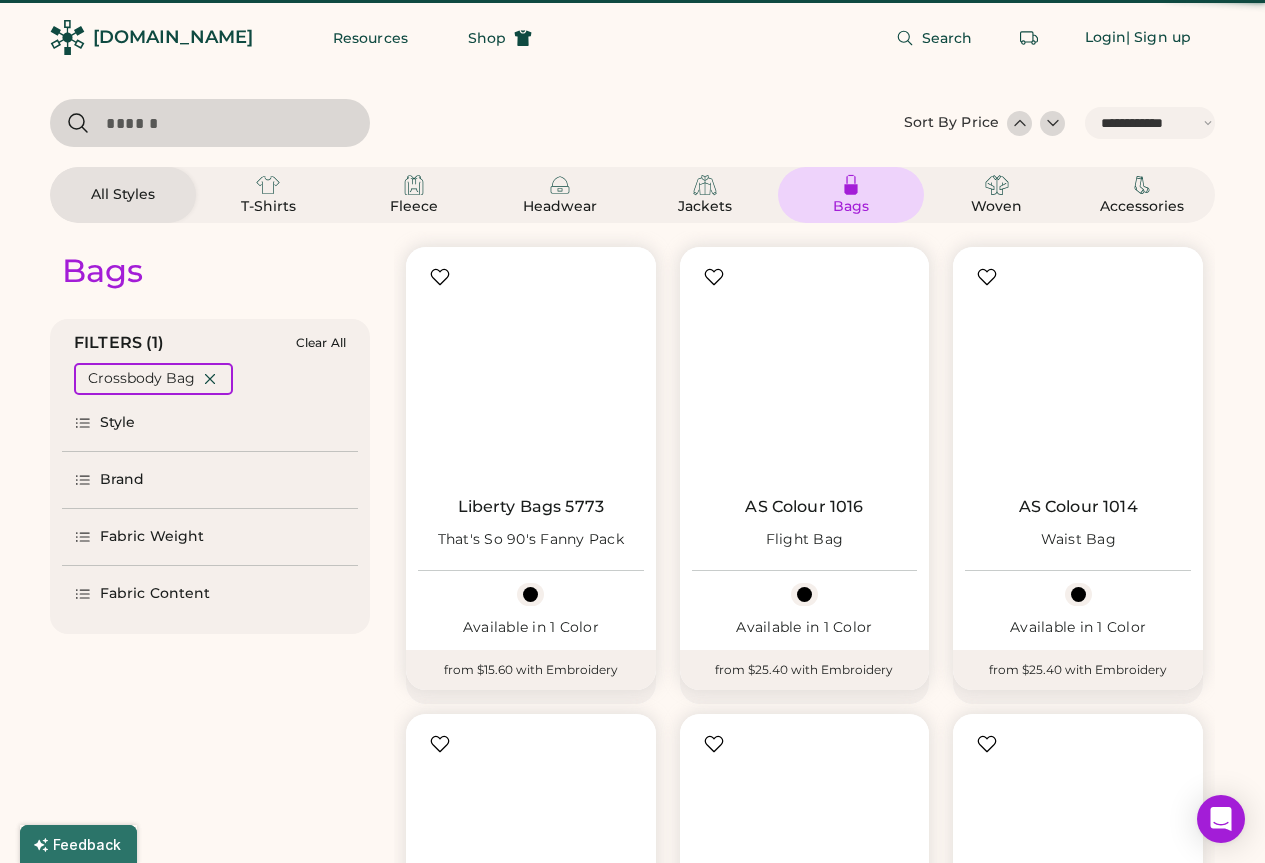 scroll, scrollTop: 0, scrollLeft: 0, axis: both 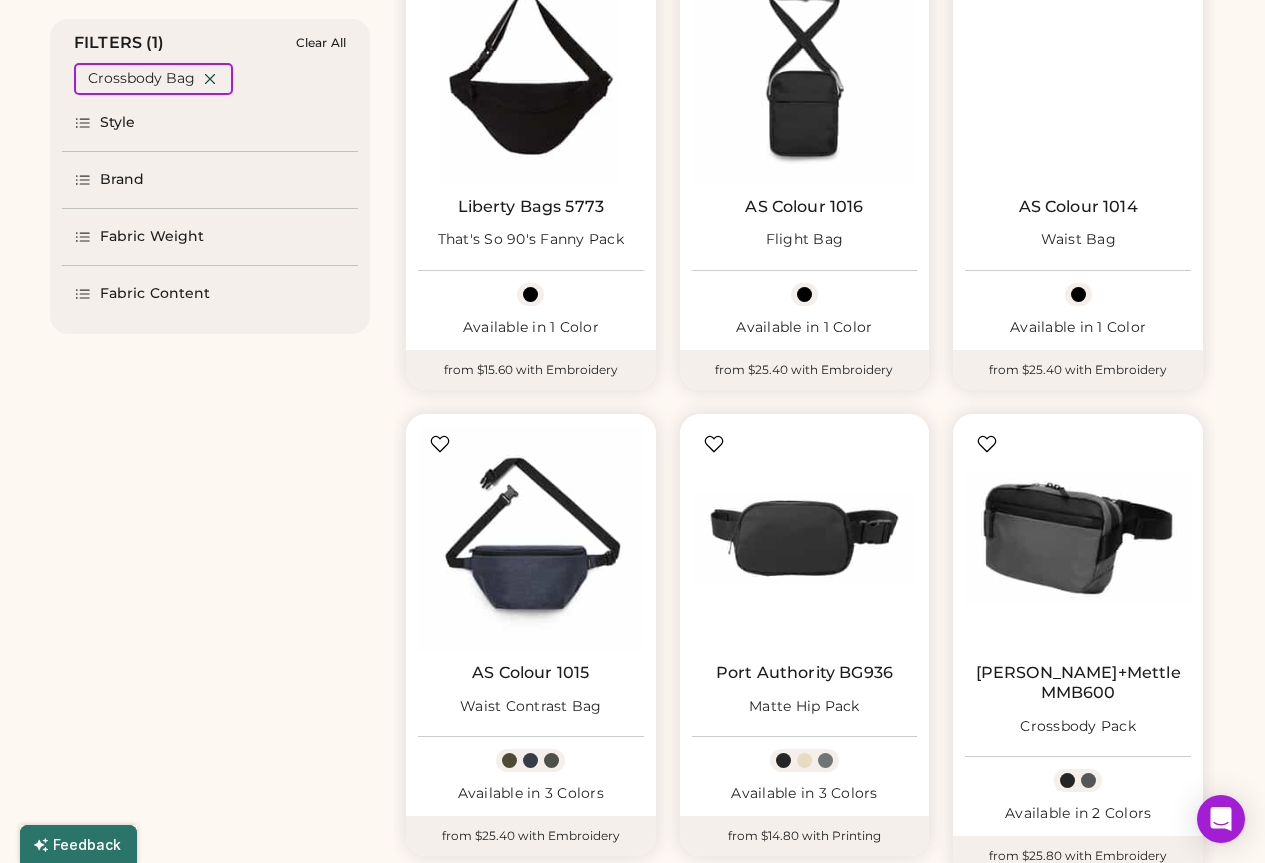 select on "*****" 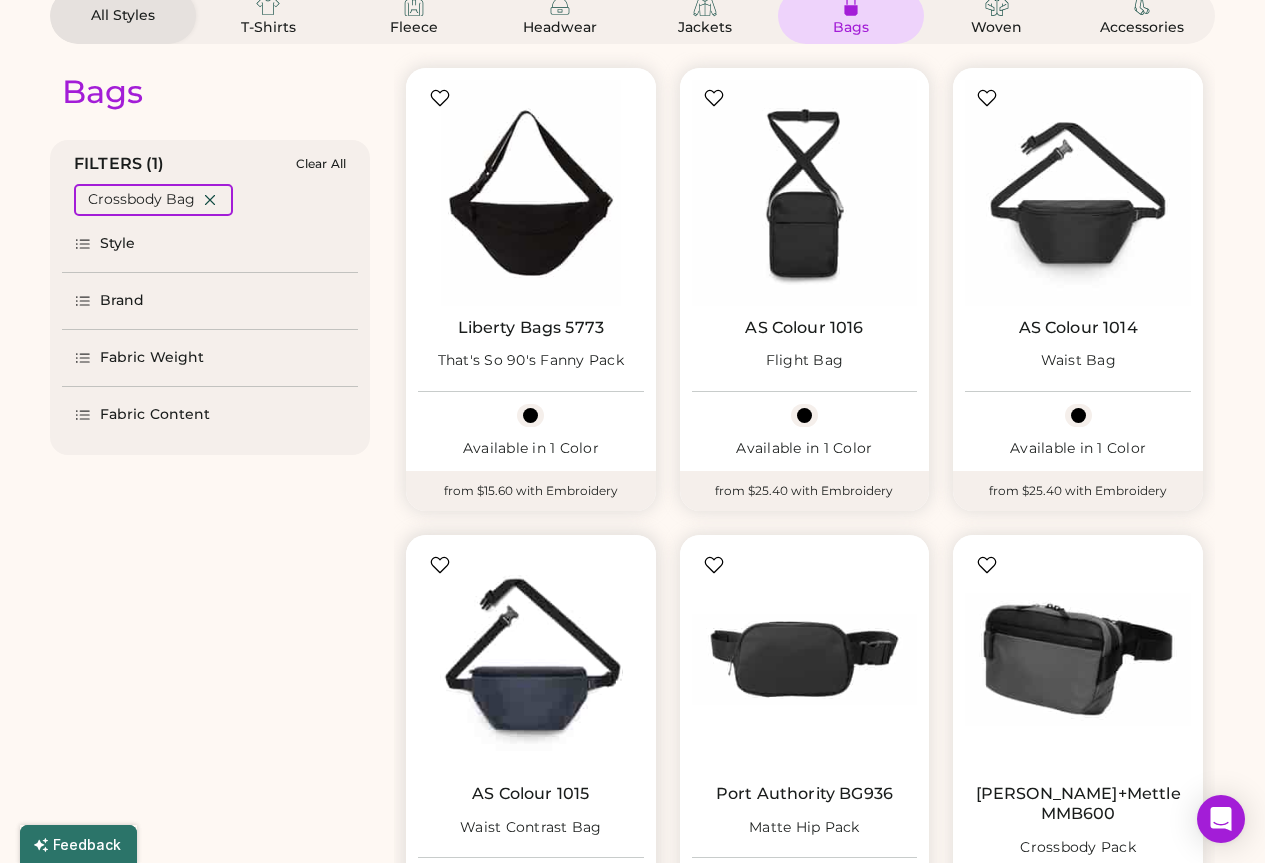 scroll, scrollTop: 200, scrollLeft: 0, axis: vertical 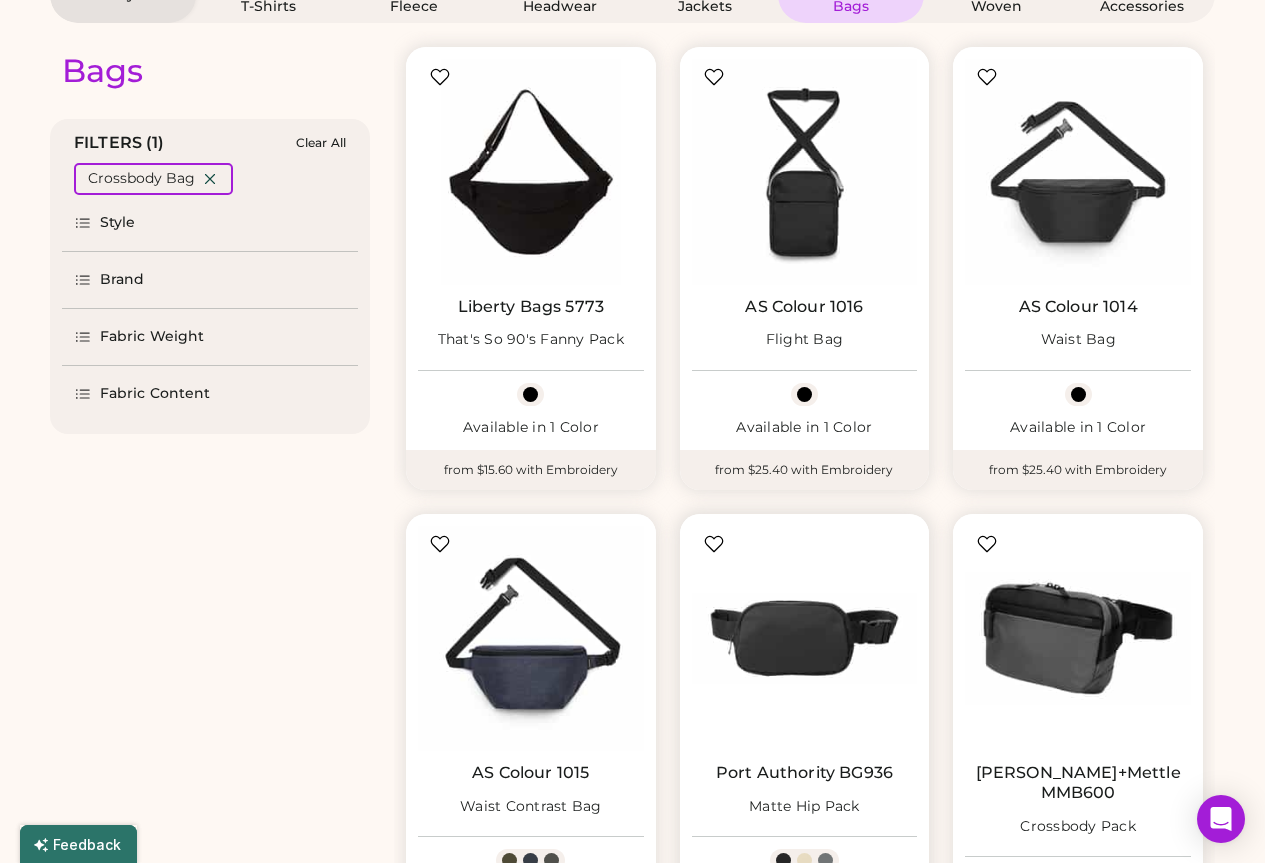 click at bounding box center (805, 639) 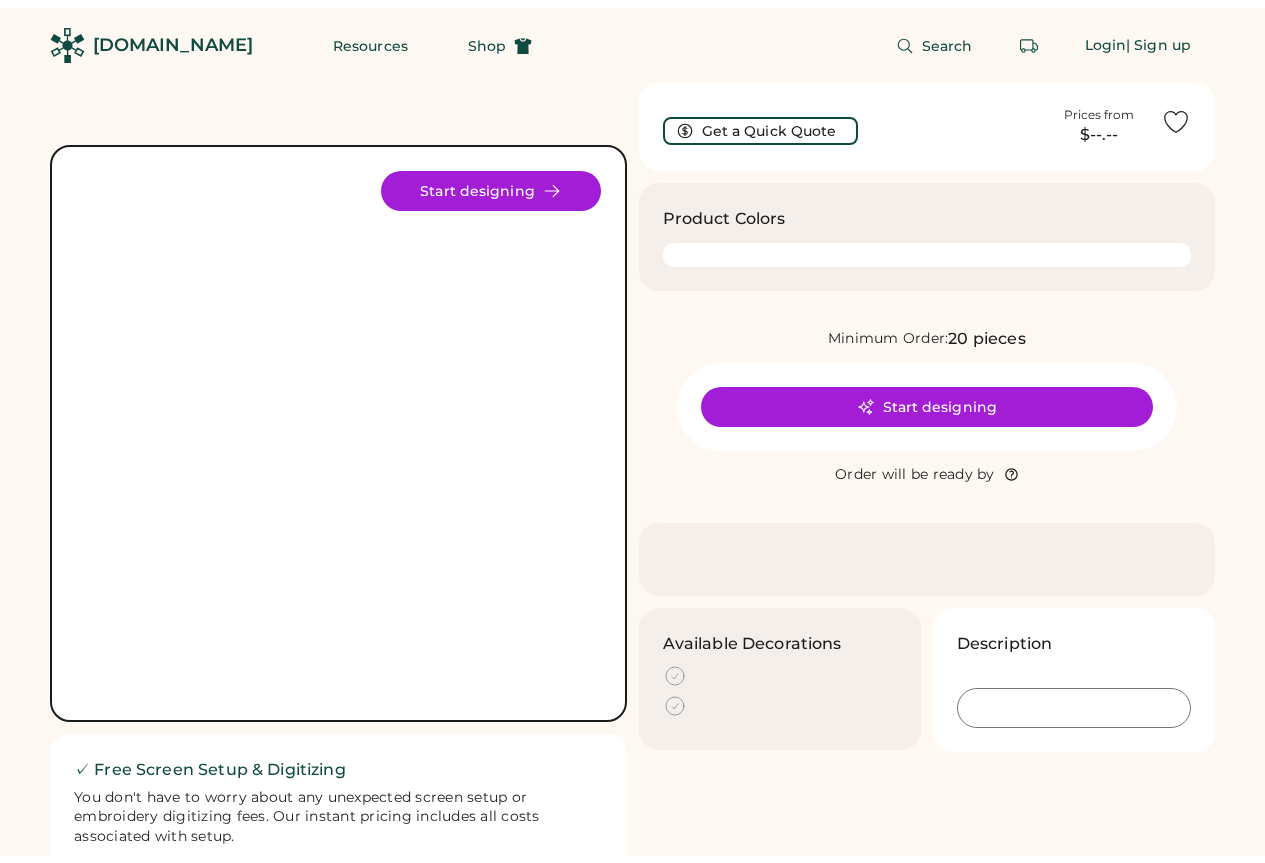 scroll, scrollTop: 0, scrollLeft: 0, axis: both 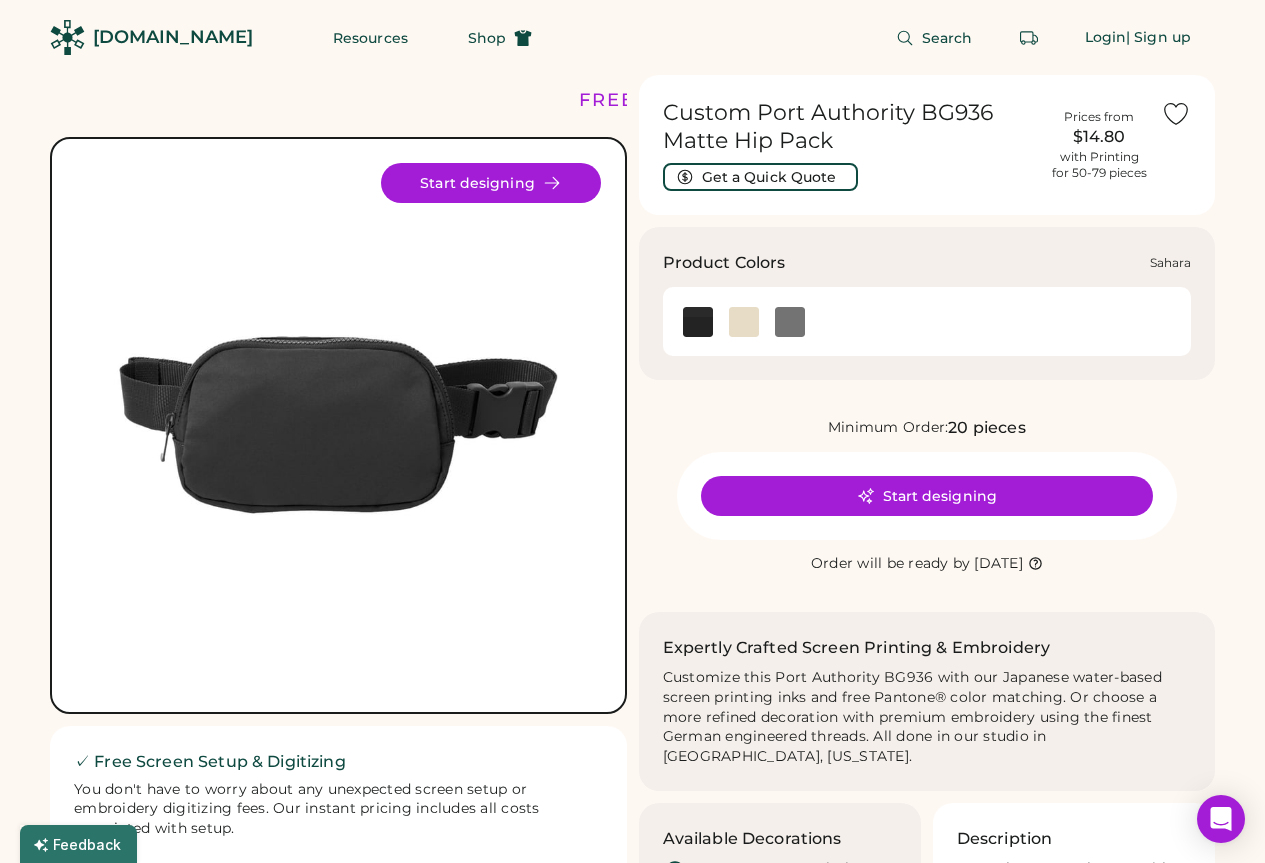click 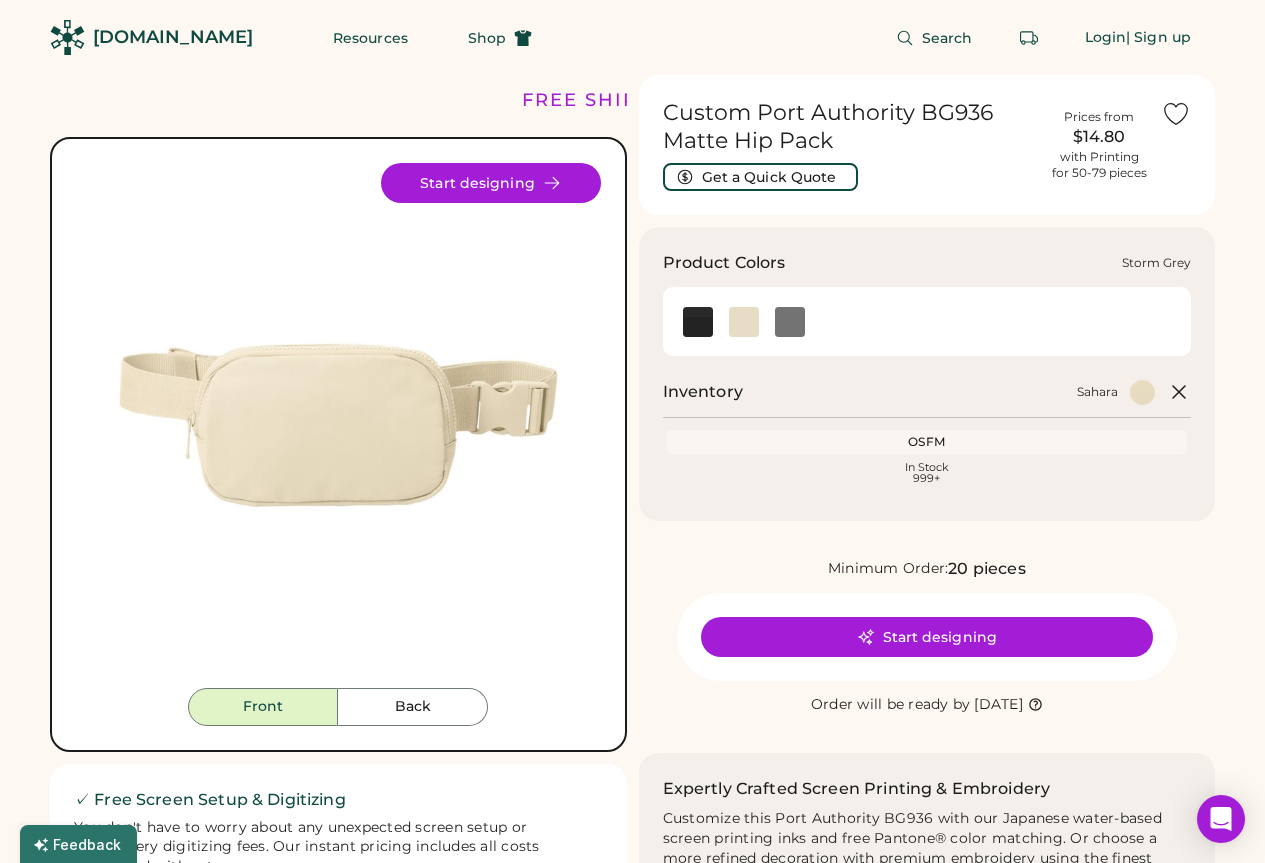 click 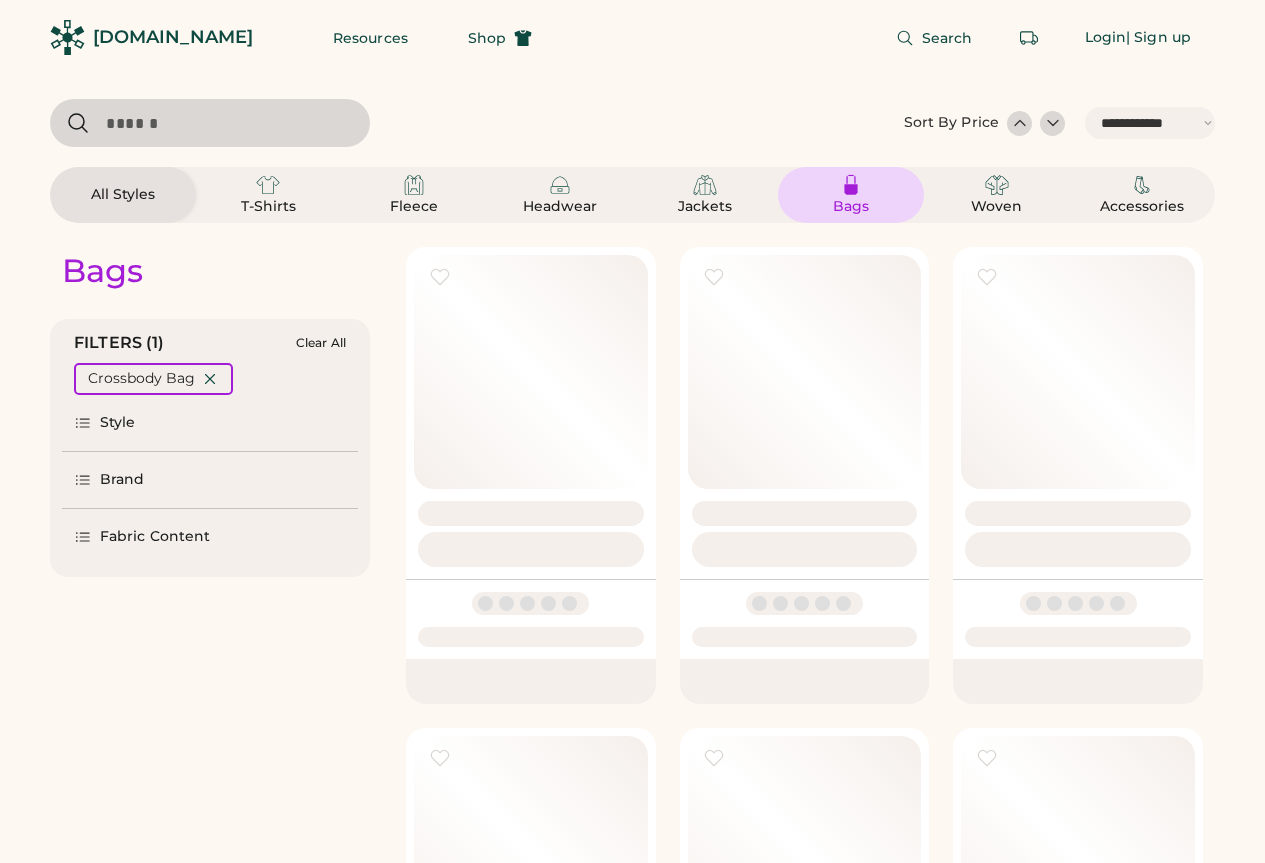 select on "*****" 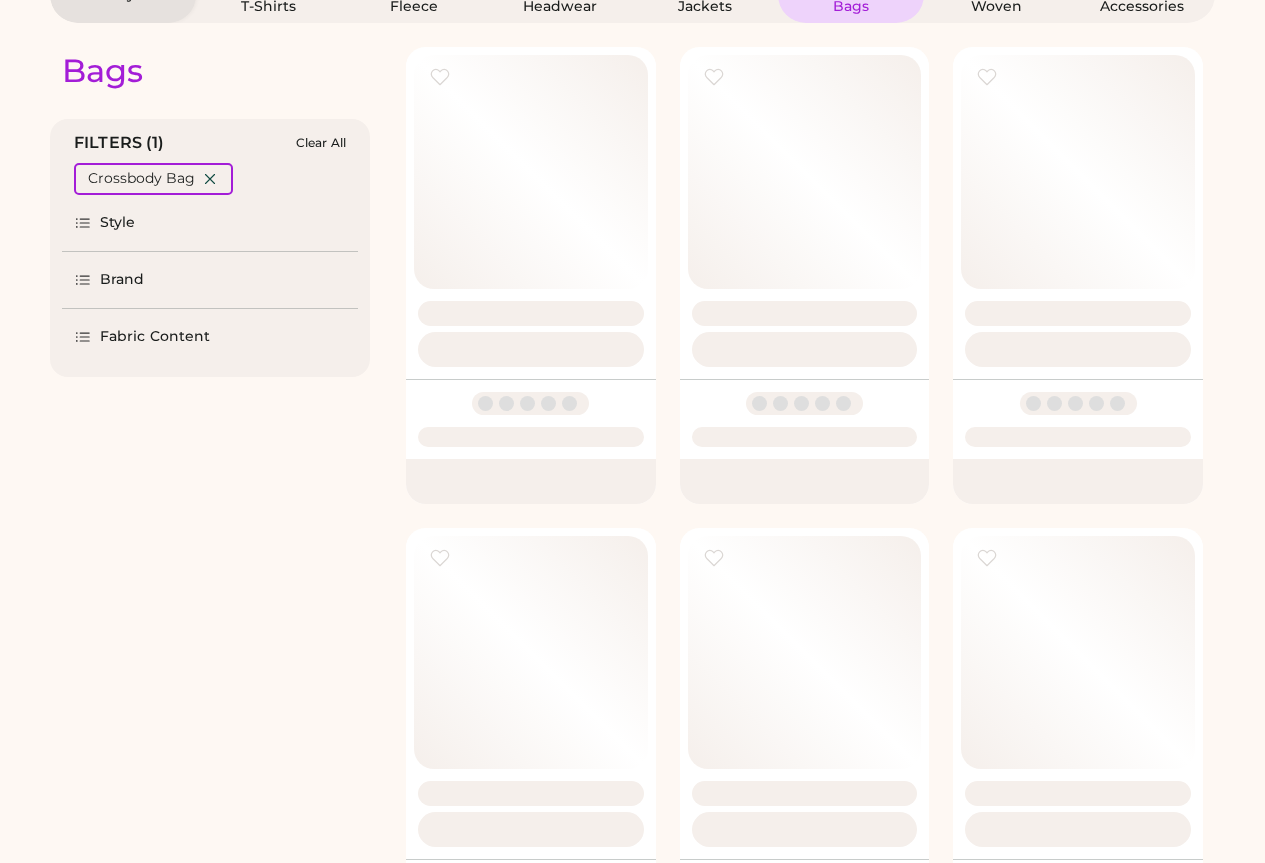 scroll, scrollTop: 0, scrollLeft: 0, axis: both 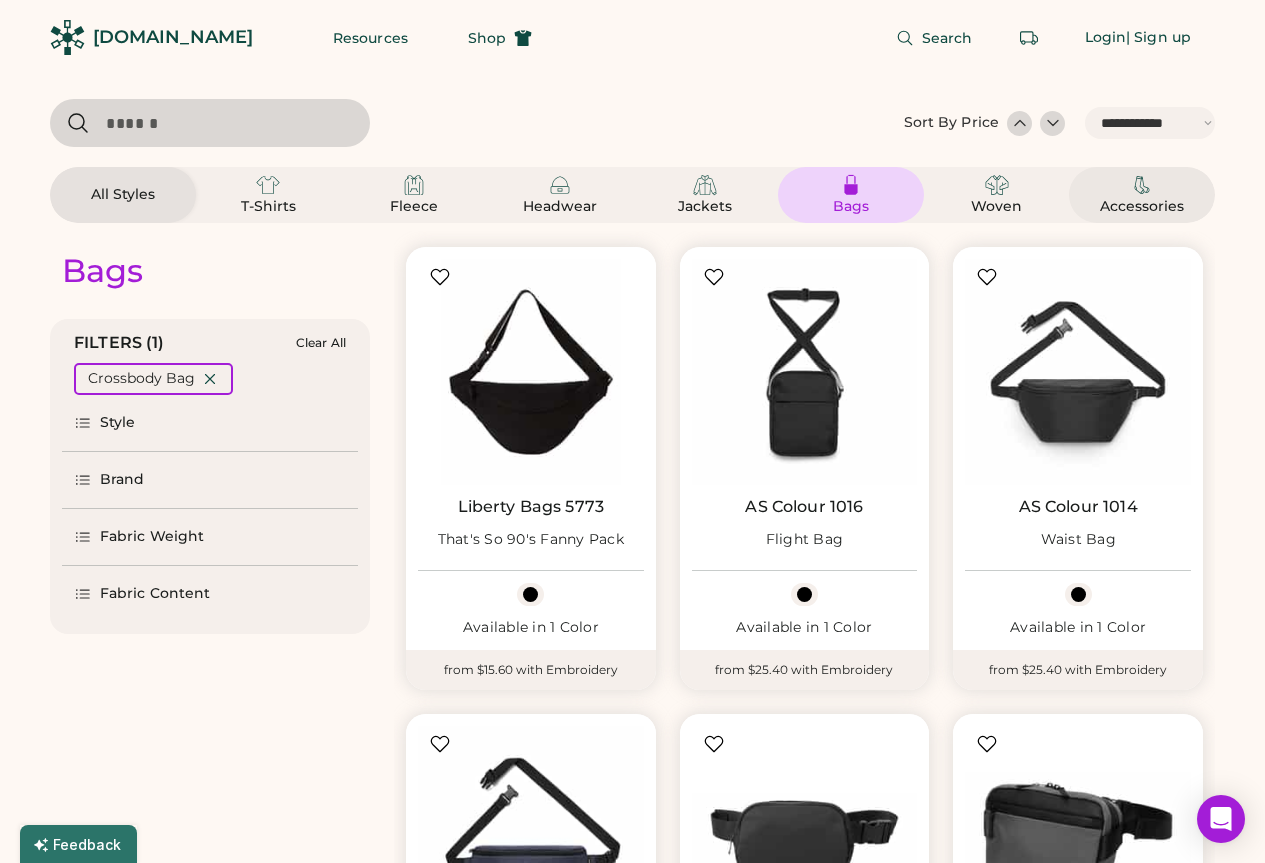 click 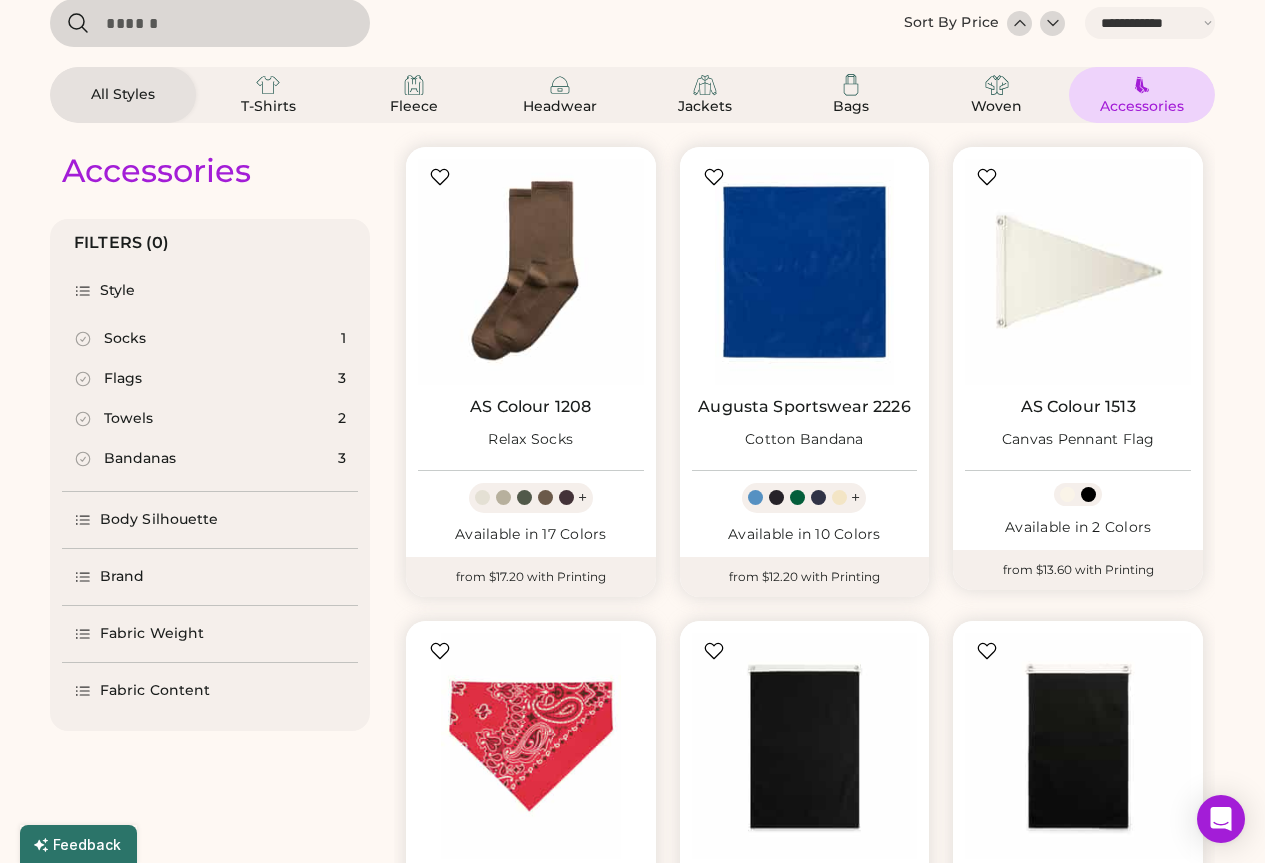 scroll, scrollTop: 0, scrollLeft: 0, axis: both 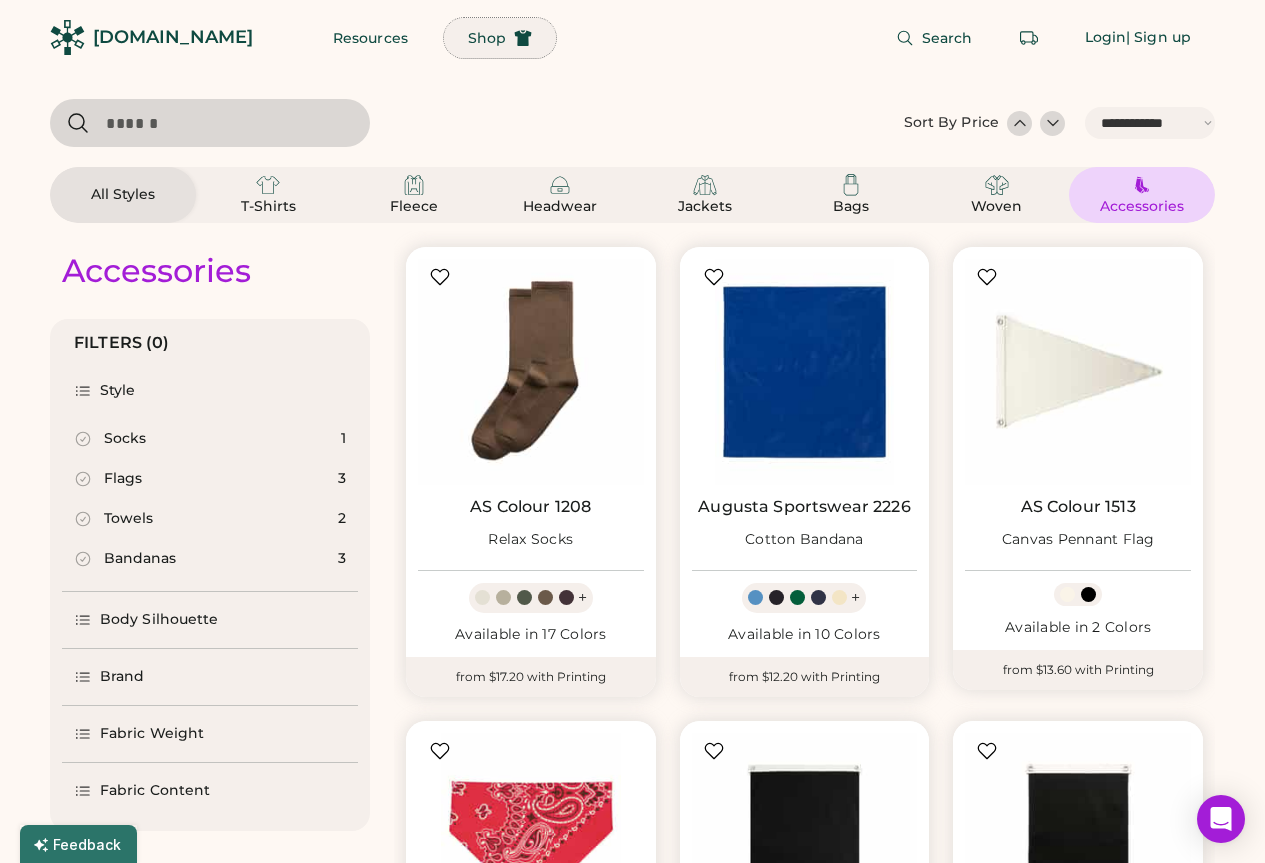 click on "Shop" at bounding box center [487, 38] 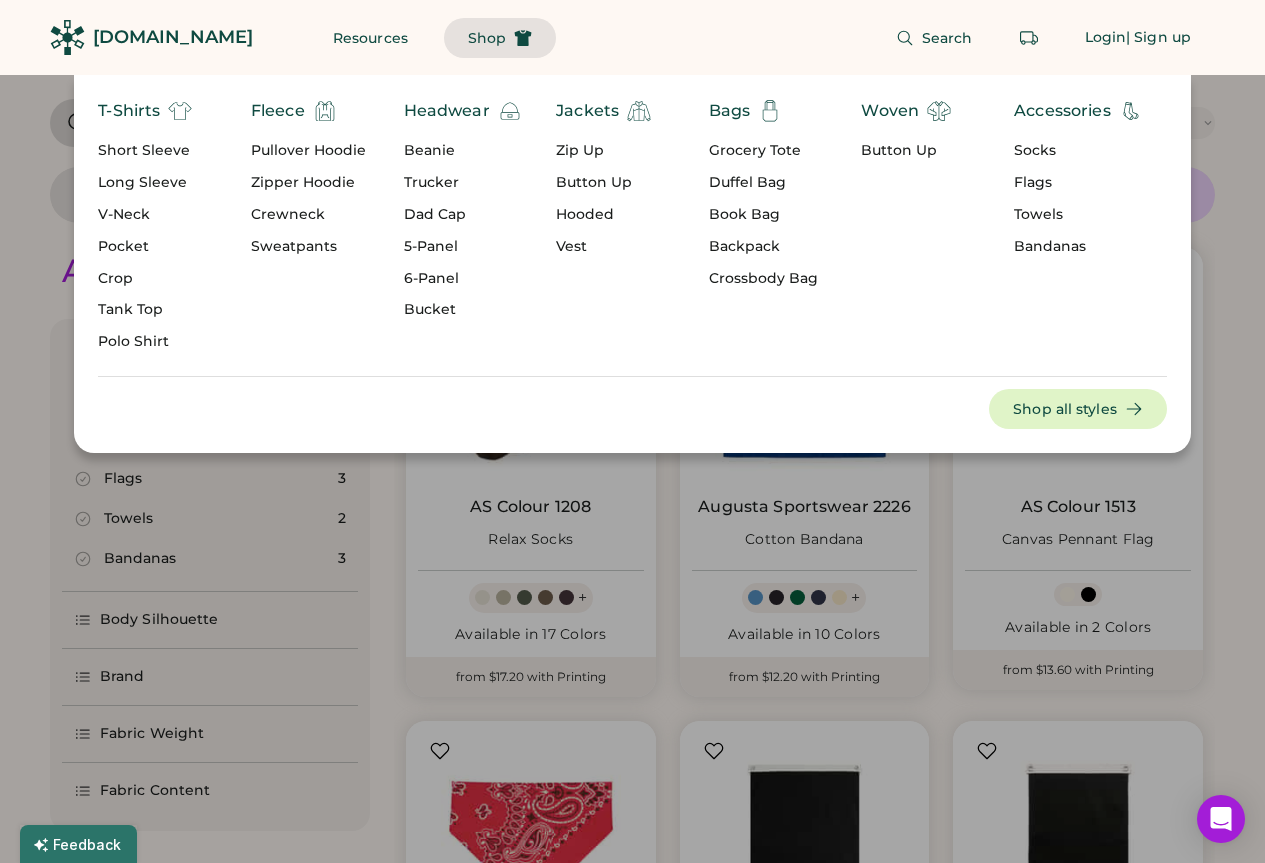 click on "Zipper Hoodie" at bounding box center (308, 183) 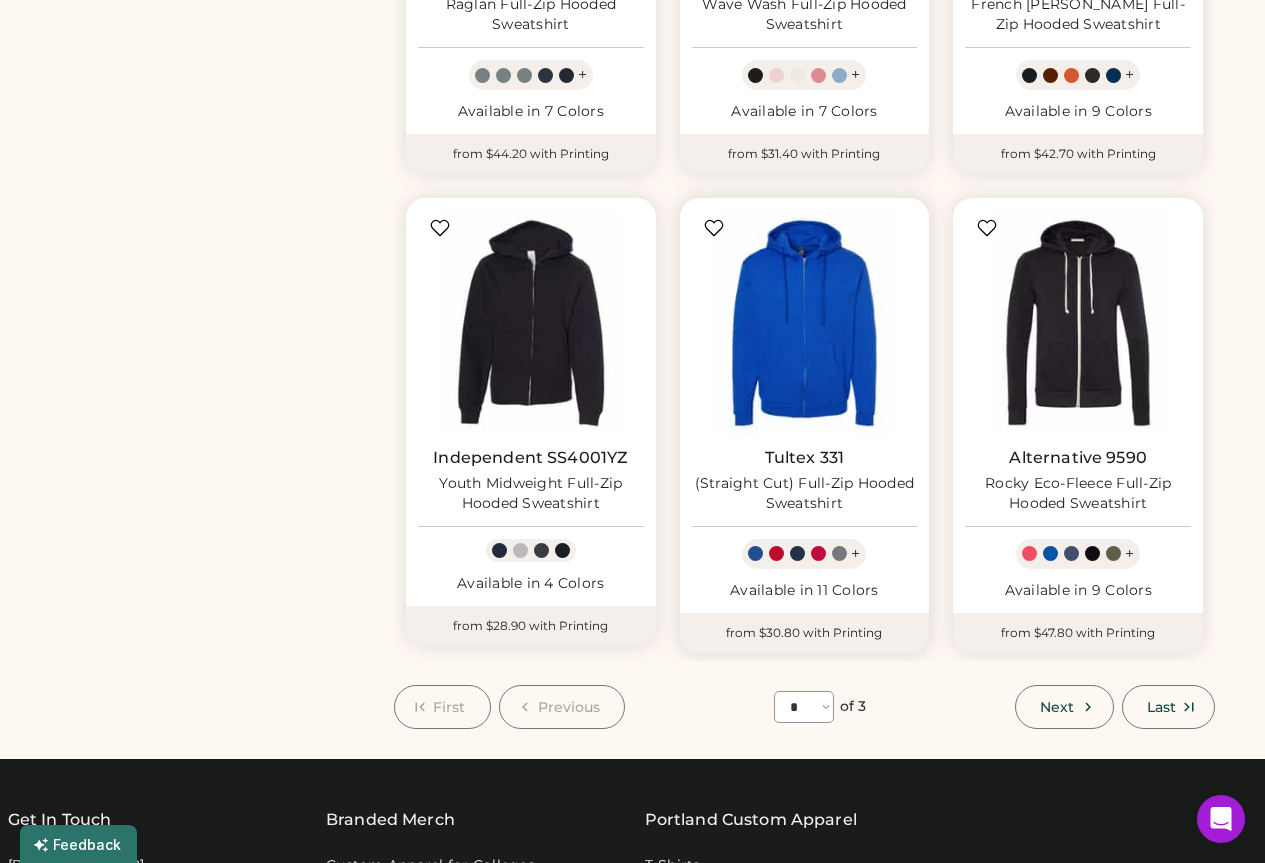 scroll, scrollTop: 1300, scrollLeft: 0, axis: vertical 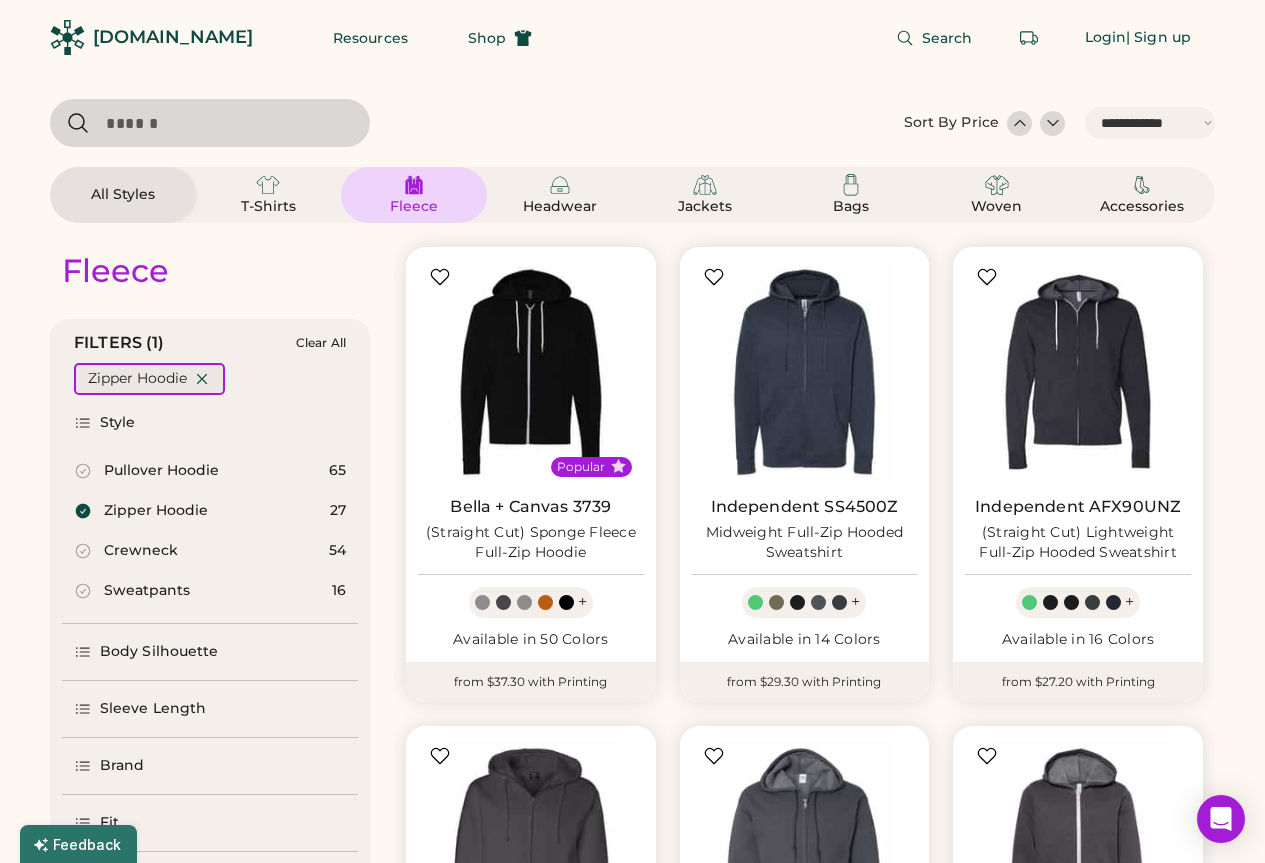 click on "Zipper Hoodie" at bounding box center (149, 379) 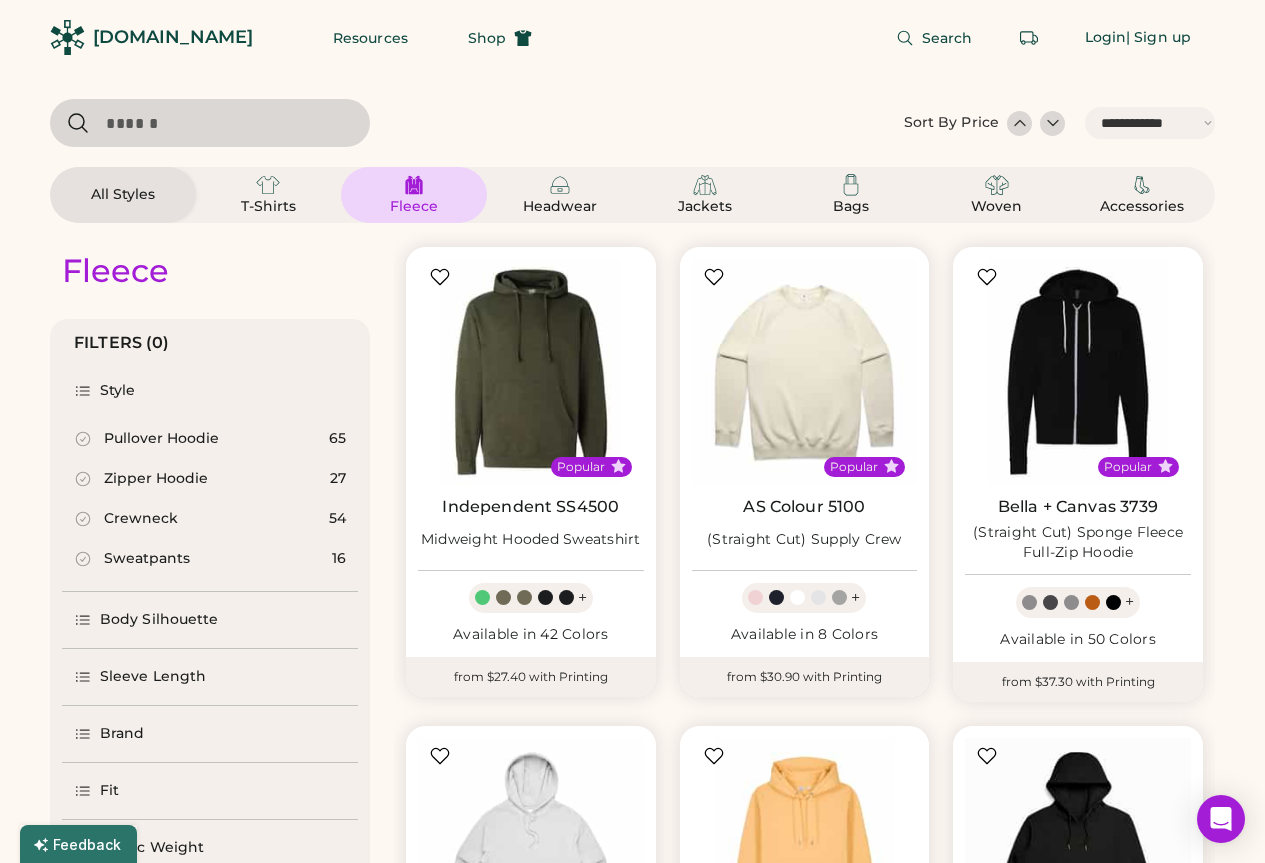 select on "*" 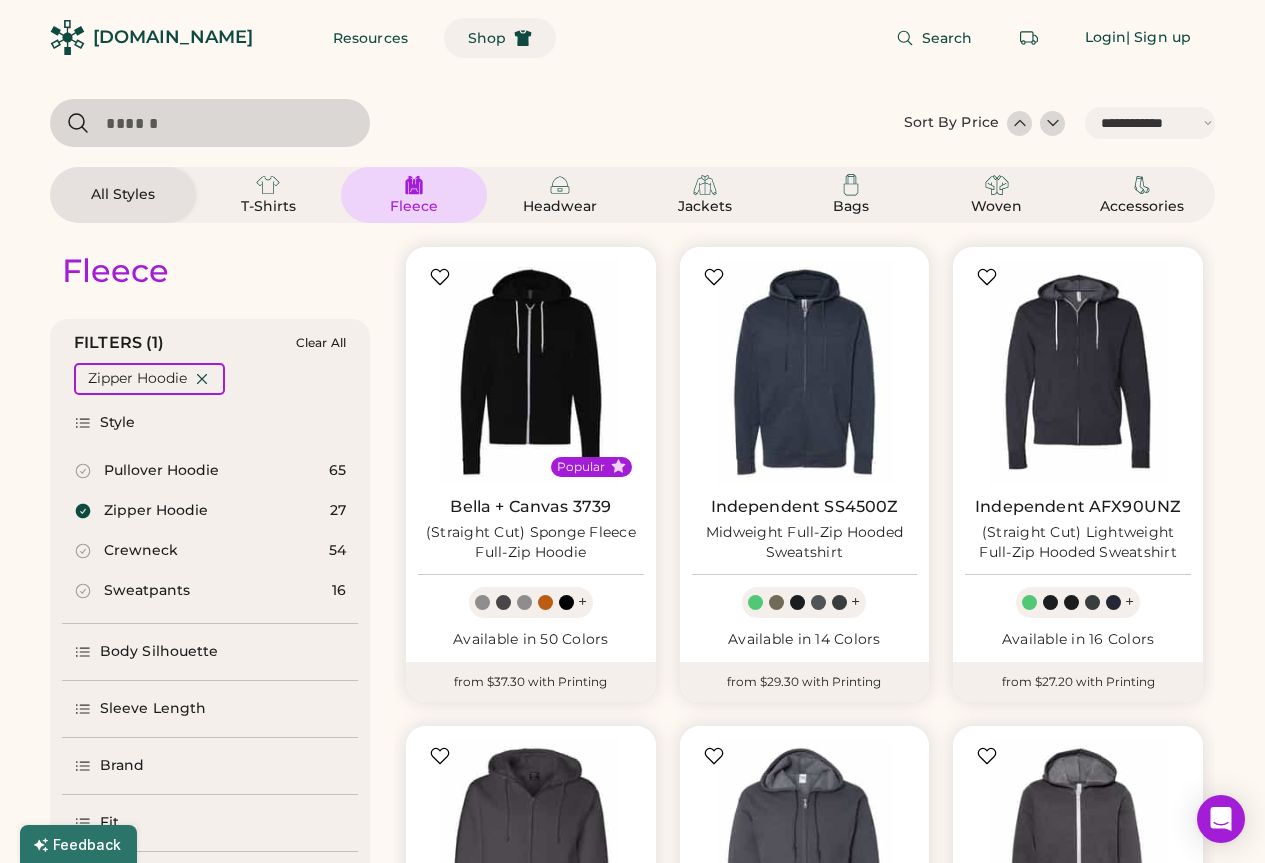 click on "Shop" at bounding box center [487, 38] 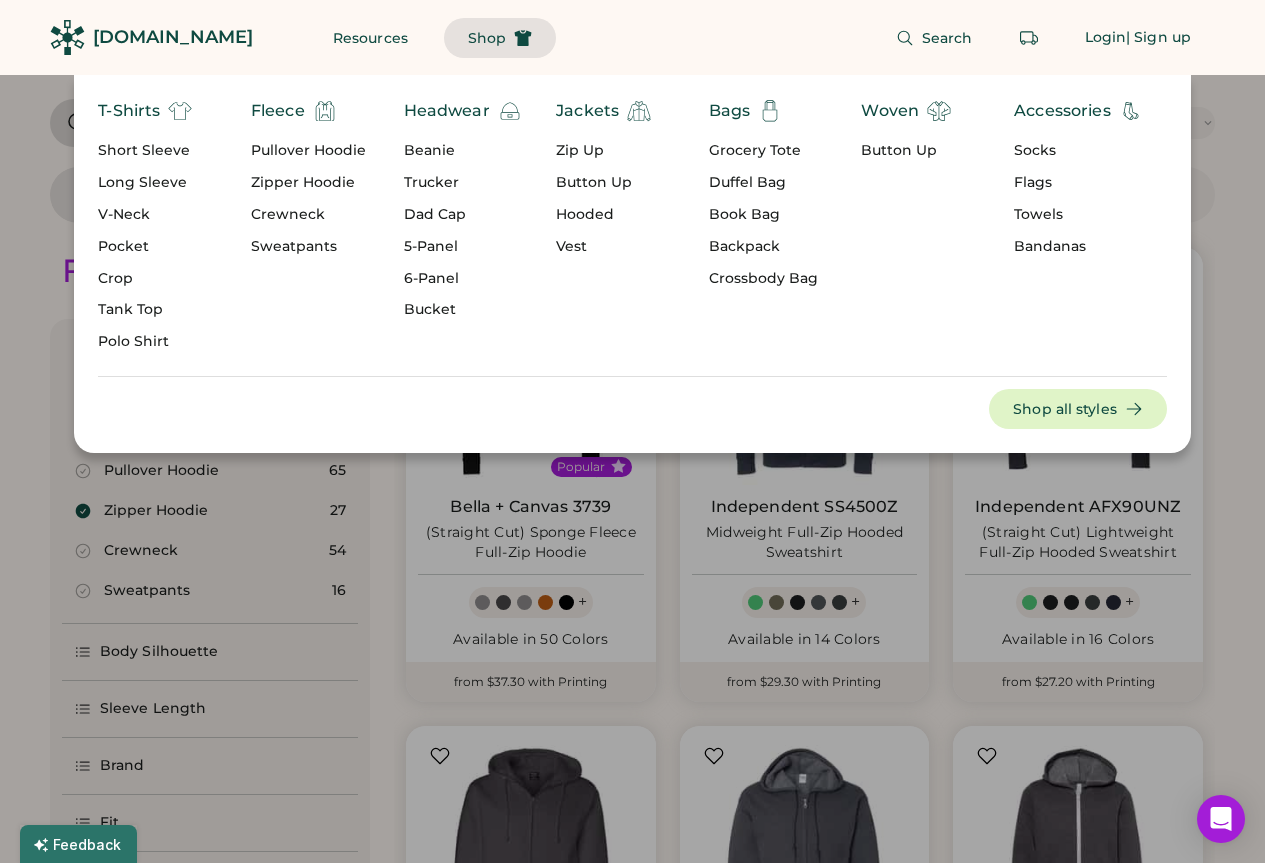 click on "Backpack" at bounding box center [763, 247] 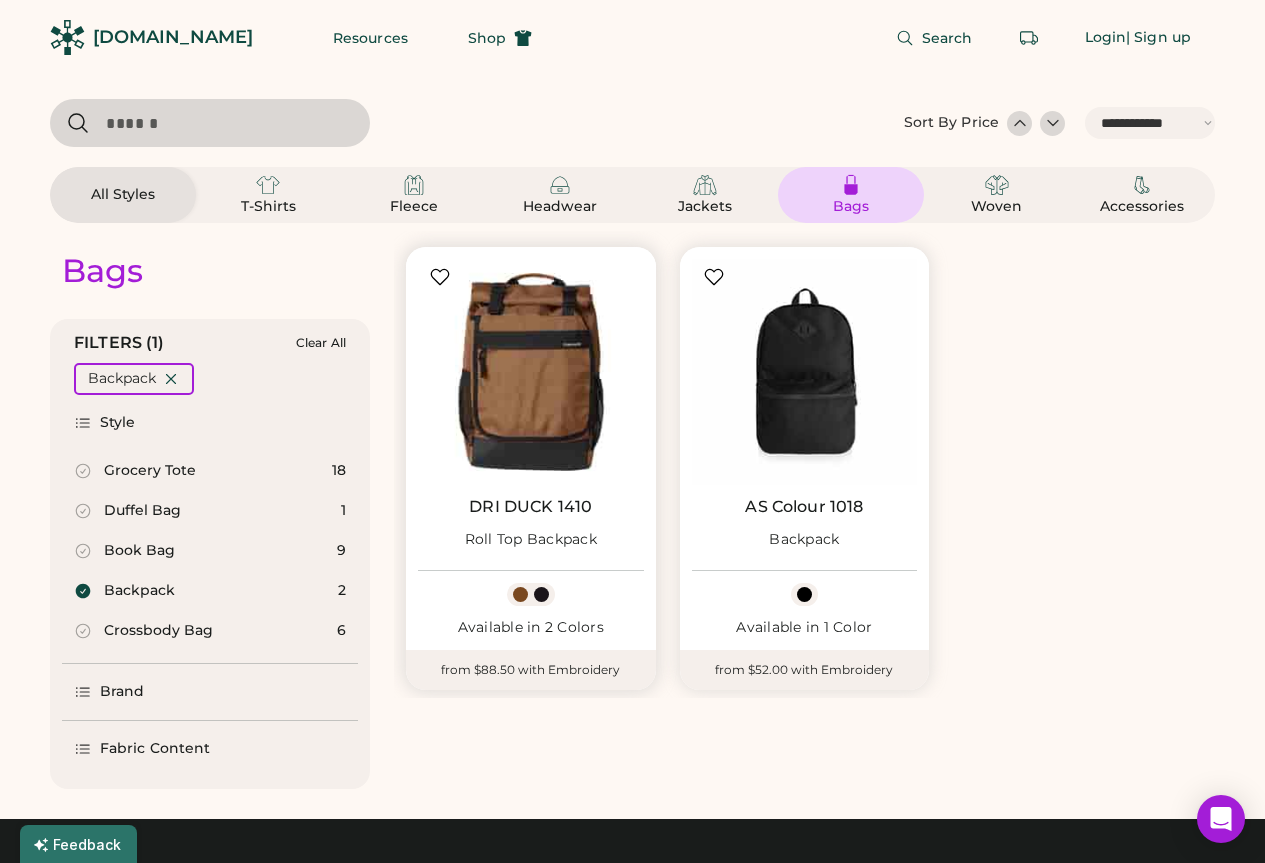 click at bounding box center (531, 372) 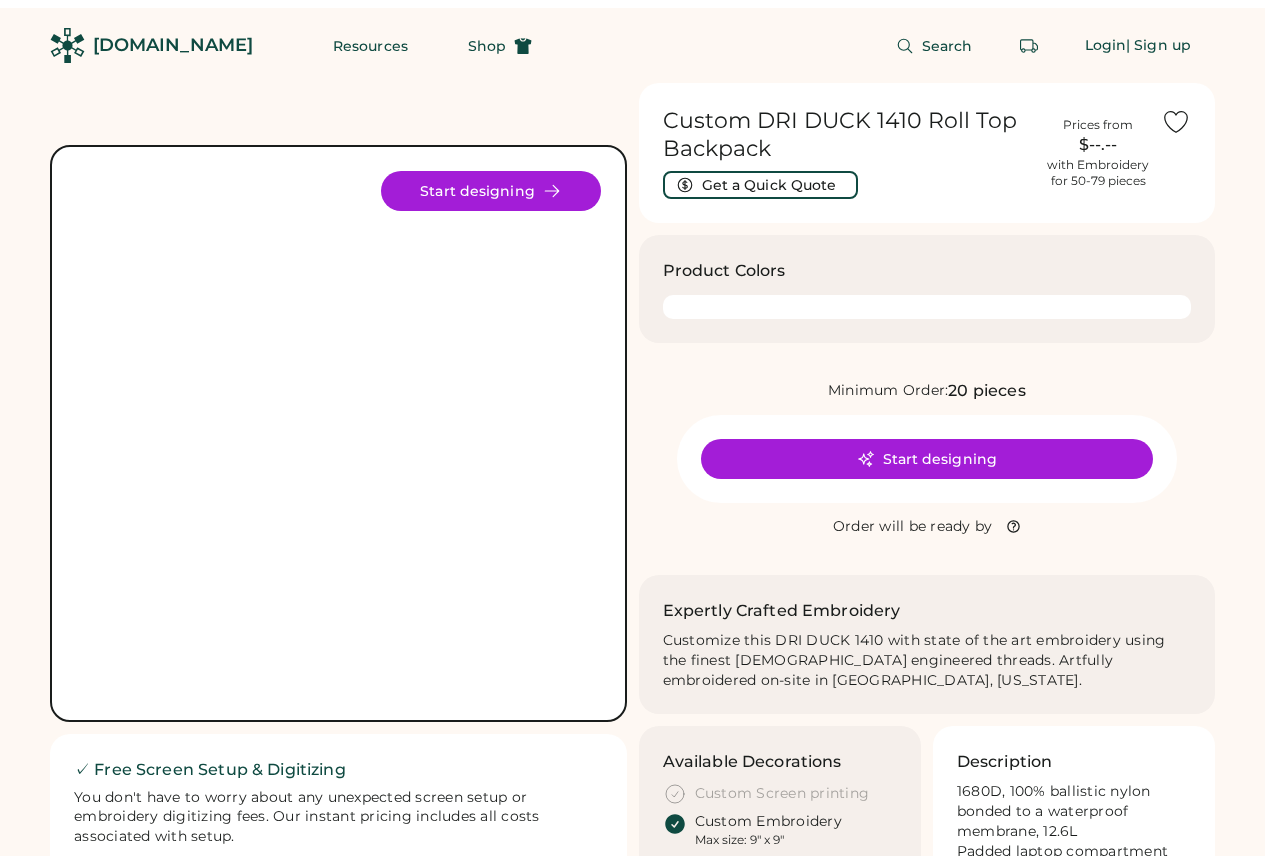 scroll, scrollTop: 0, scrollLeft: 0, axis: both 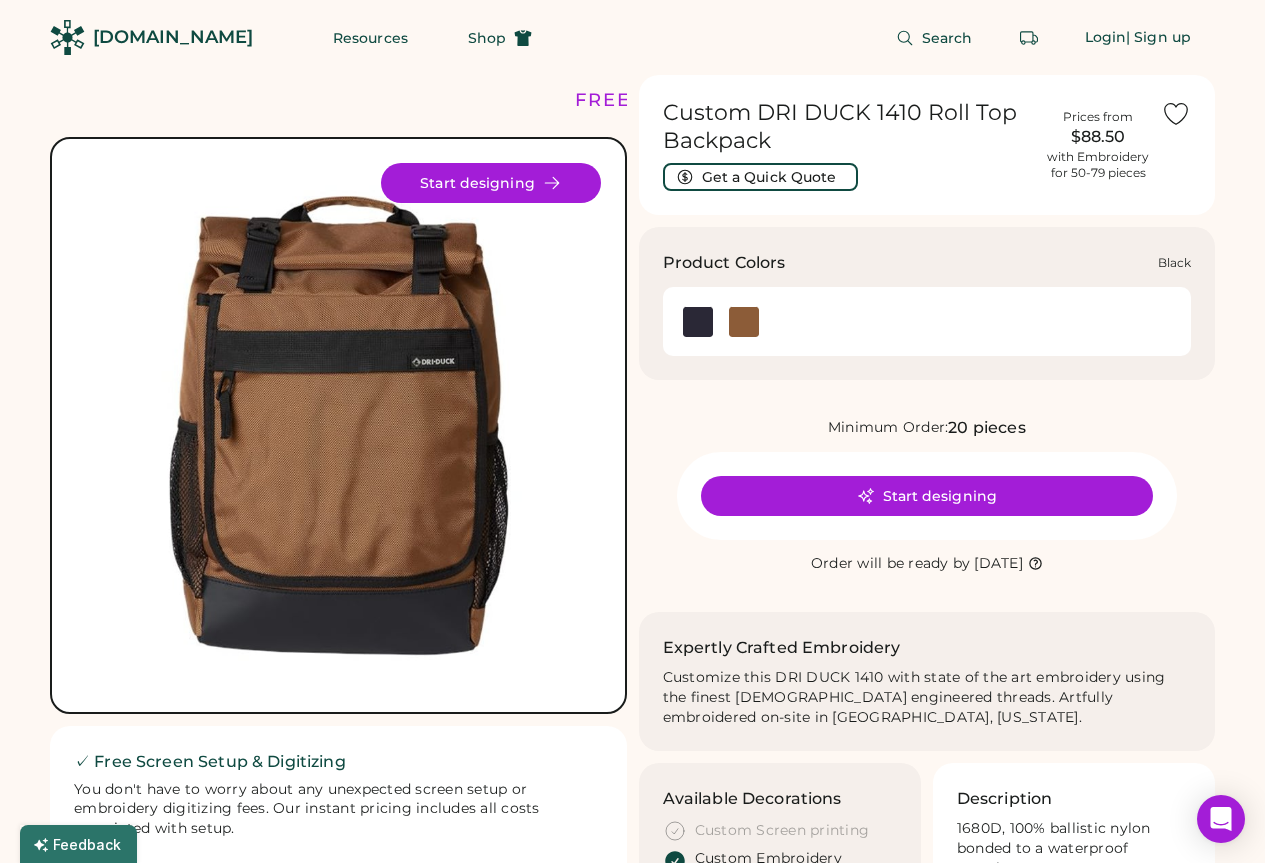 click 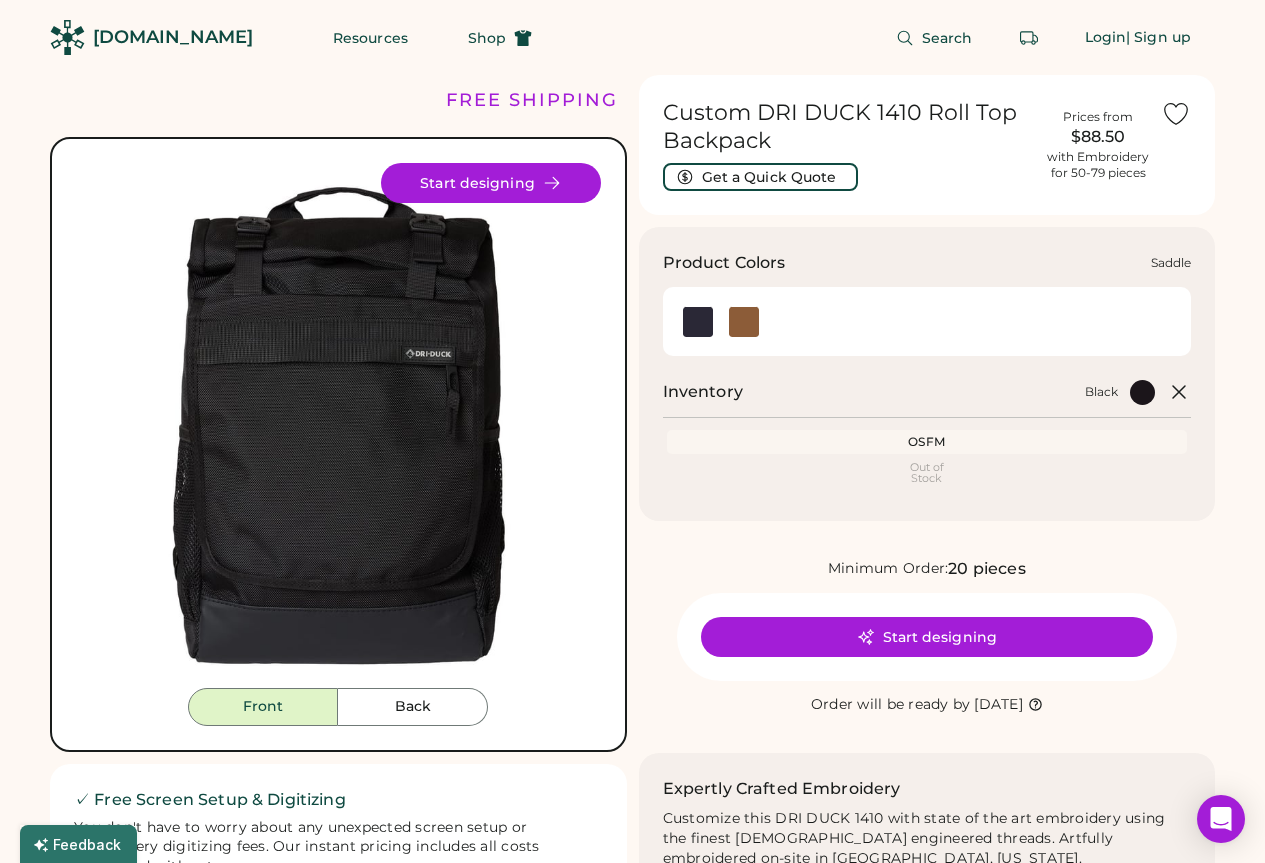 click 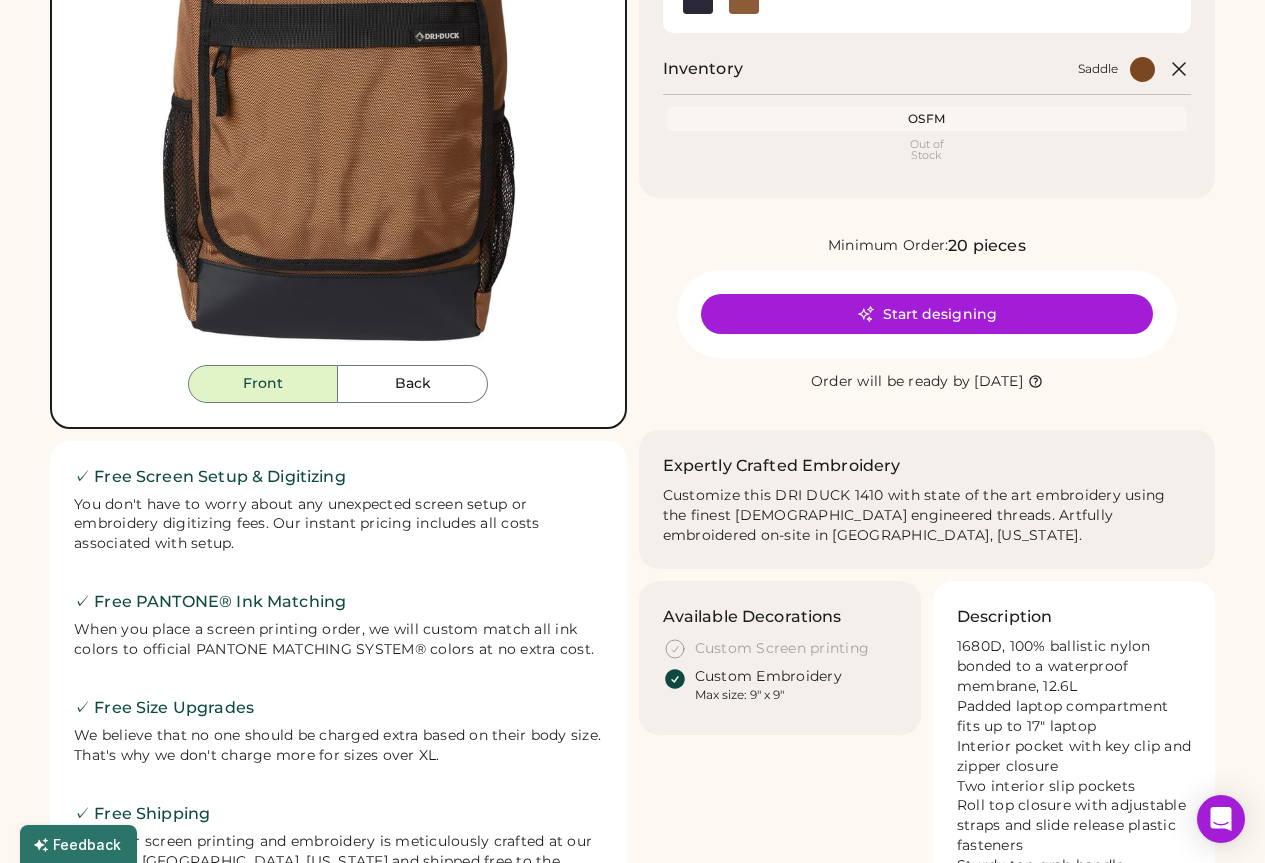 scroll, scrollTop: 300, scrollLeft: 0, axis: vertical 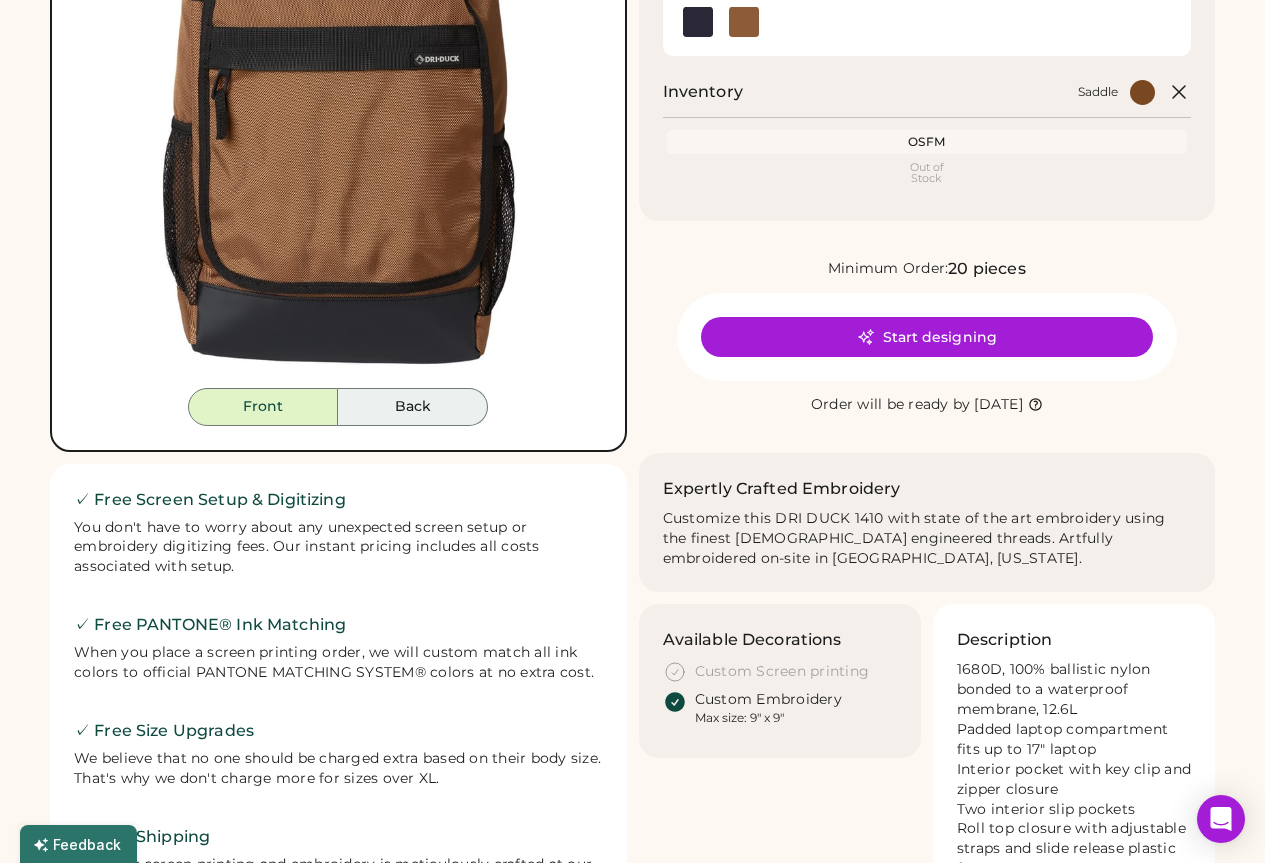 click on "Back" at bounding box center [413, 407] 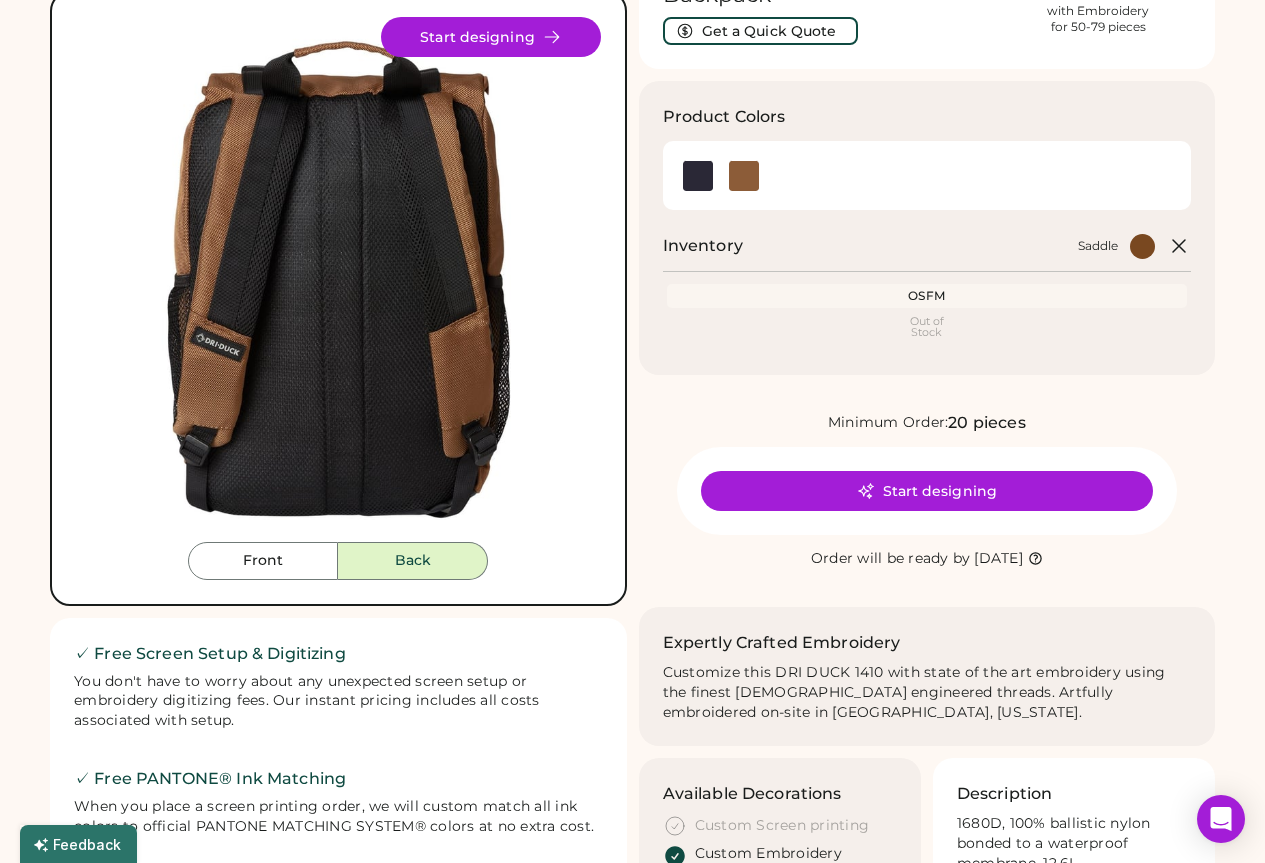 scroll, scrollTop: 100, scrollLeft: 0, axis: vertical 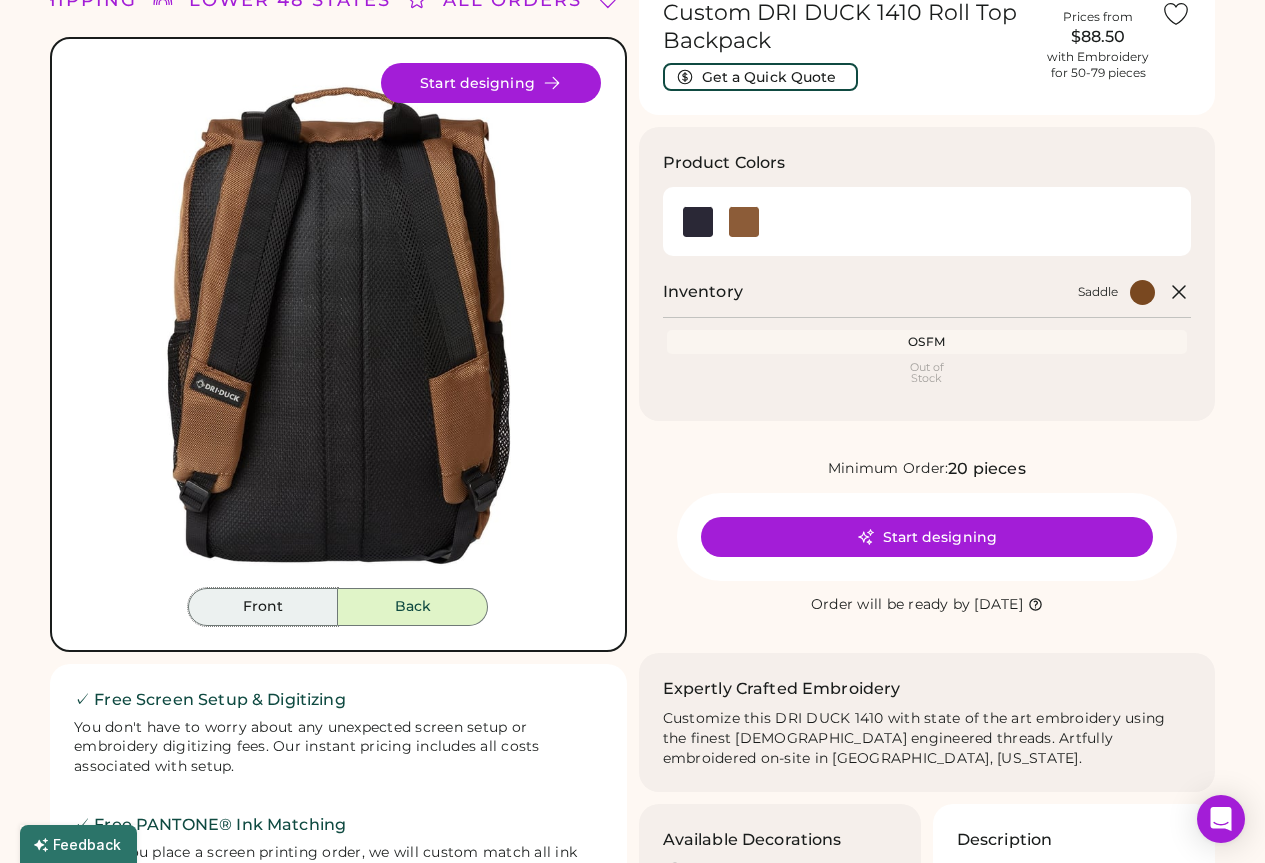 click on "Front" at bounding box center (263, 607) 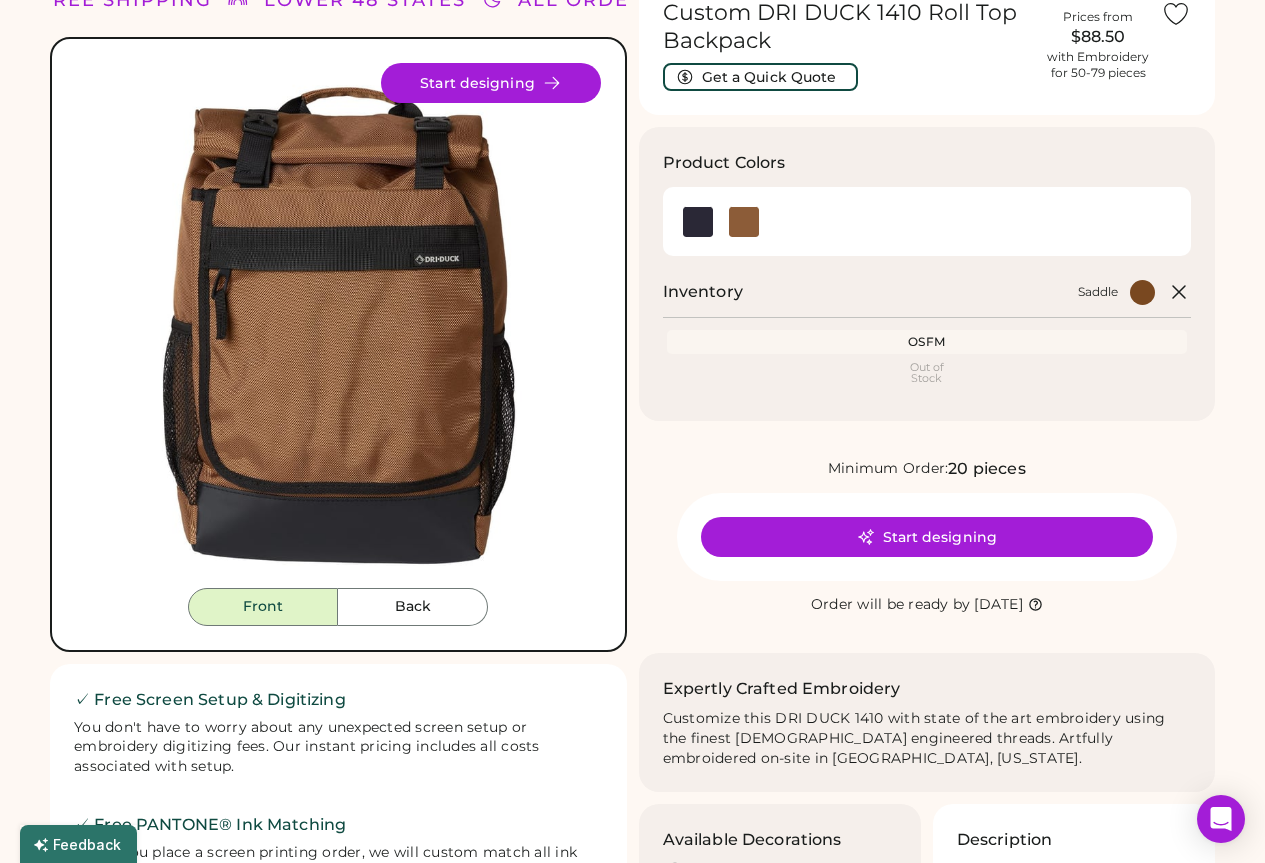 scroll, scrollTop: 0, scrollLeft: 0, axis: both 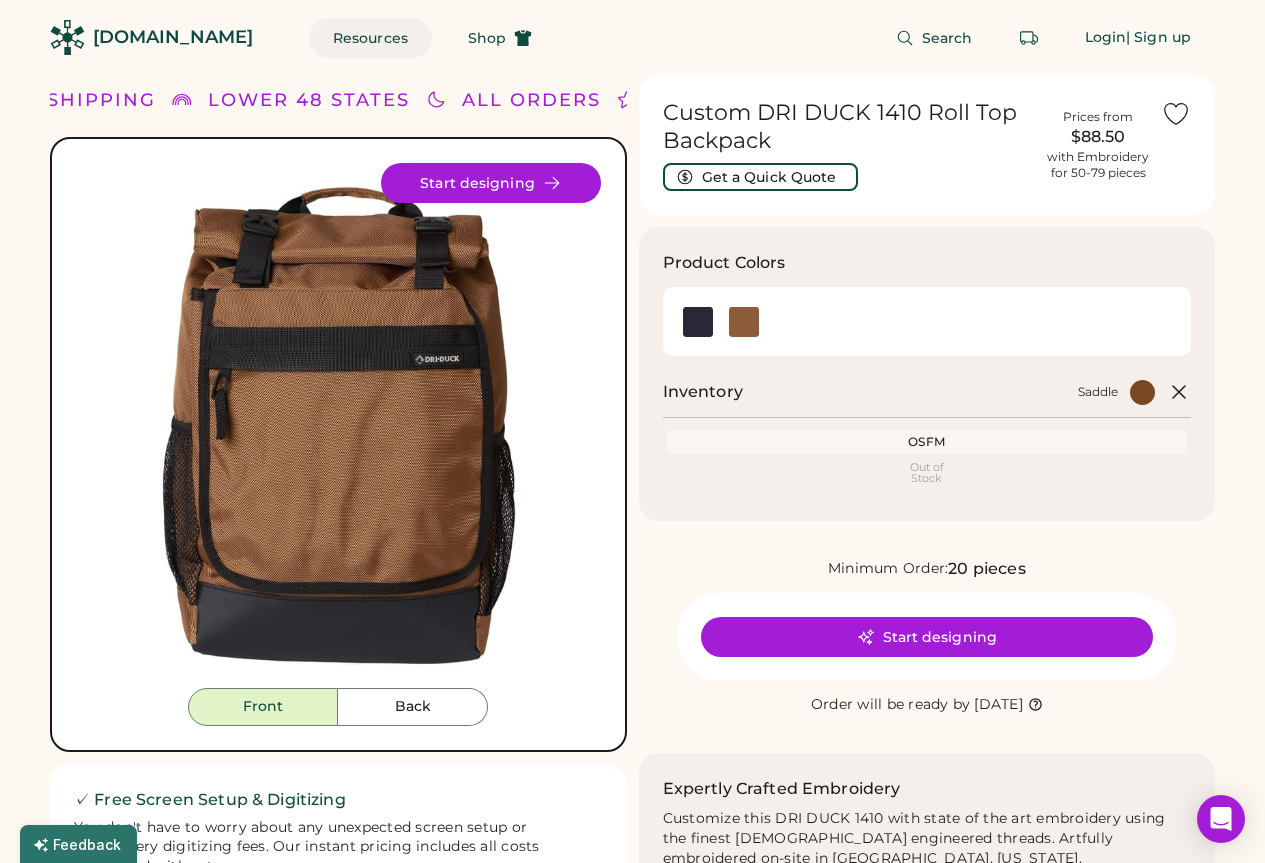 click on "Resources" at bounding box center [370, 38] 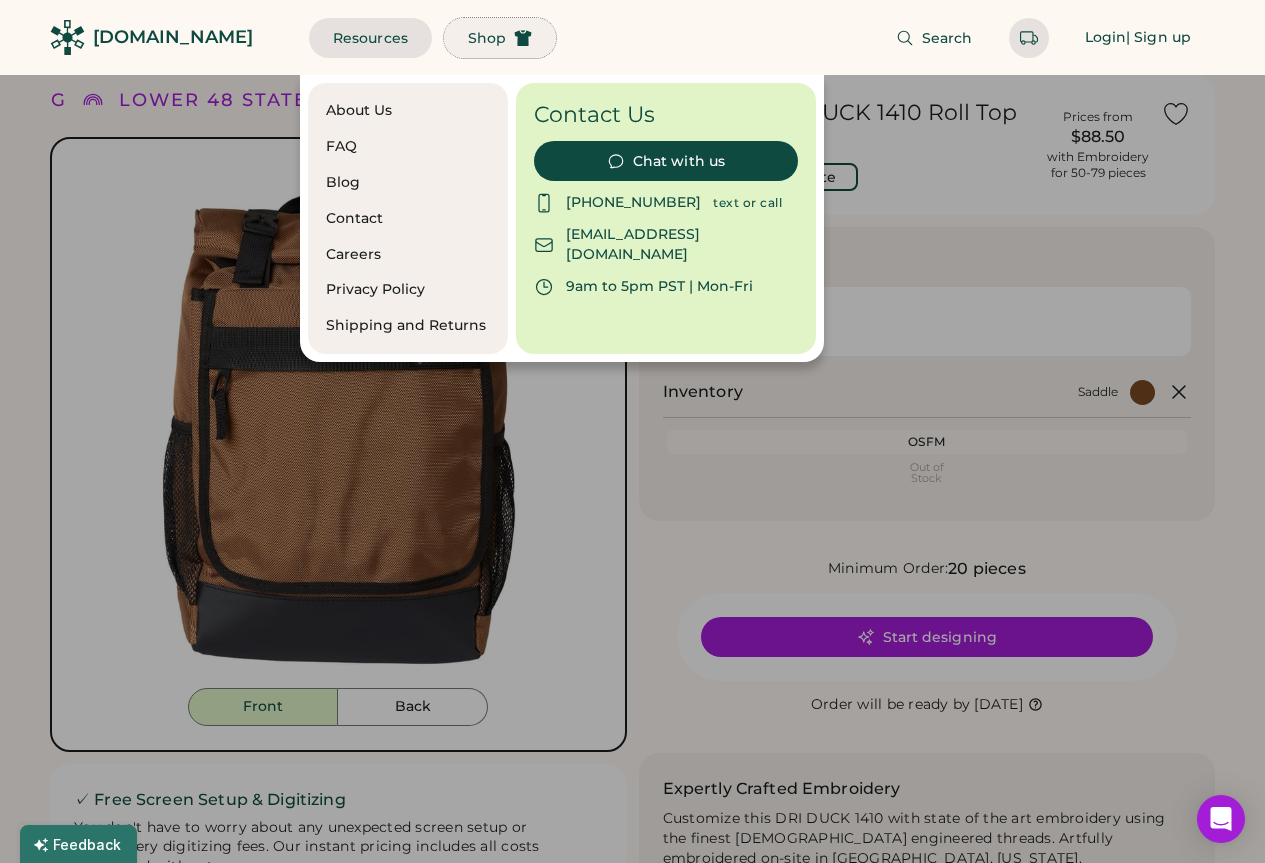 click on "Shop" at bounding box center (487, 38) 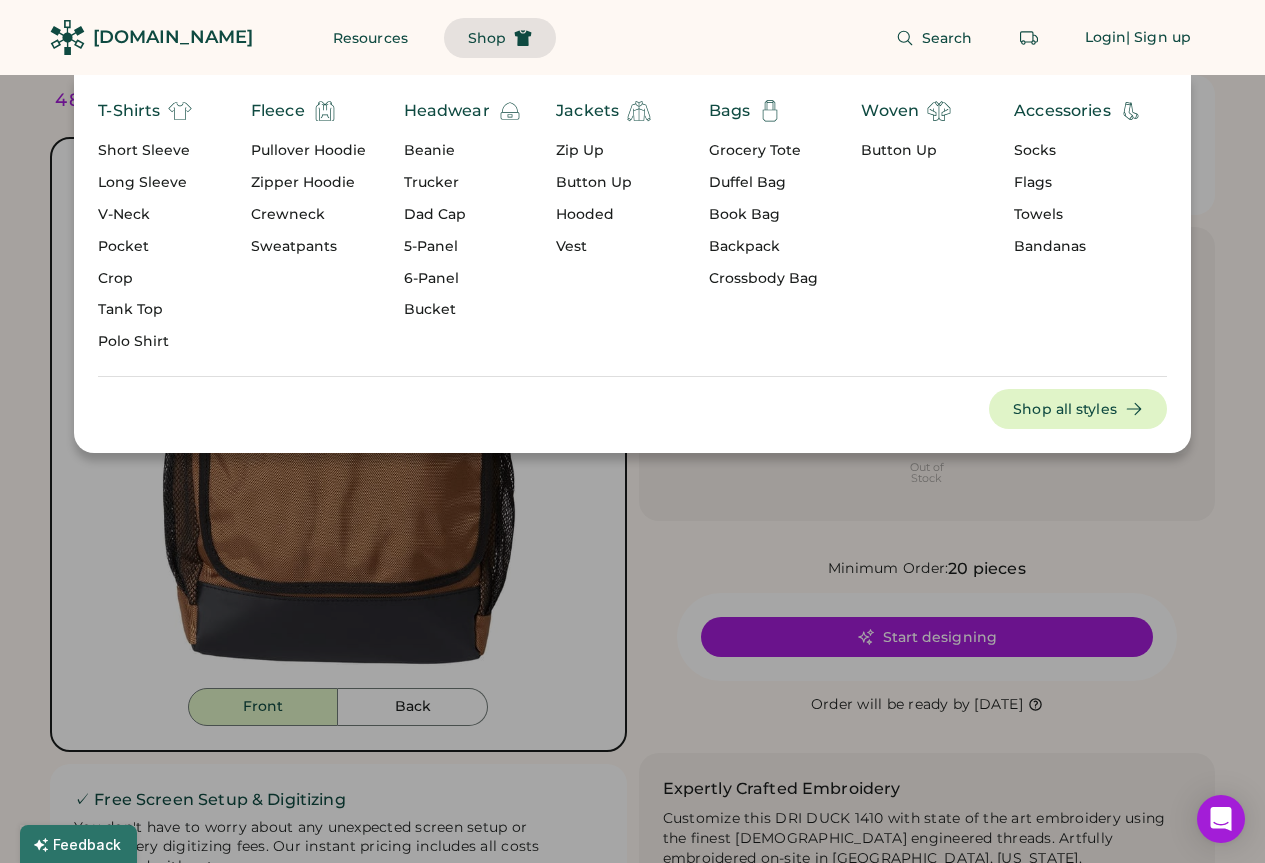click on "Socks" at bounding box center (1078, 151) 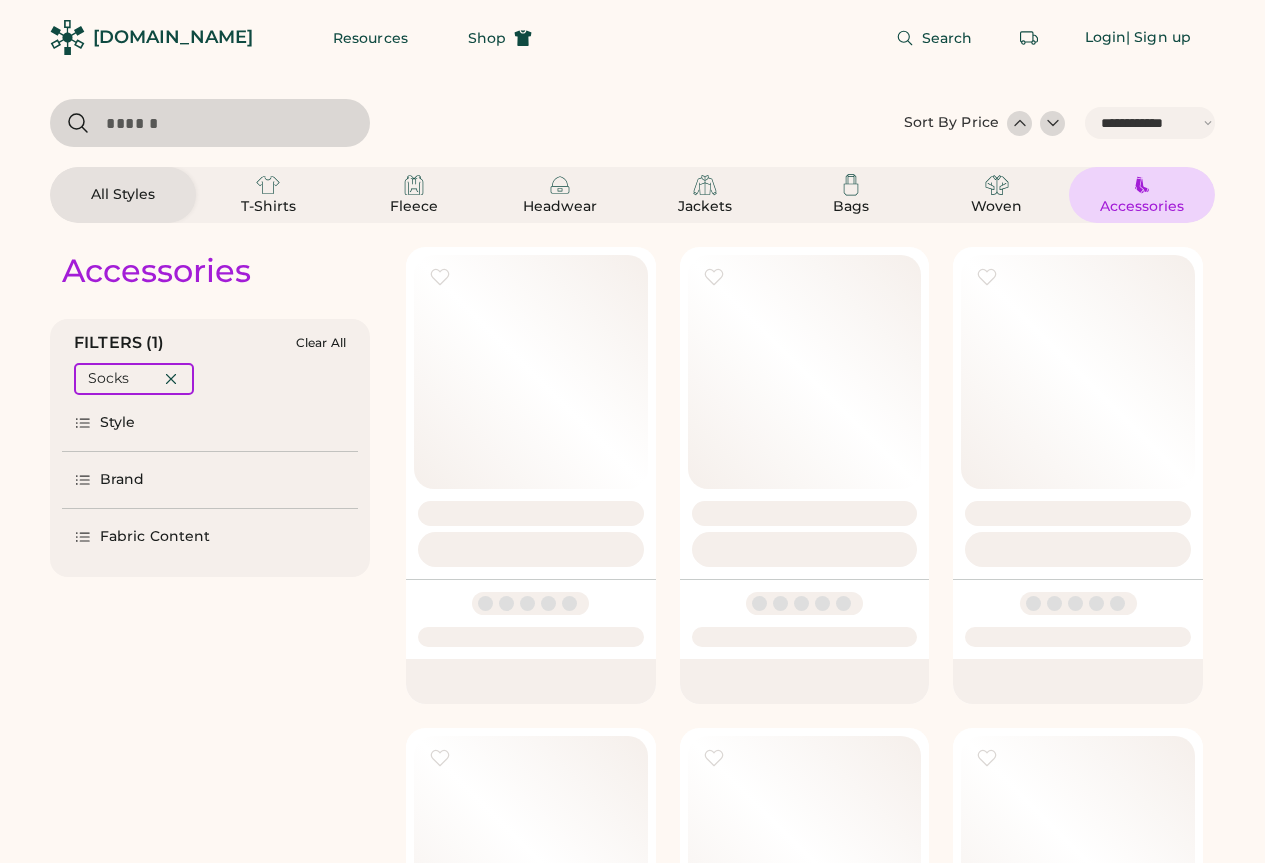 select on "*****" 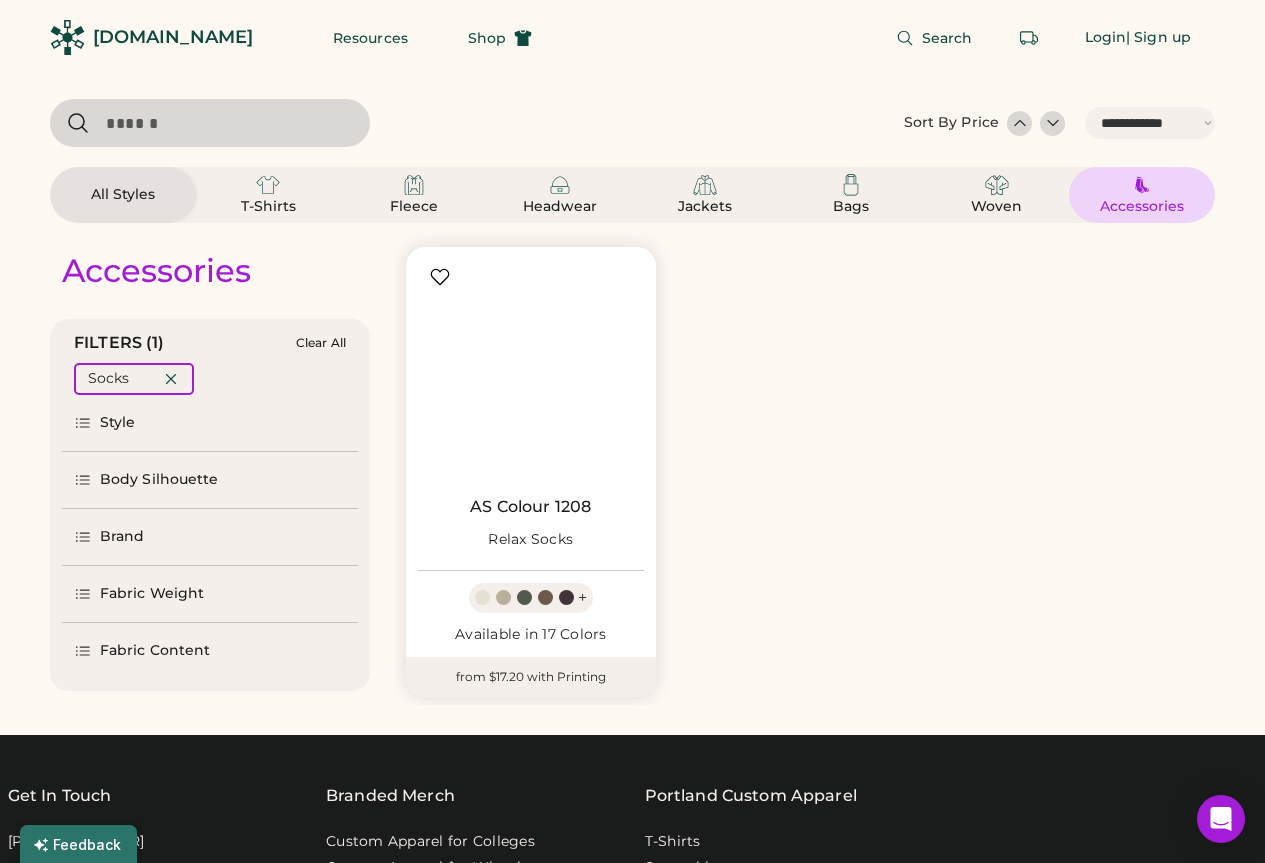 scroll, scrollTop: 0, scrollLeft: 0, axis: both 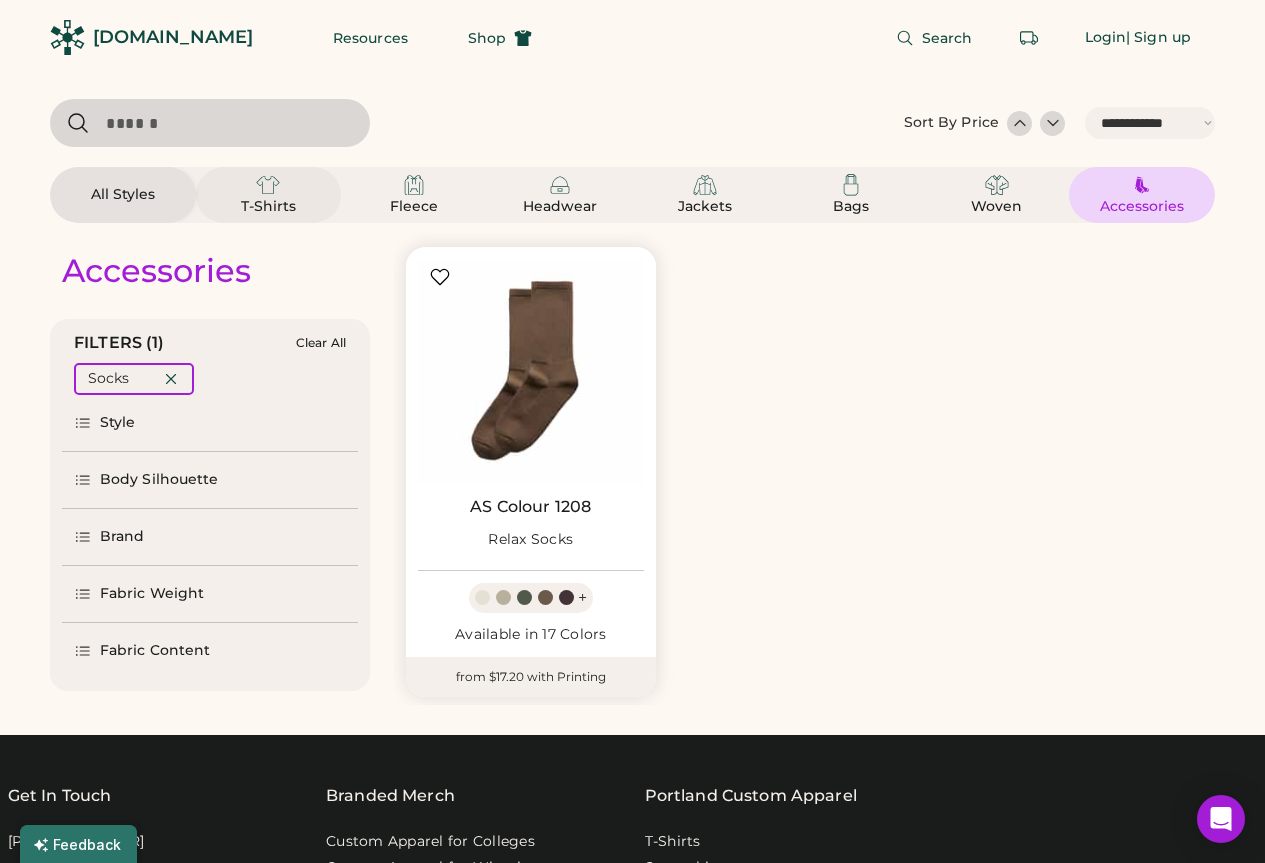 click 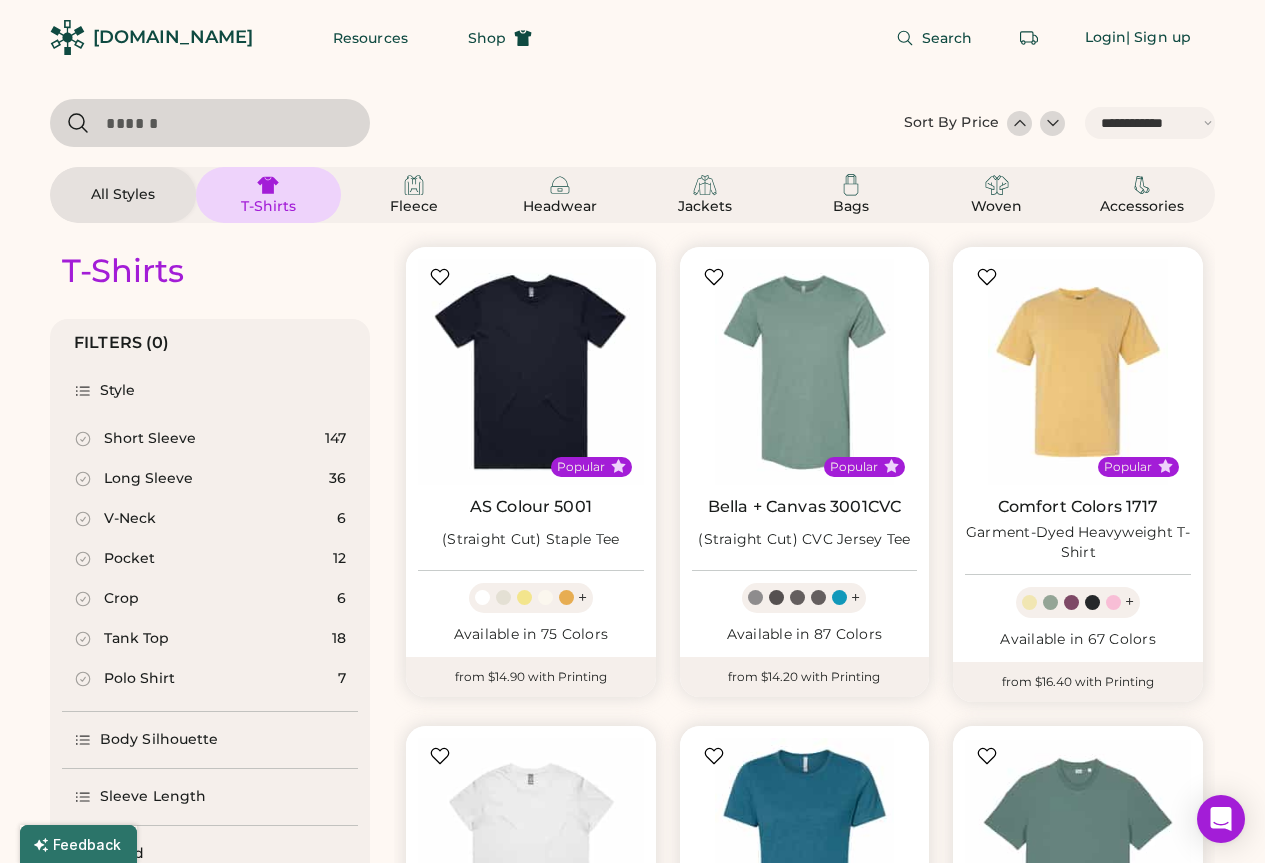 click on "Long Sleeve 36" at bounding box center [210, 479] 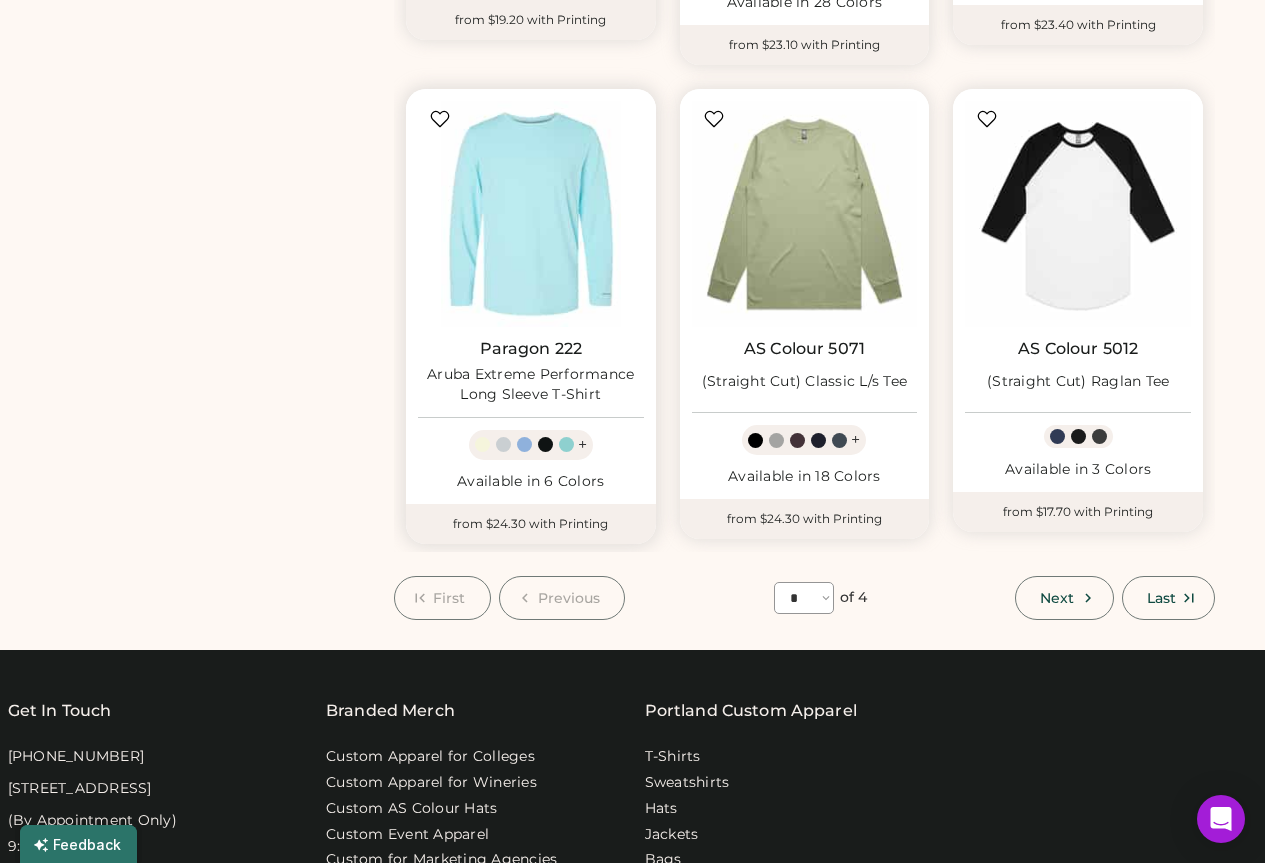 scroll, scrollTop: 1700, scrollLeft: 0, axis: vertical 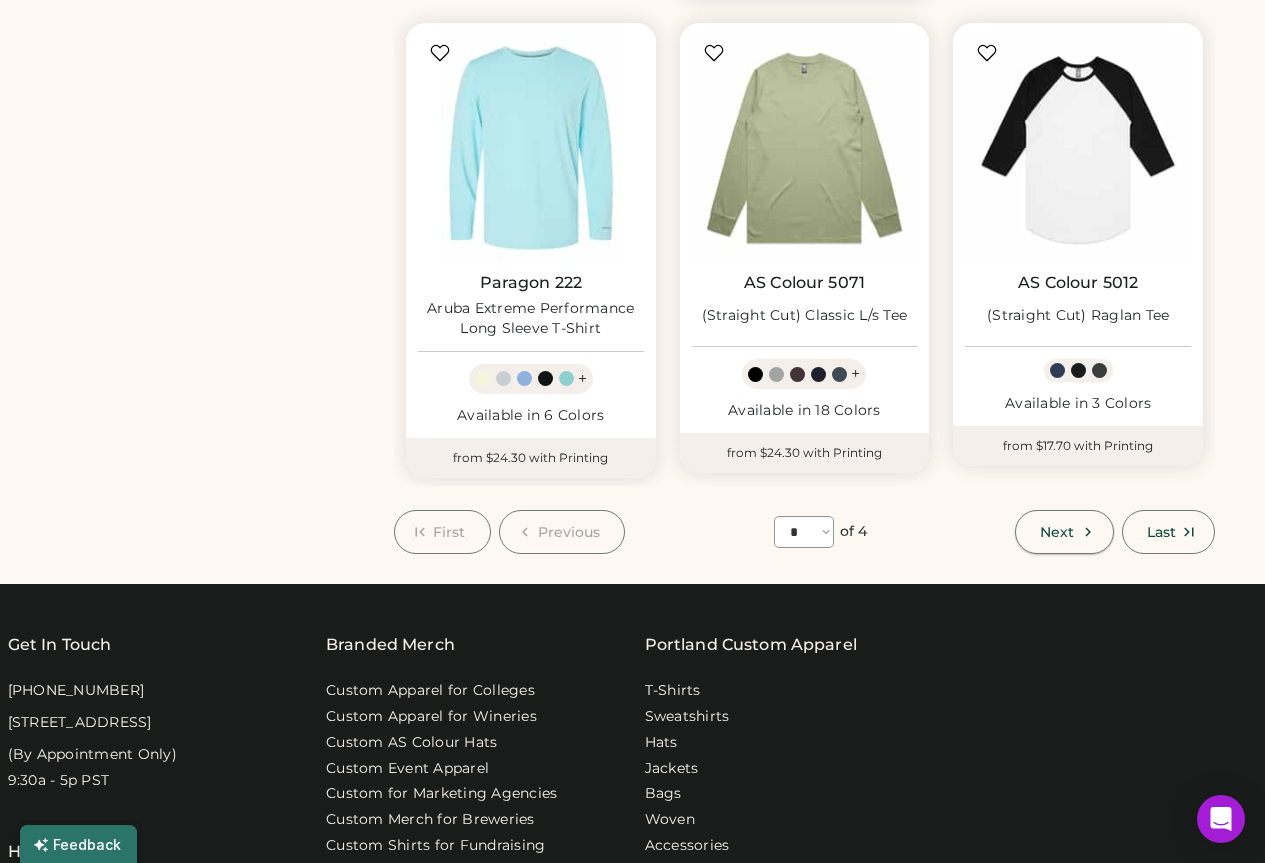 click 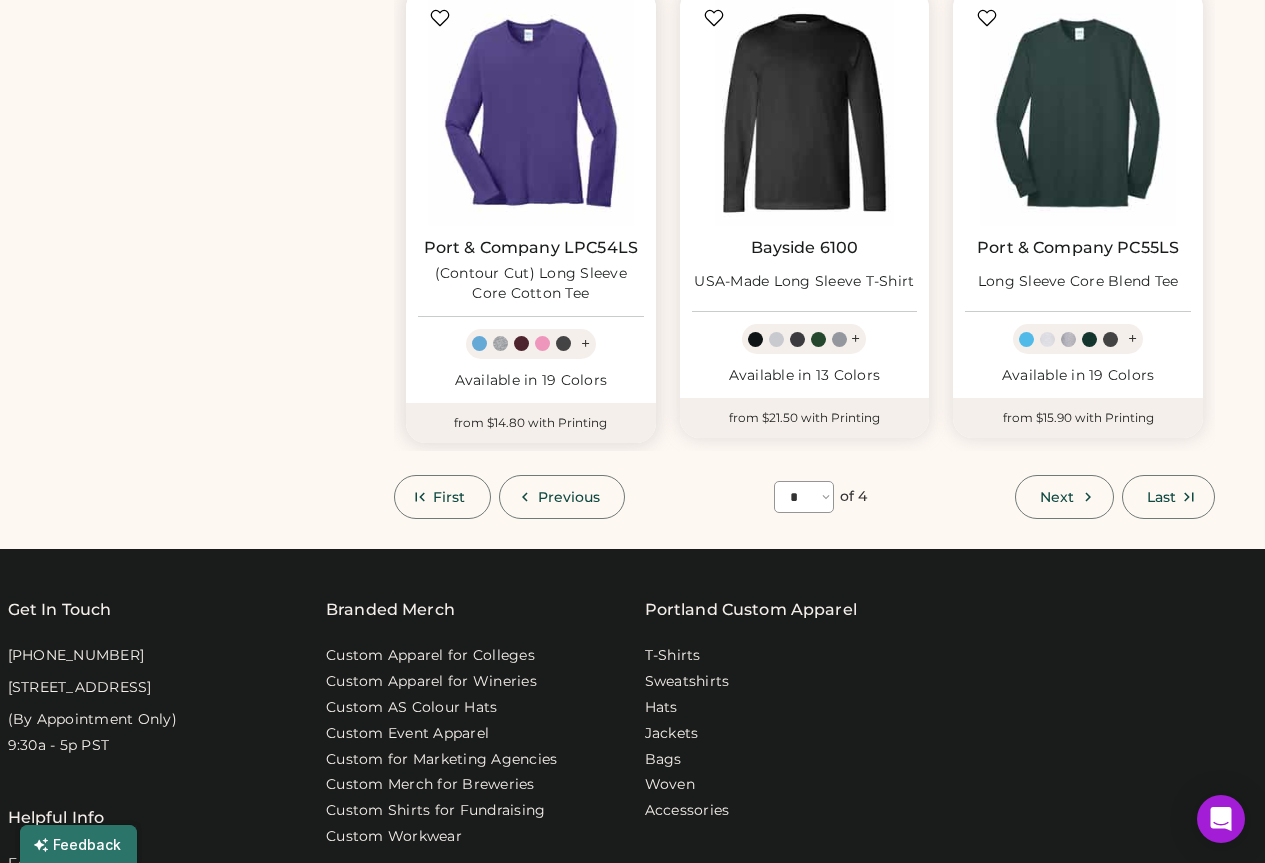 scroll, scrollTop: 1887, scrollLeft: 0, axis: vertical 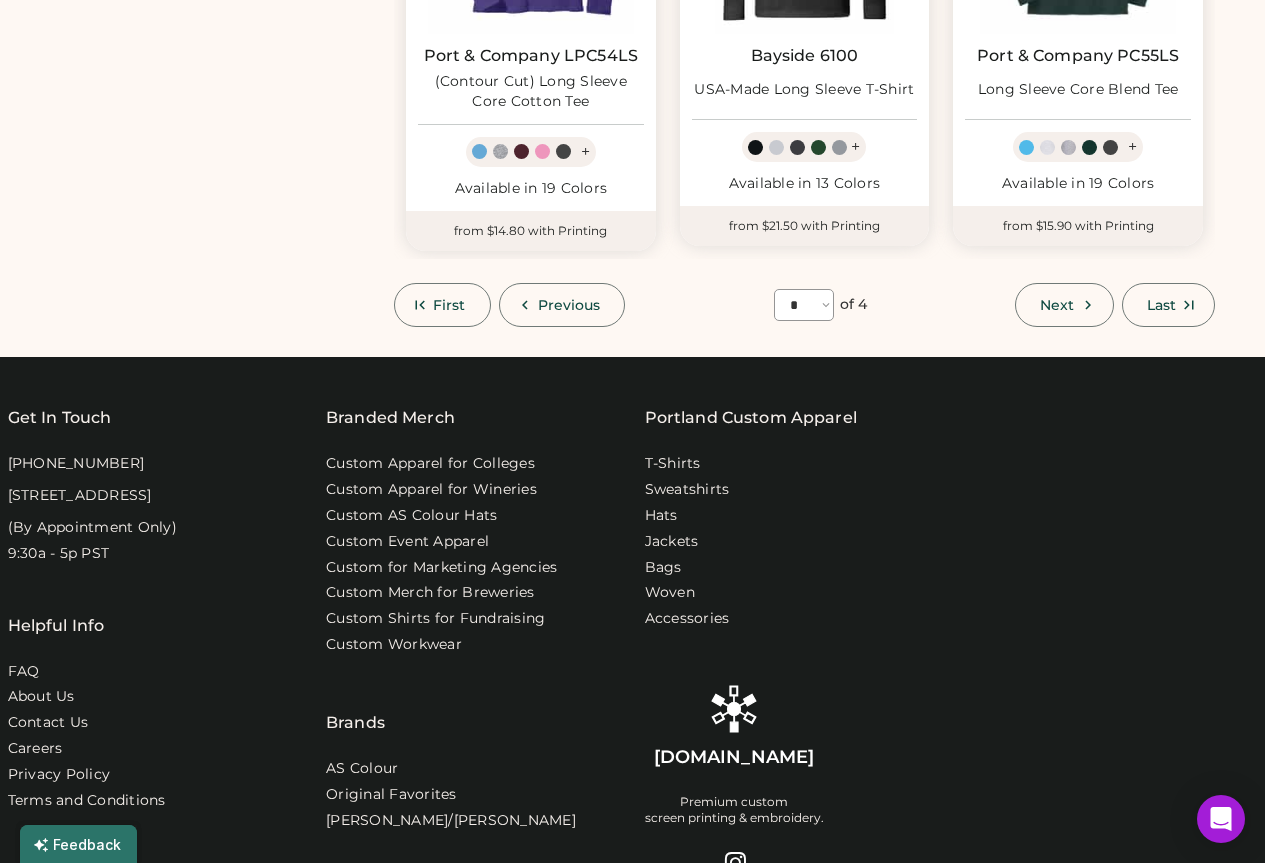 click on "Next" at bounding box center (1057, 305) 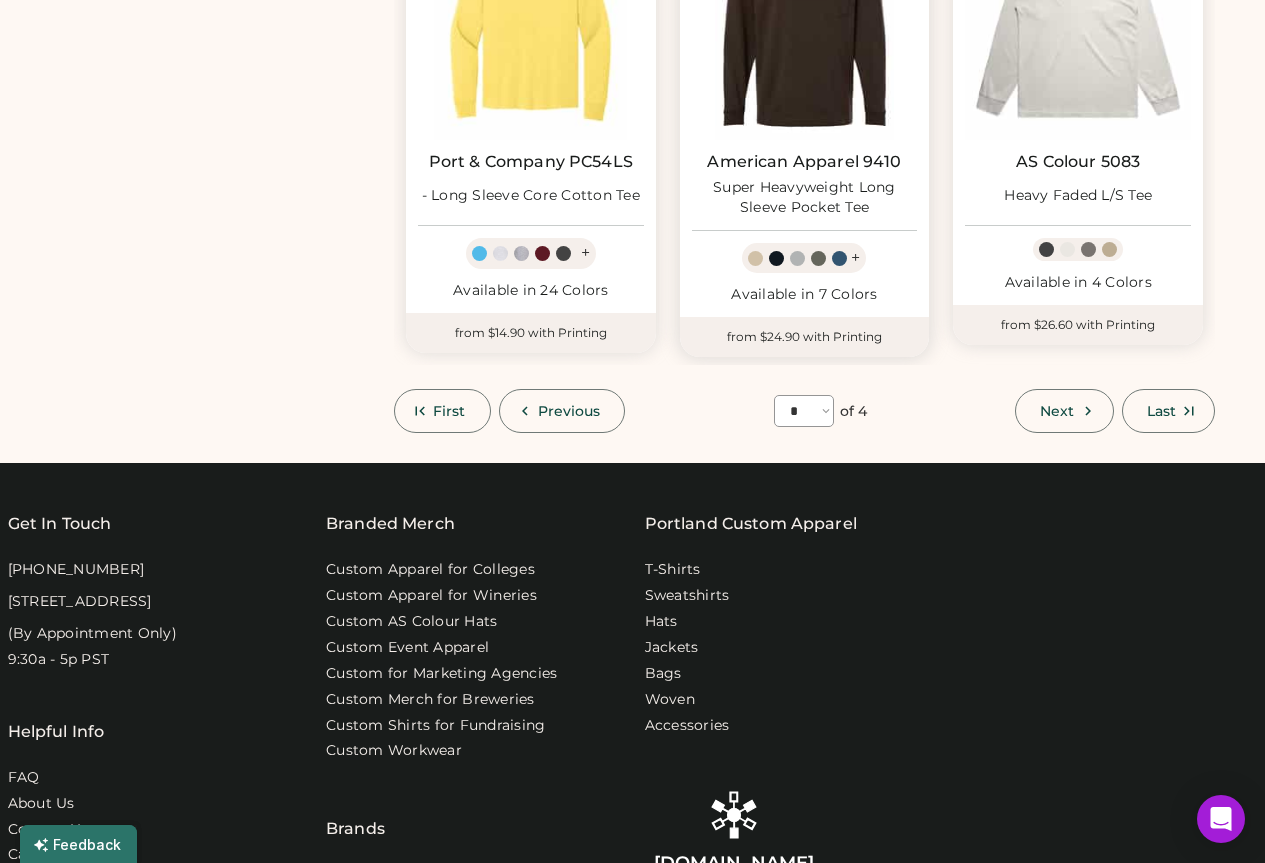 scroll, scrollTop: 2087, scrollLeft: 0, axis: vertical 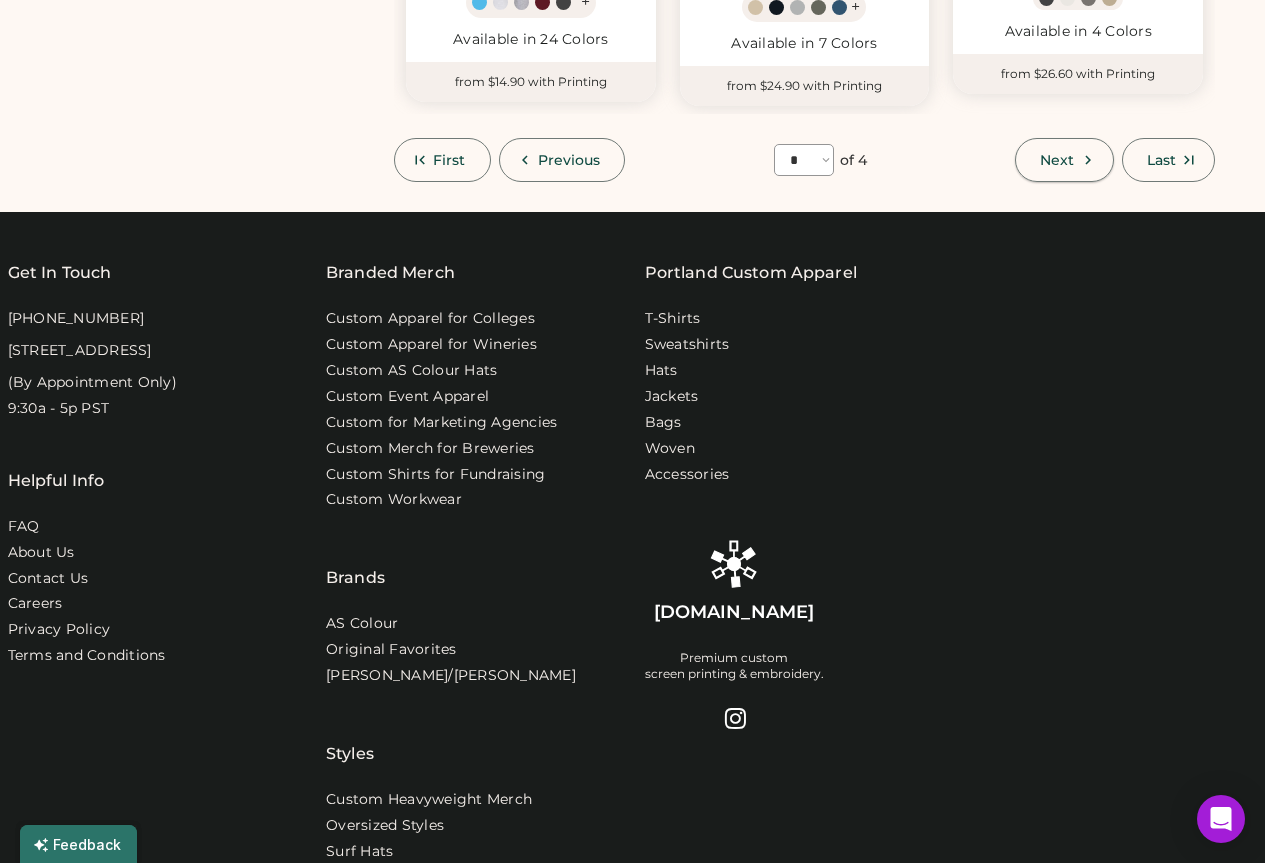 click on "Next" at bounding box center (1057, 160) 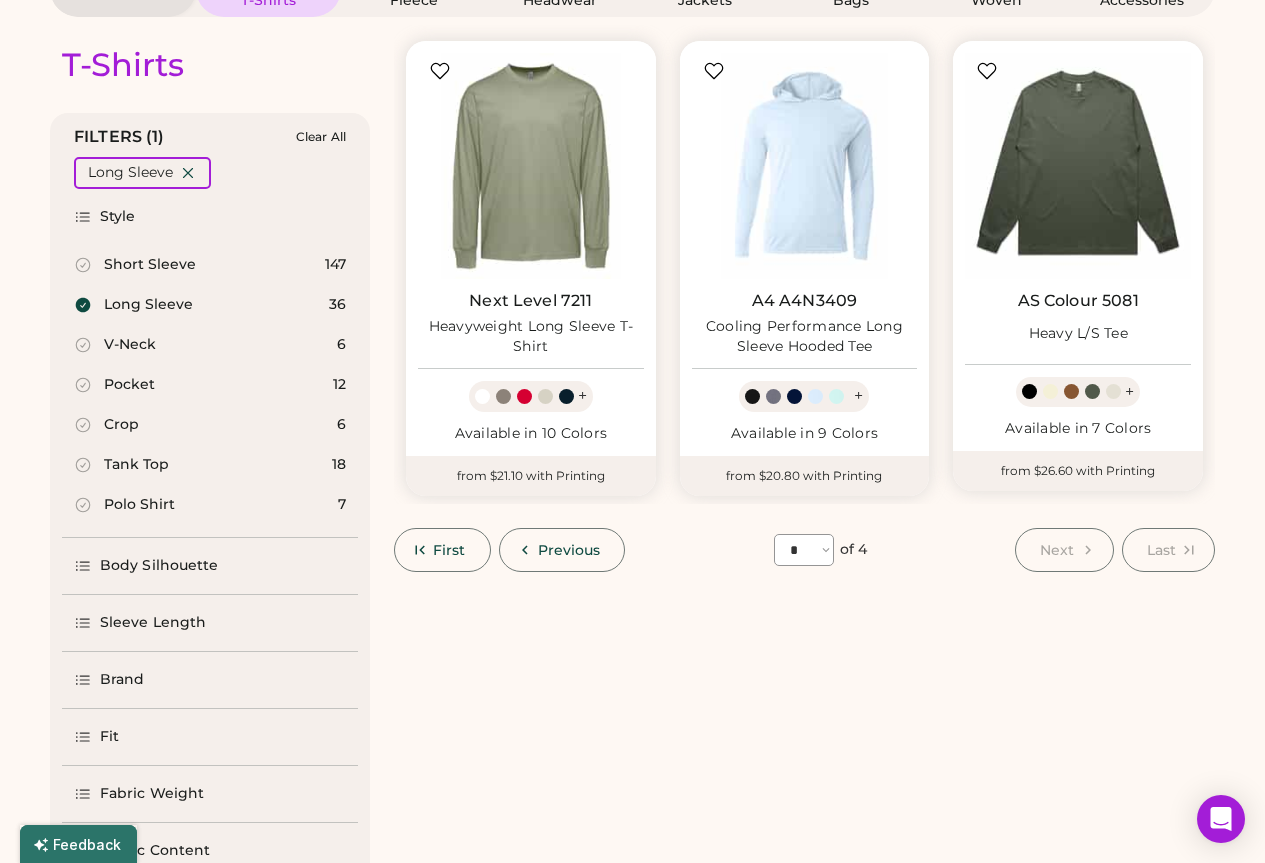 scroll, scrollTop: 0, scrollLeft: 0, axis: both 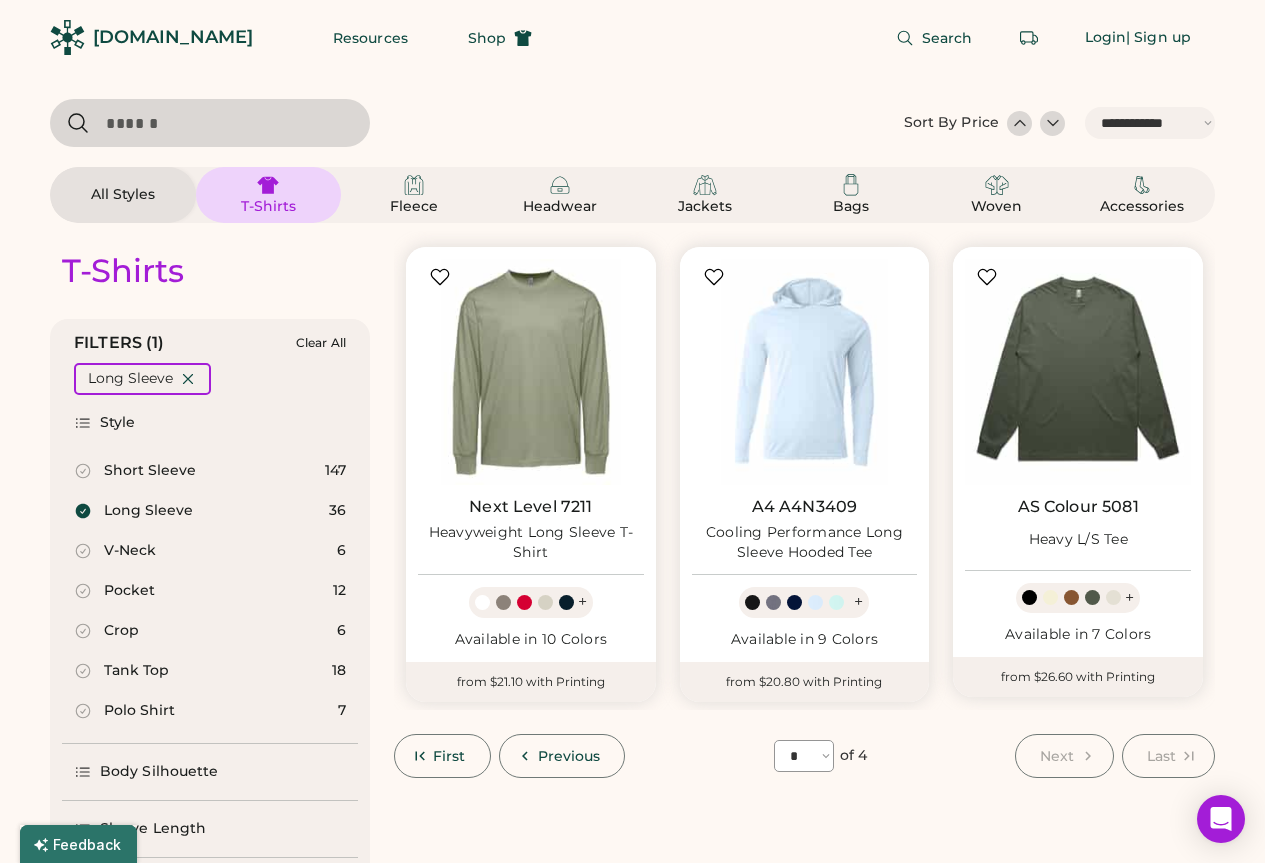 click on "Short Sleeve 147" at bounding box center (210, 471) 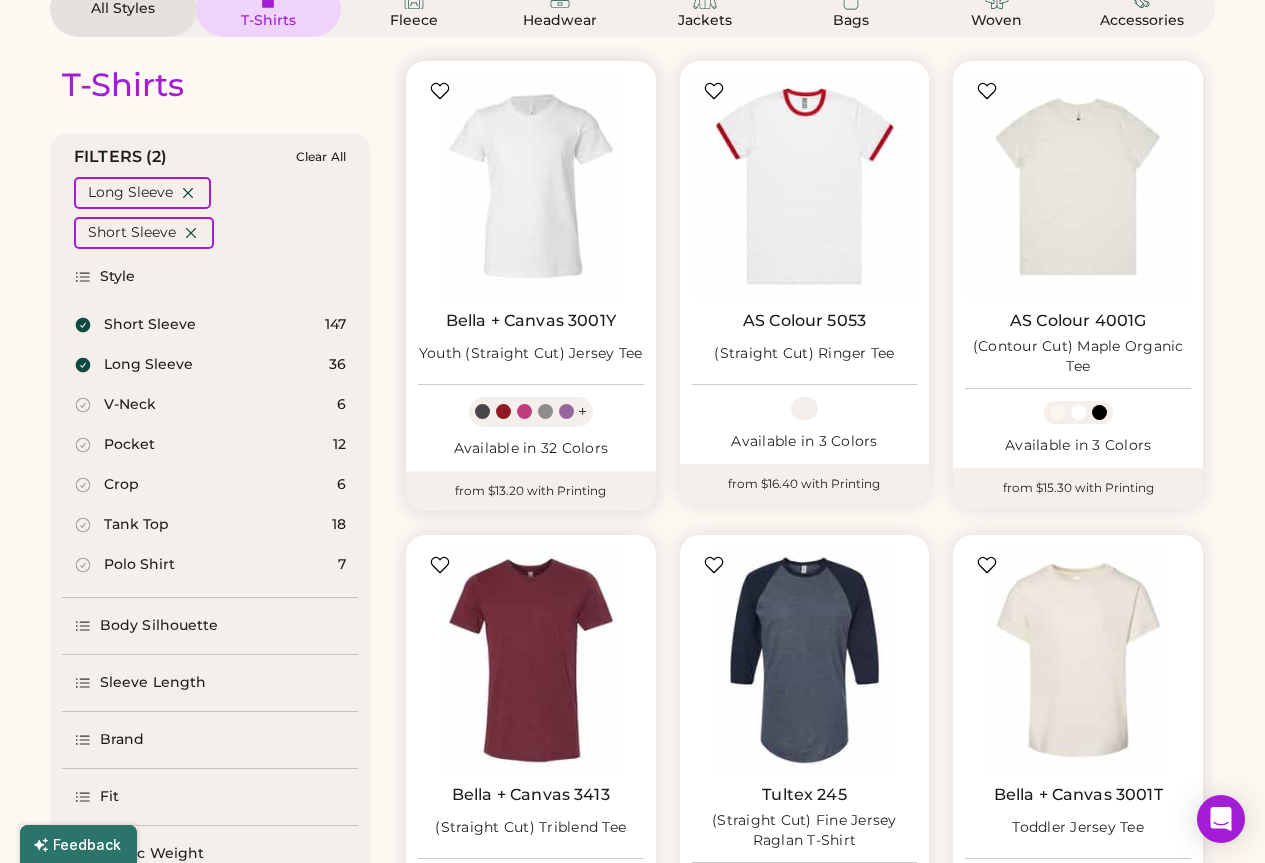 scroll, scrollTop: 200, scrollLeft: 0, axis: vertical 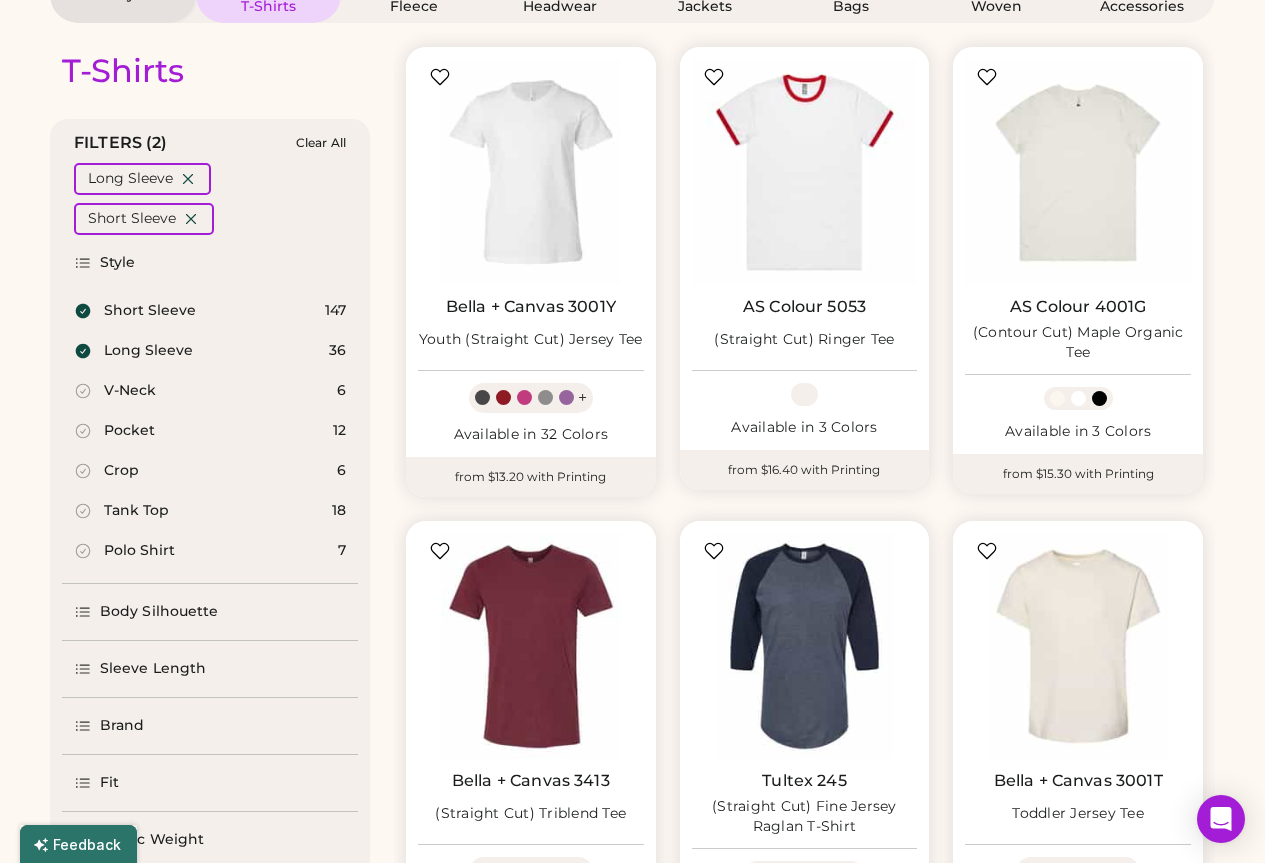 click on "Long Sleeve" at bounding box center (148, 351) 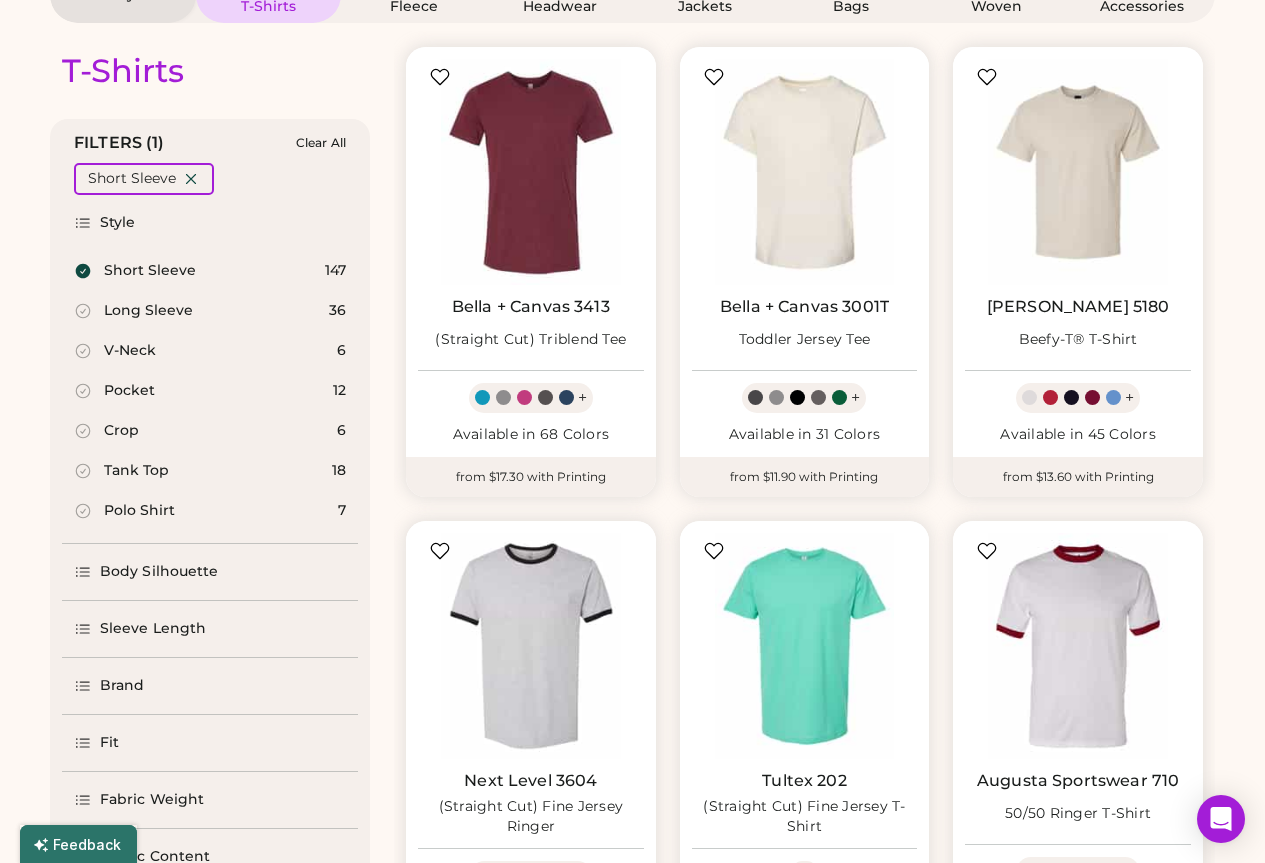 click on "Pocket 12" at bounding box center (210, 391) 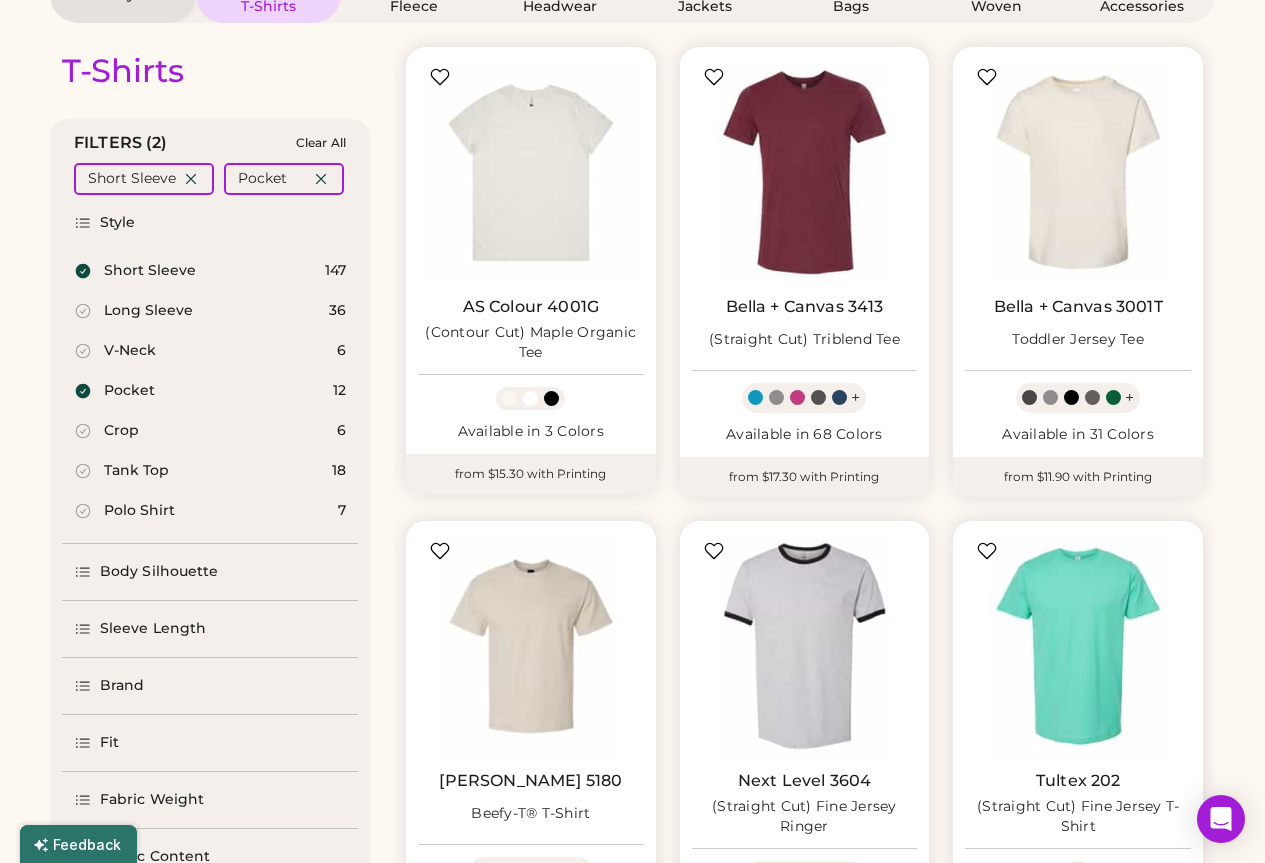 click on "Tank Top 18" at bounding box center [210, 471] 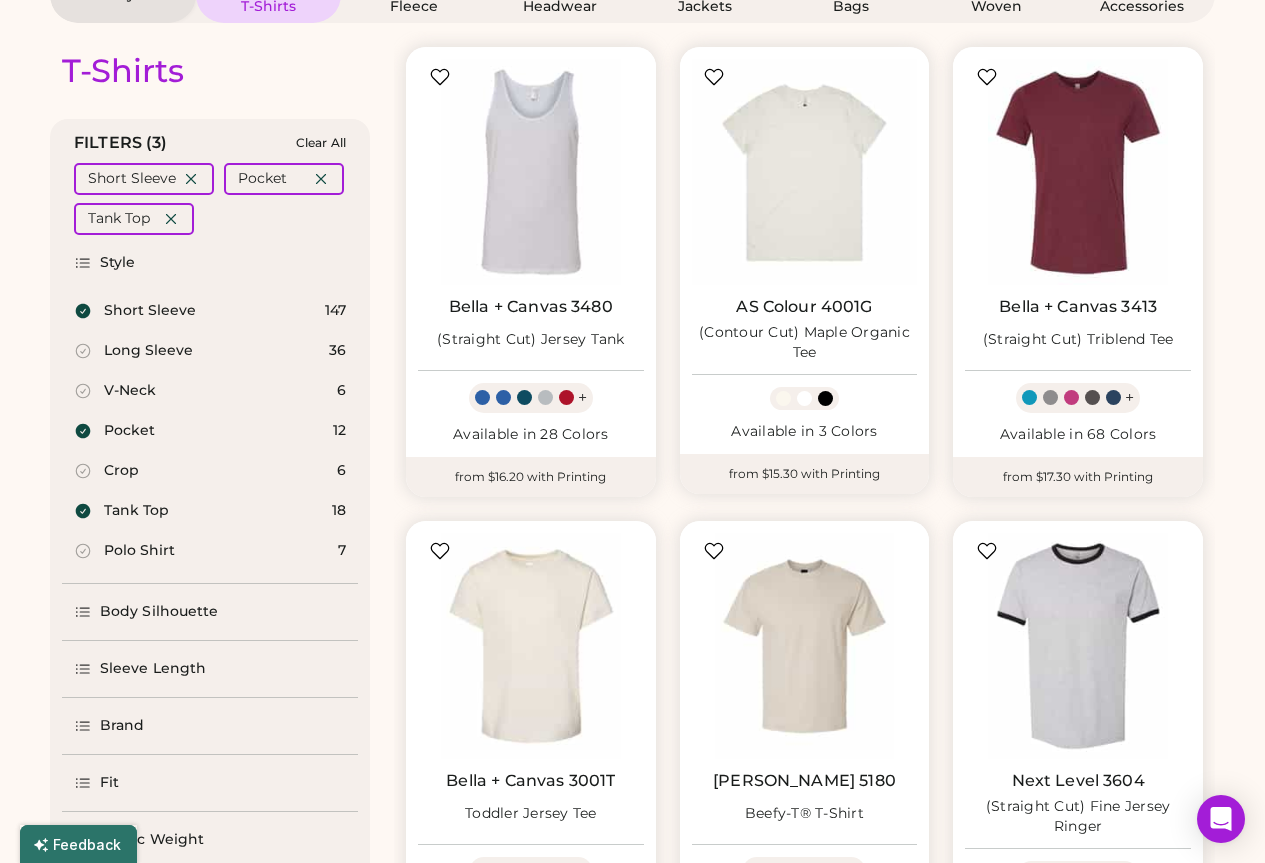 click on "Polo Shirt 7" at bounding box center [210, 551] 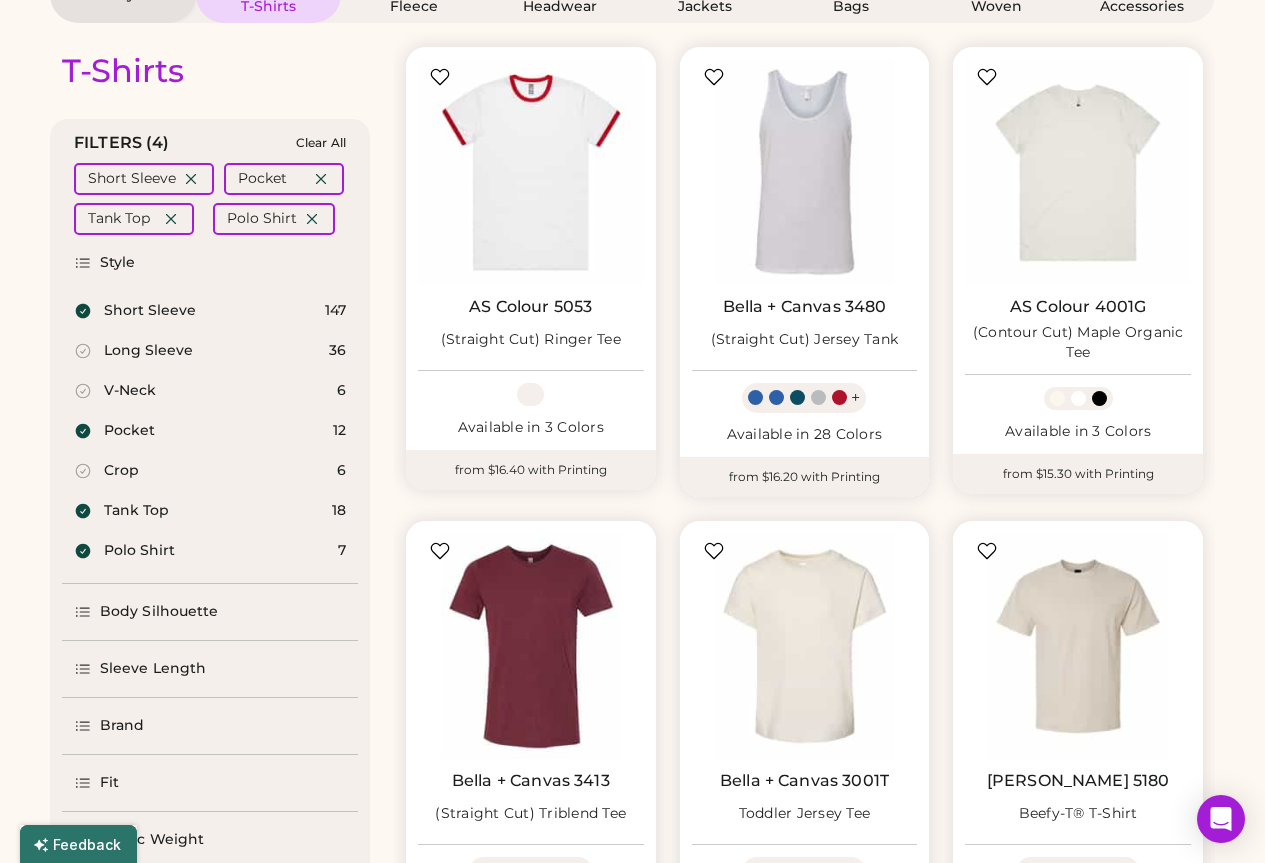 click on "Tank Top 18" at bounding box center (210, 511) 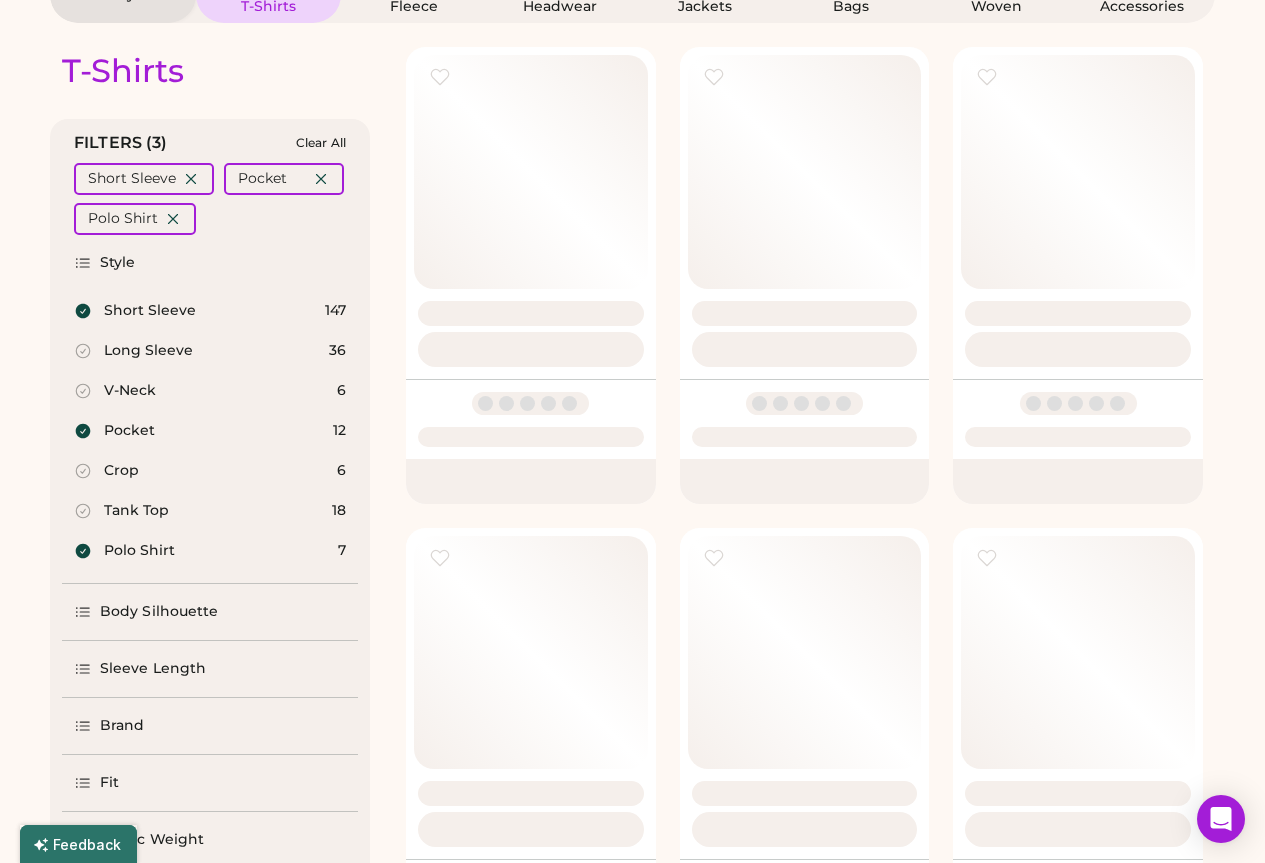click 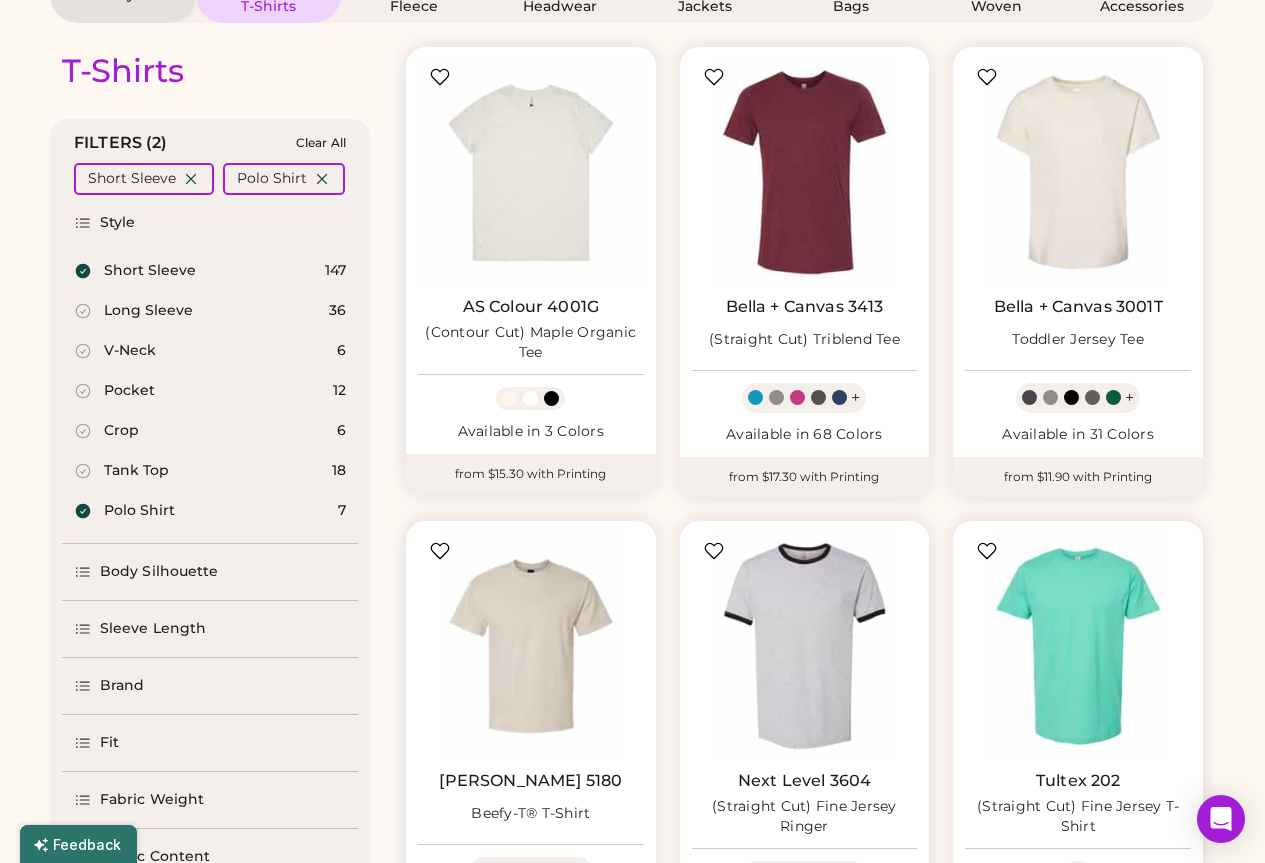 click 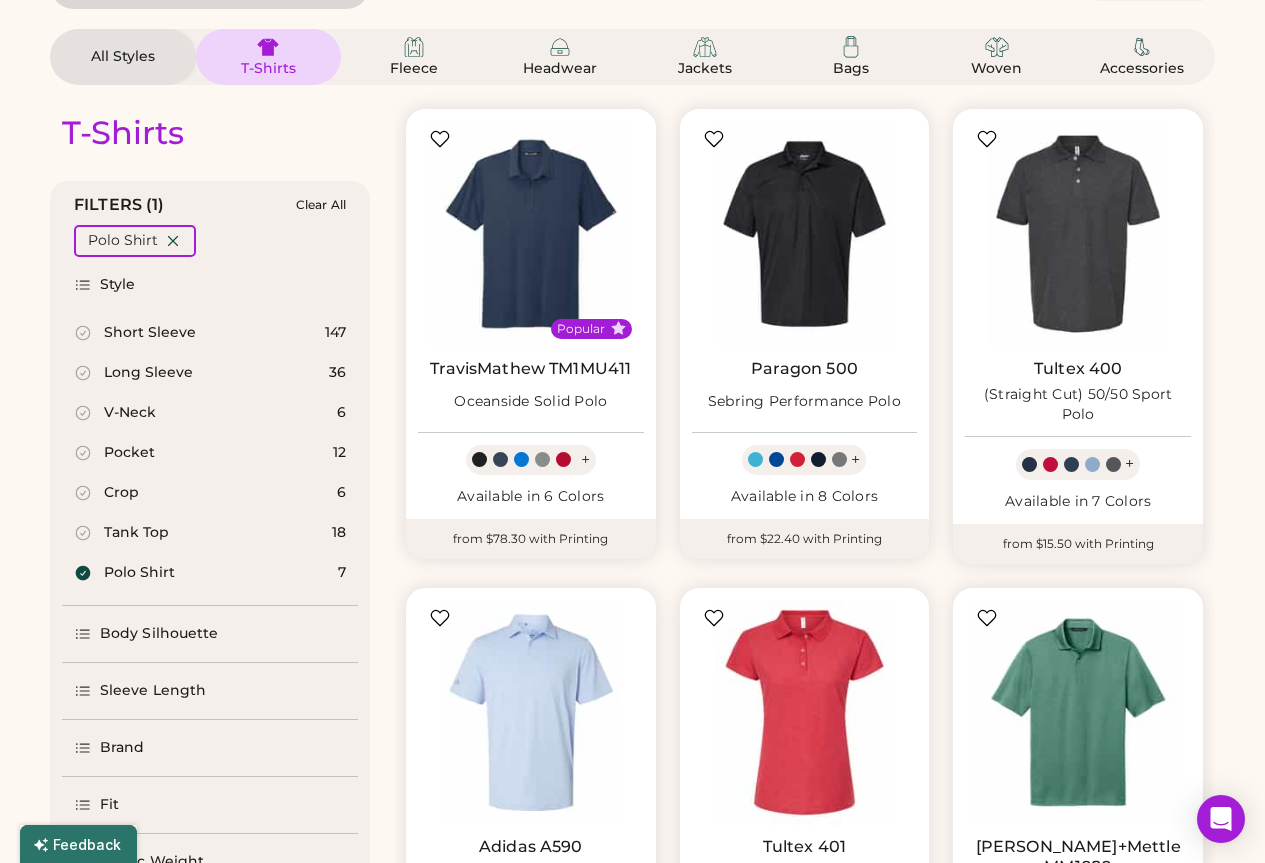 scroll, scrollTop: 0, scrollLeft: 0, axis: both 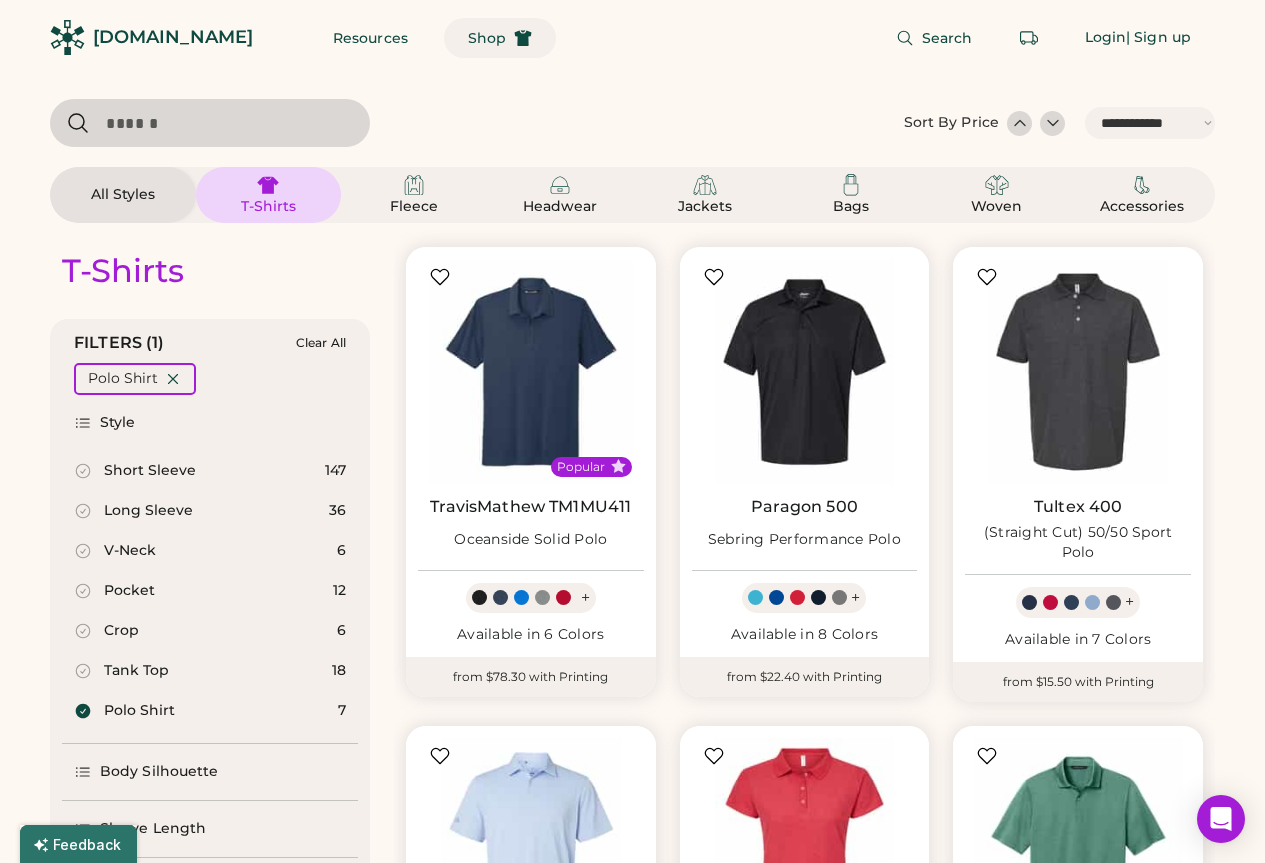 click on "Shop" at bounding box center [487, 38] 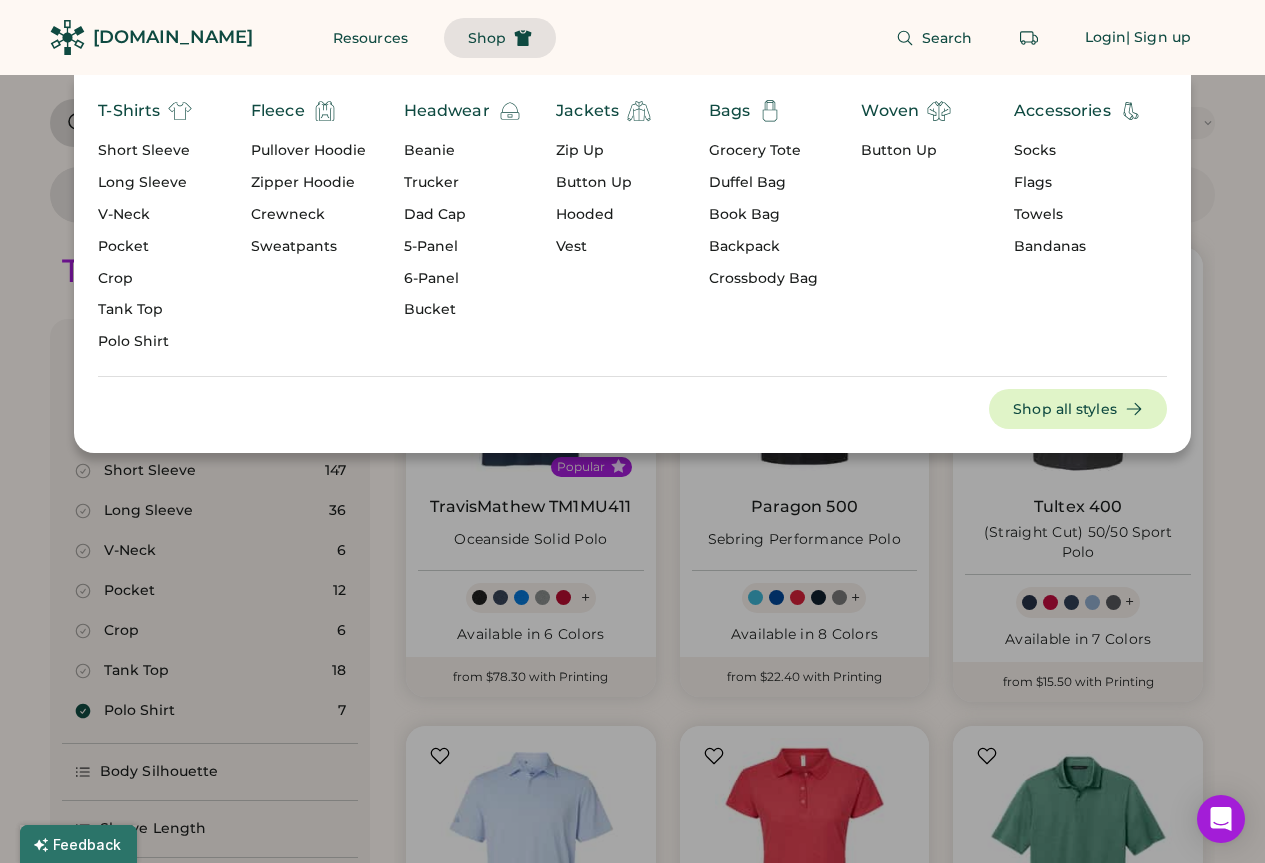 click on "Zipper Hoodie" at bounding box center [308, 183] 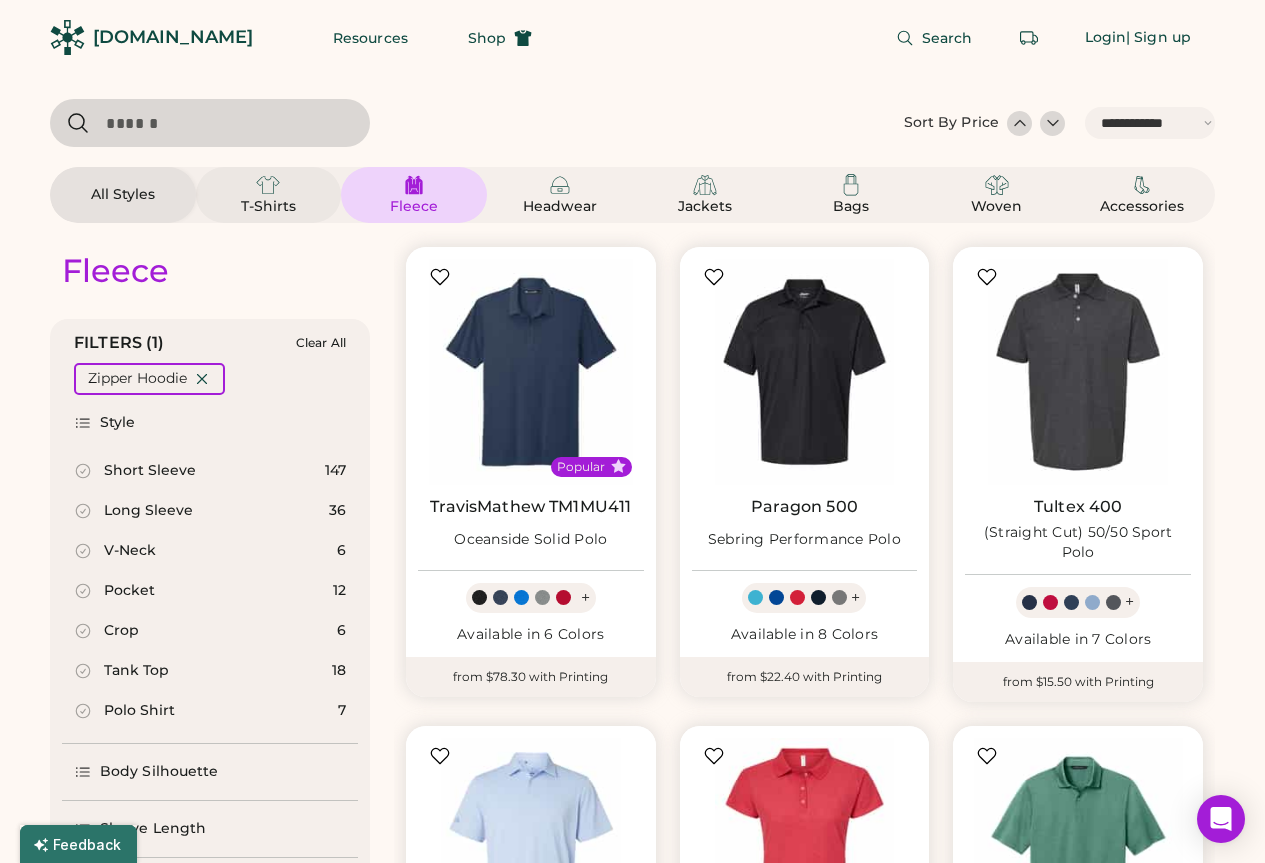 select on "*" 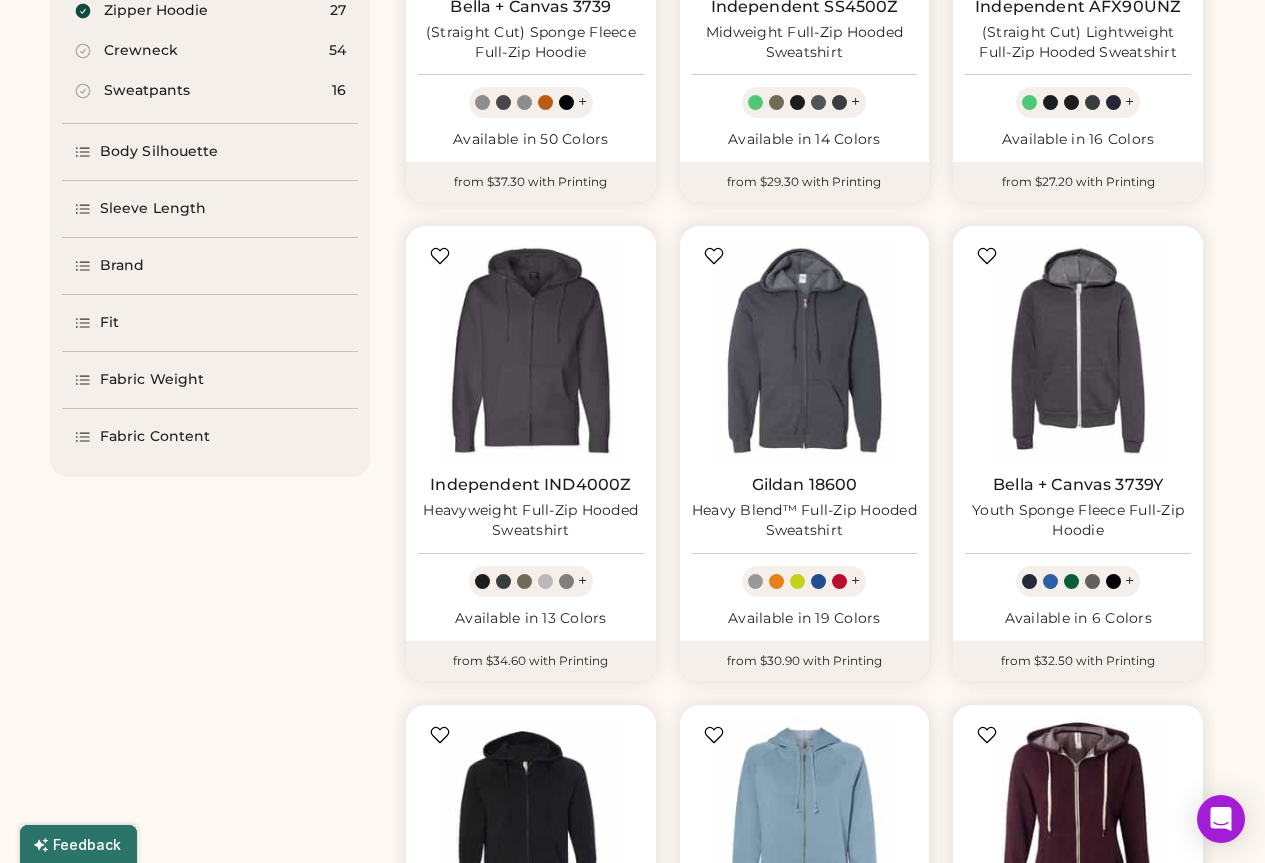 scroll, scrollTop: 0, scrollLeft: 0, axis: both 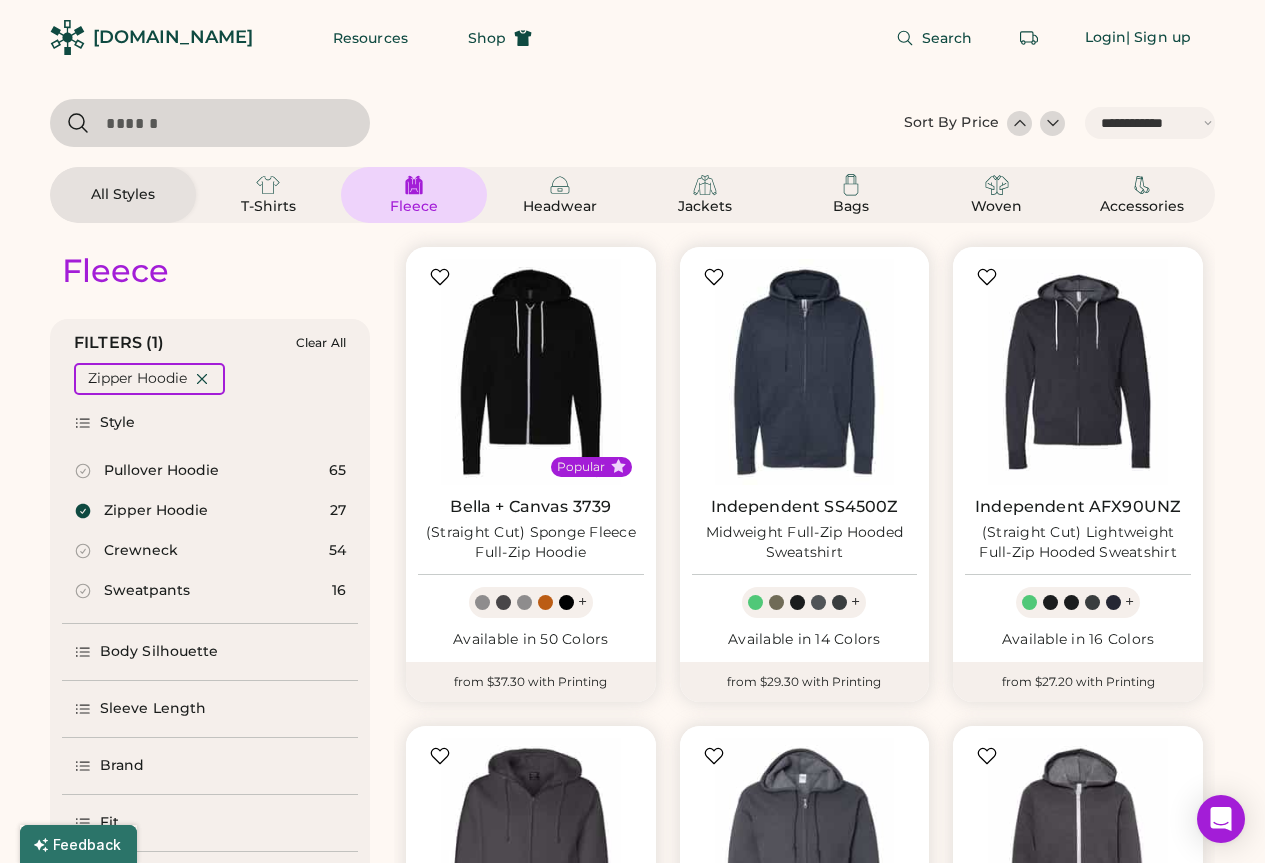 click on "**********" 